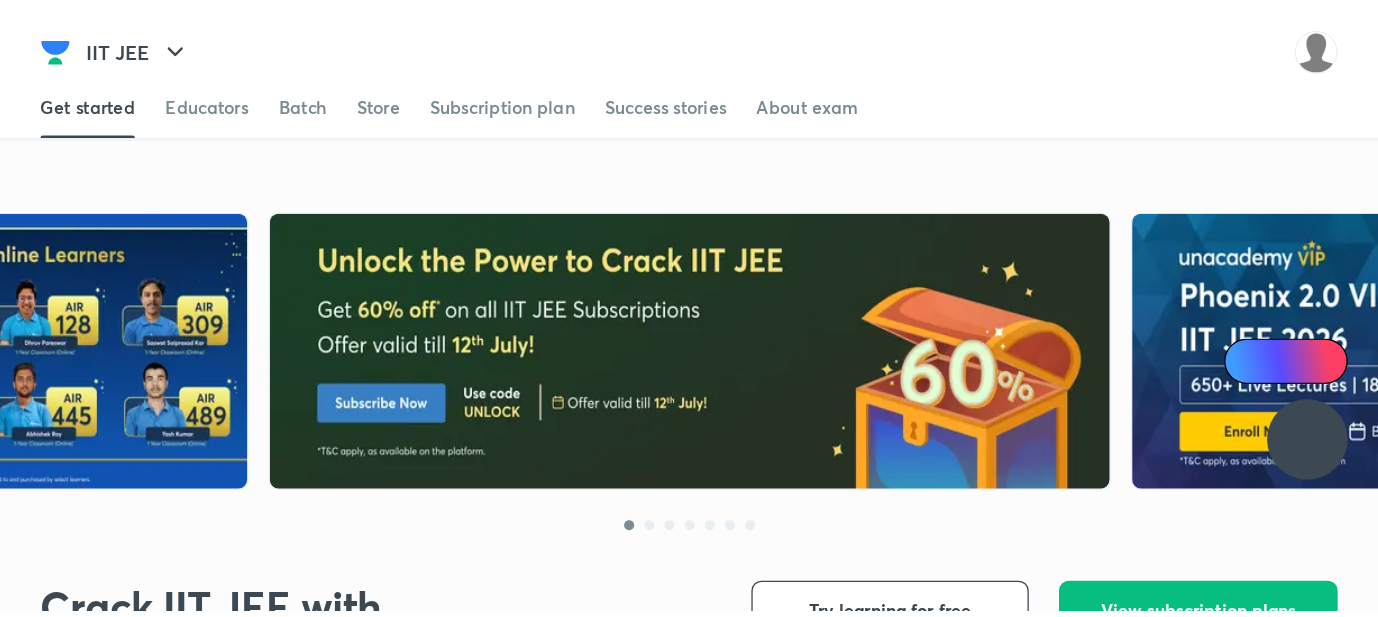 scroll, scrollTop: 0, scrollLeft: 0, axis: both 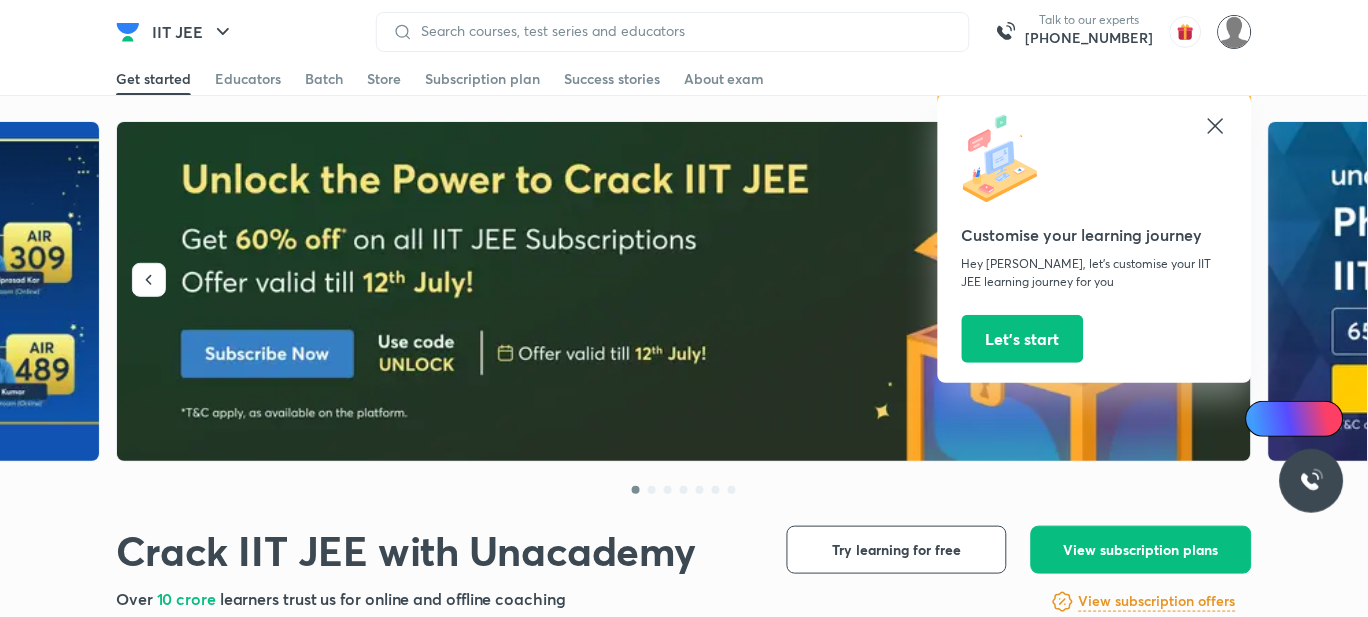 click at bounding box center (1235, 32) 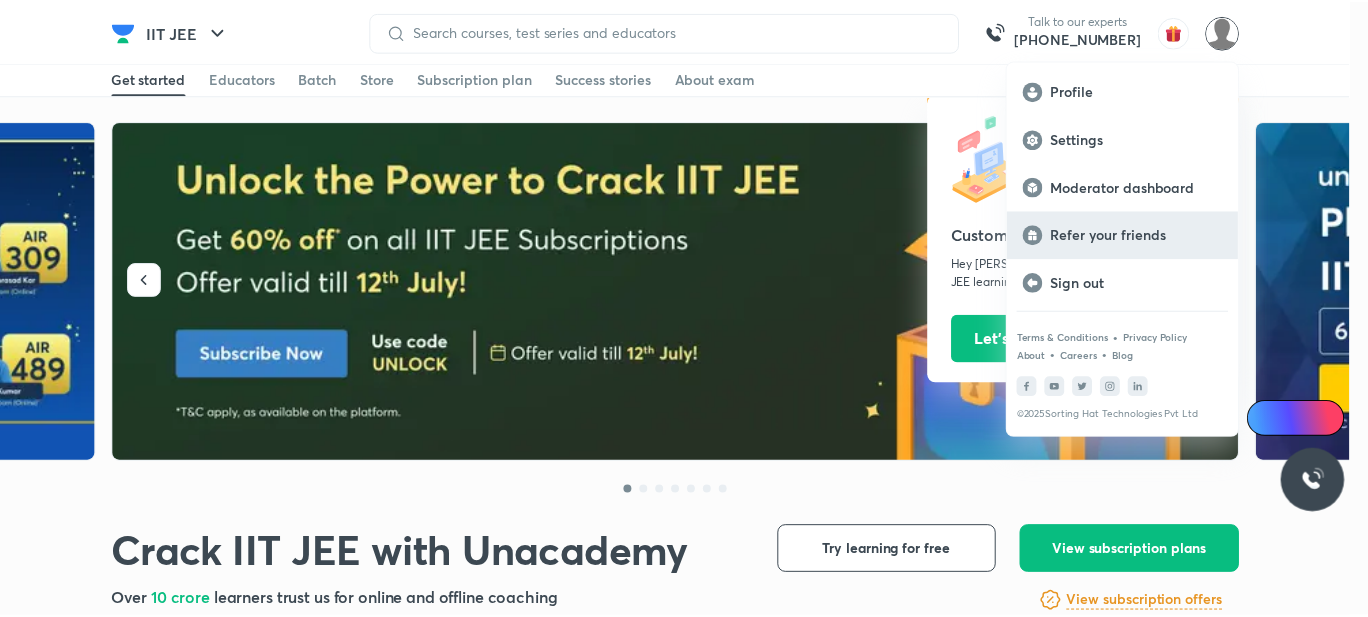 scroll, scrollTop: 0, scrollLeft: 0, axis: both 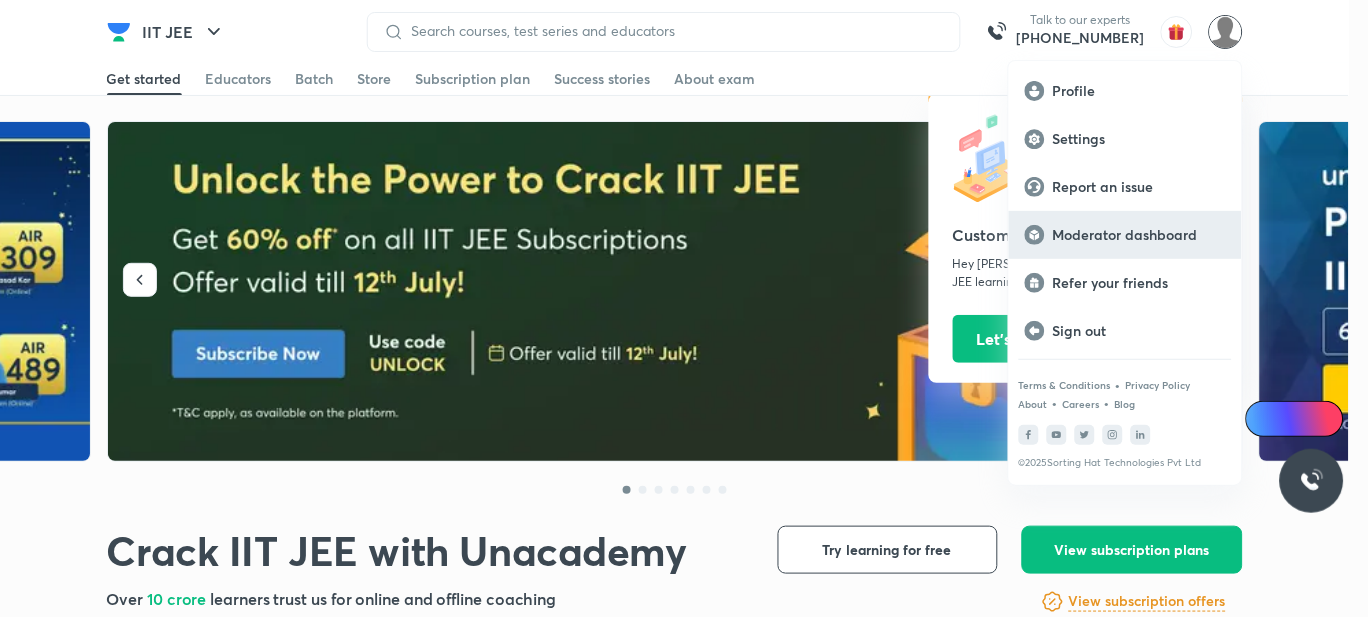 click on "Moderator dashboard" at bounding box center [1139, 235] 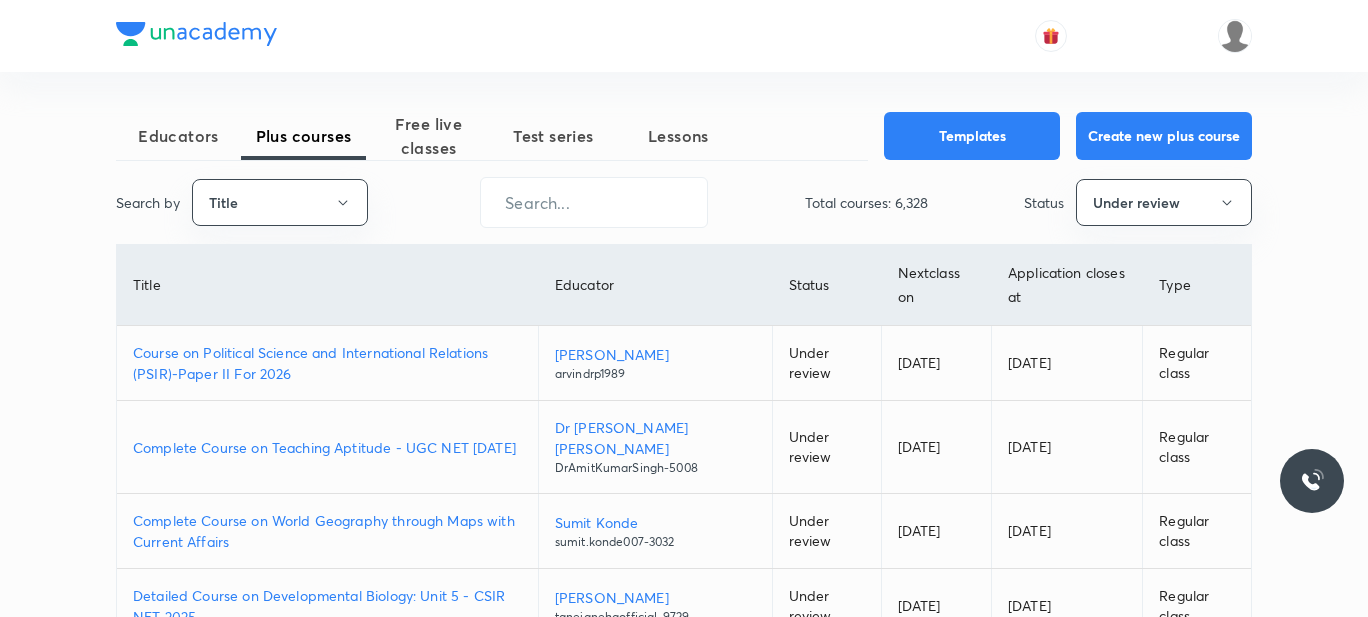 scroll, scrollTop: 0, scrollLeft: 0, axis: both 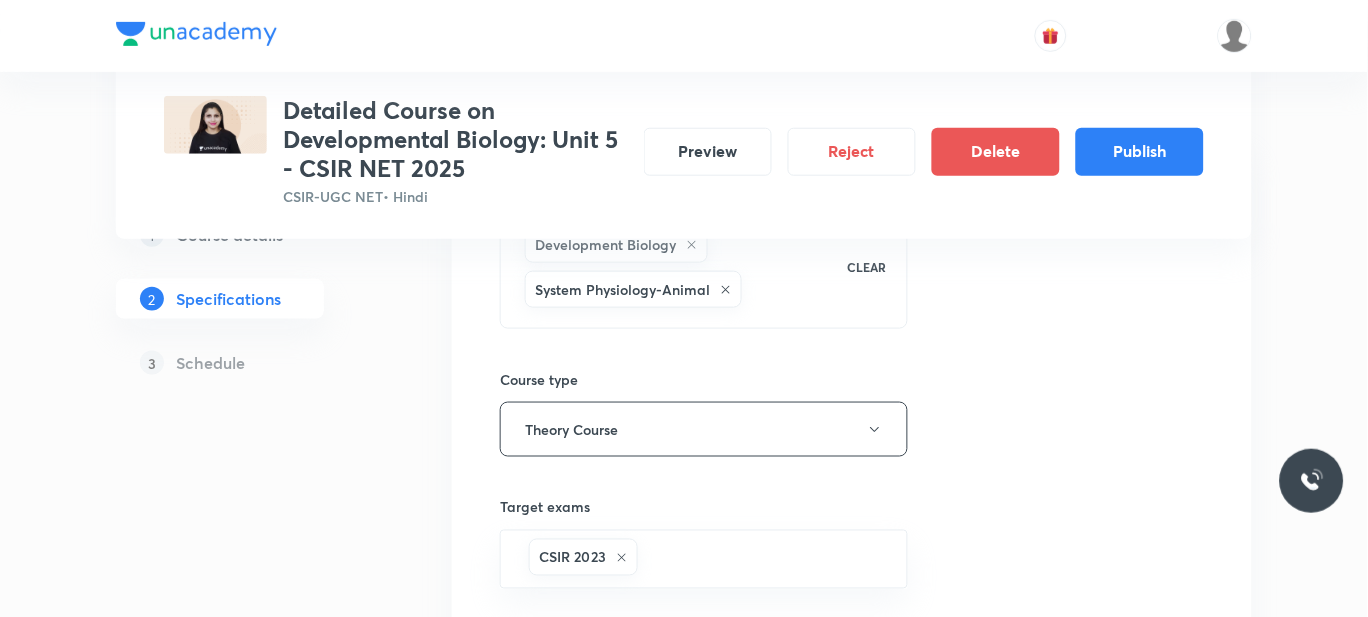 click on "Schedule" at bounding box center (210, 363) 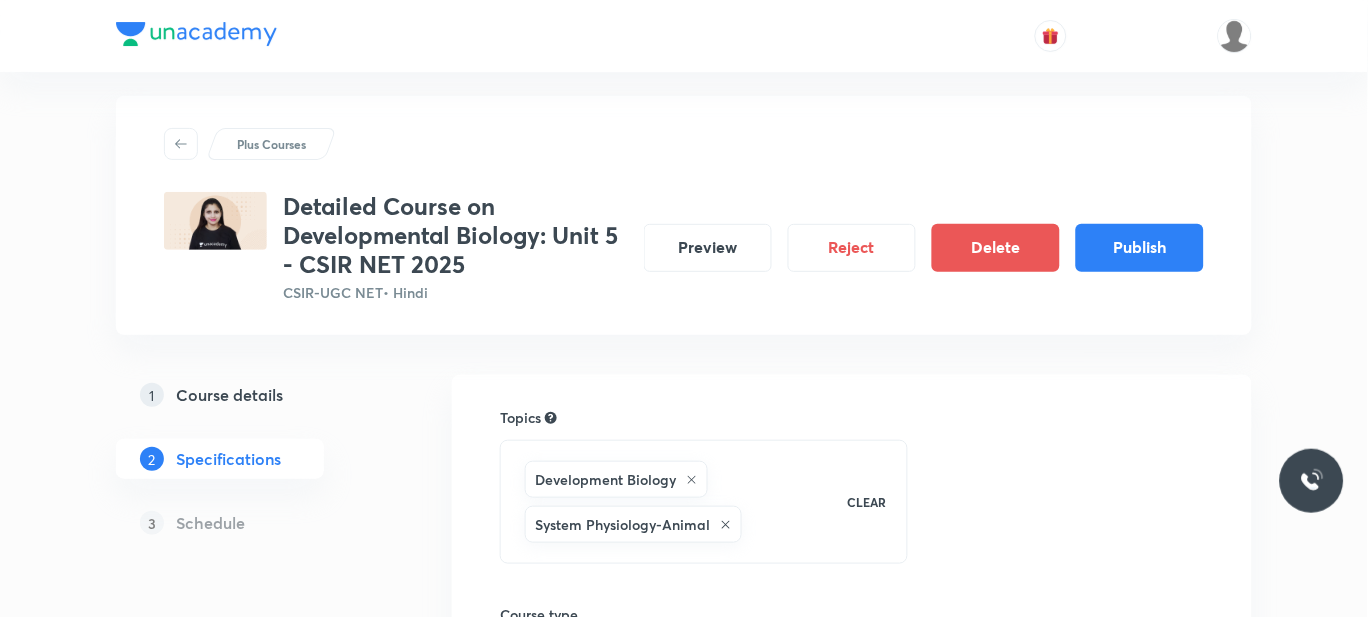 scroll, scrollTop: 0, scrollLeft: 0, axis: both 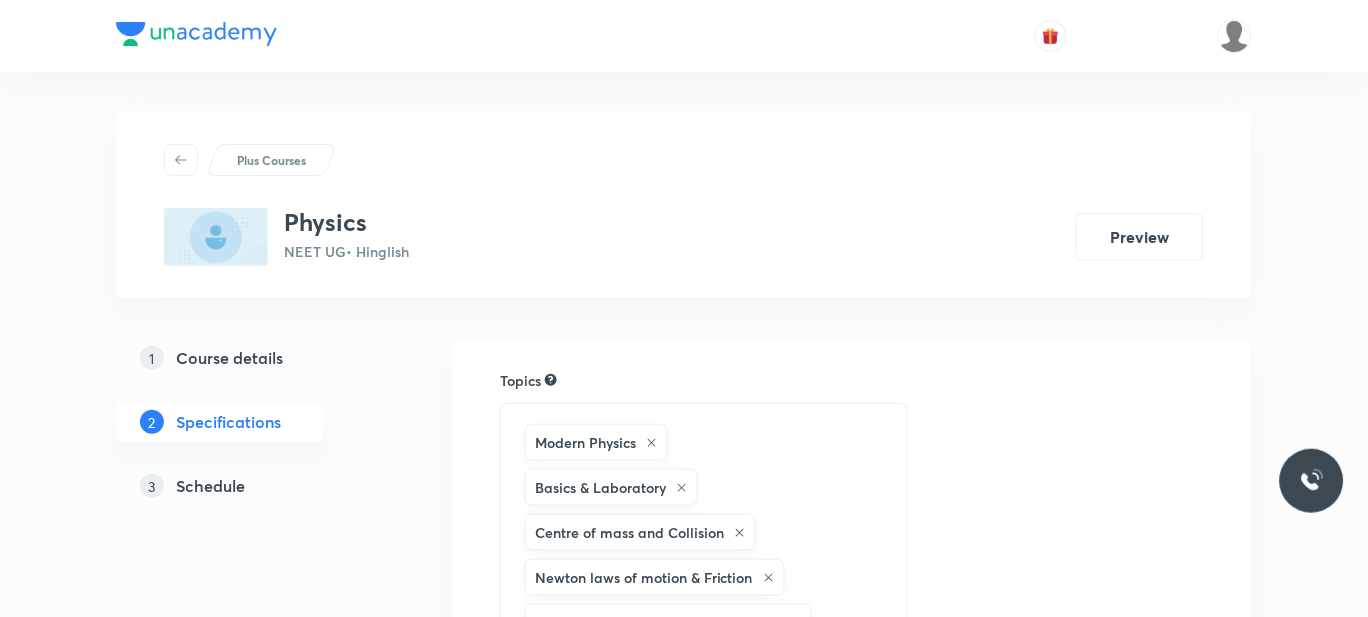 click on "Schedule" at bounding box center (210, 486) 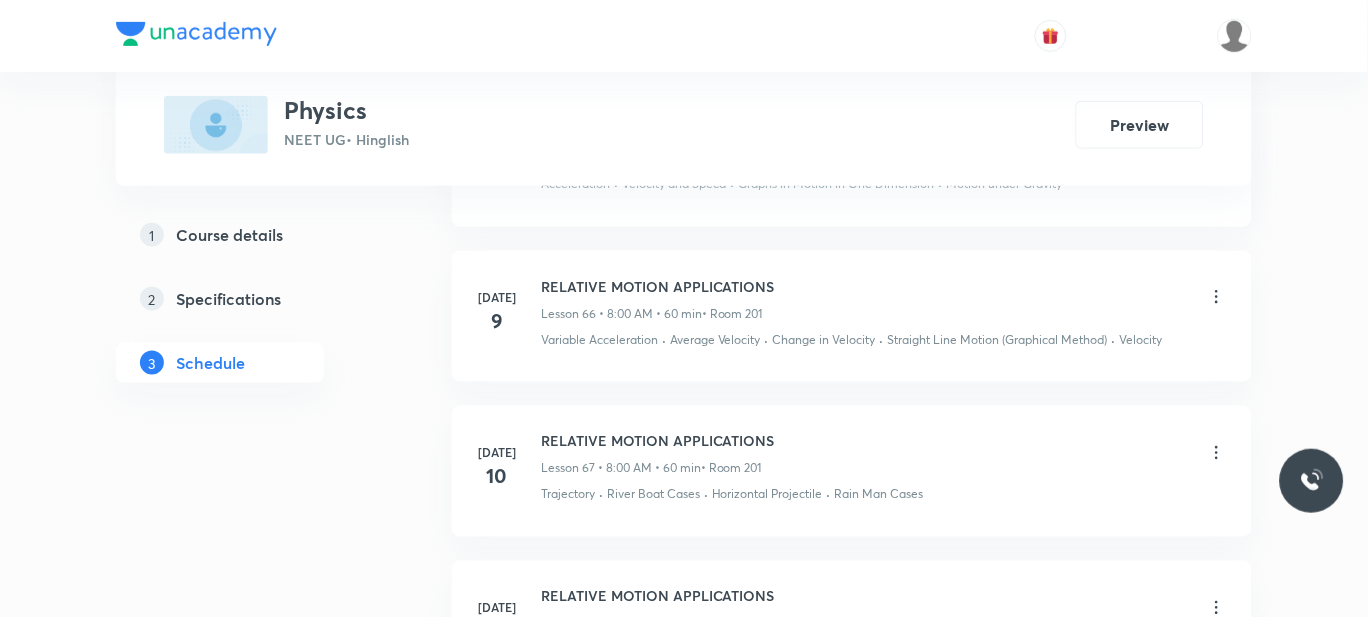 scroll, scrollTop: 12068, scrollLeft: 0, axis: vertical 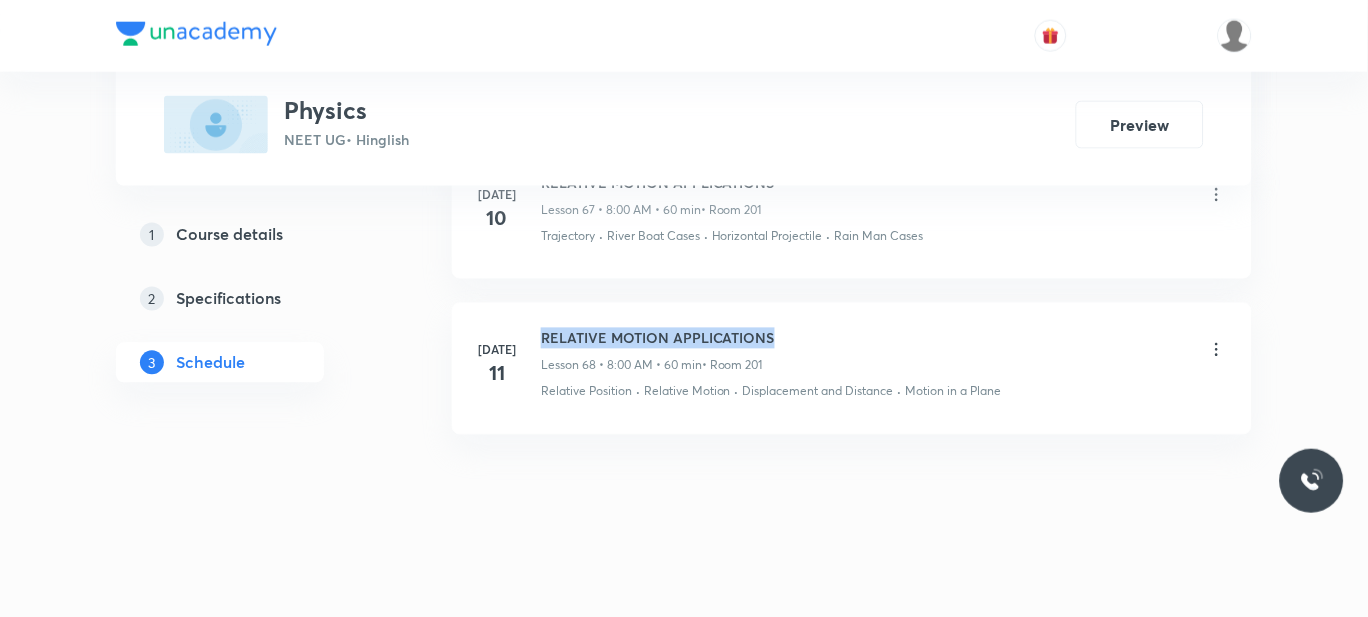 drag, startPoint x: 783, startPoint y: 336, endPoint x: 541, endPoint y: 341, distance: 242.05165 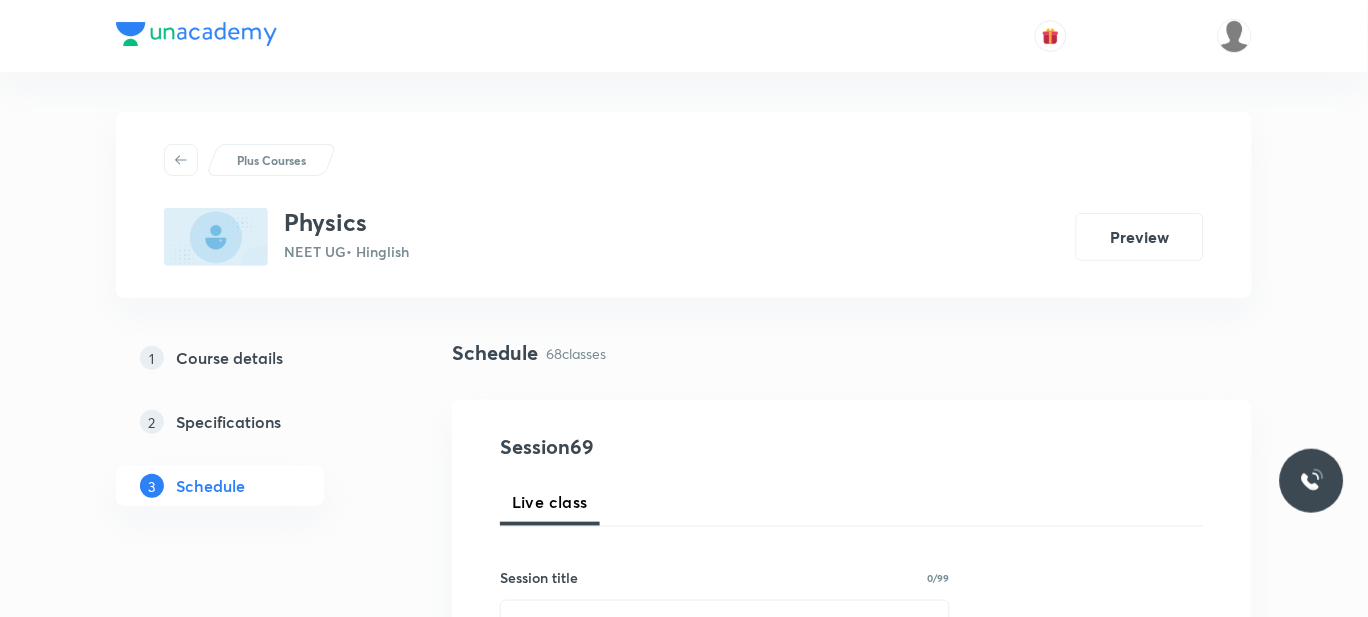 scroll, scrollTop: 279, scrollLeft: 0, axis: vertical 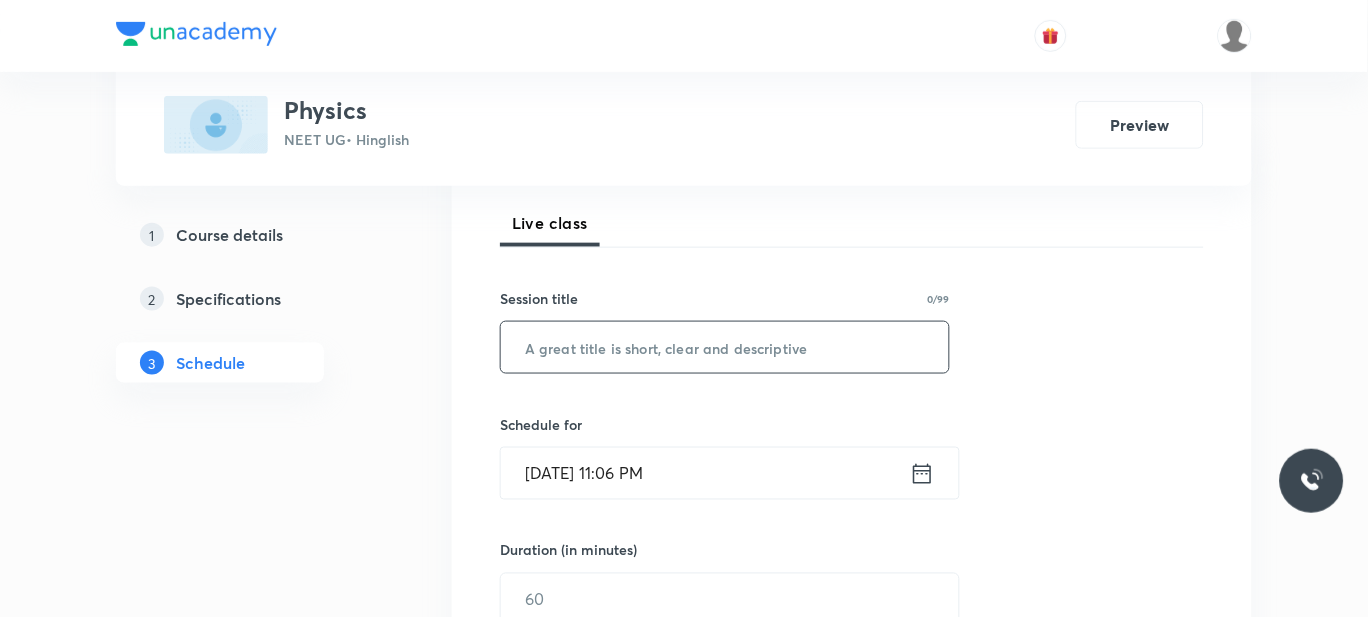 click at bounding box center (725, 347) 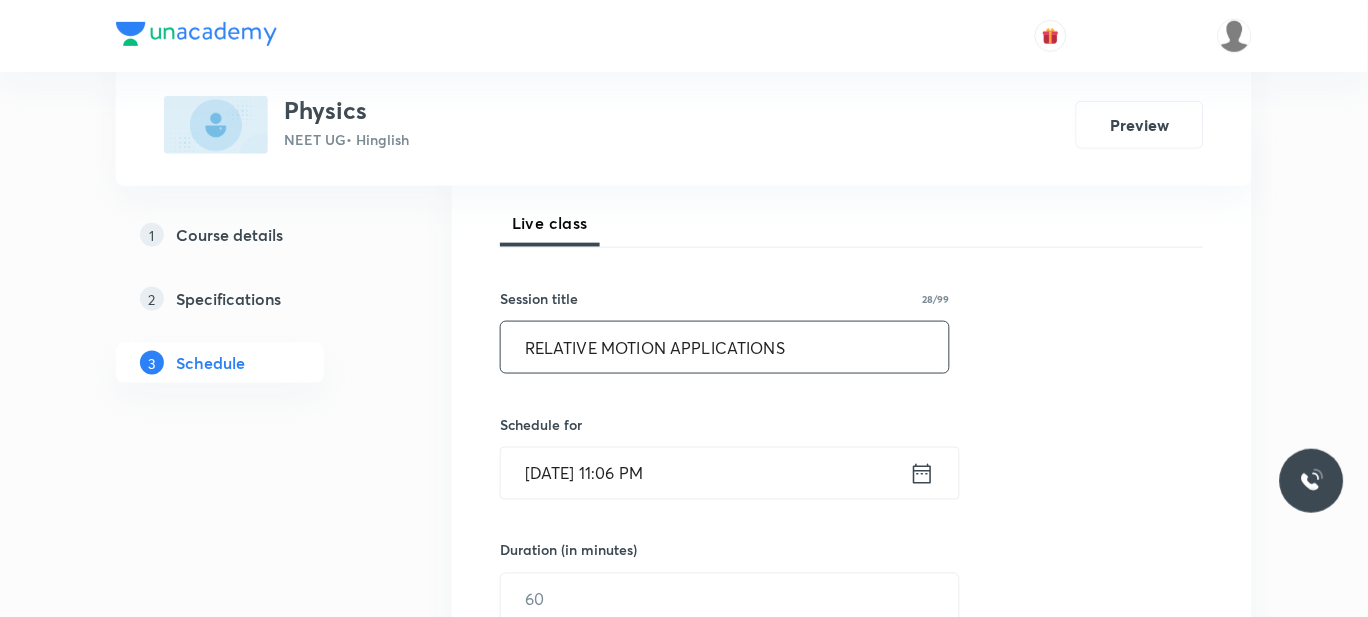 type on "RELATIVE MOTION APPLICATIONS" 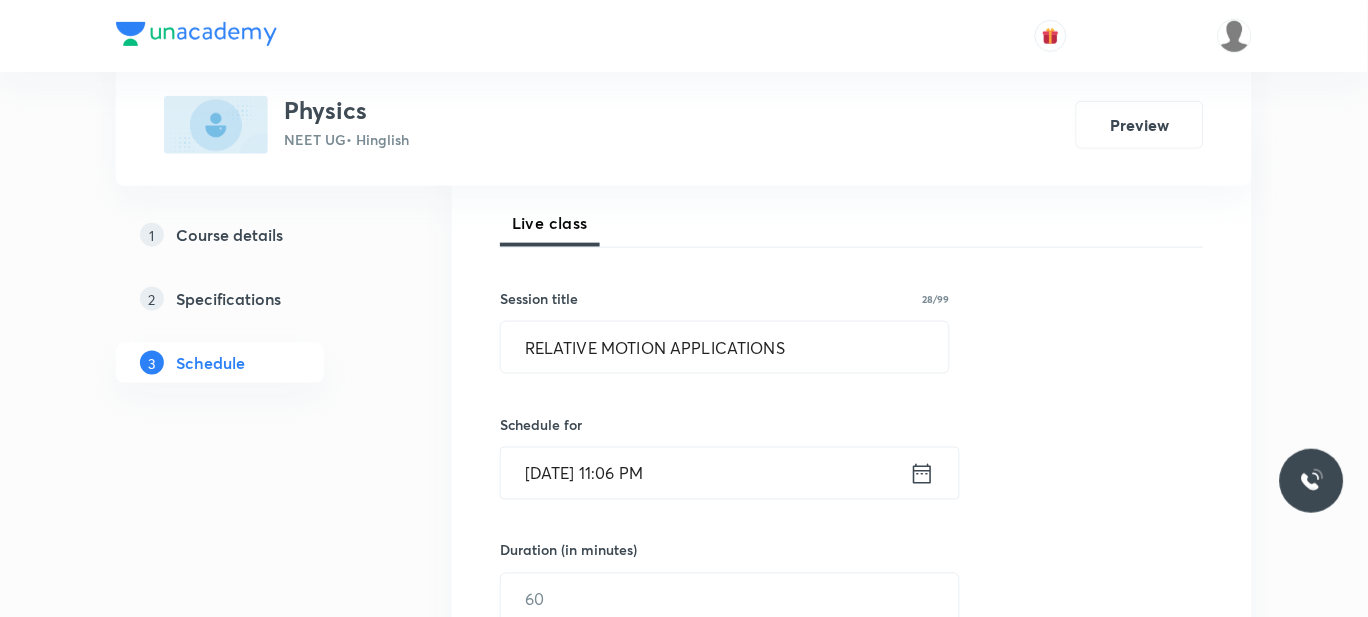 click on "Jul 11, 2025, 11:06 PM" at bounding box center (705, 473) 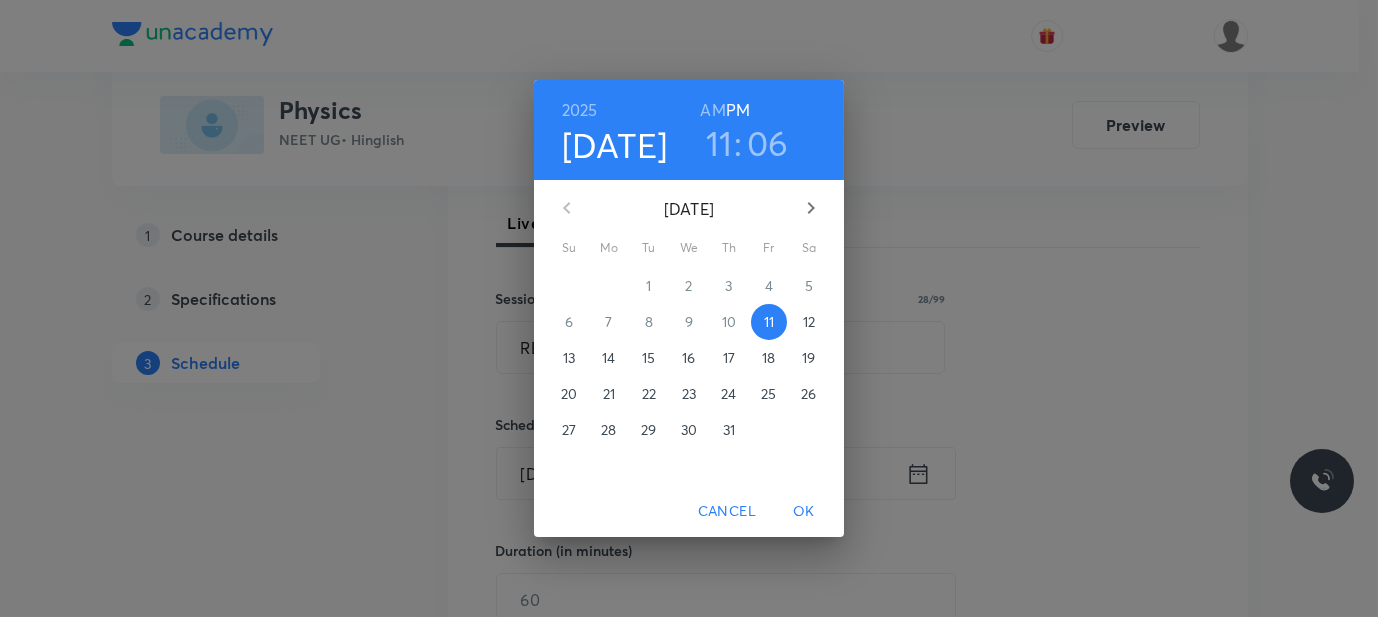 click on "12" at bounding box center (809, 322) 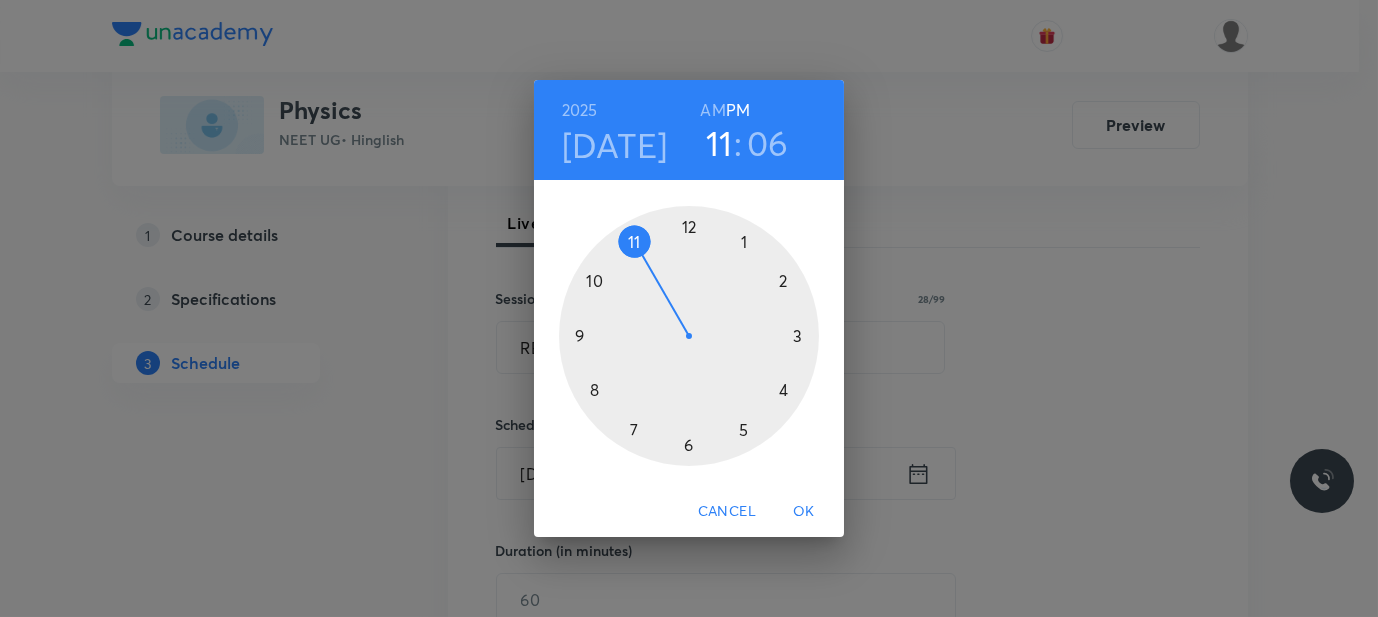 click at bounding box center (689, 336) 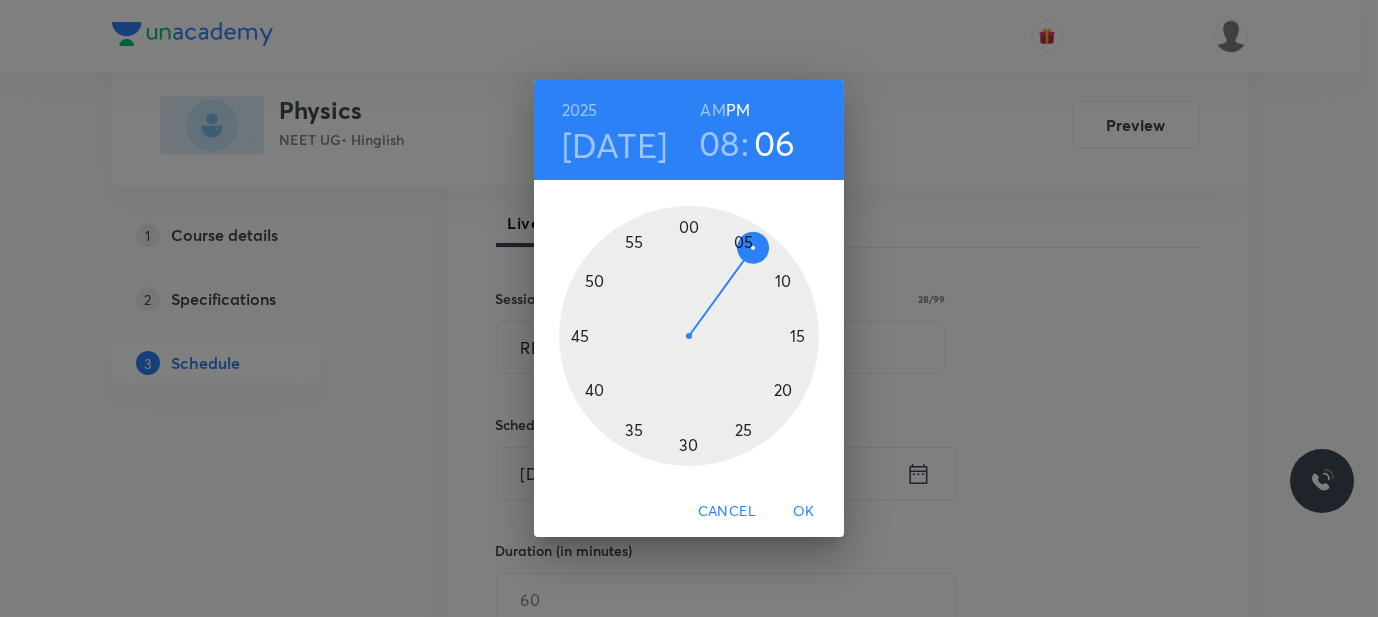 click at bounding box center [689, 336] 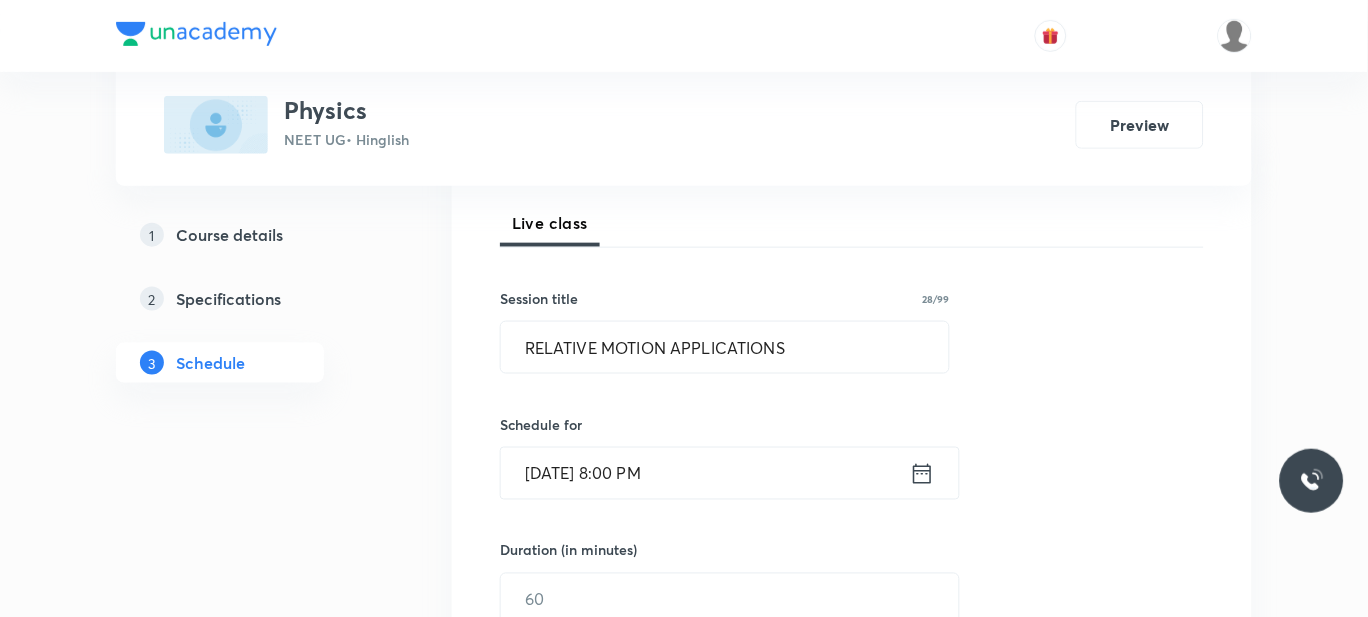 click on "Jul 12, 2025, 8:00 PM" at bounding box center [705, 473] 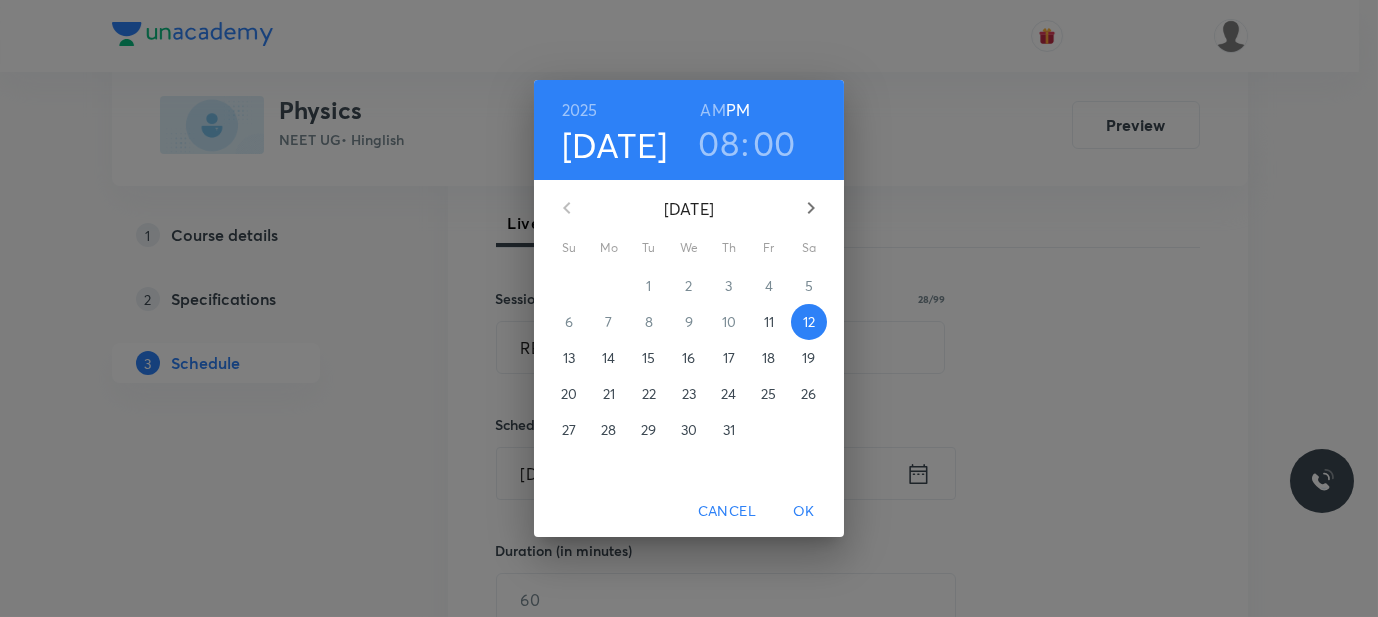 click on "AM" at bounding box center (712, 110) 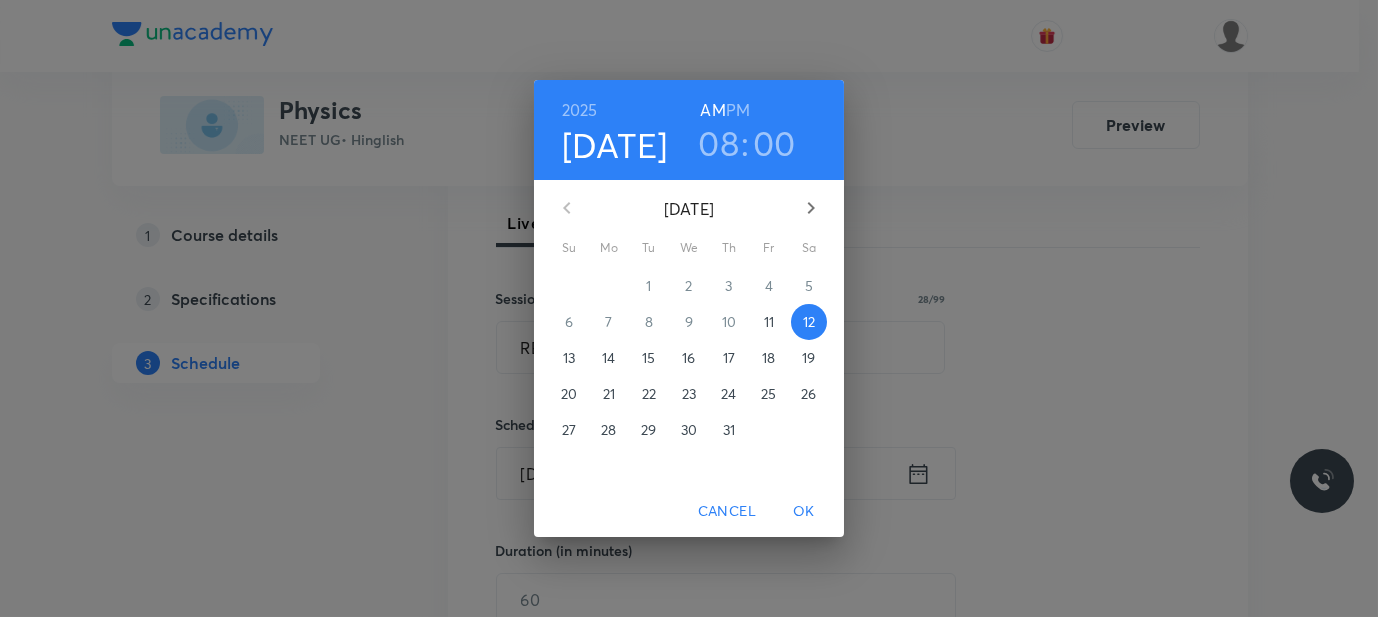 click on "OK" at bounding box center [804, 511] 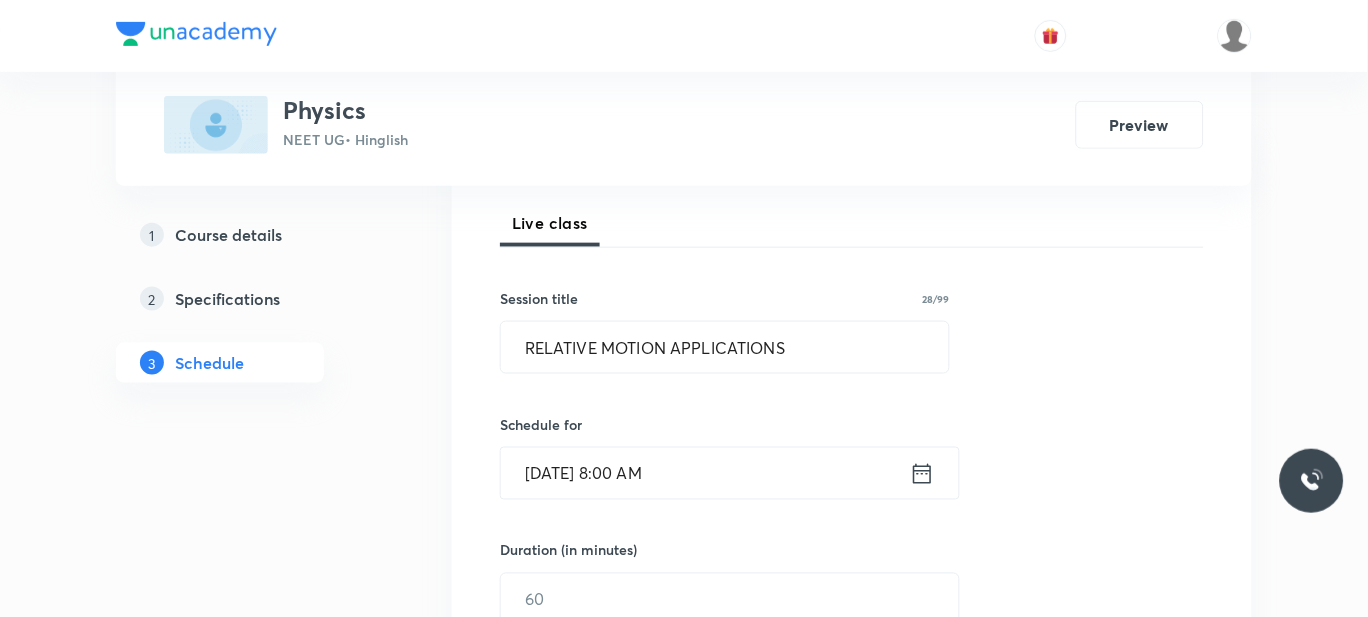 scroll, scrollTop: 421, scrollLeft: 0, axis: vertical 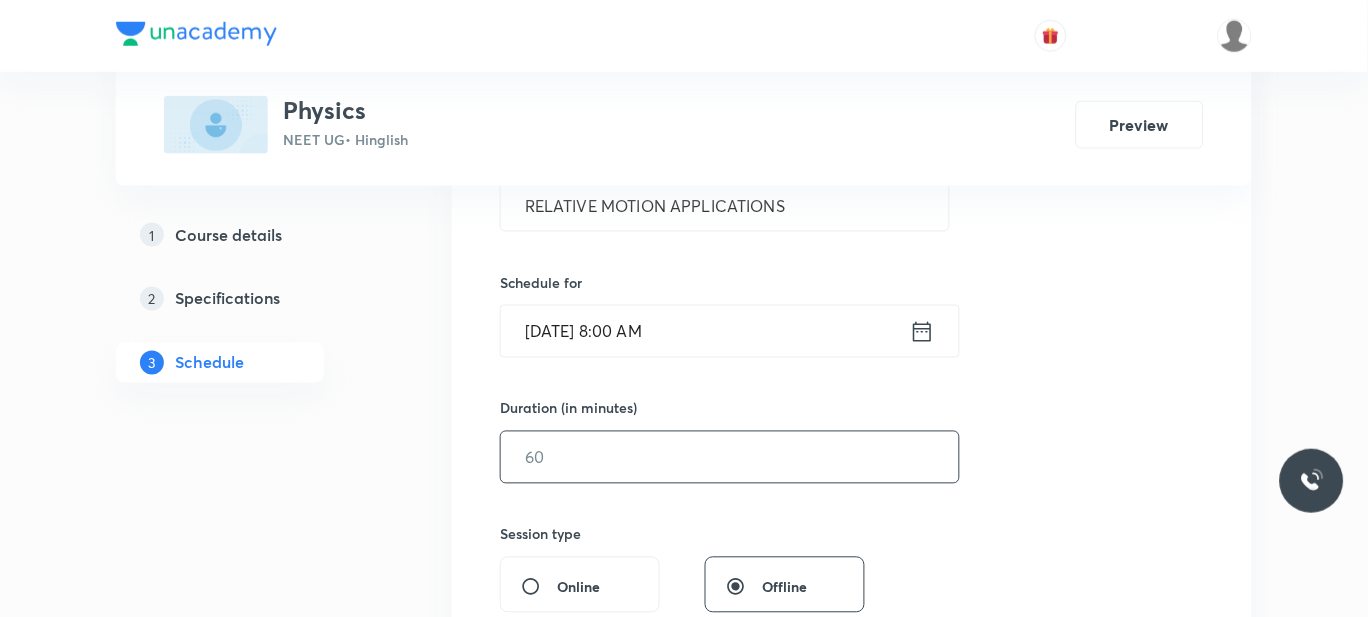 click at bounding box center [730, 457] 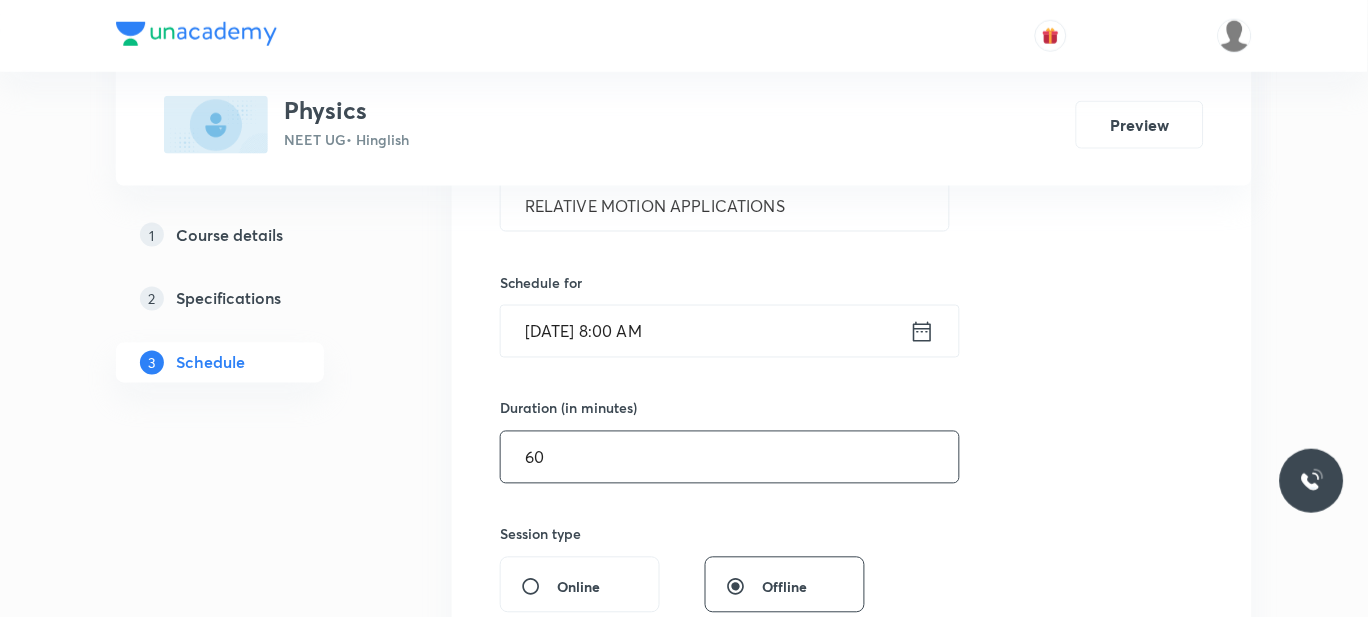 scroll, scrollTop: 630, scrollLeft: 0, axis: vertical 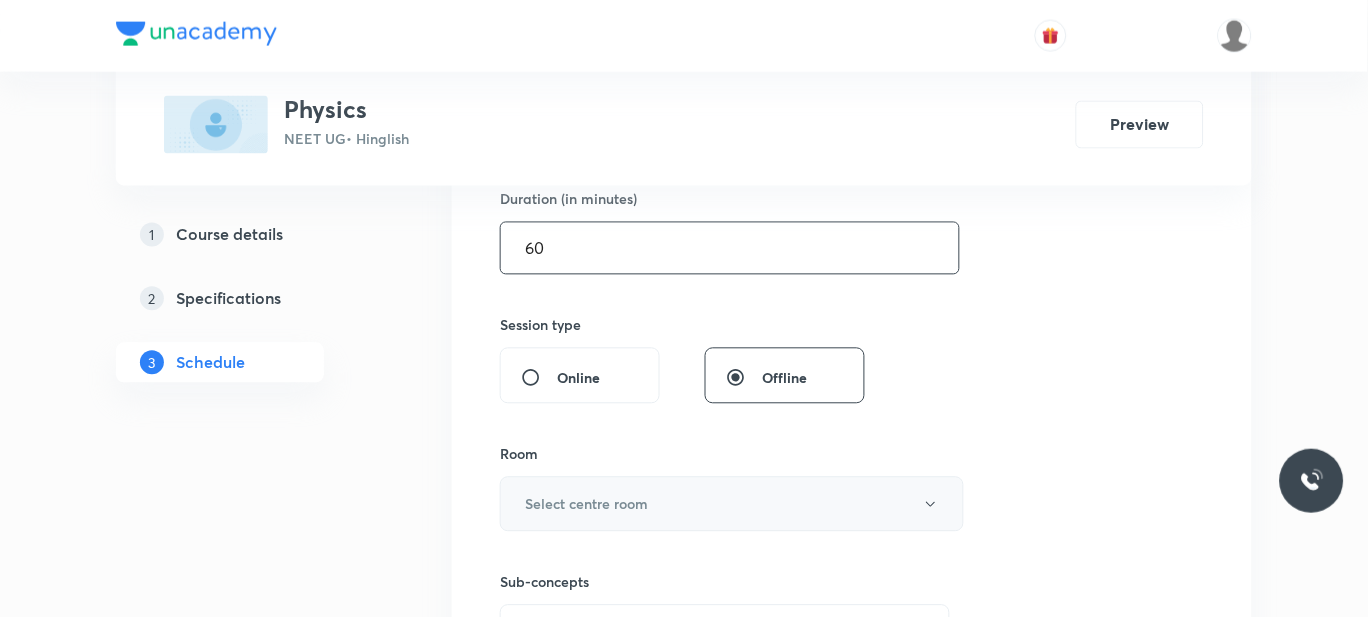 type on "60" 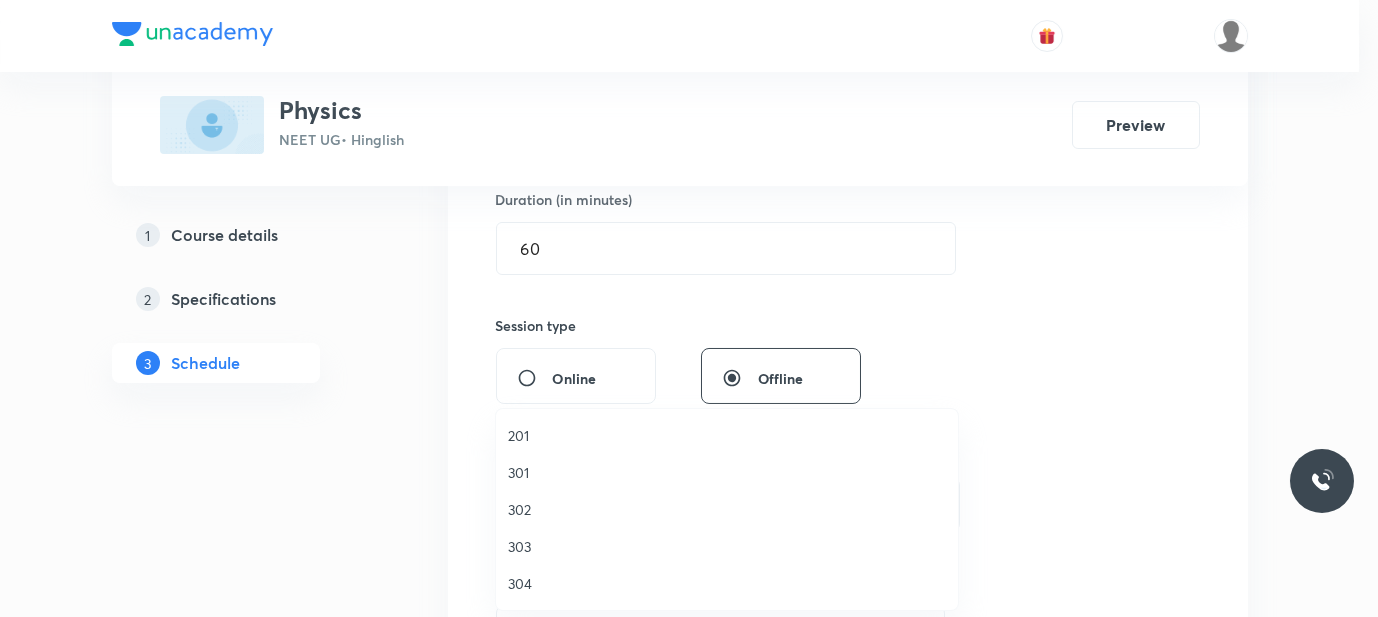 click on "201" at bounding box center (727, 435) 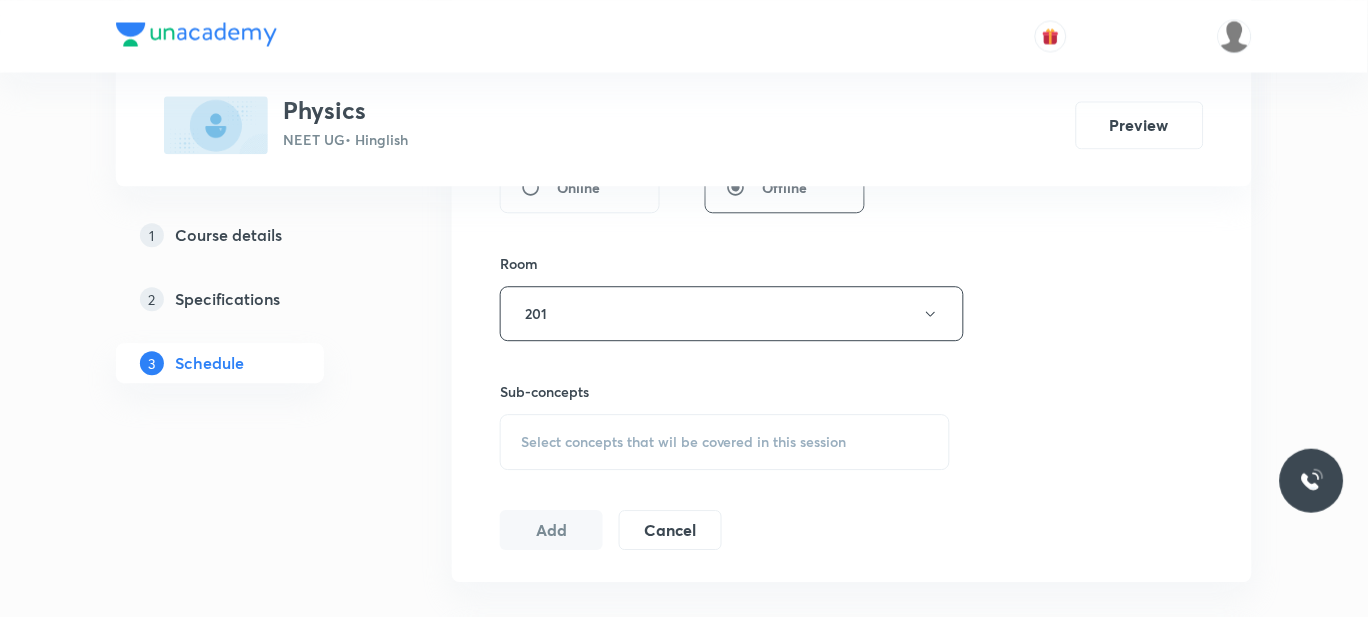 scroll, scrollTop: 822, scrollLeft: 0, axis: vertical 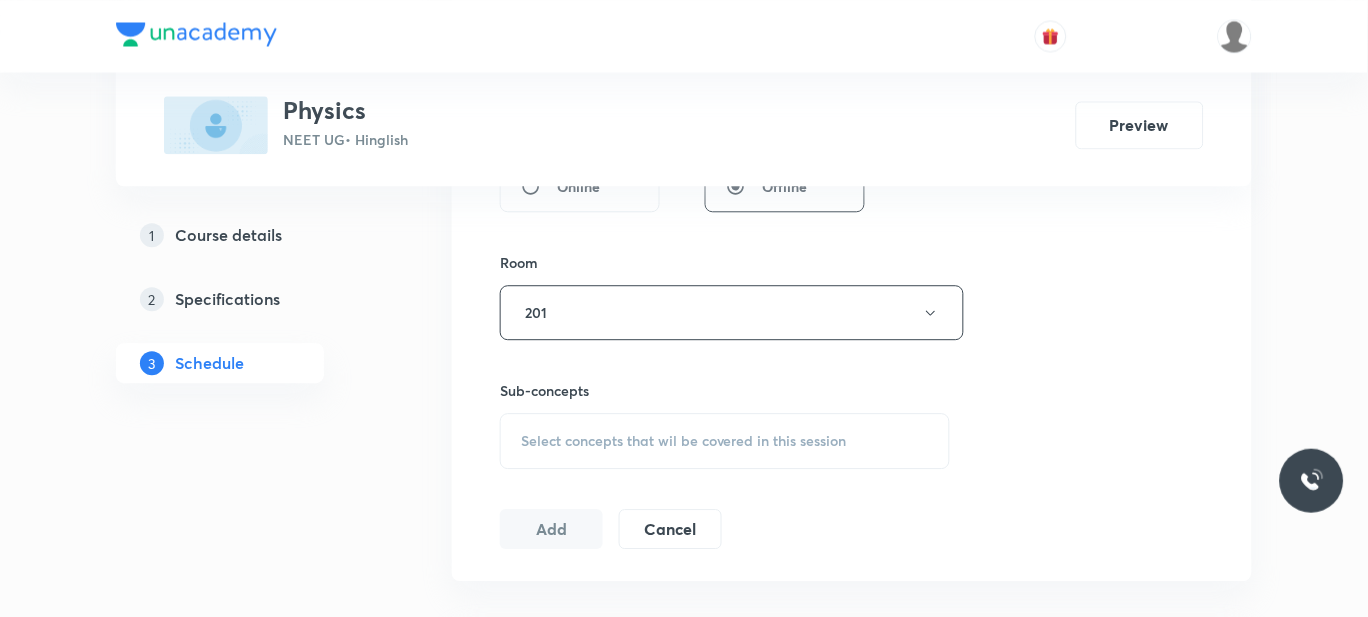 click on "Select concepts that wil be covered in this session" at bounding box center (684, 441) 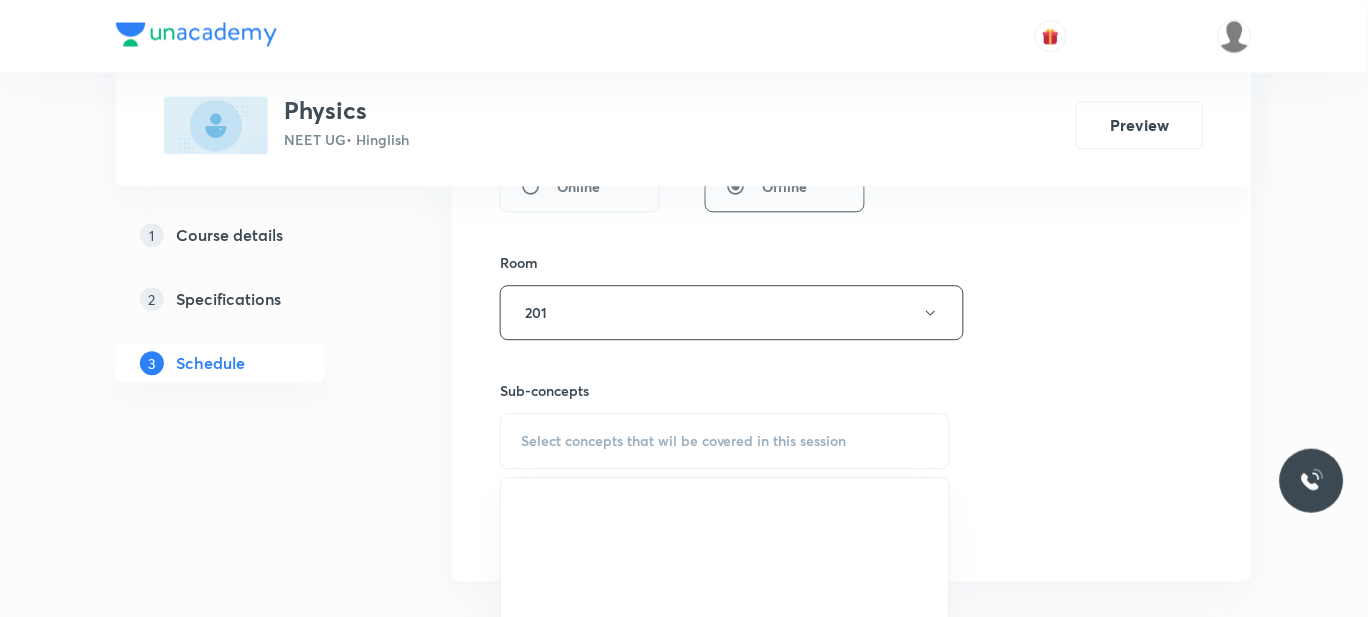 scroll, scrollTop: 974, scrollLeft: 0, axis: vertical 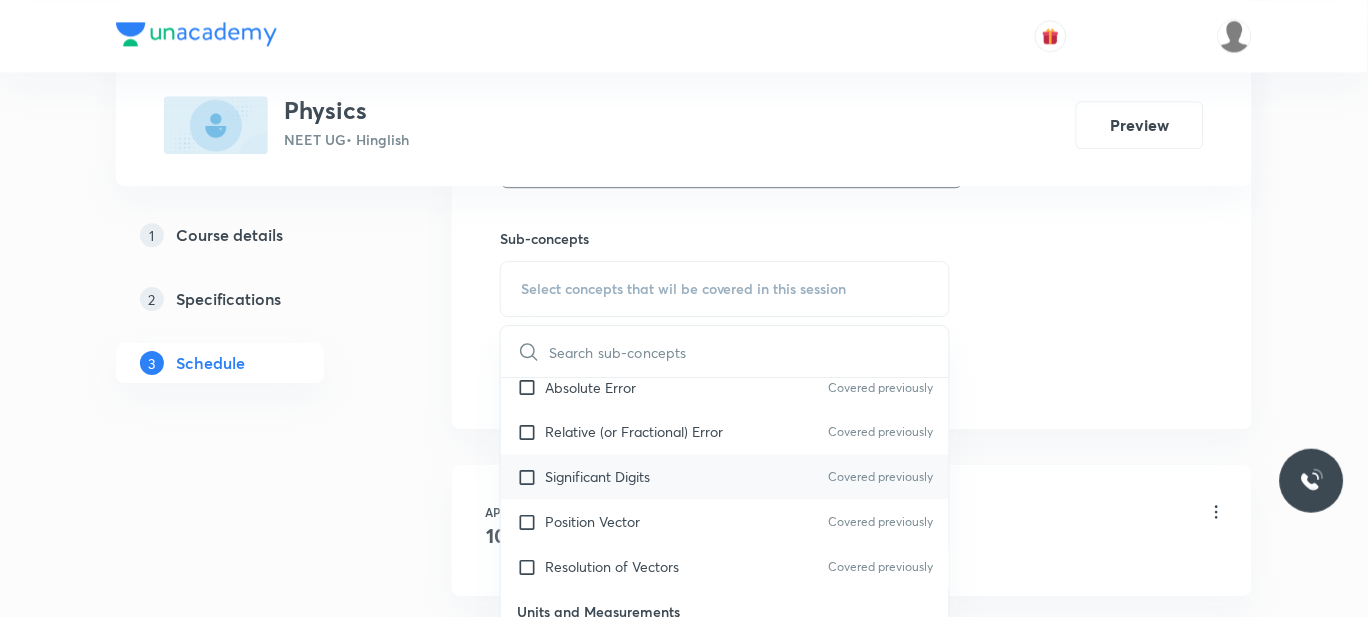 click on "Significant Digits" at bounding box center (597, 476) 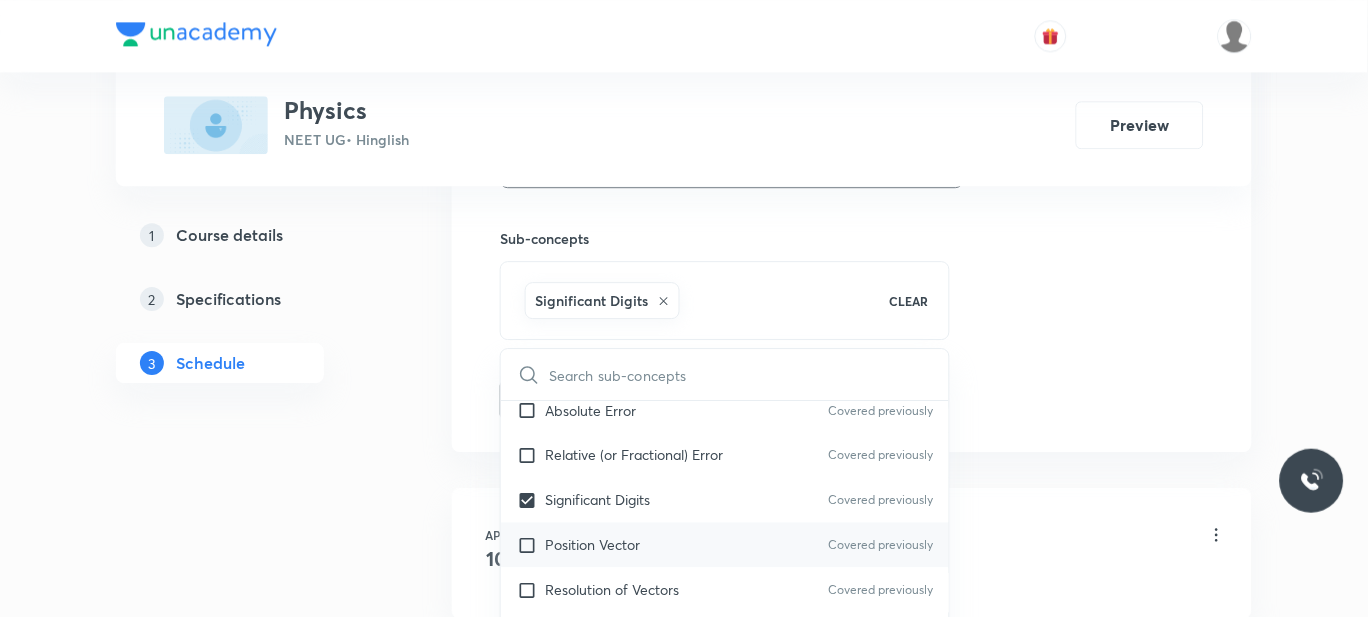 click on "Position Vector" at bounding box center [592, 544] 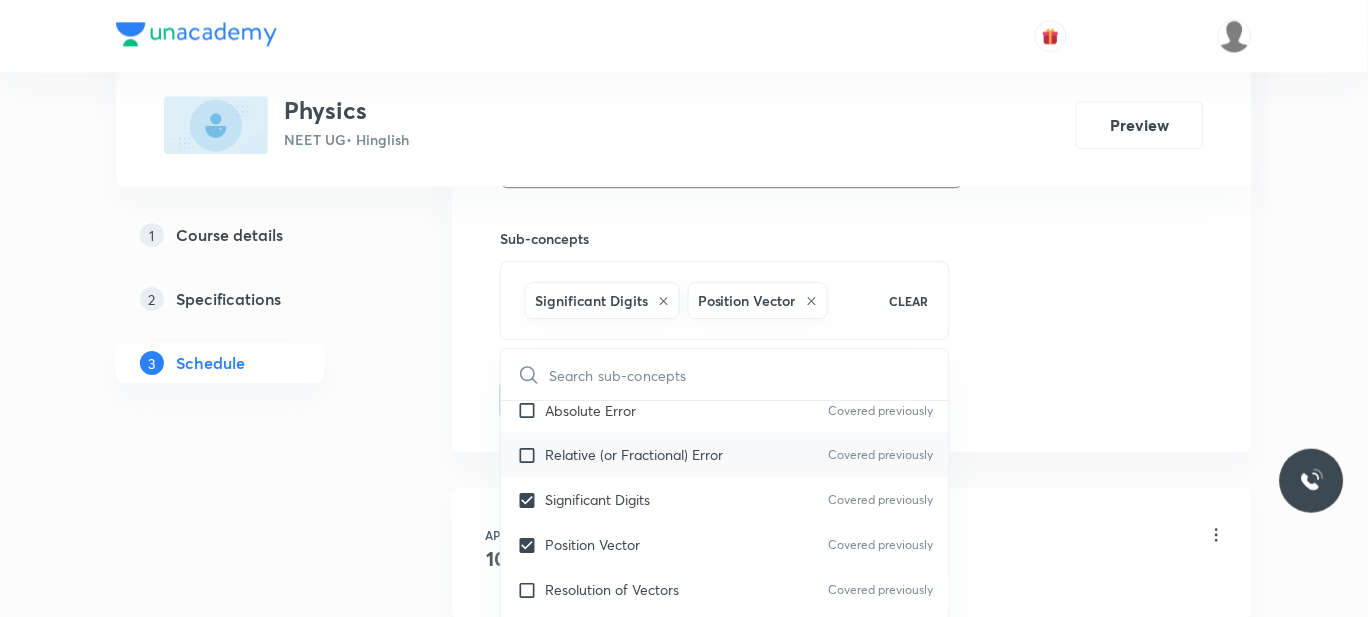 click on "Relative (or Fractional) Error" at bounding box center [634, 454] 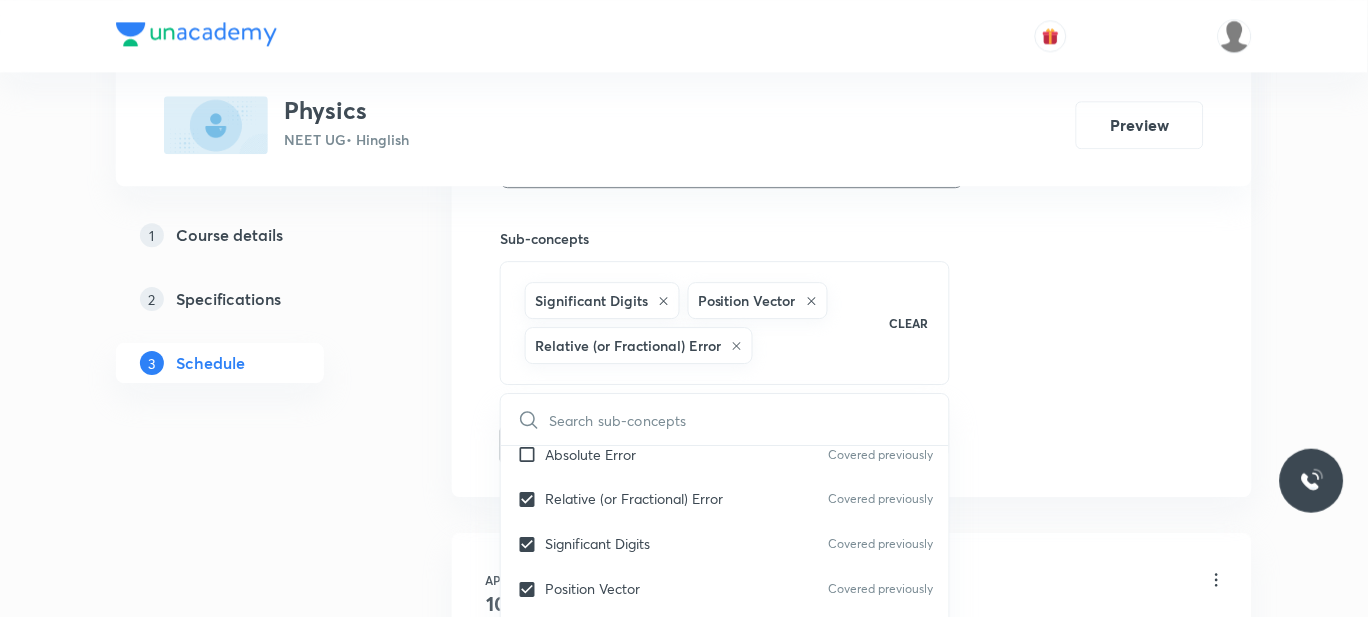 click on "Plus Courses Physics NEET UG  • Hinglish Preview 1 Course details 2 Specifications 3 Schedule Schedule 68  classes Session  69 Live class Session title 28/99 RELATIVE MOTION APPLICATIONS ​ Schedule for Jul 12, 2025, 8:00 AM ​ Duration (in minutes) 60 ​   Session type Online Offline Room 201 Sub-concepts Significant Digits Position Vector Relative (or Fractional) Error CLEAR ​ Physics - Full Syllabus Mock Questions Physics - Full Syllabus Mock Questions Covered previously Physics Previous Year Question Physics Previous Year Question Units & Dimensions Physical quantity Covered previously Applications of Dimensional Analysis Covered previously Significant Figures Covered previously Units of Physical Quantities Covered previously System of Units Covered previously Dimensions of Some Mathematical Functions Covered previously Unit and Dimension Covered previously Product of Two Vectors Covered previously Subtraction of Vectors Covered previously Cross Product Covered previously Least Count Analysis Error" at bounding box center [684, 5443] 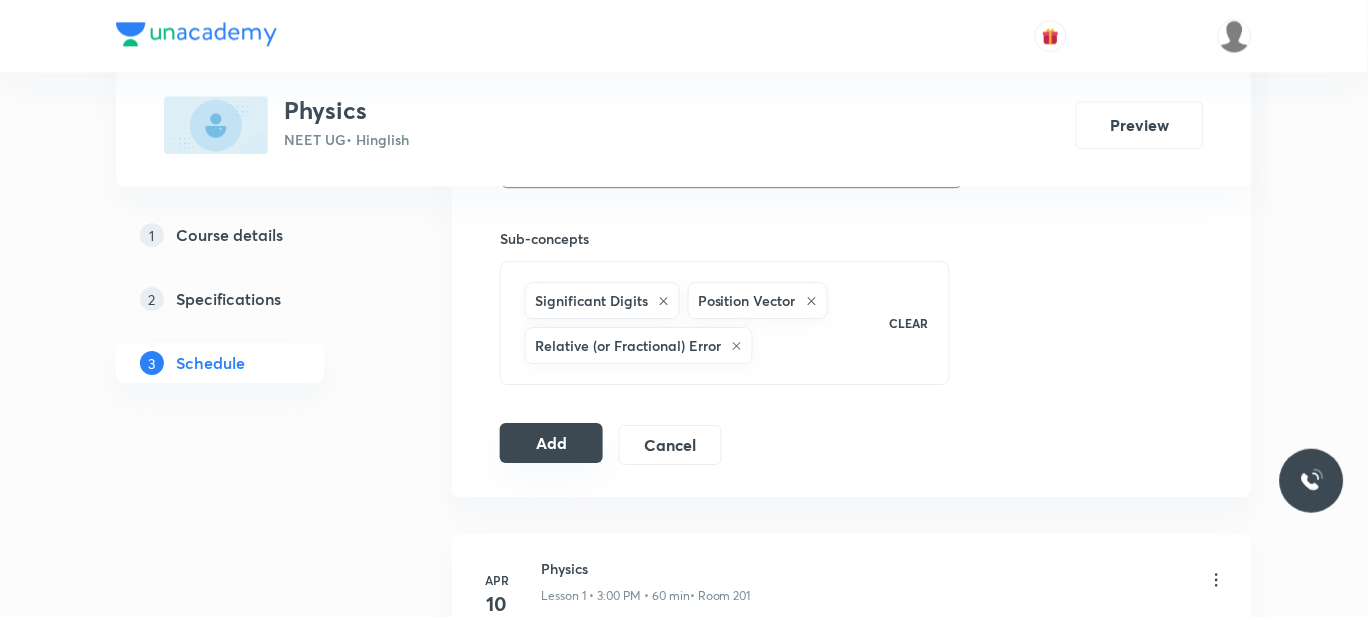 click on "Add" at bounding box center (551, 443) 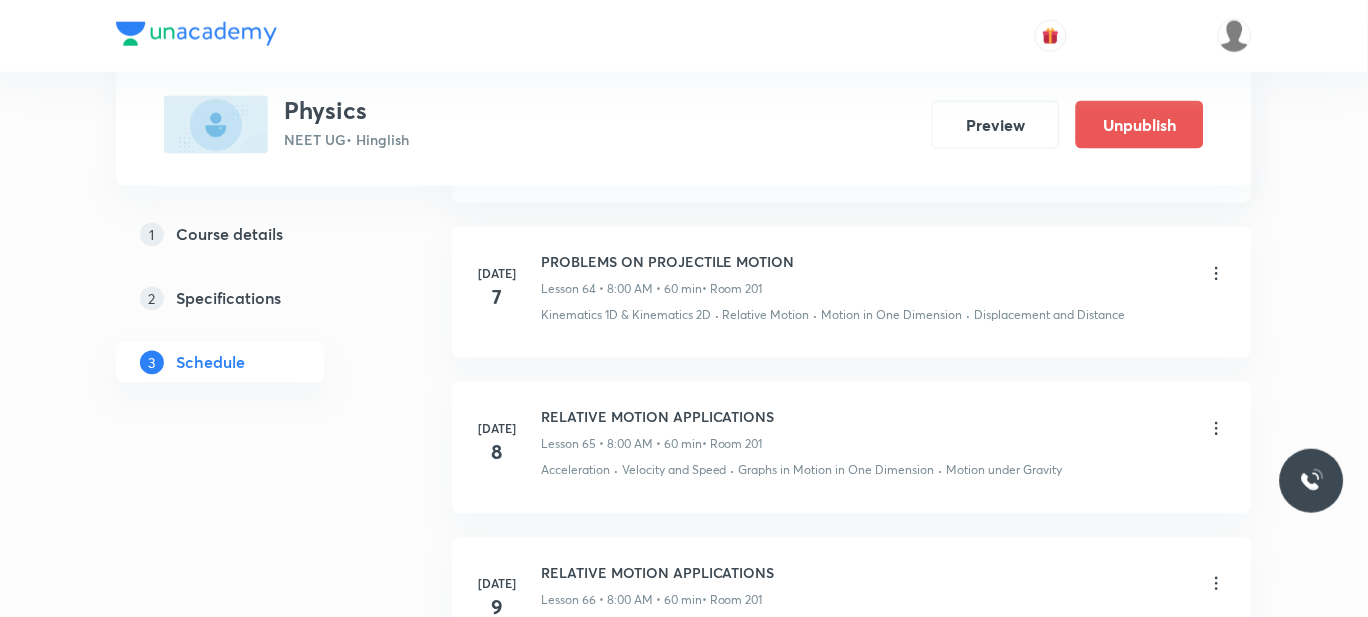 scroll, scrollTop: 11305, scrollLeft: 0, axis: vertical 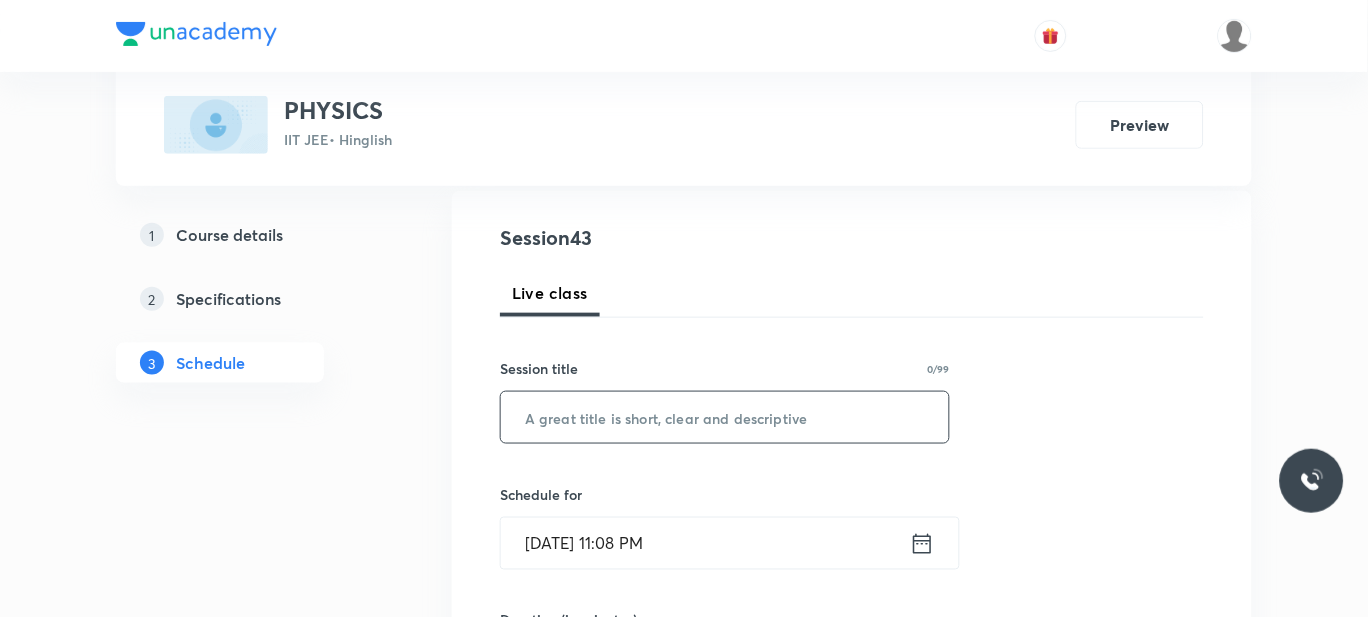 click at bounding box center (725, 417) 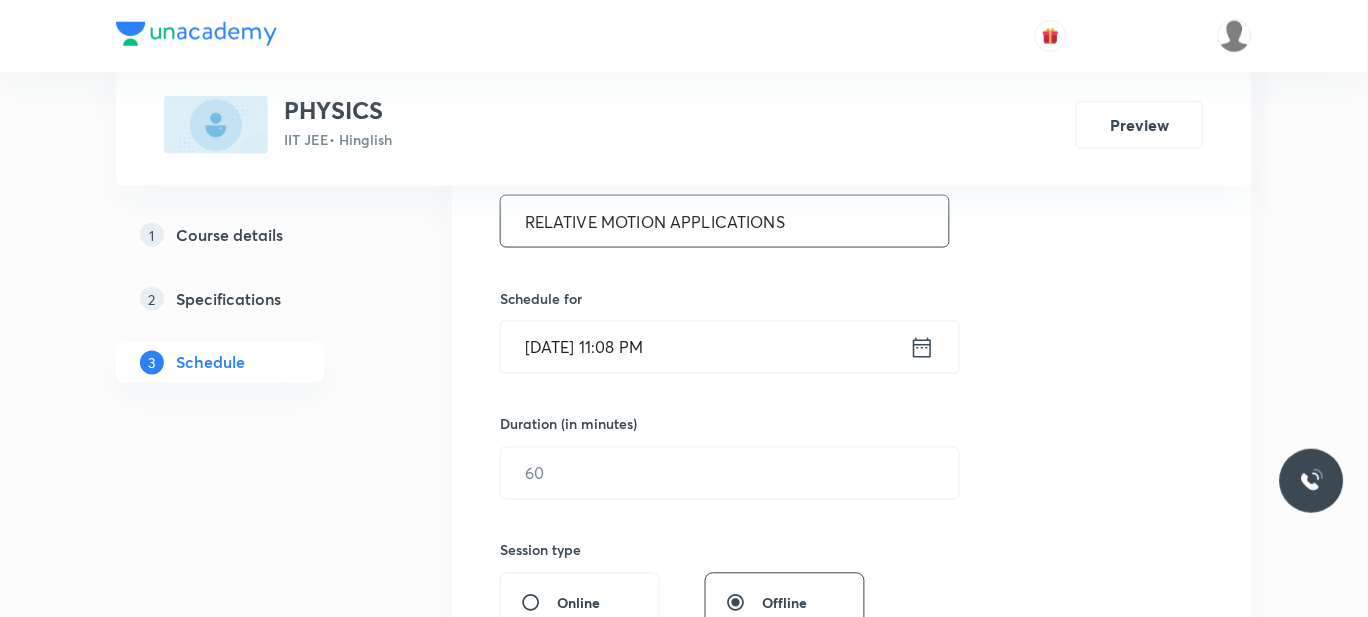 scroll, scrollTop: 407, scrollLeft: 0, axis: vertical 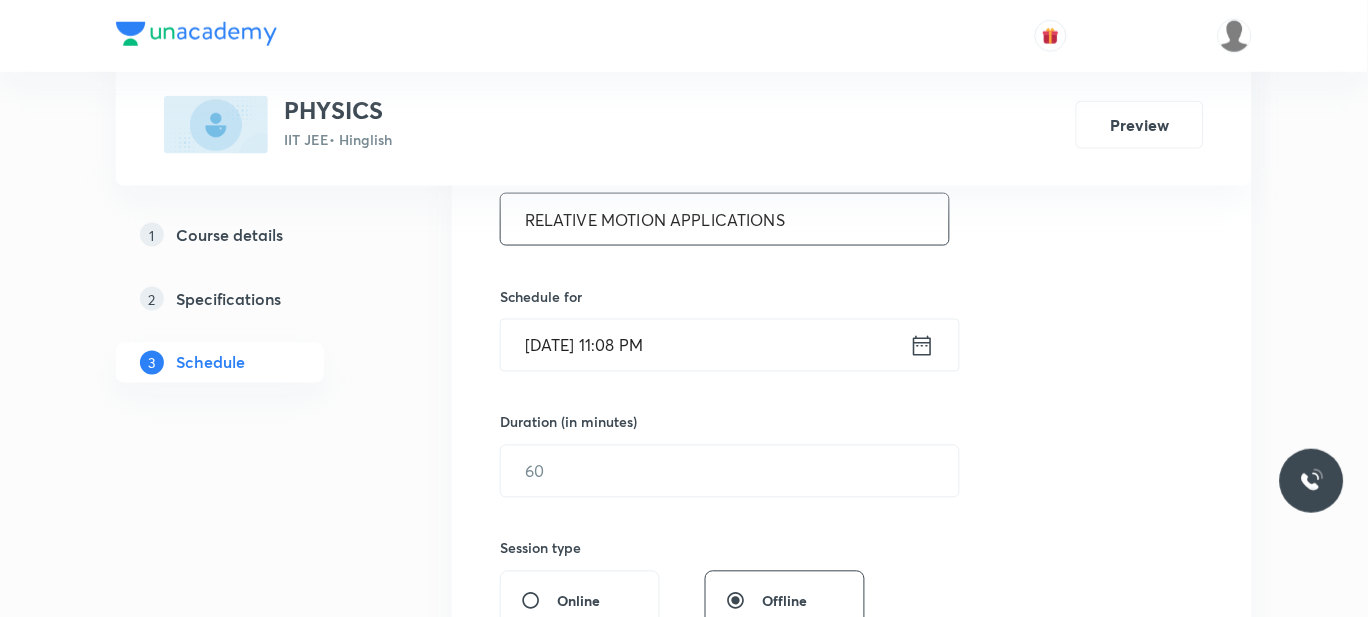 type on "RELATIVE MOTION APPLICATIONS" 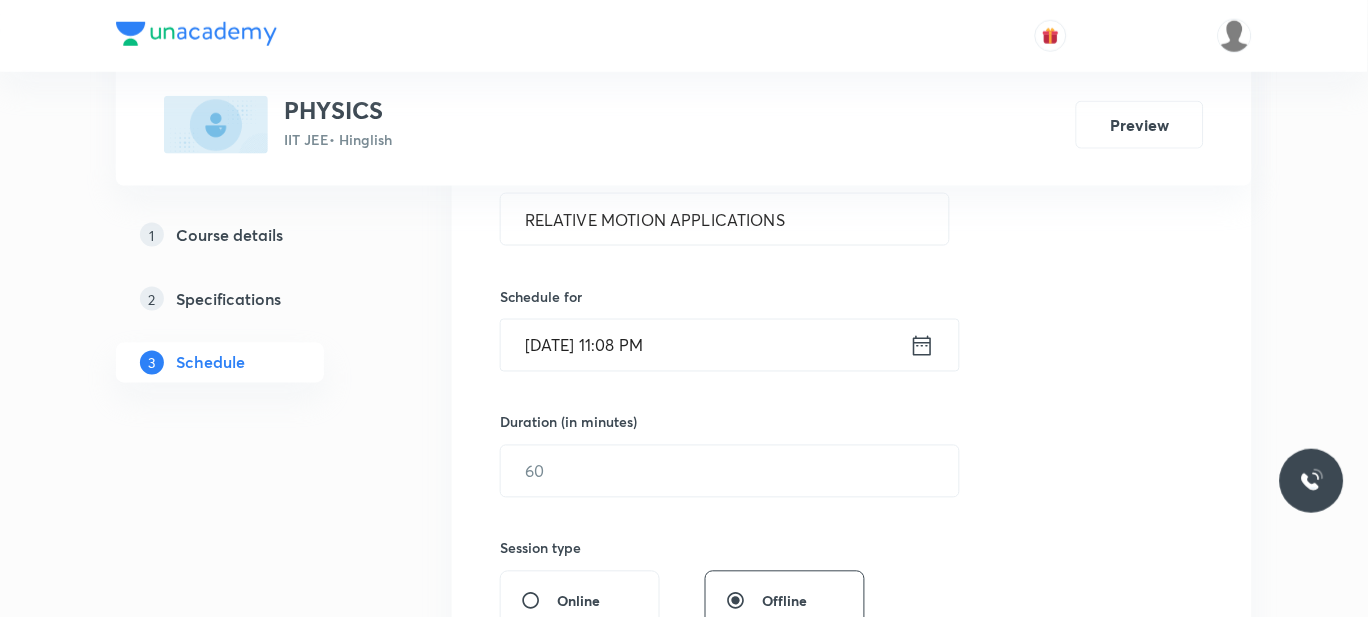 click on "Jul 11, 2025, 11:08 PM" at bounding box center (705, 345) 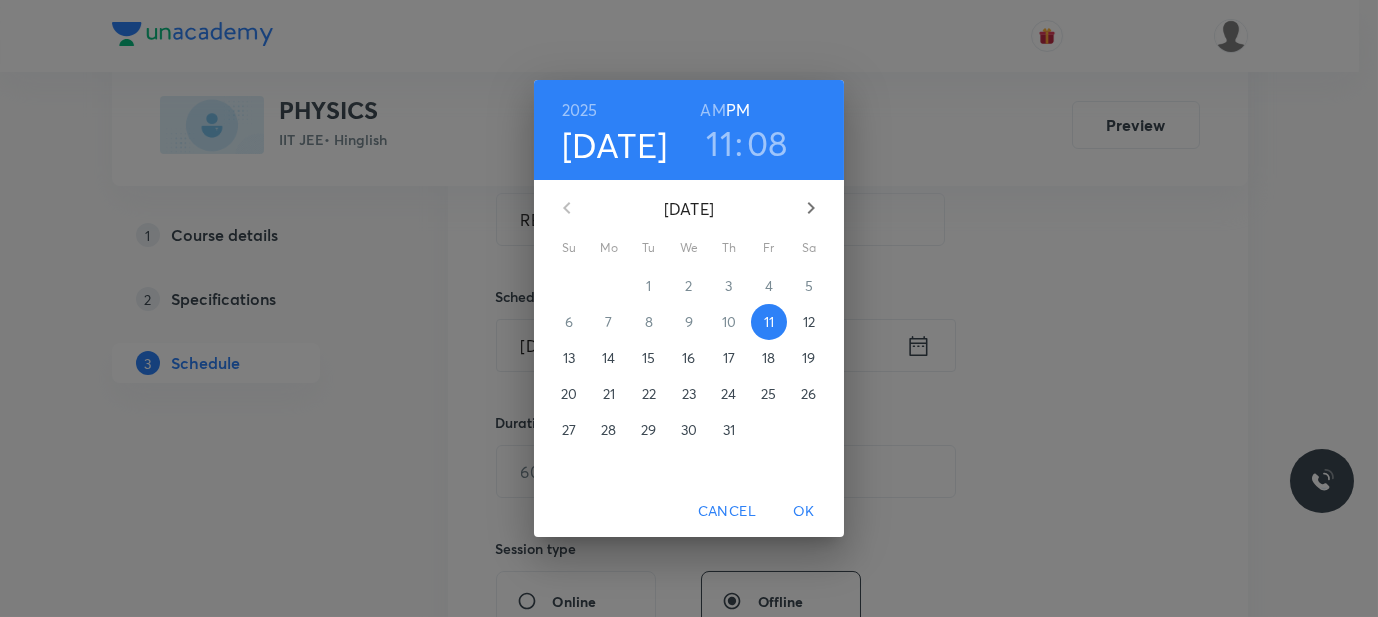 click on "12" at bounding box center [809, 322] 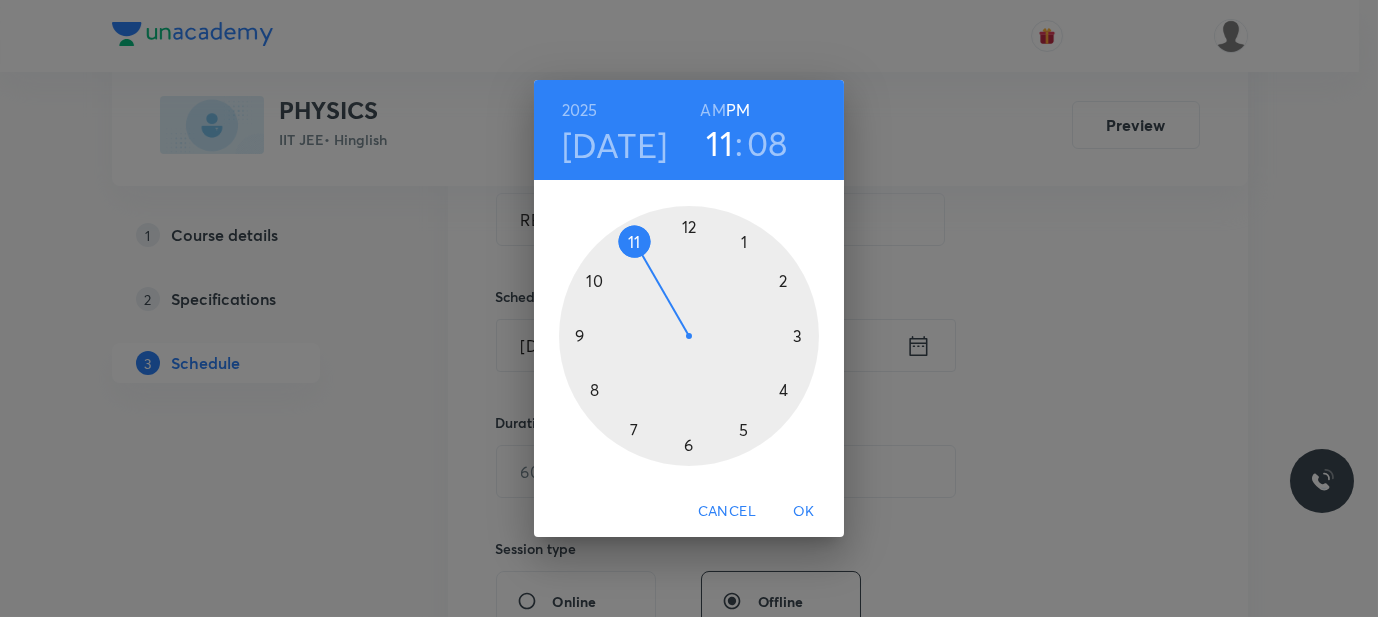 click on "AM" at bounding box center (712, 110) 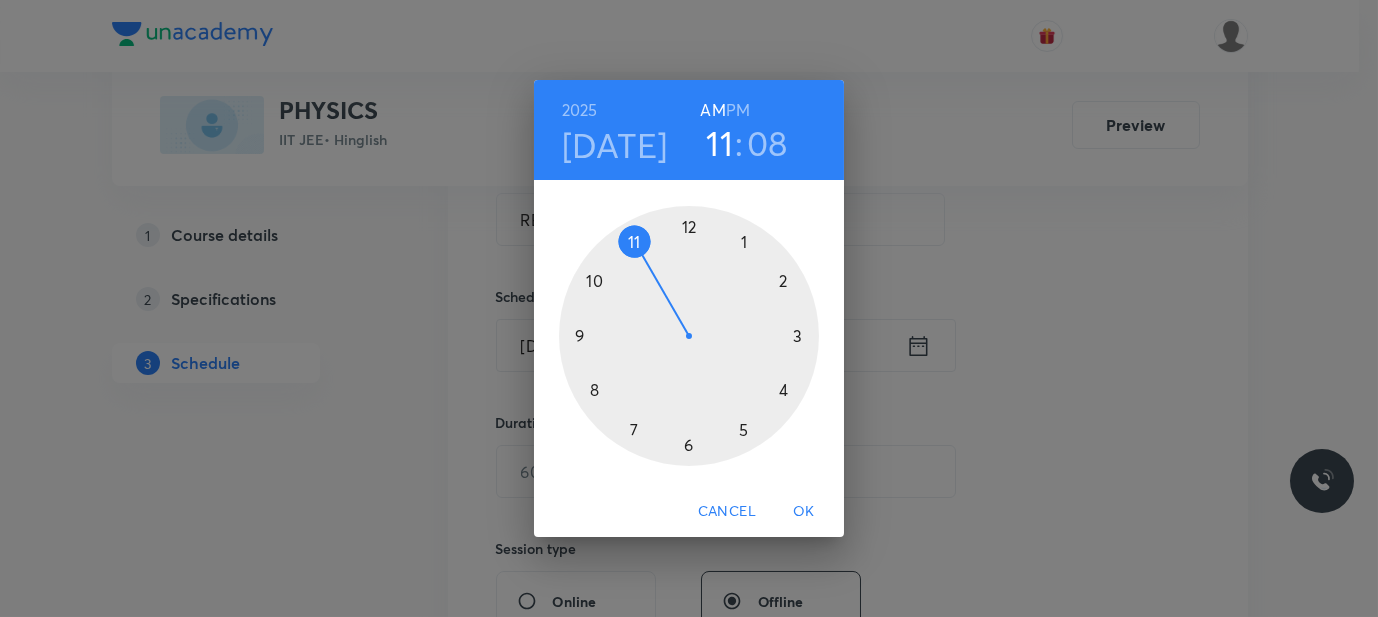 click at bounding box center (689, 336) 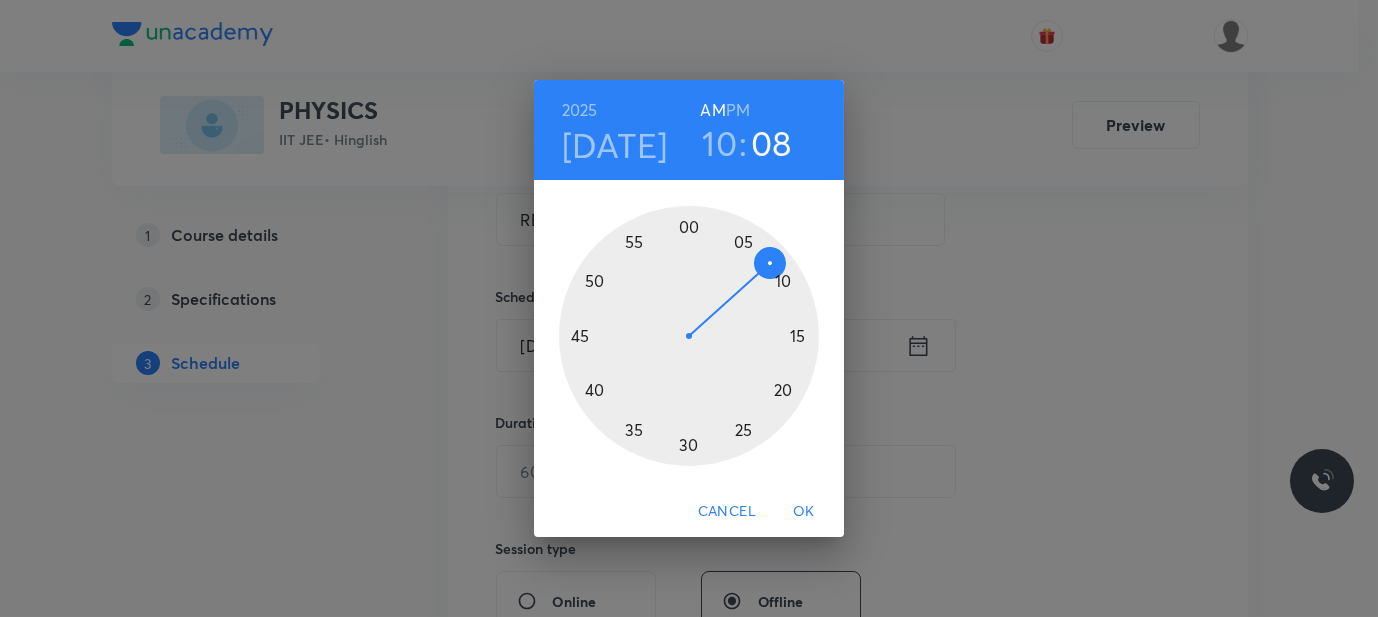 click at bounding box center [689, 336] 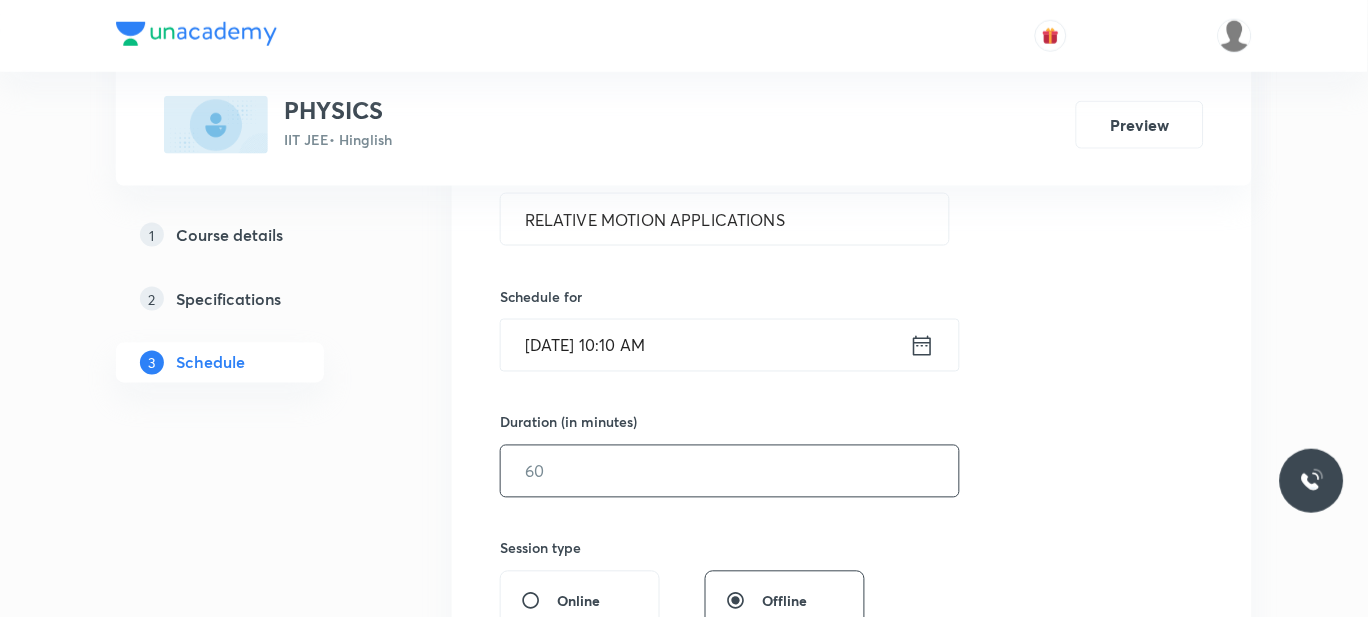 click at bounding box center [730, 471] 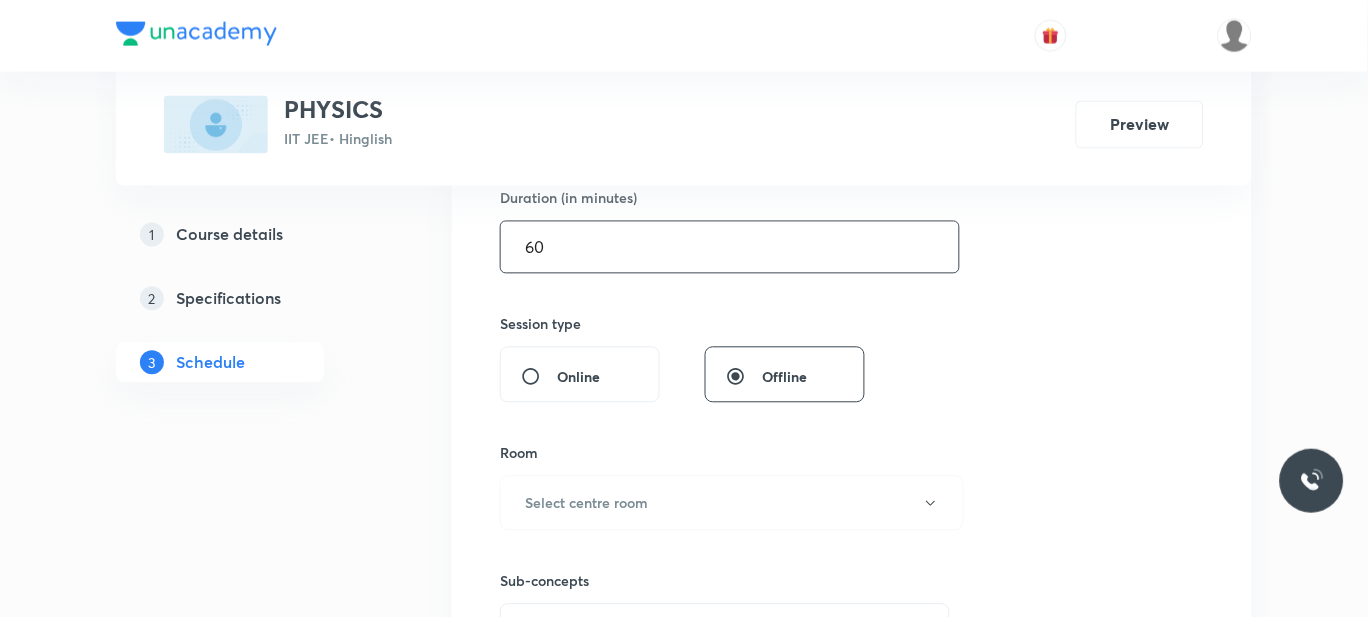 scroll, scrollTop: 810, scrollLeft: 0, axis: vertical 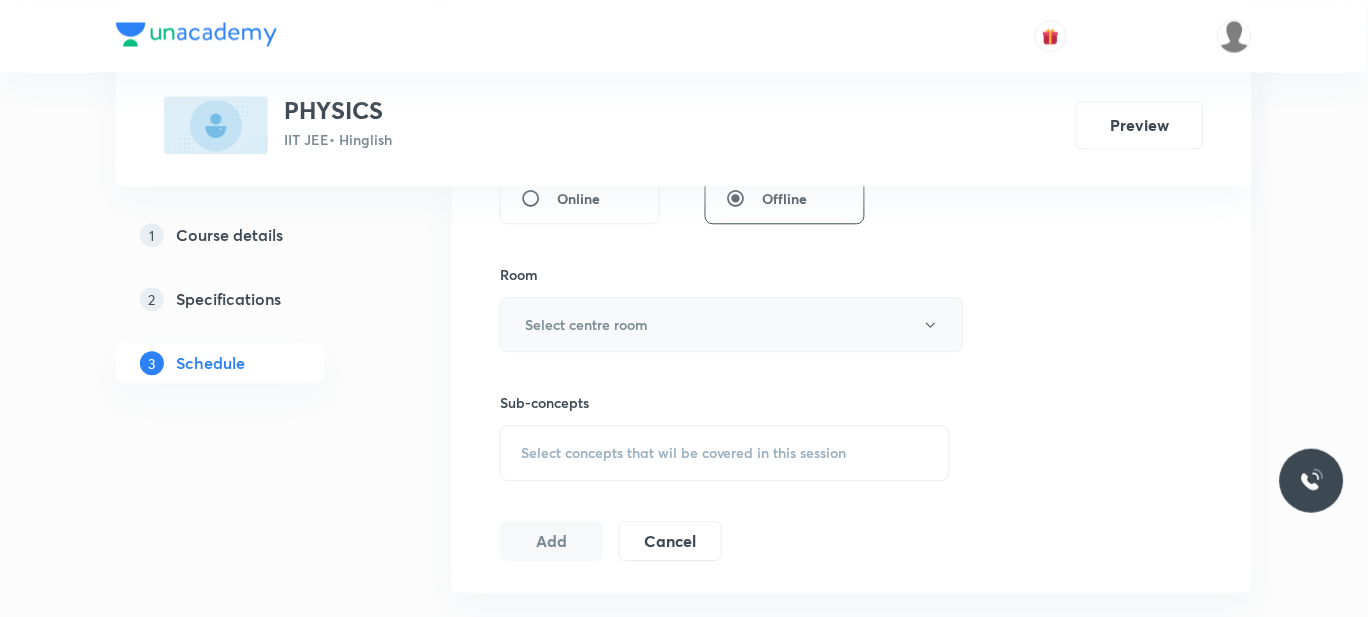 type on "60" 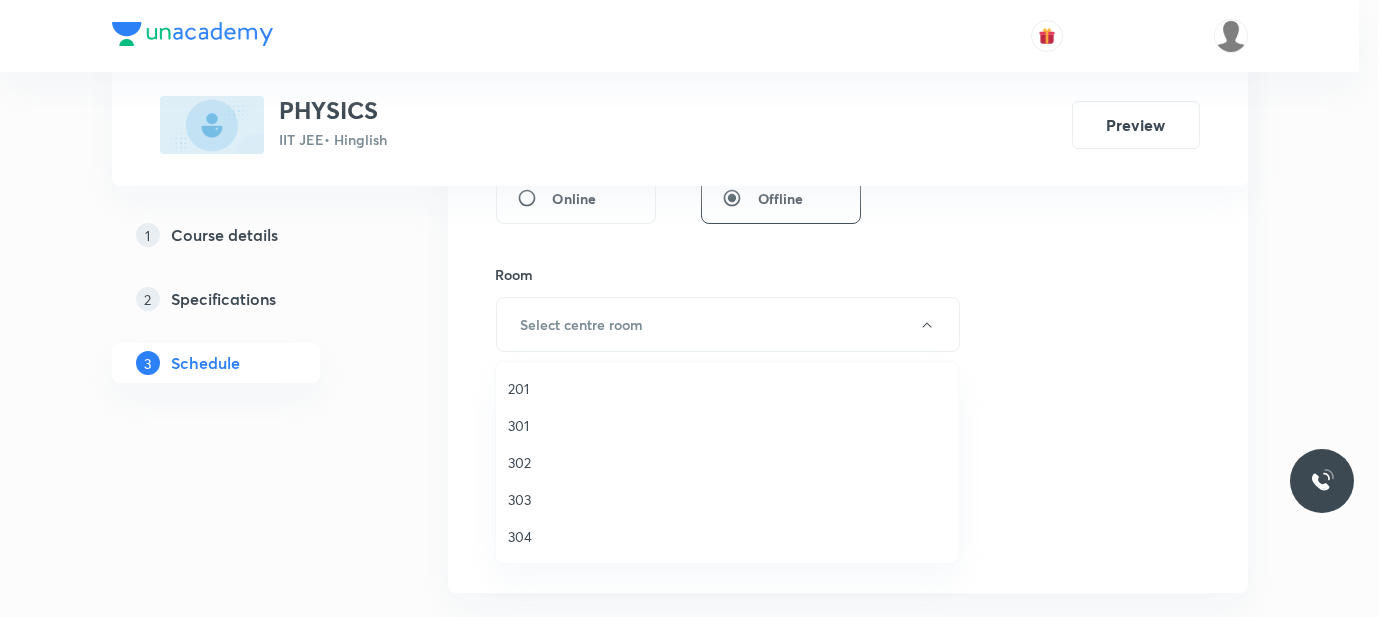 click on "301" at bounding box center [727, 425] 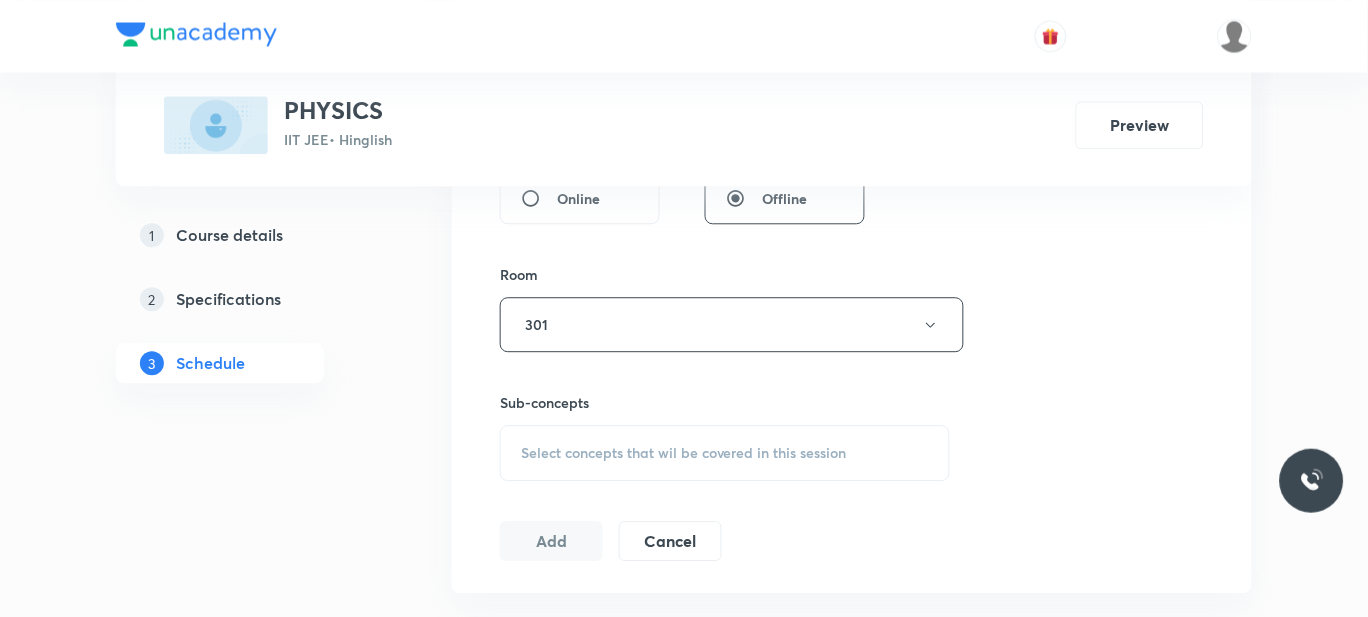 click on "Select concepts that wil be covered in this session" at bounding box center (684, 453) 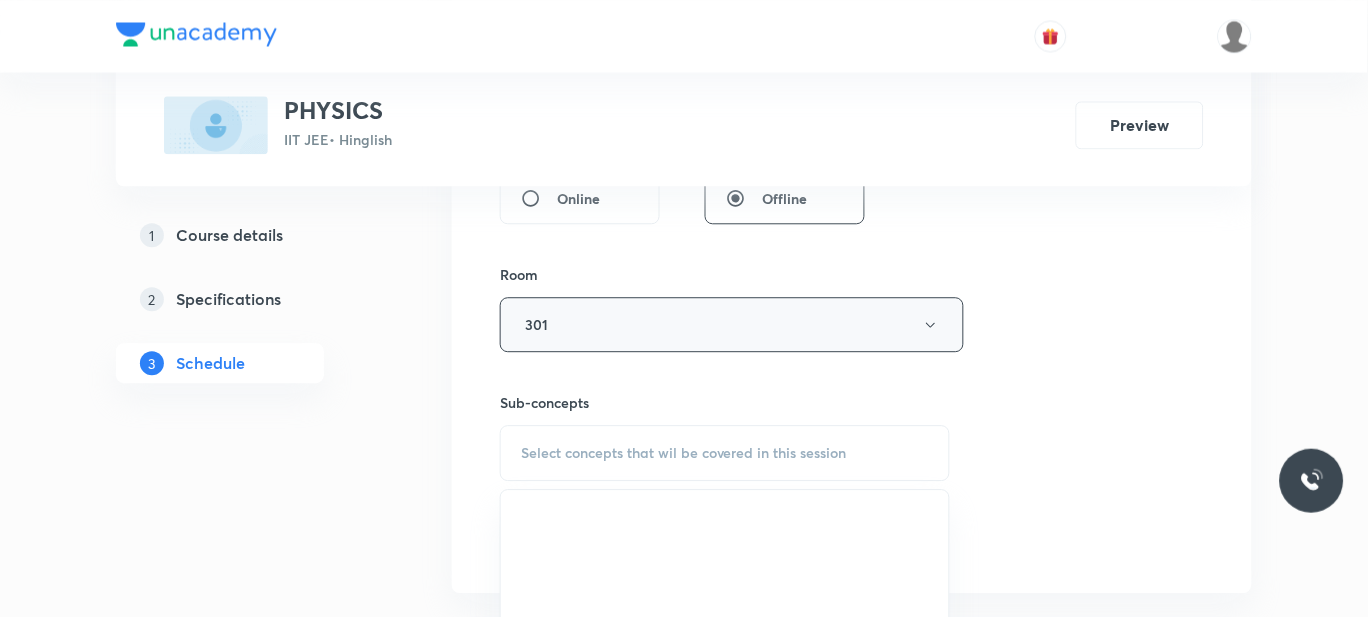 click on "301" at bounding box center [732, 324] 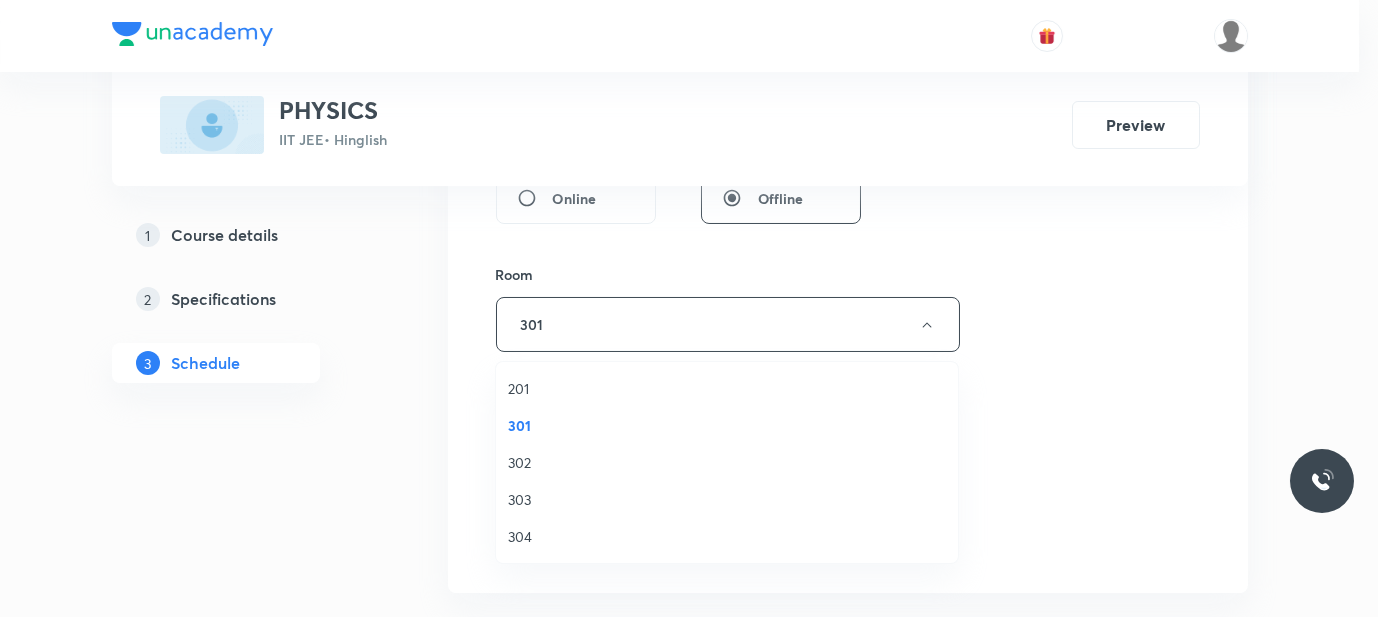 click on "302" at bounding box center (727, 462) 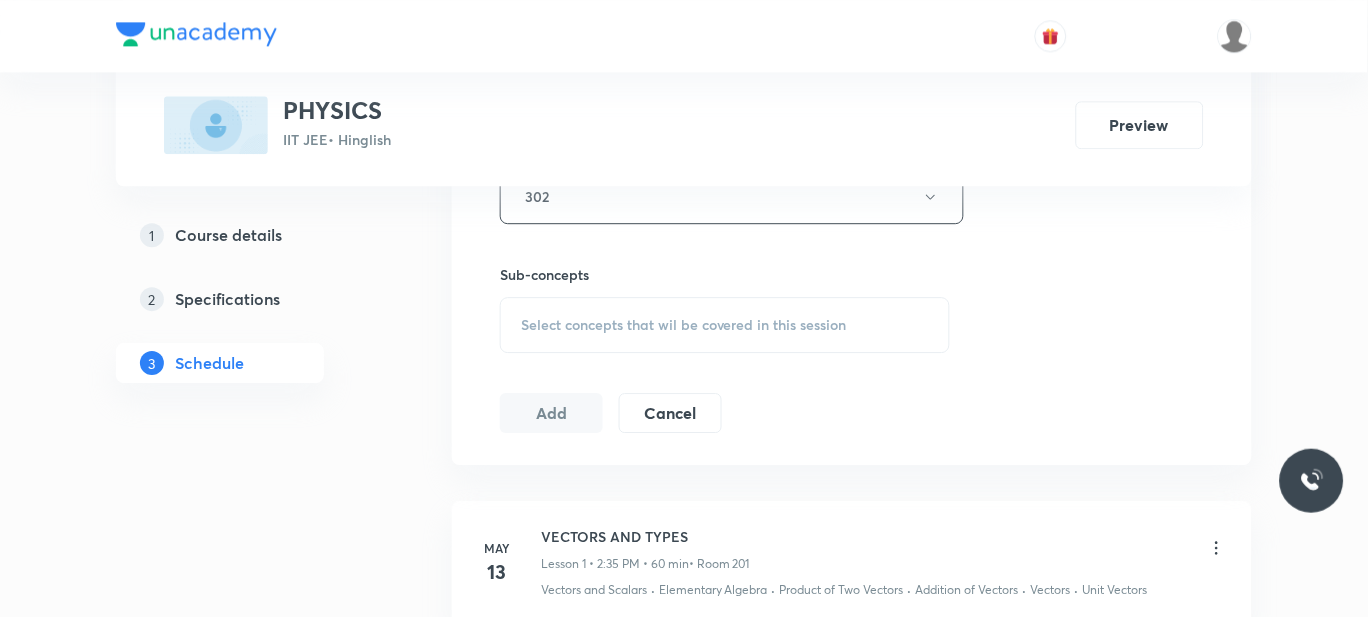 scroll, scrollTop: 939, scrollLeft: 0, axis: vertical 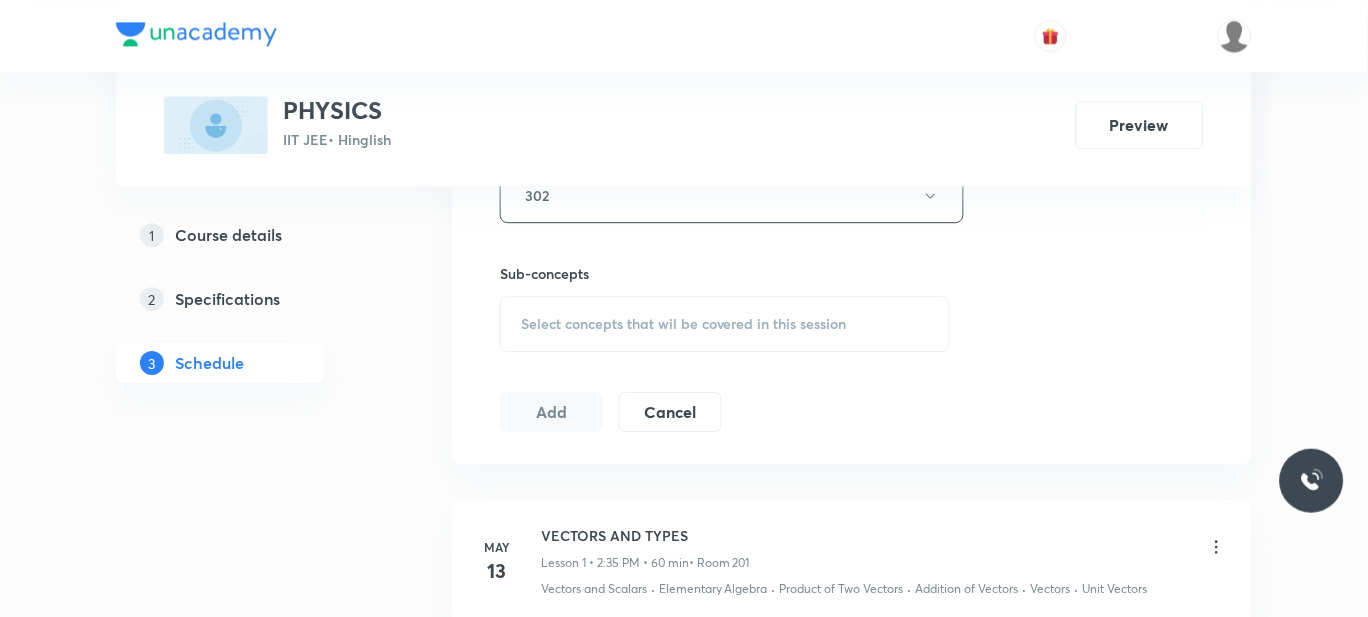click on "Select concepts that wil be covered in this session" at bounding box center [725, 324] 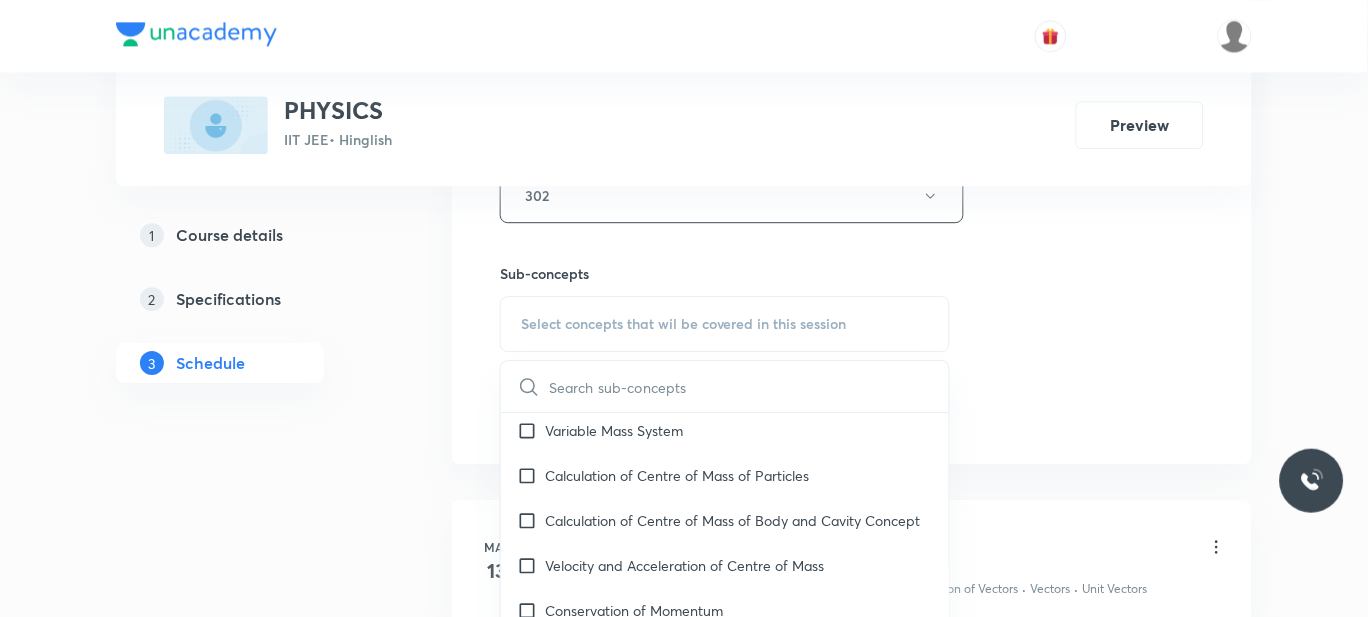 scroll, scrollTop: 8608, scrollLeft: 0, axis: vertical 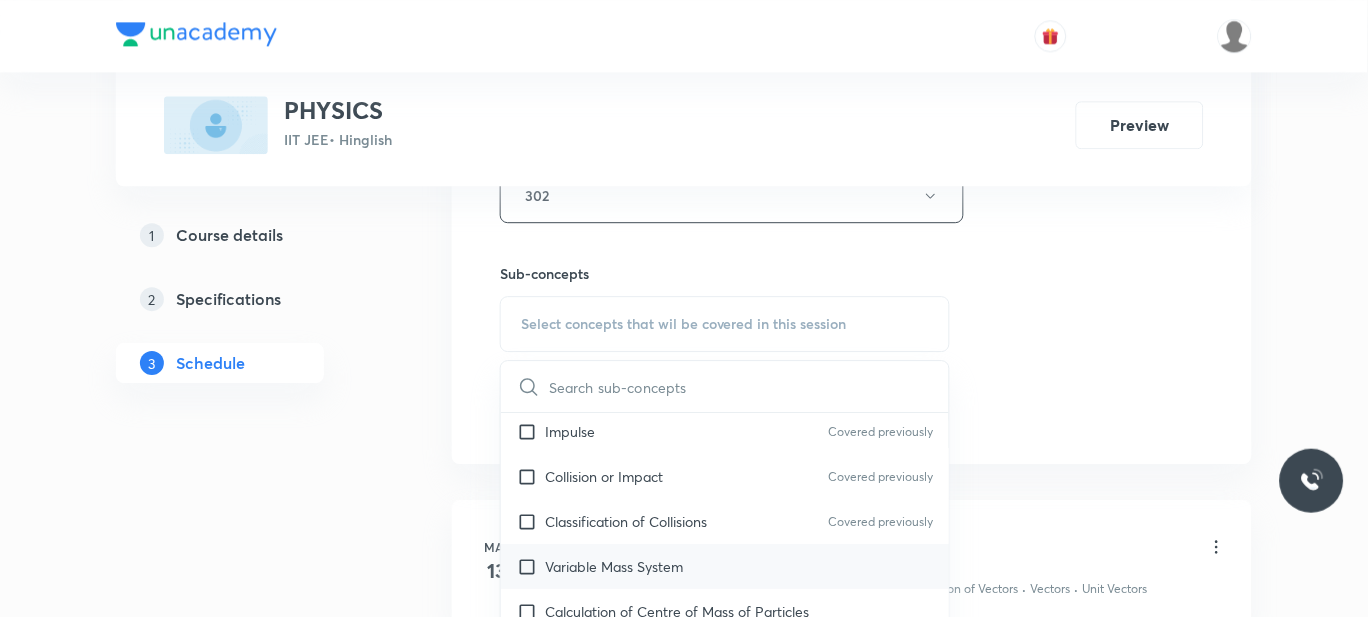 click on "Variable Mass System" at bounding box center [614, 566] 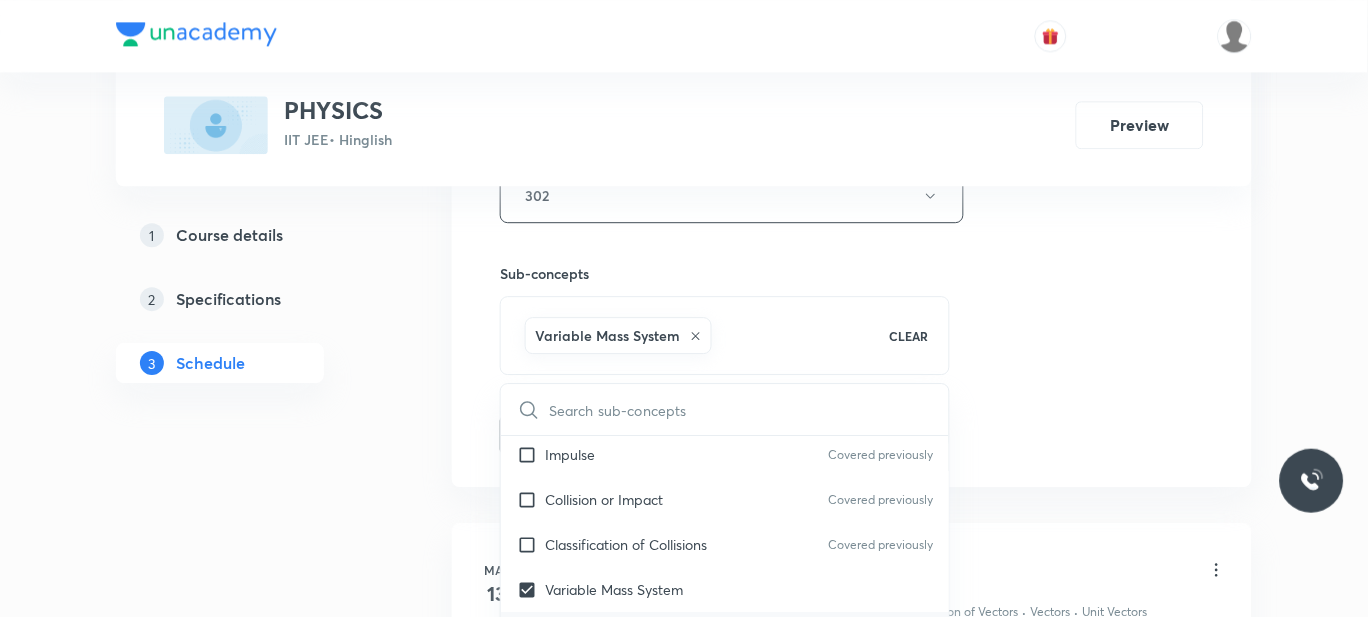 click on "Calculation of Centre of Mass of Particles" at bounding box center [677, 634] 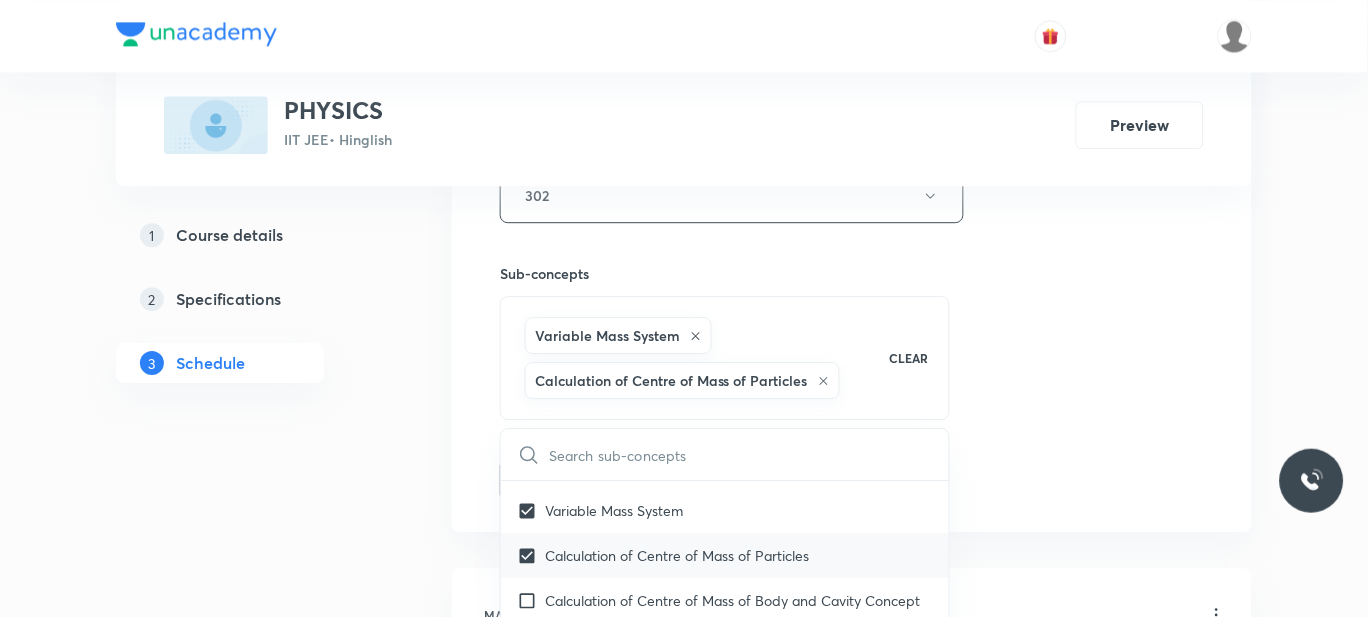 scroll, scrollTop: 8733, scrollLeft: 0, axis: vertical 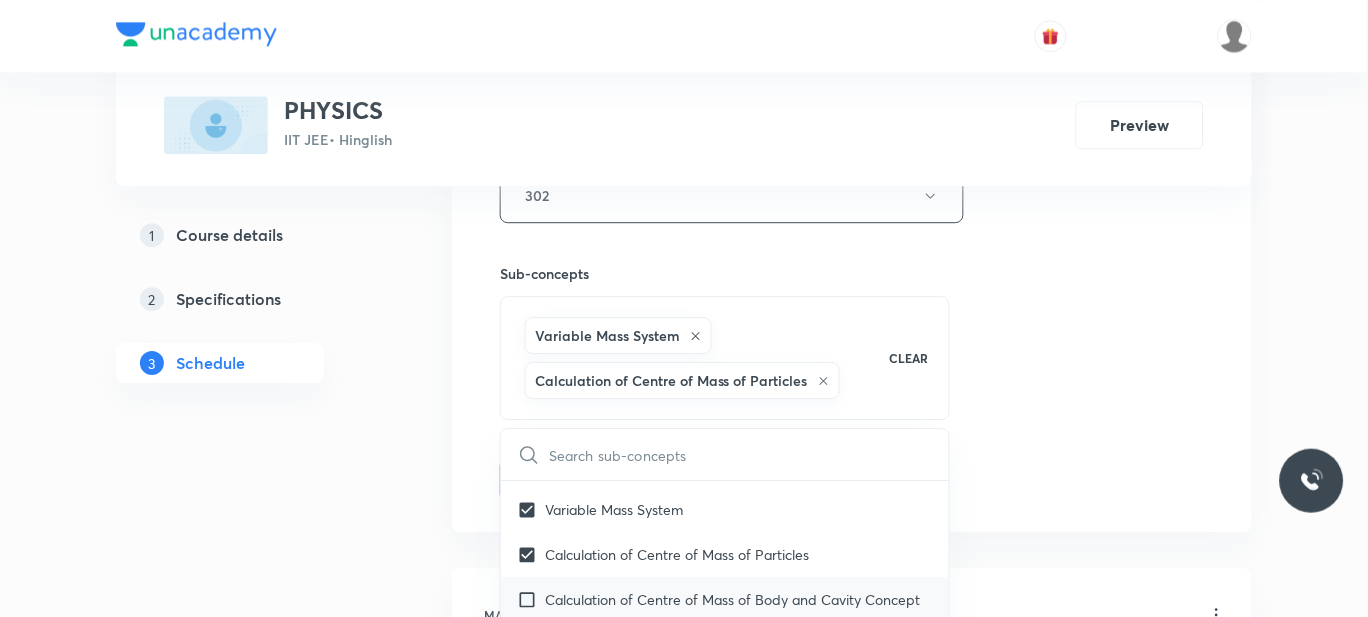 click on "Calculation of Centre of Mass of Body and Cavity Concept" at bounding box center (732, 599) 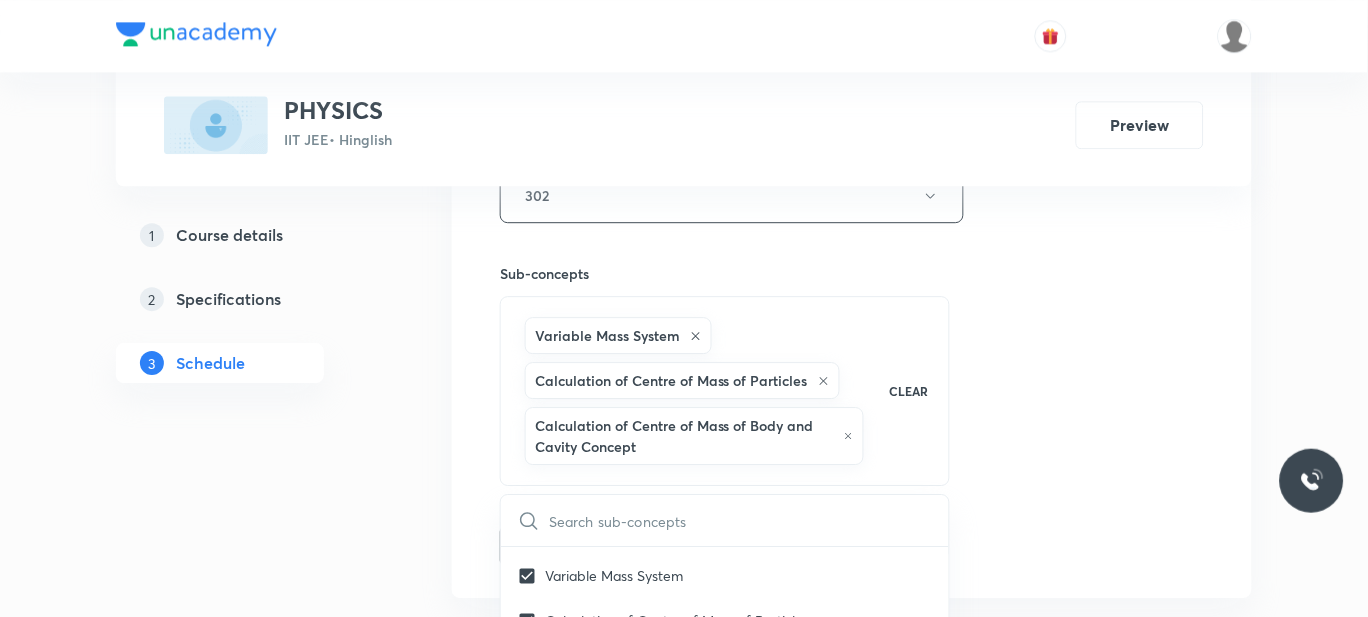 click on "Plus Courses PHYSICS IIT JEE  • Hinglish Preview 1 Course details 2 Specifications 3 Schedule Schedule 42  classes Session  43 Live class Session title 28/99 RELATIVE MOTION APPLICATIONS ​ Schedule for Jul 12, 2025, 10:10 AM ​ Duration (in minutes) 60 ​   Session type Online Offline Room 302 Sub-concepts Variable Mass System Calculation of Centre of Mass of Particles Calculation of Centre of Mass of Body and Cavity Concept CLEAR ​ Physics Mock Questions Physics Mock Questions Covered previously Group_Test Mathematical Tools Vectors and Scalars  Covered previously Elementary Algebra Covered previously Basic Trigonometry Covered previously Addition of Vectors Covered previously 2D and 3D Geometry Covered previously Representation of Vector  Covered previously Components of a Vector Covered previously Functions Covered previously Unit Vectors Covered previously Differentiation Covered previously Integration Covered previously Rectangular Components of a Vector in Three Dimensions Covered previously Add" at bounding box center (684, 3376) 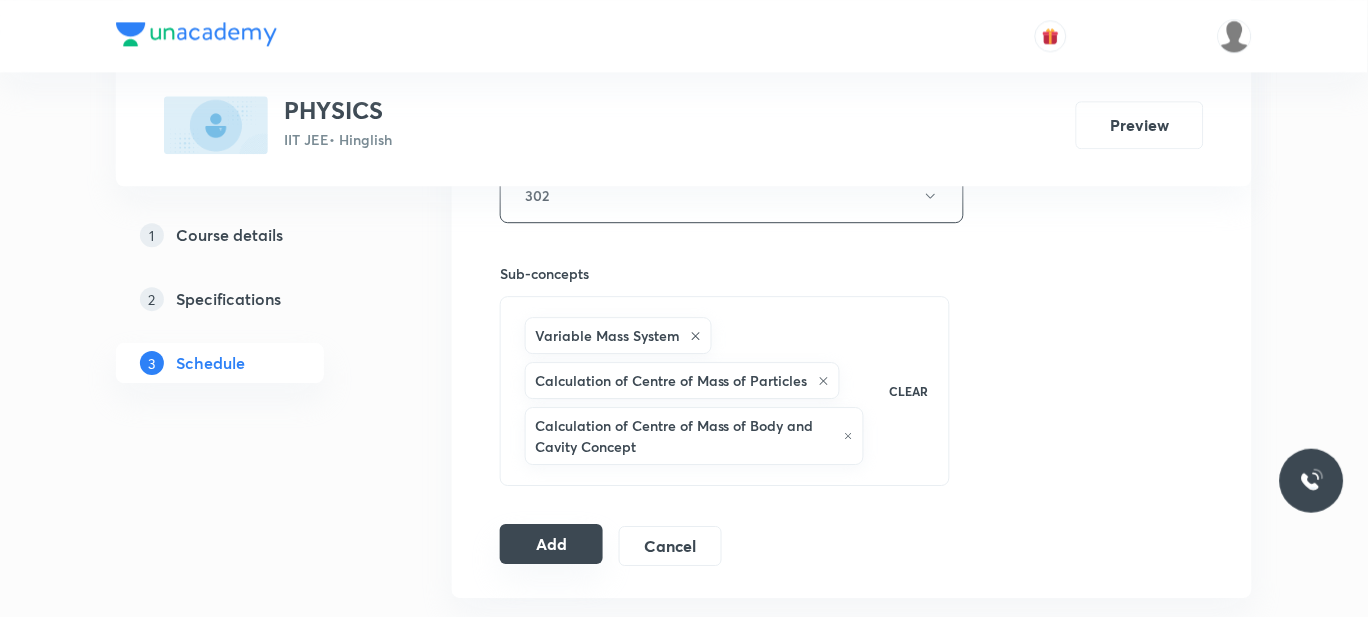 click on "Add" at bounding box center [551, 544] 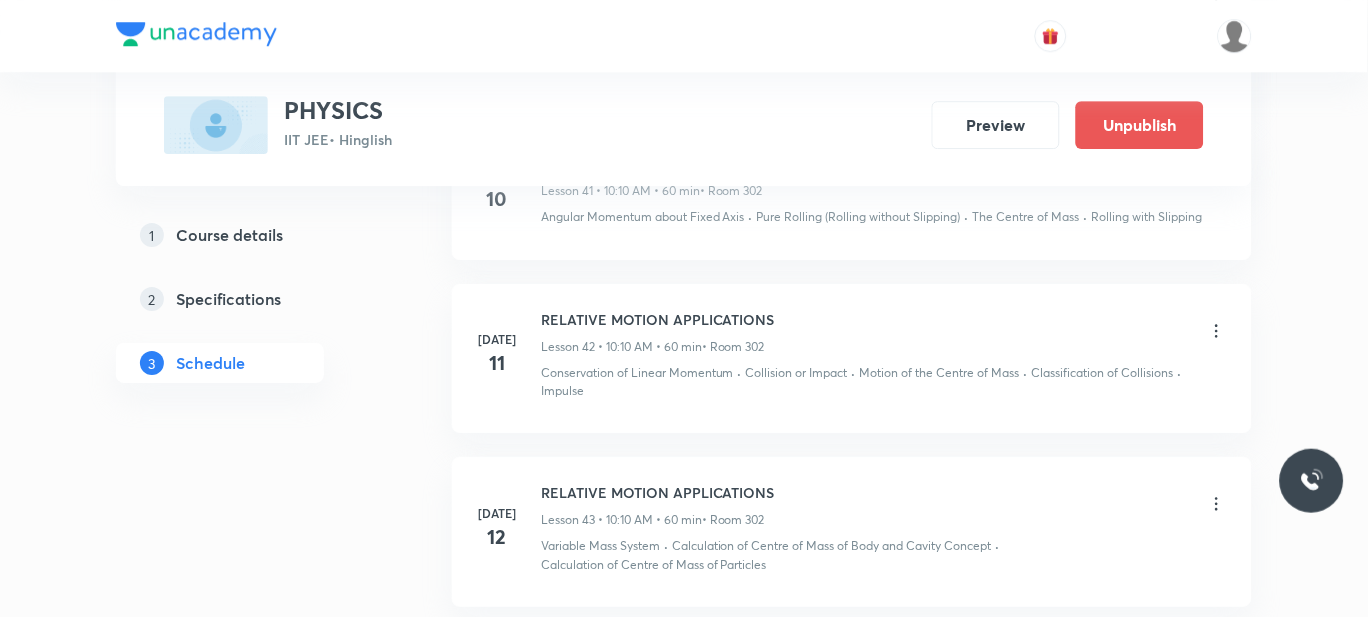 scroll, scrollTop: 7053, scrollLeft: 0, axis: vertical 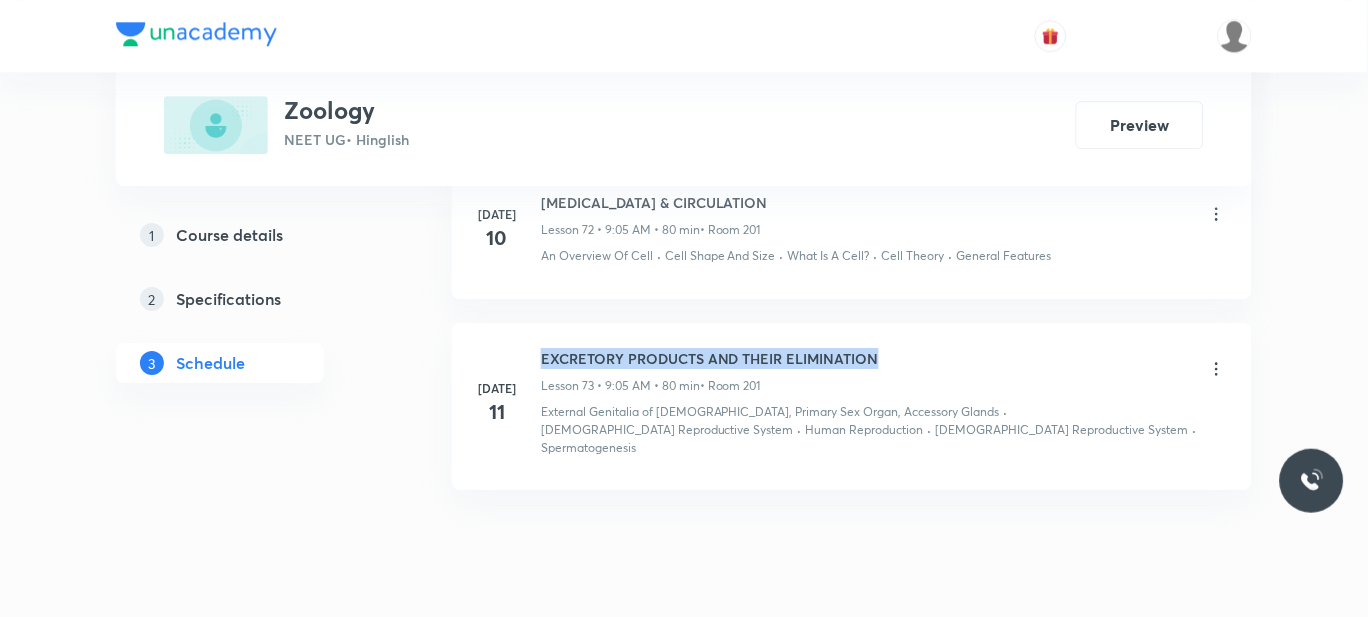click on "EXCRETORY PRODUCTS AND THEIR ELIMINATION Lesson 73 • 9:05 AM • 80 min  • Room 201" at bounding box center (884, 371) 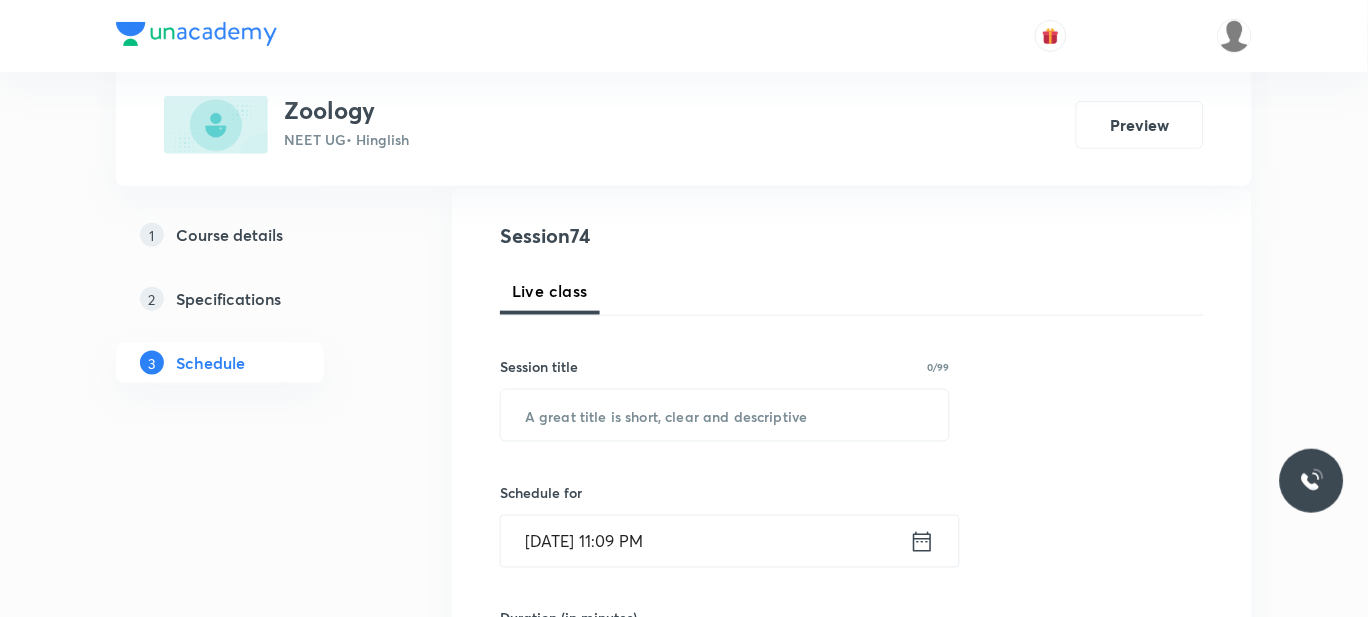 scroll, scrollTop: 214, scrollLeft: 0, axis: vertical 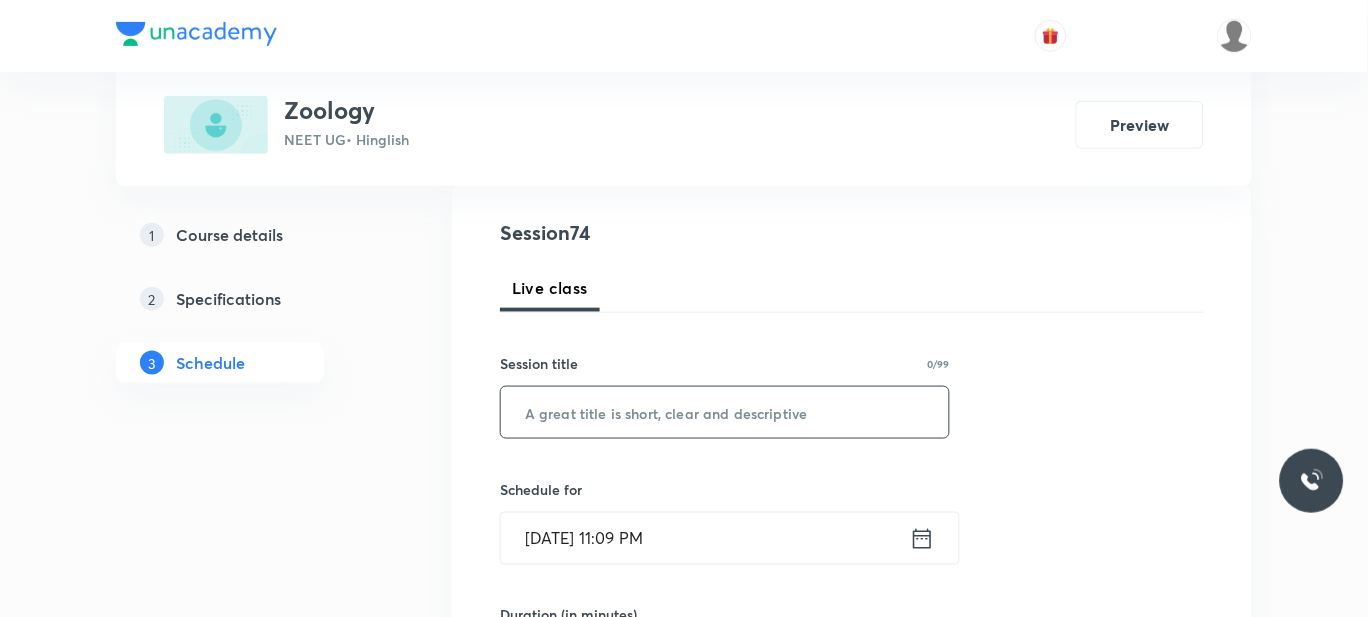 click at bounding box center (725, 412) 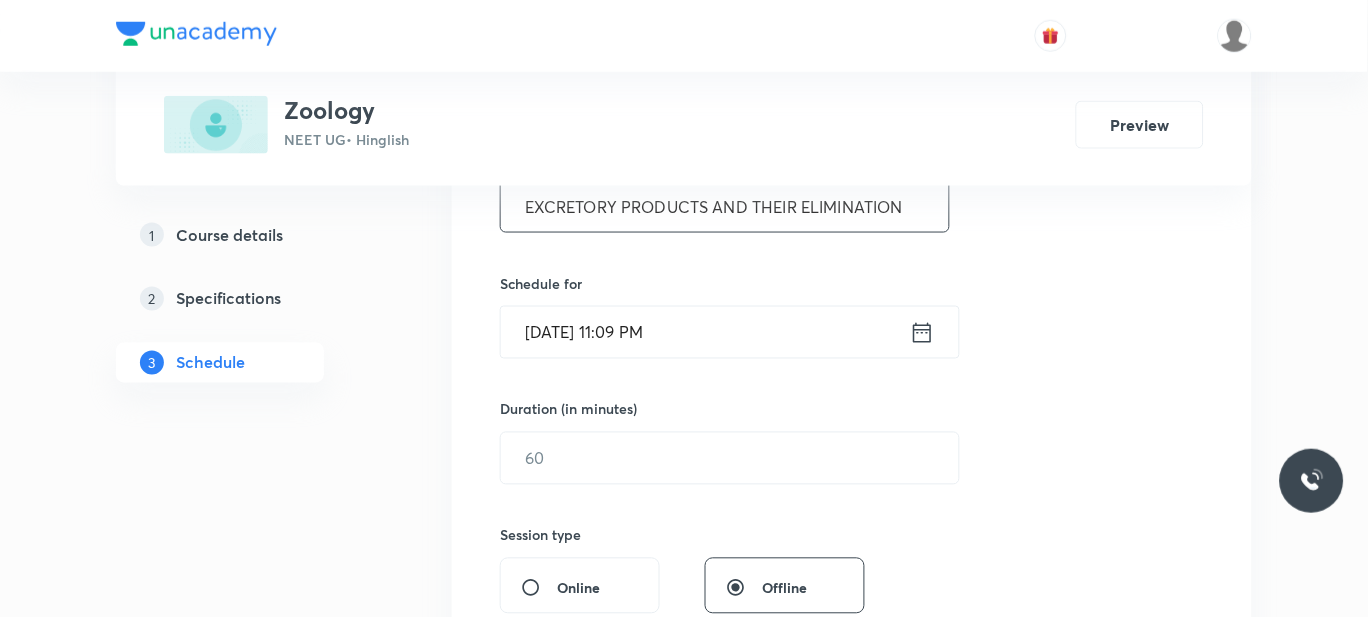 scroll, scrollTop: 430, scrollLeft: 0, axis: vertical 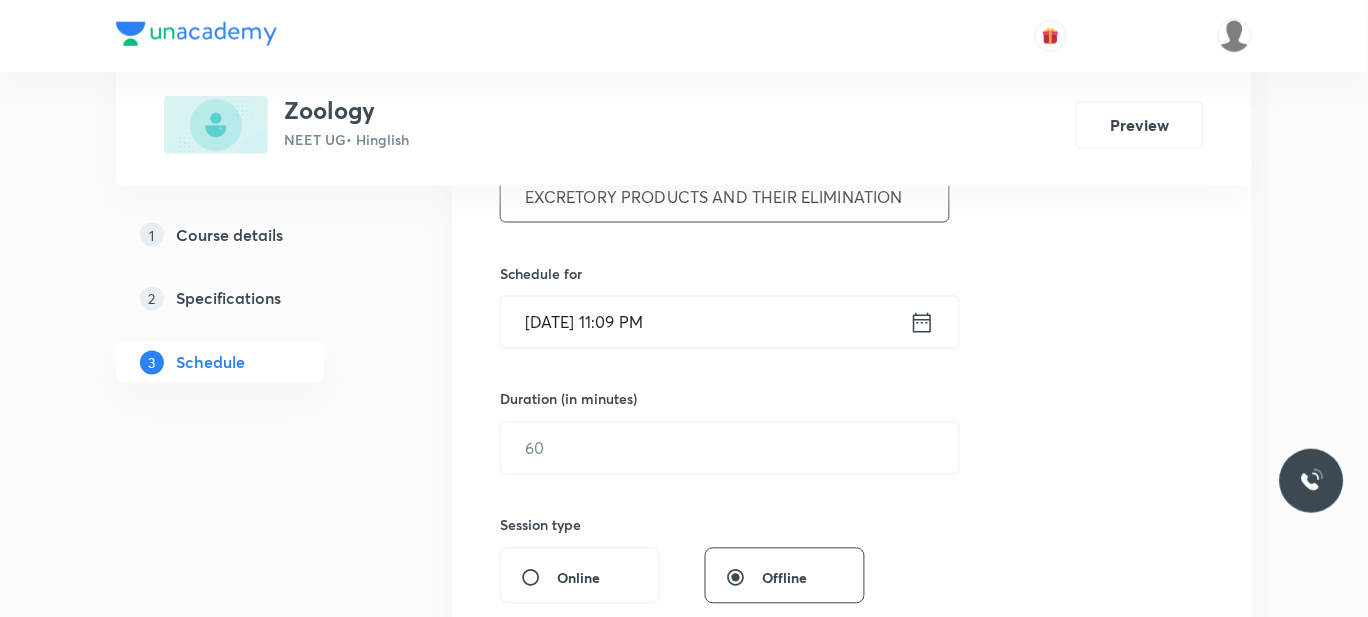 type on "EXCRETORY PRODUCTS AND THEIR ELIMINATION" 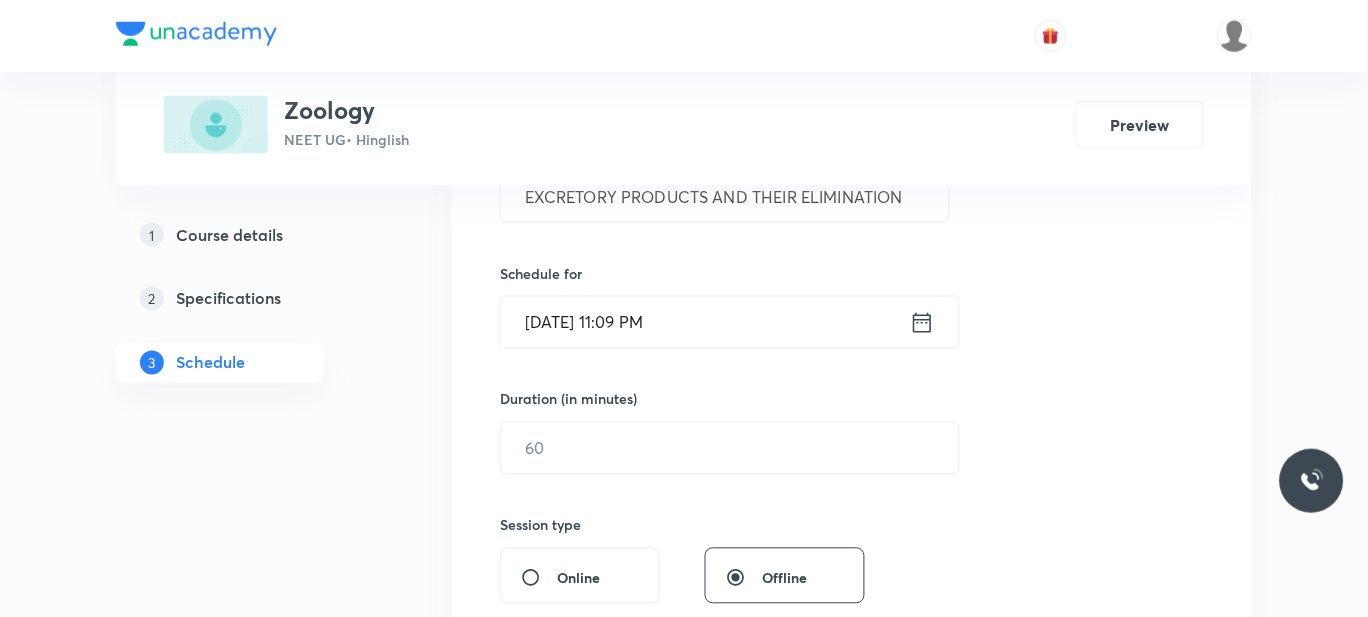 click on "Jul 11, 2025, 11:09 PM" at bounding box center [705, 322] 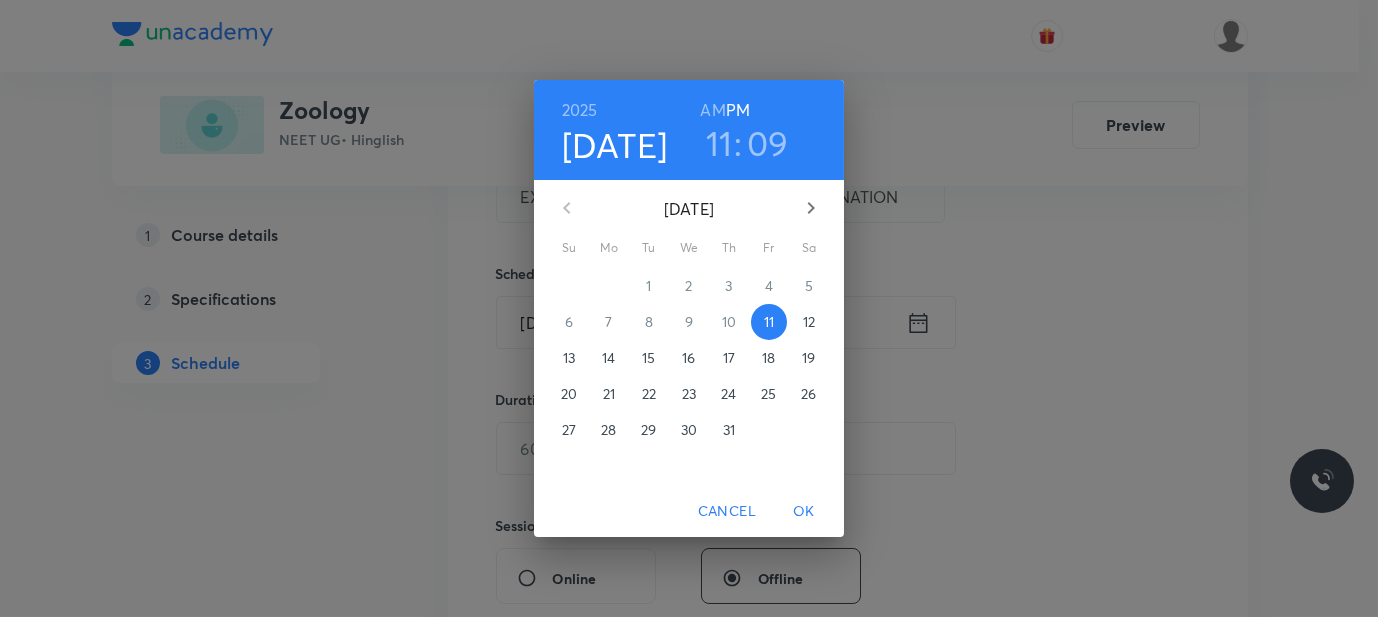 click on "12" at bounding box center [809, 322] 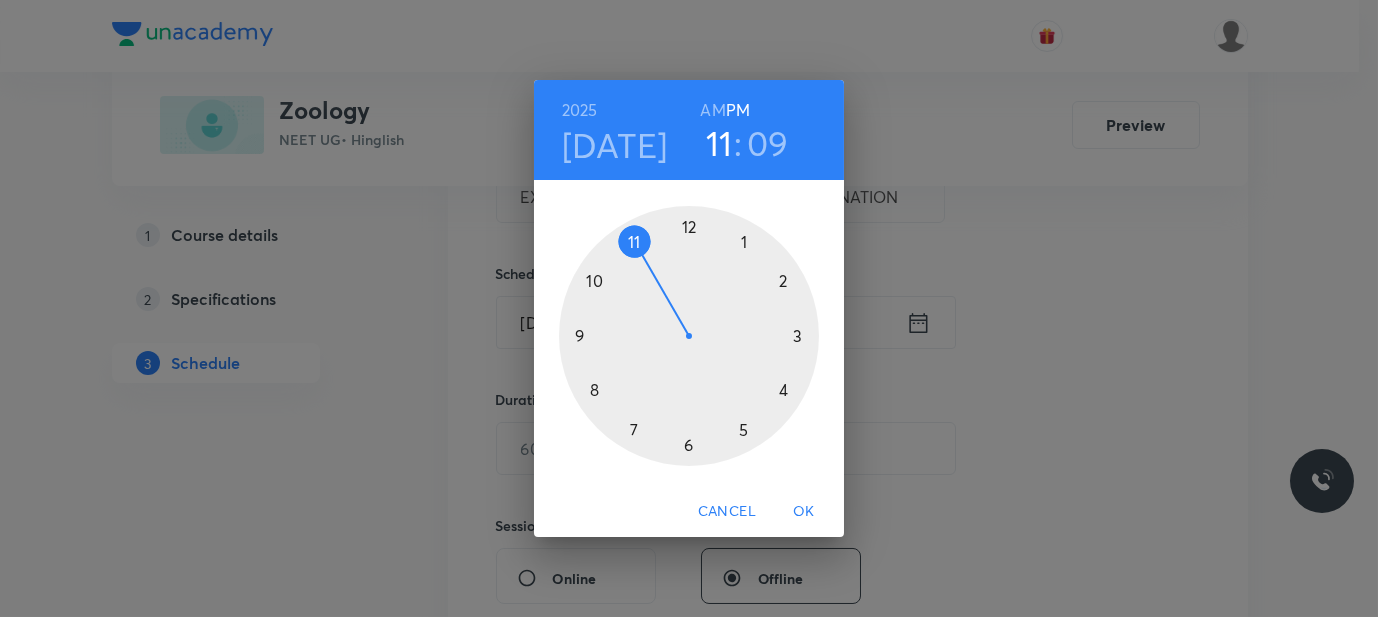 click at bounding box center [689, 336] 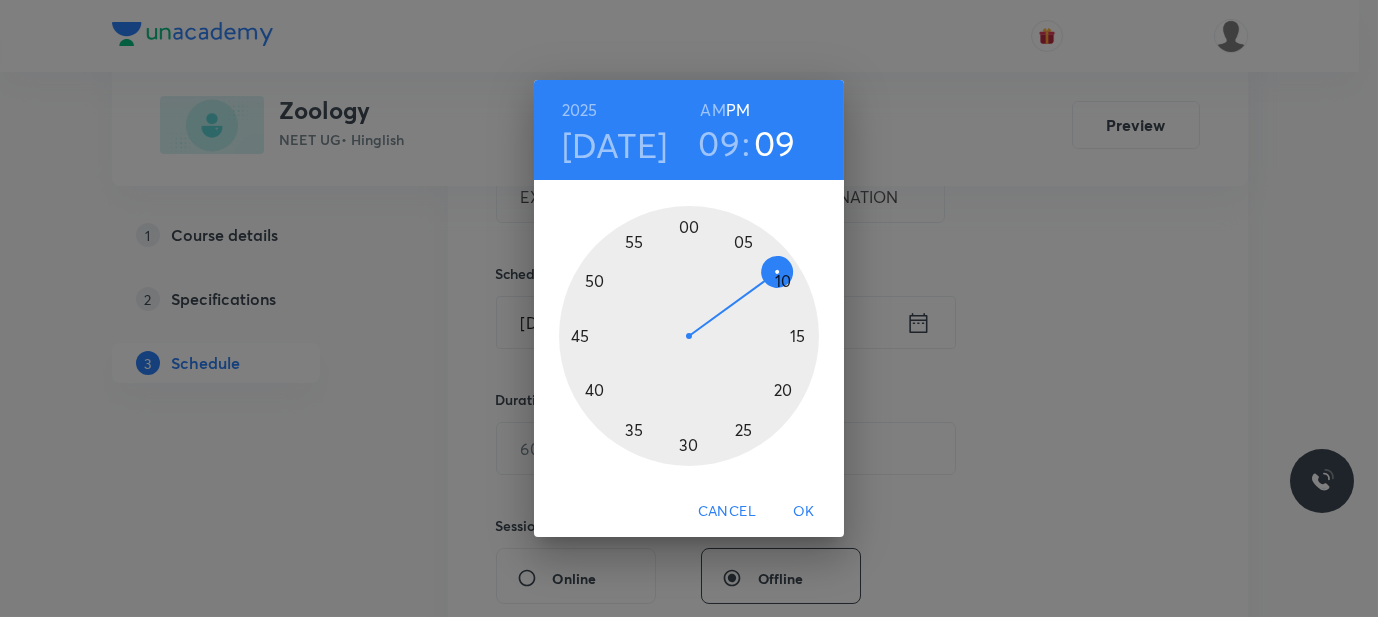 click at bounding box center (689, 336) 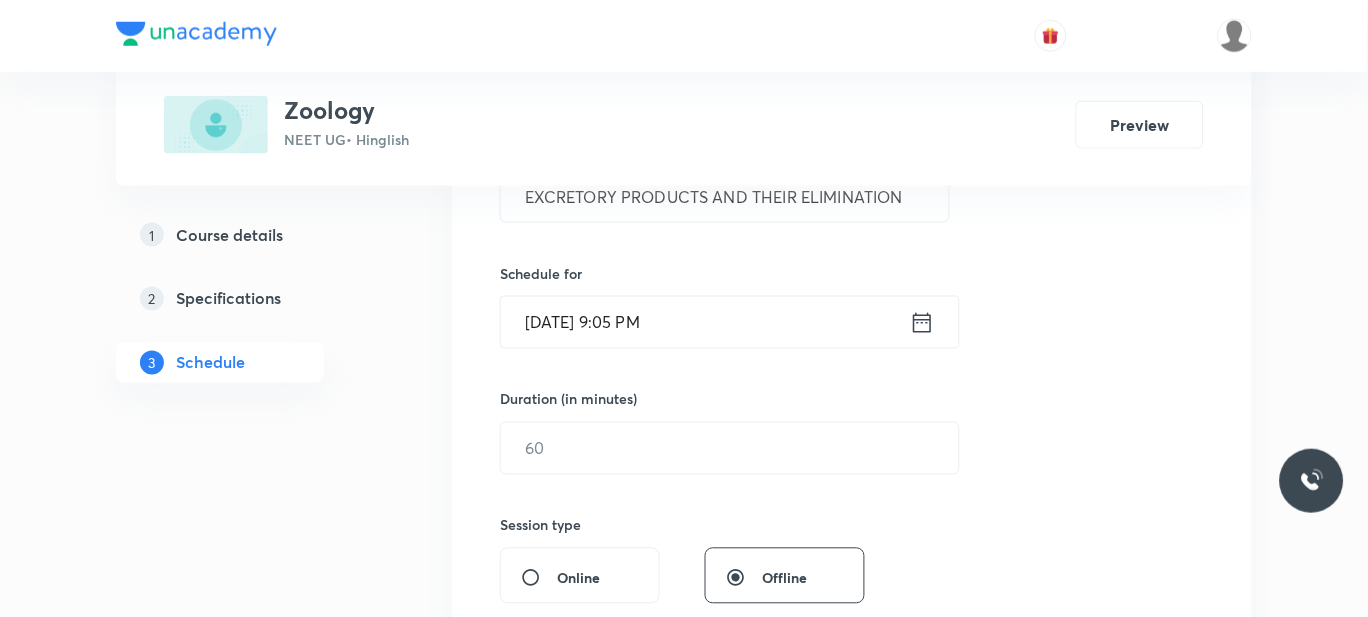 click on "Jul 12, 2025, 9:05 PM" at bounding box center (705, 322) 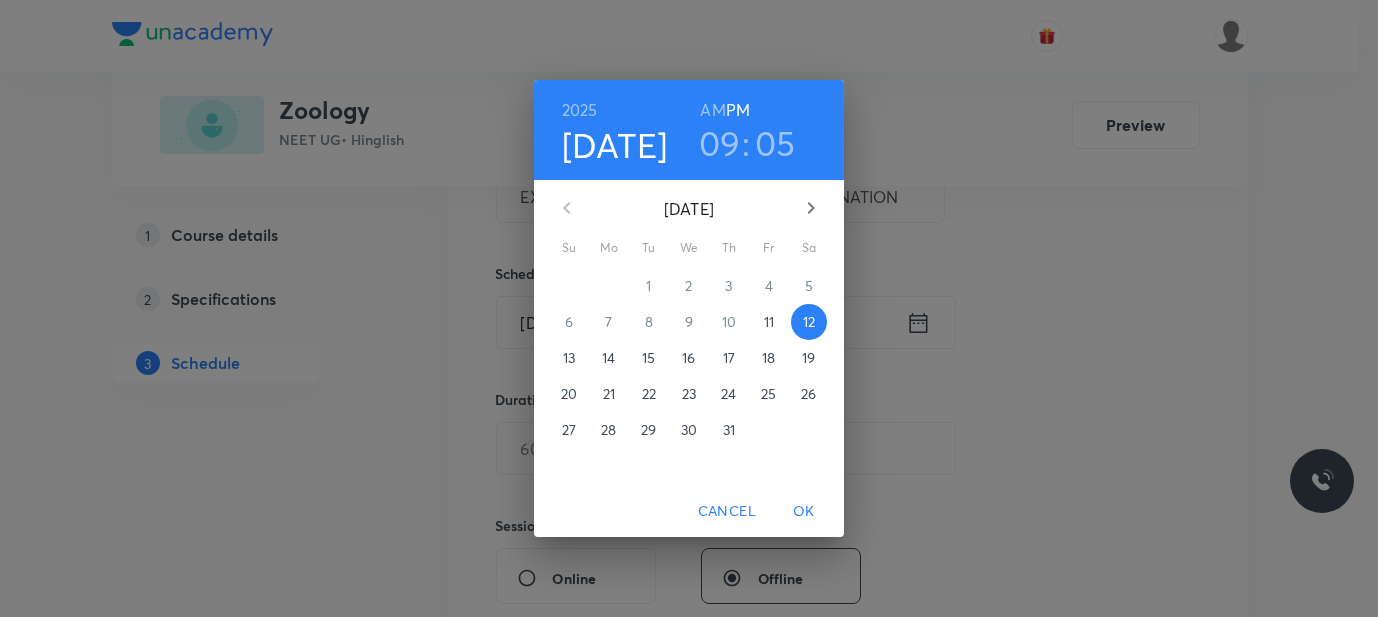 click on "AM" at bounding box center (712, 110) 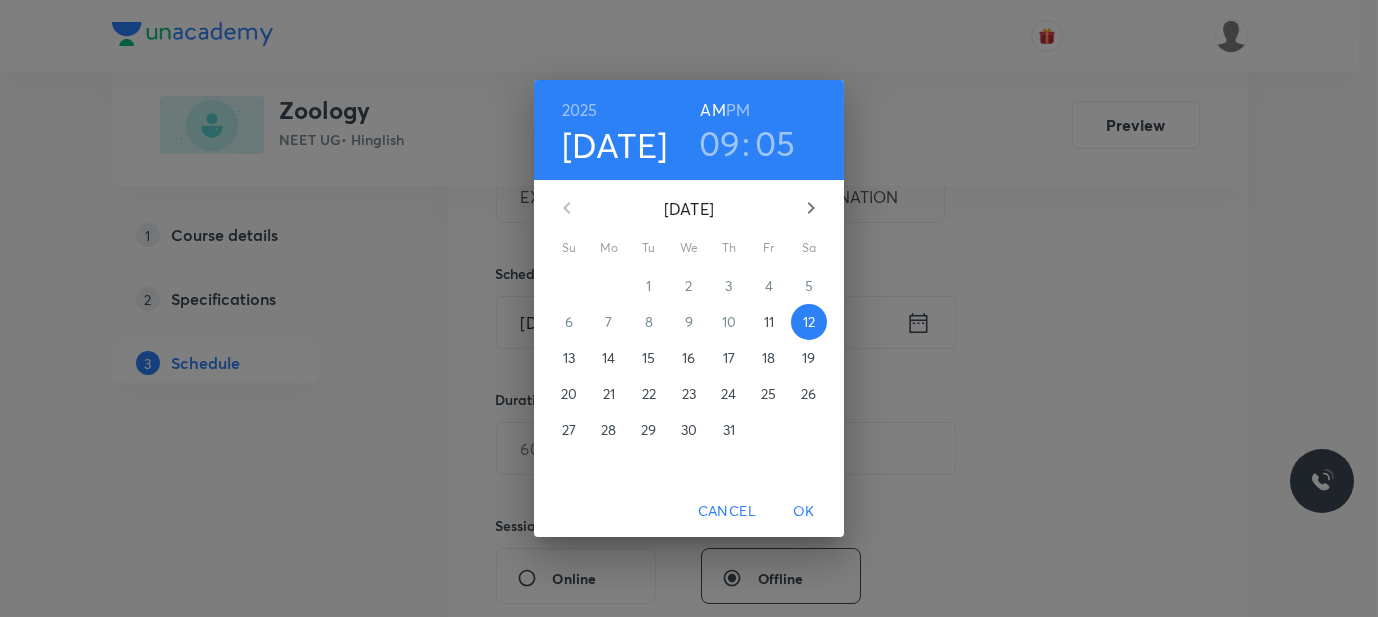 click on "OK" at bounding box center (804, 511) 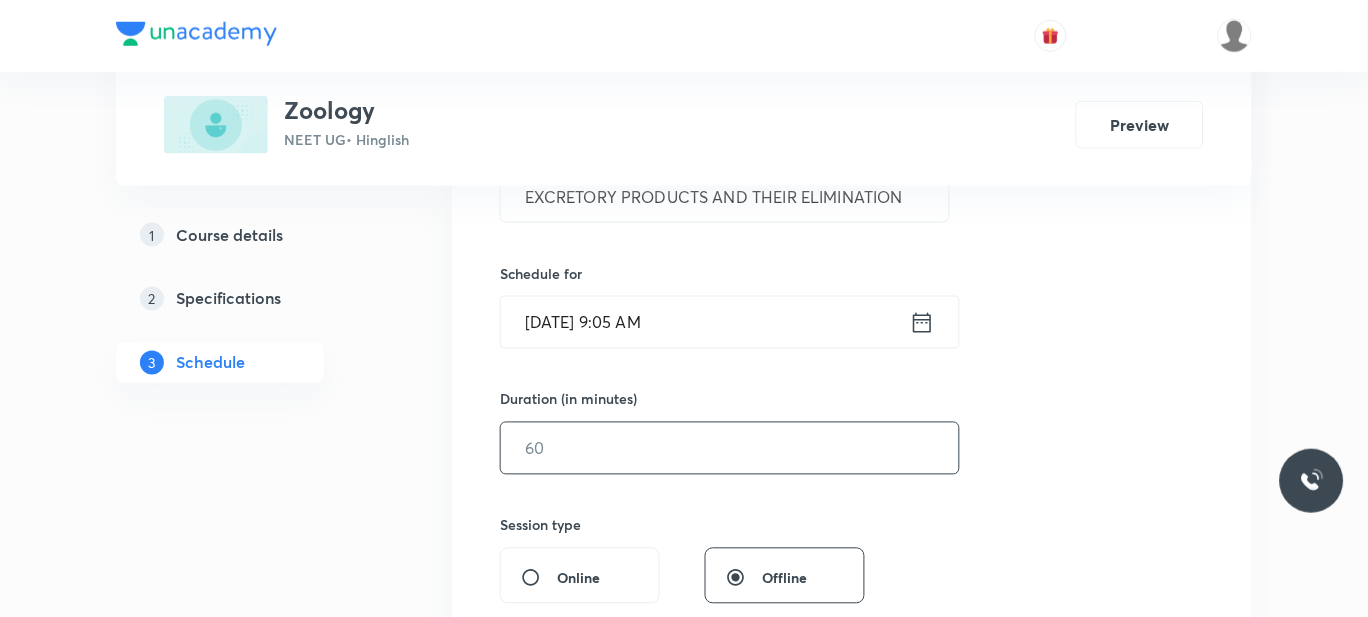 click at bounding box center (730, 448) 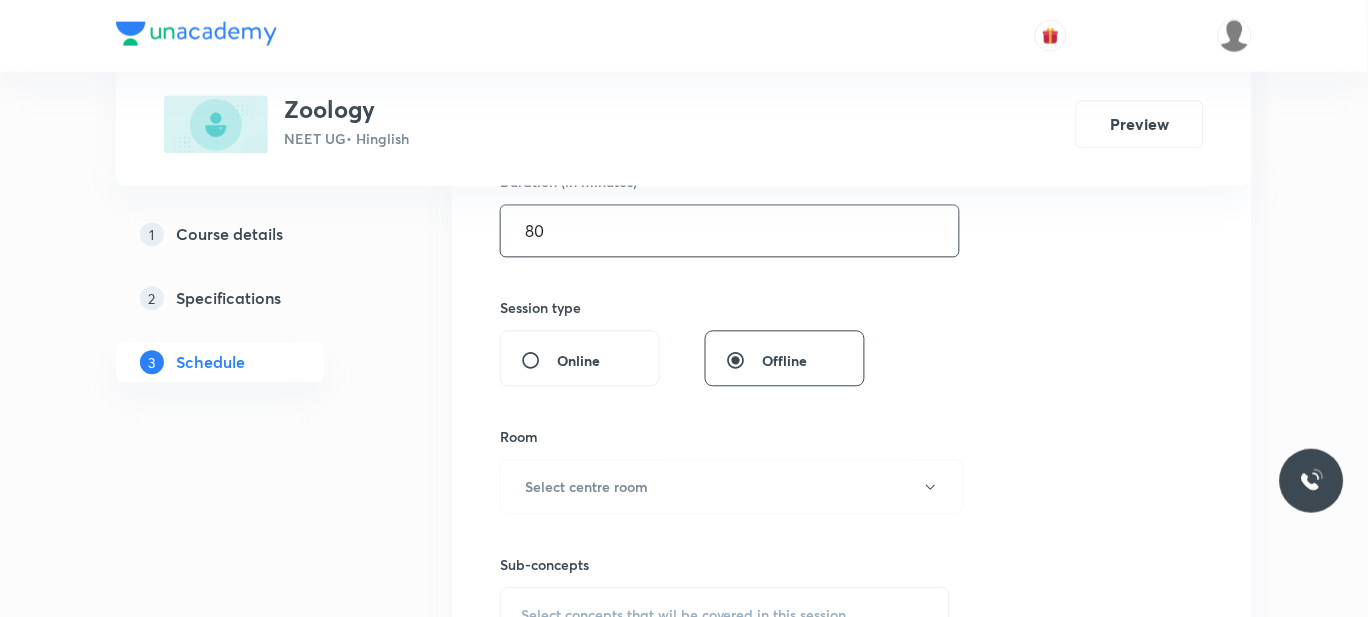scroll, scrollTop: 729, scrollLeft: 0, axis: vertical 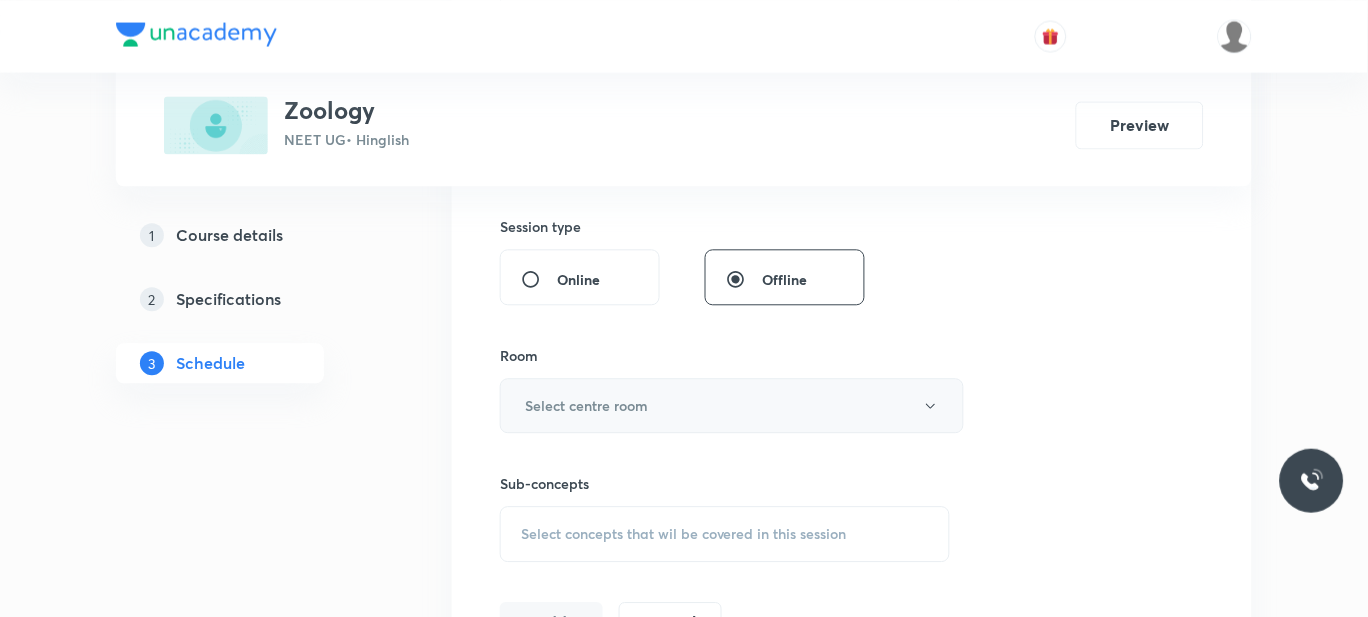 type on "80" 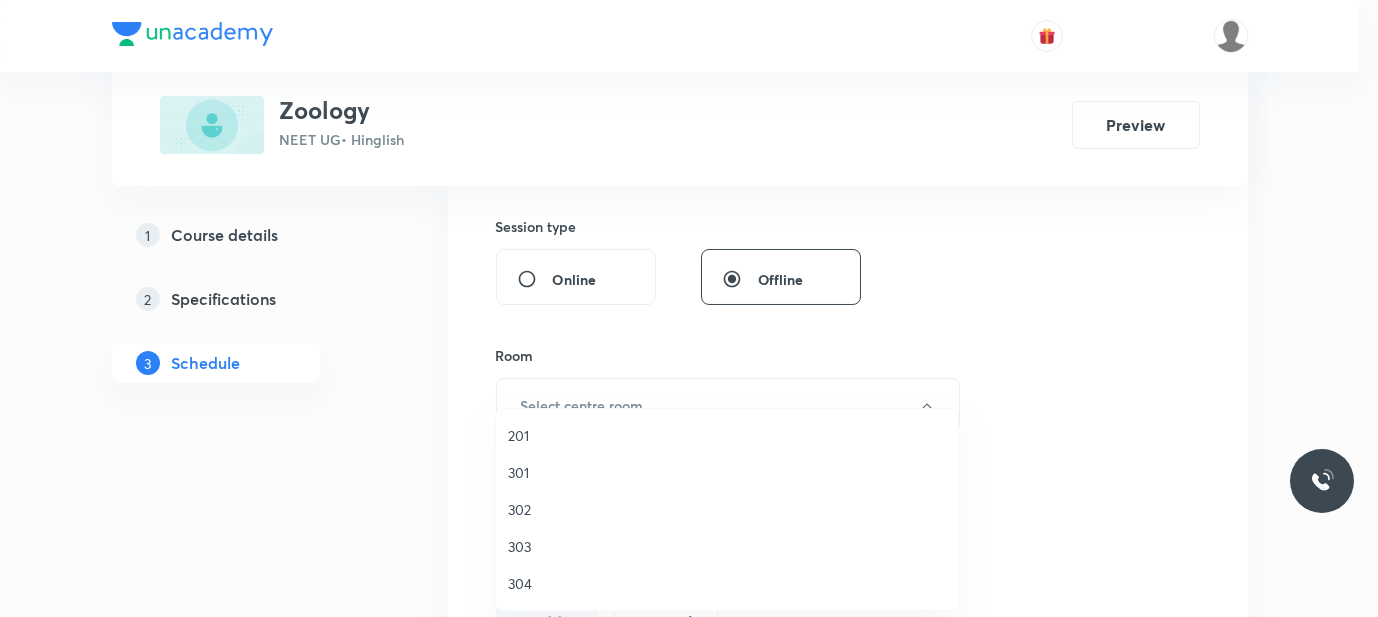click on "201" at bounding box center [727, 435] 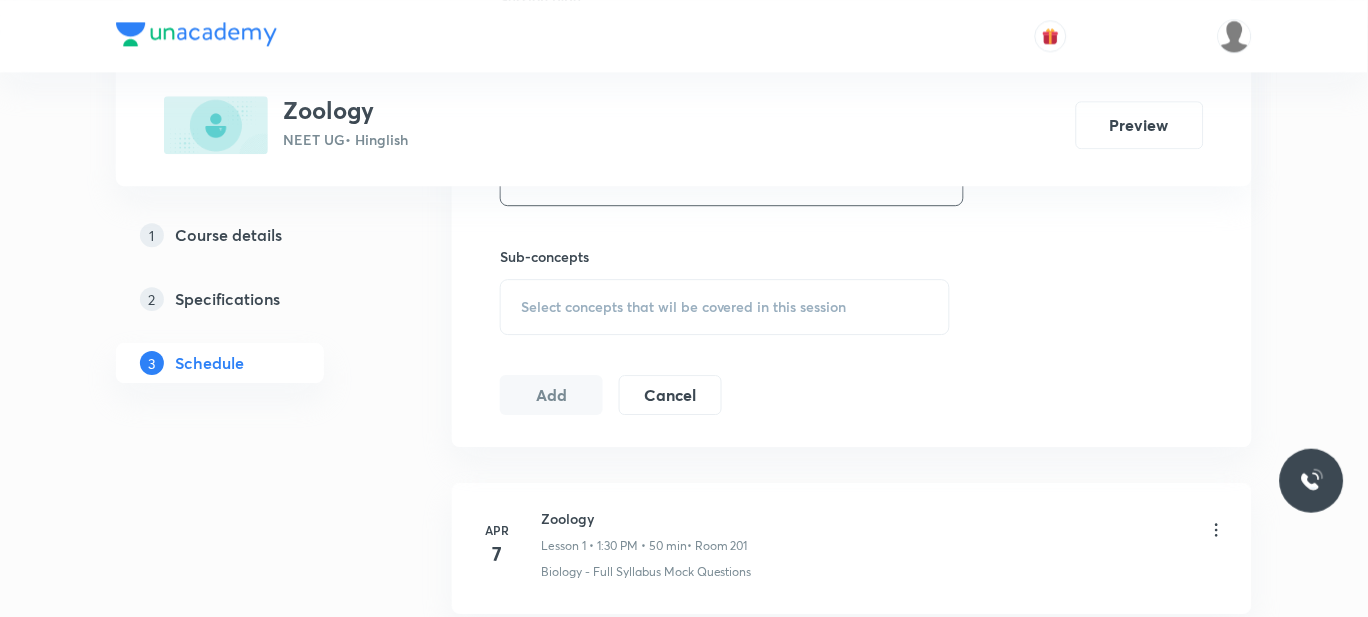 scroll, scrollTop: 961, scrollLeft: 0, axis: vertical 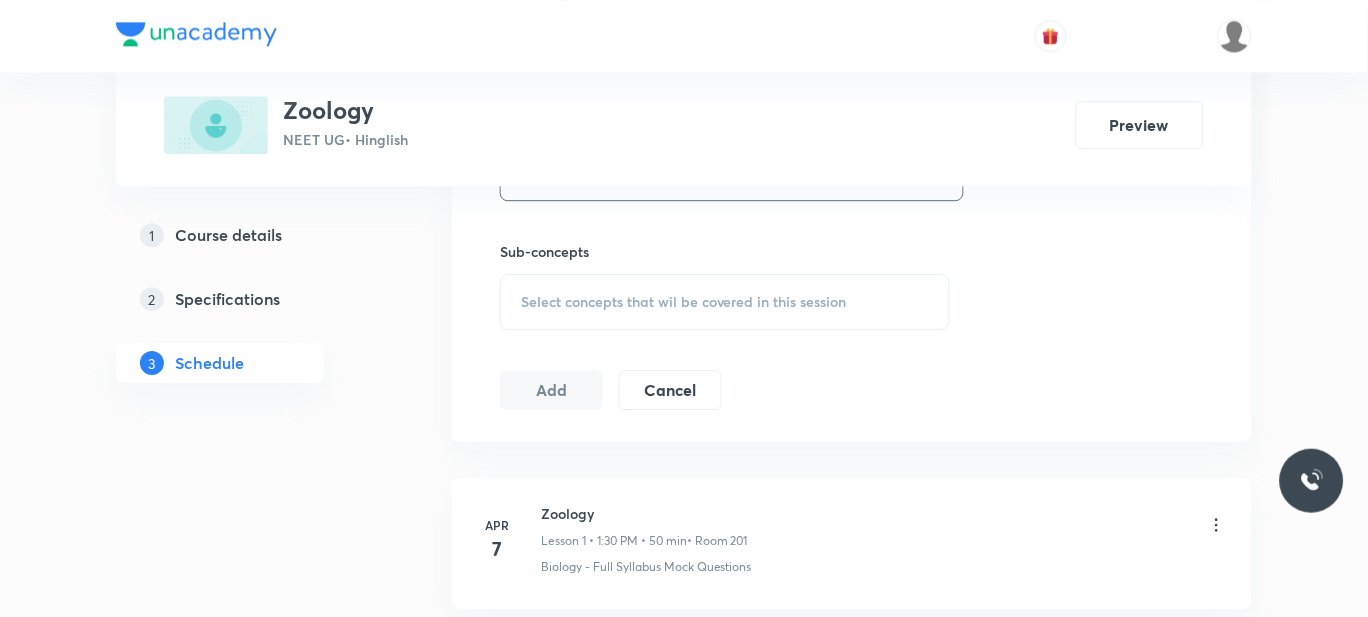 click on "Select concepts that wil be covered in this session" at bounding box center [684, 302] 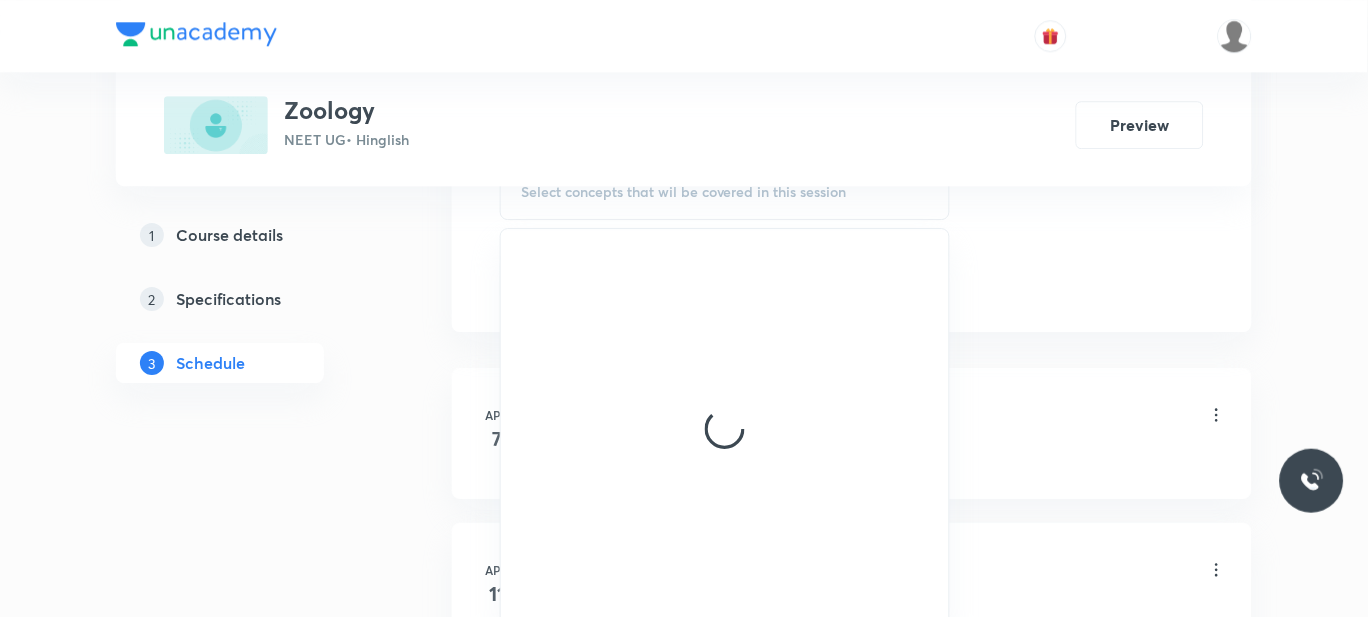scroll, scrollTop: 1076, scrollLeft: 0, axis: vertical 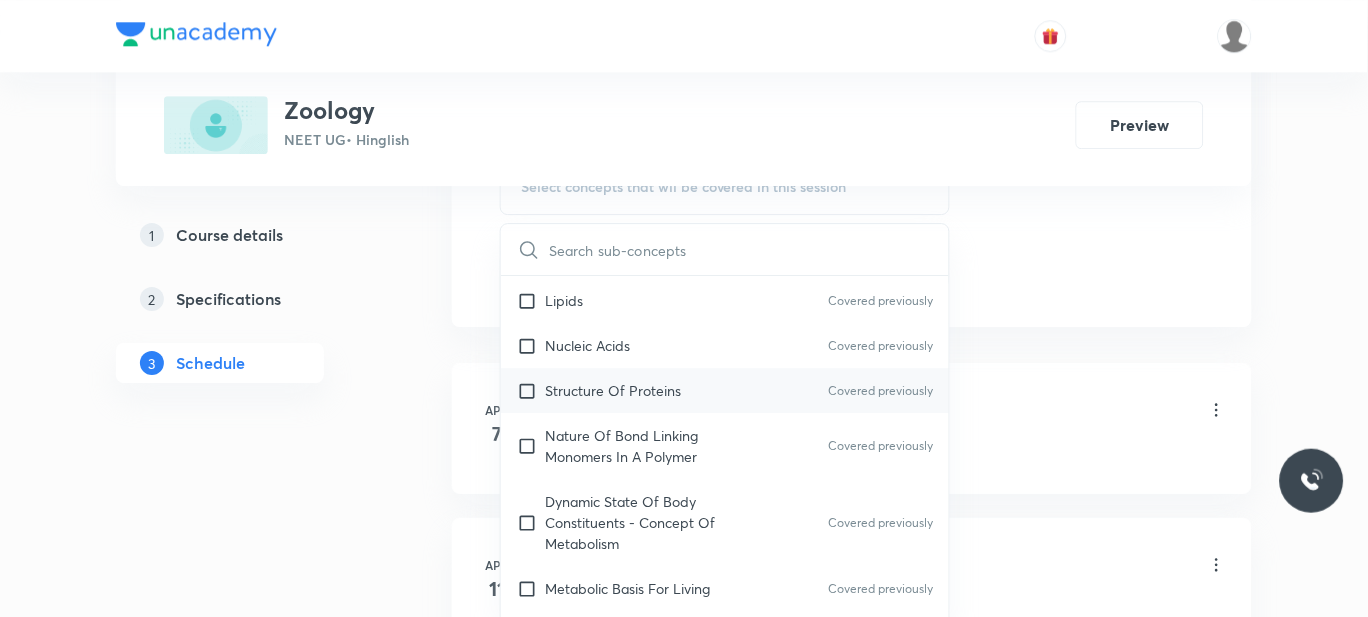 click on "Structure Of Proteins" at bounding box center (613, 390) 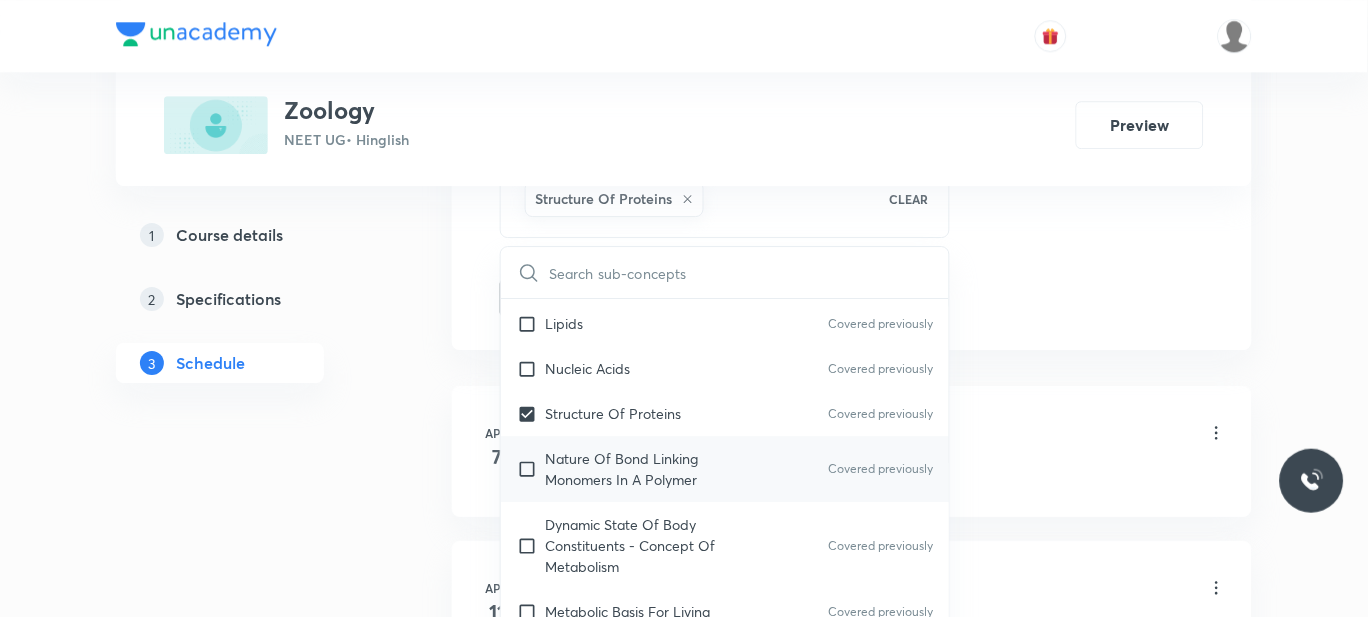 click on "Nature Of Bond Linking Monomers In A Polymer" at bounding box center [646, 469] 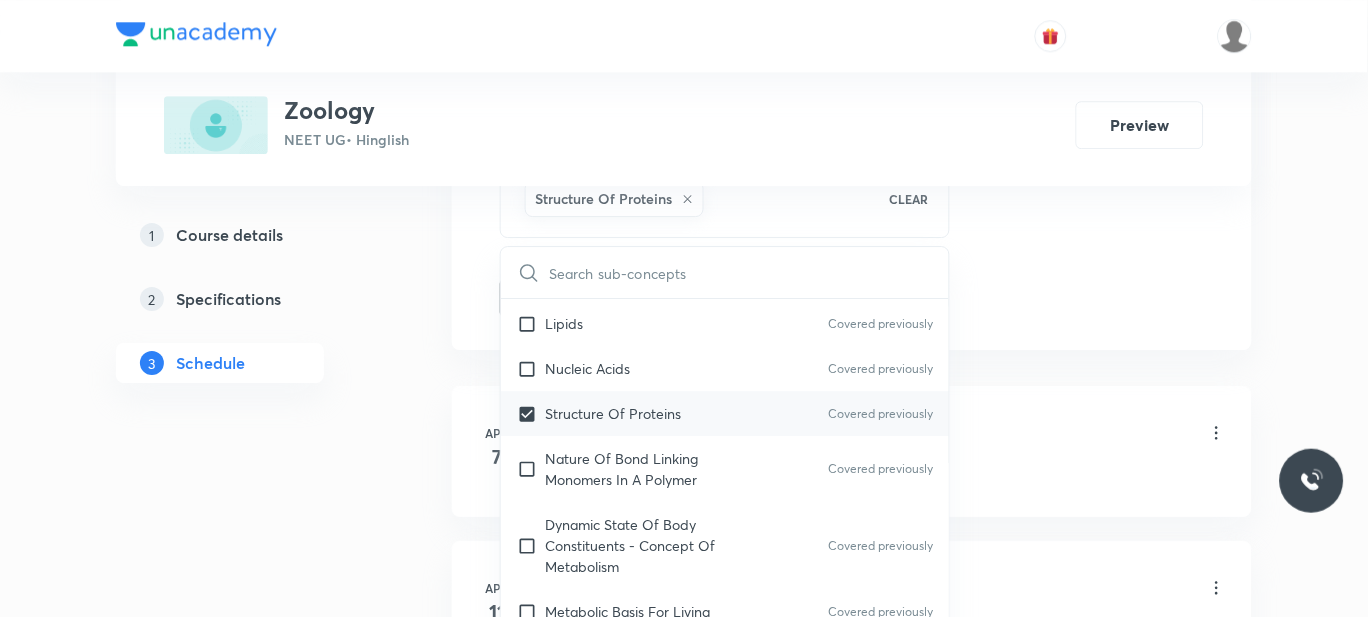 checkbox on "true" 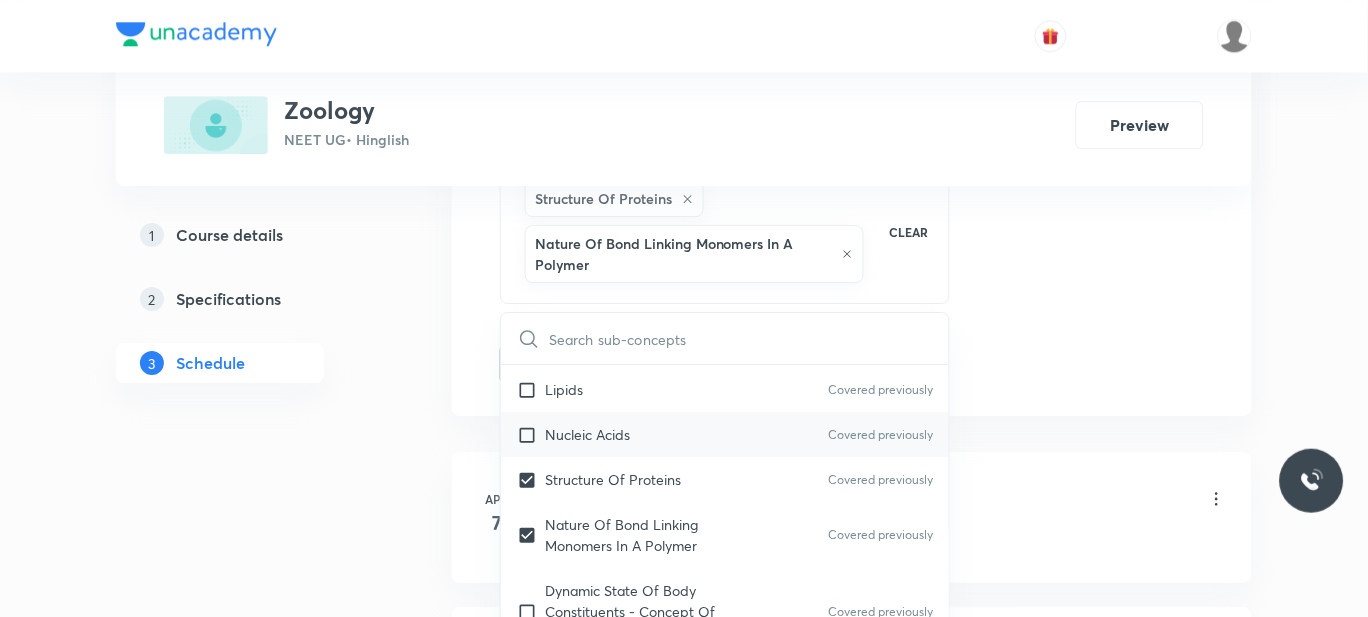 click on "Nucleic Acids" at bounding box center (587, 434) 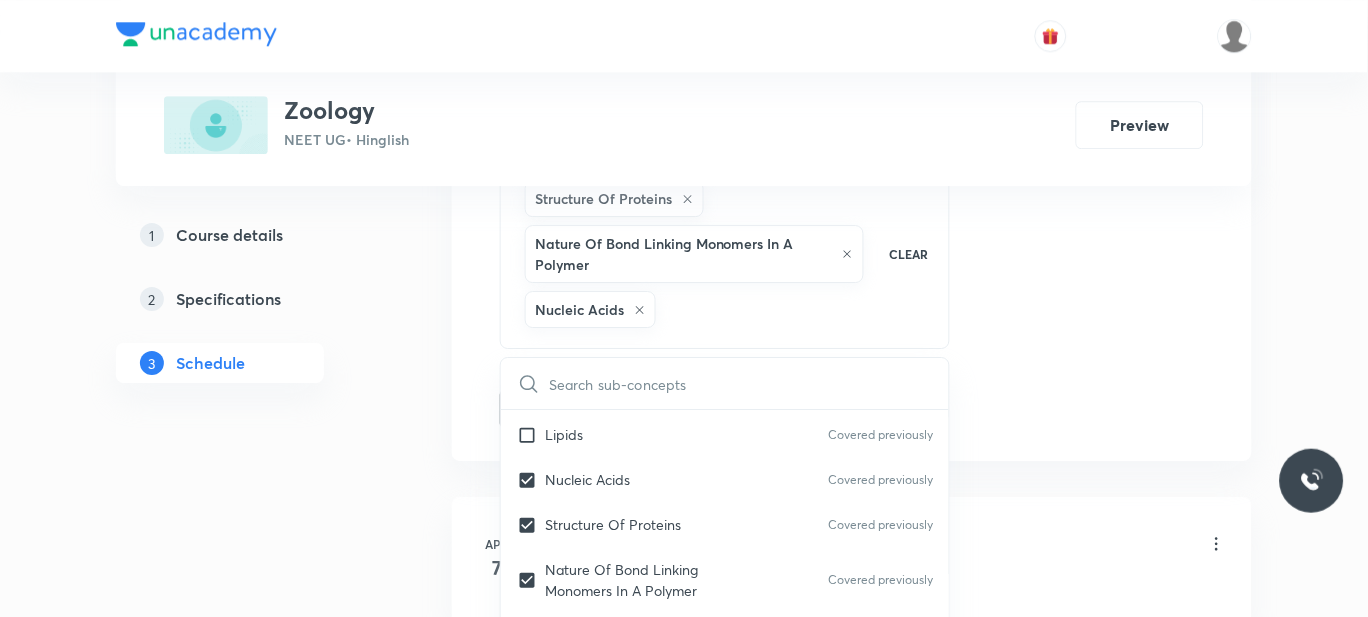 click on "1 Course details 2 Specifications 3 Schedule" at bounding box center [252, 5783] 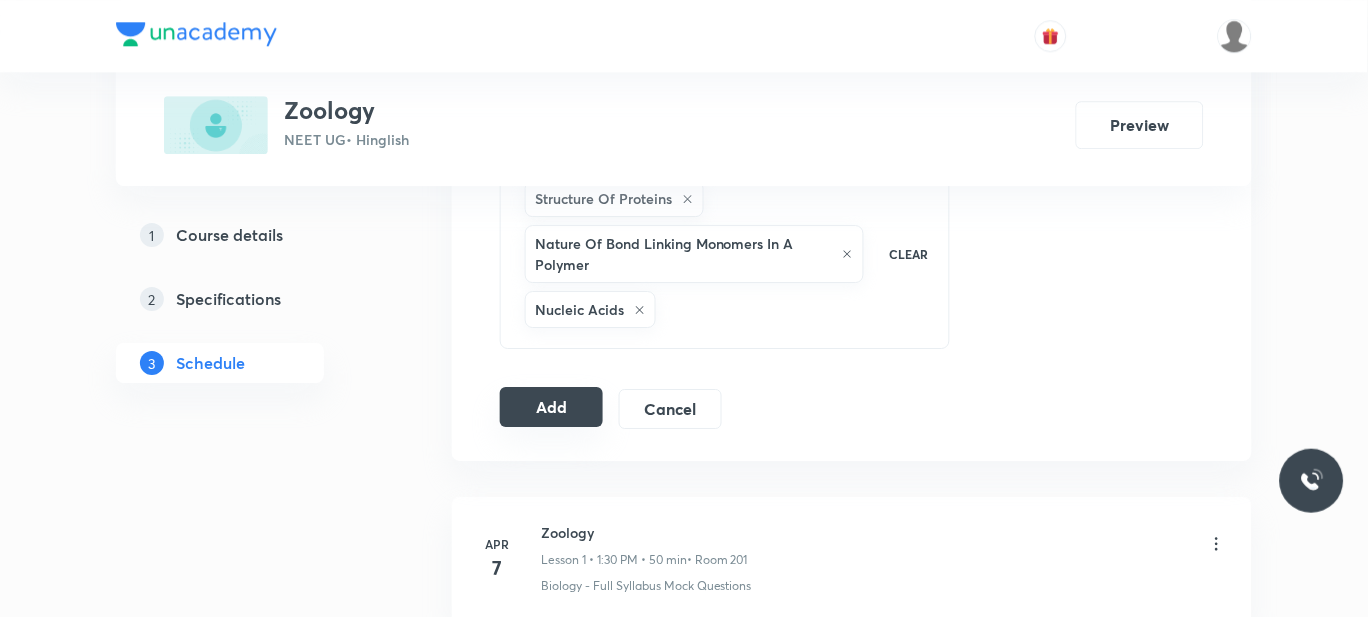click on "Add" at bounding box center [551, 407] 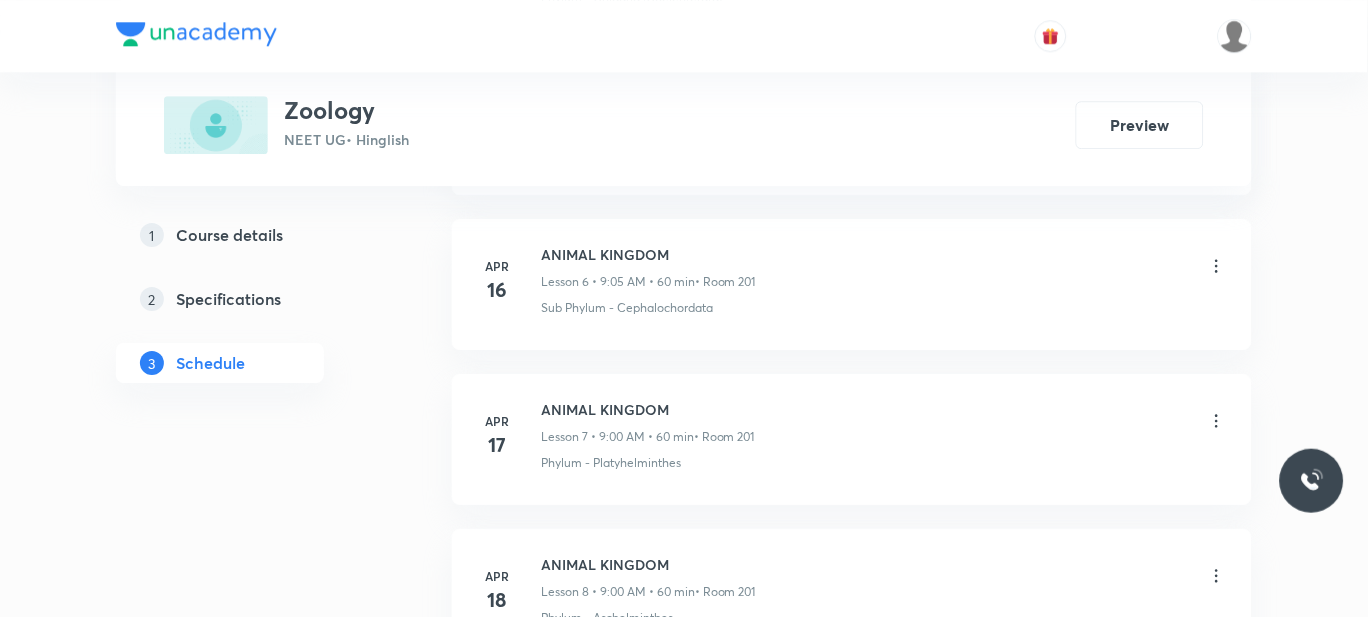 click on "Apr 17" at bounding box center [509, 436] 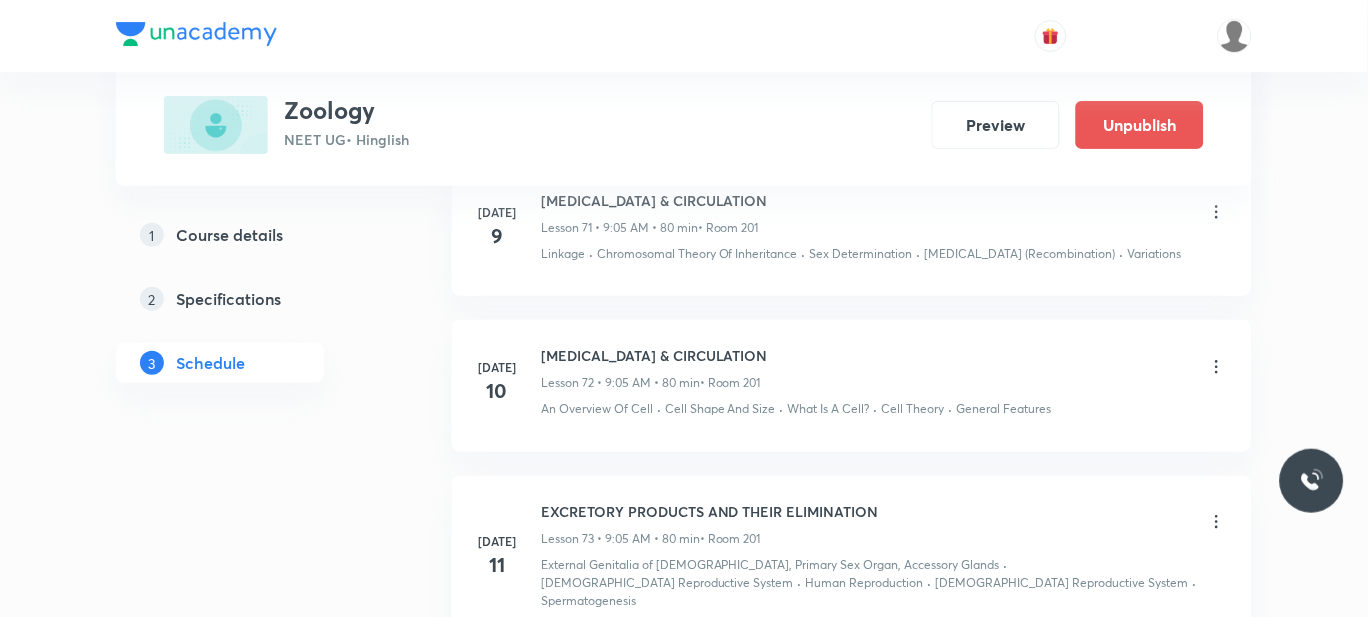 scroll, scrollTop: 11843, scrollLeft: 0, axis: vertical 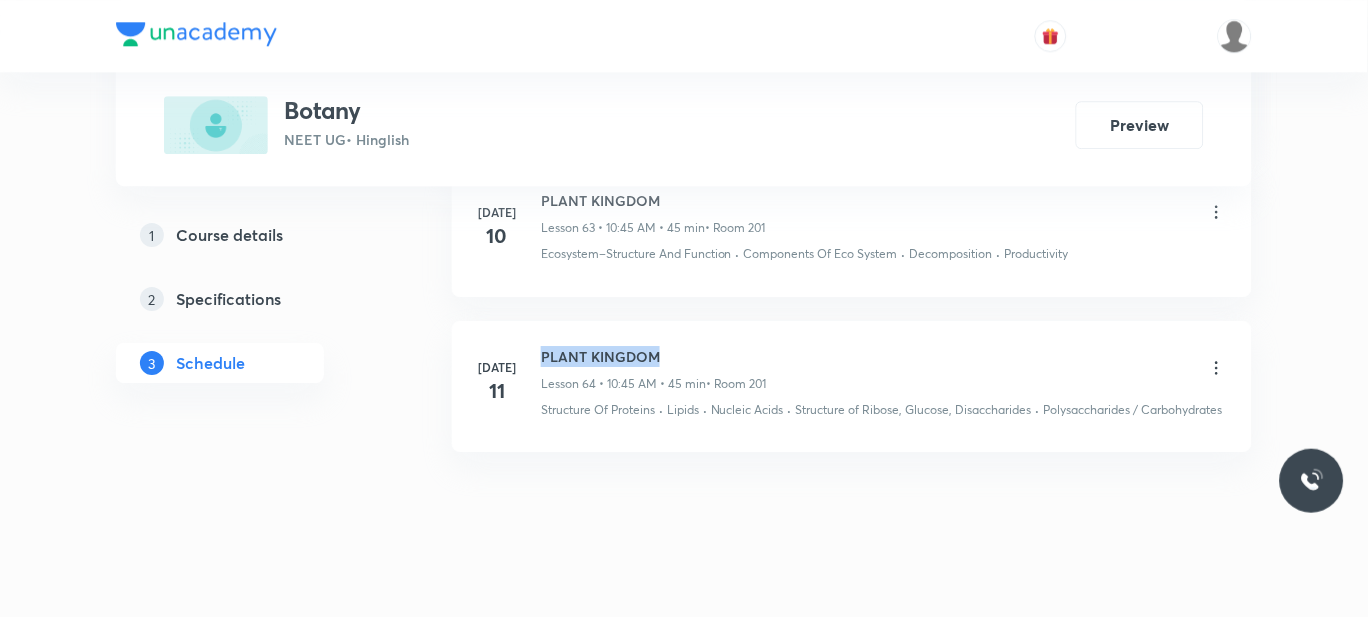 drag, startPoint x: 673, startPoint y: 315, endPoint x: 542, endPoint y: 319, distance: 131.06105 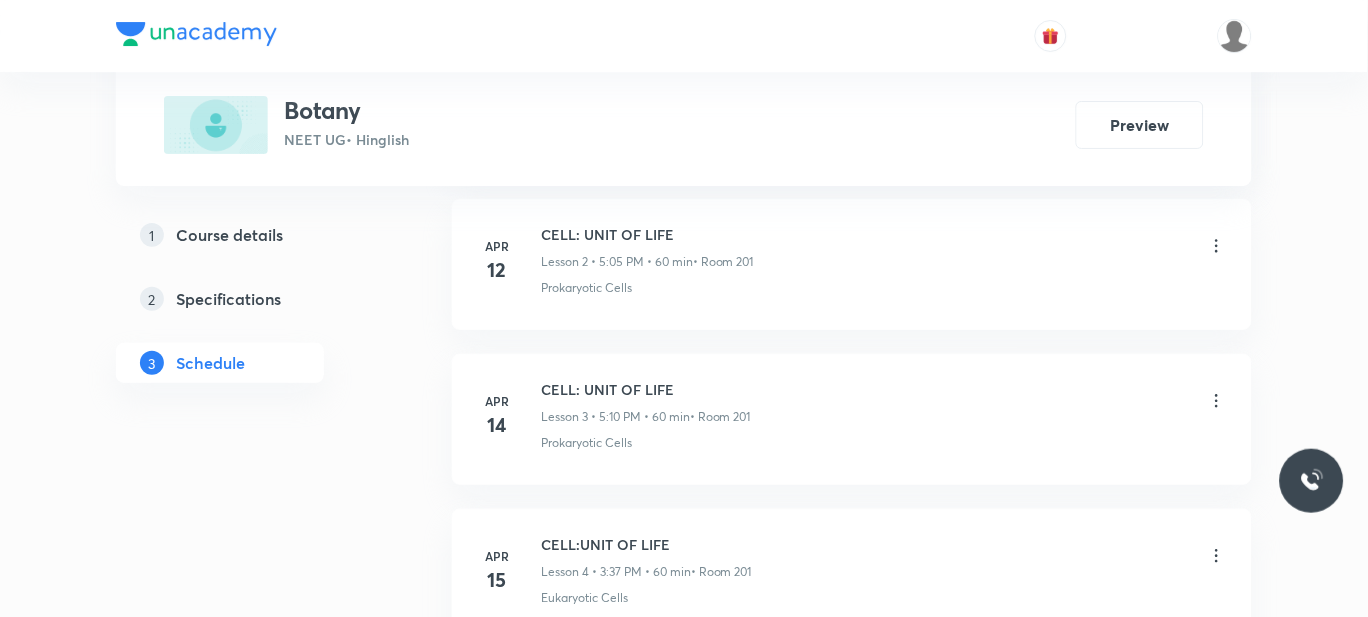 scroll, scrollTop: 0, scrollLeft: 0, axis: both 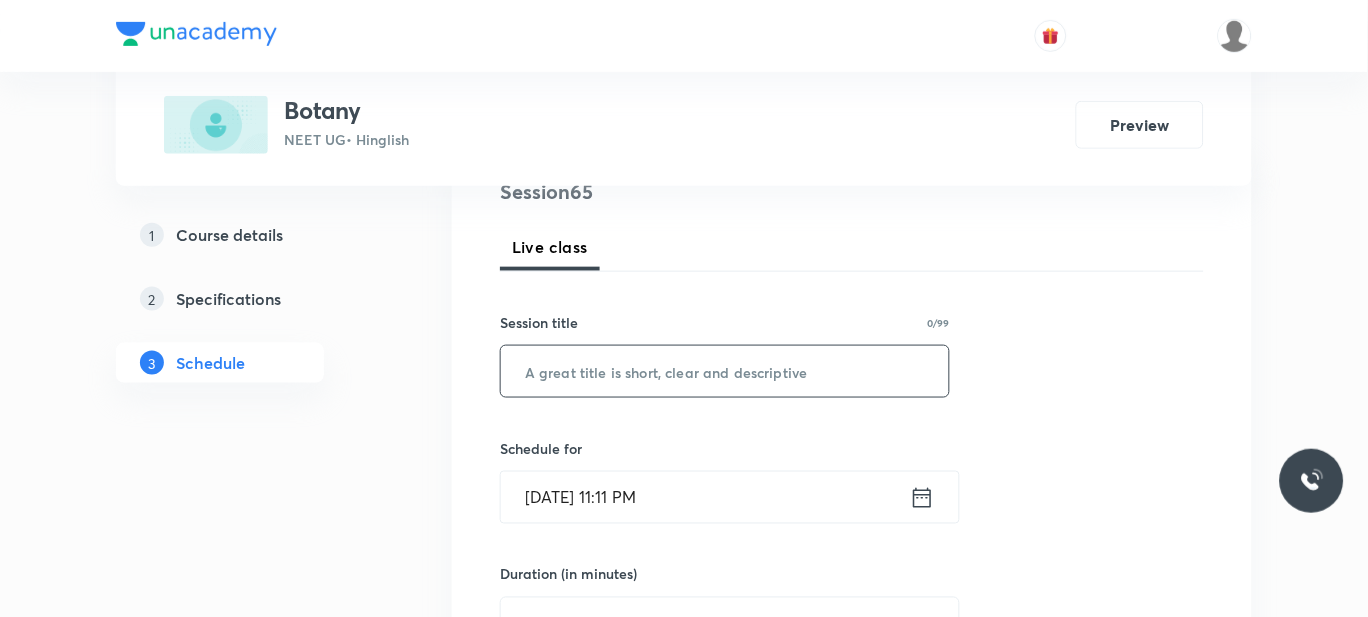 click at bounding box center (725, 371) 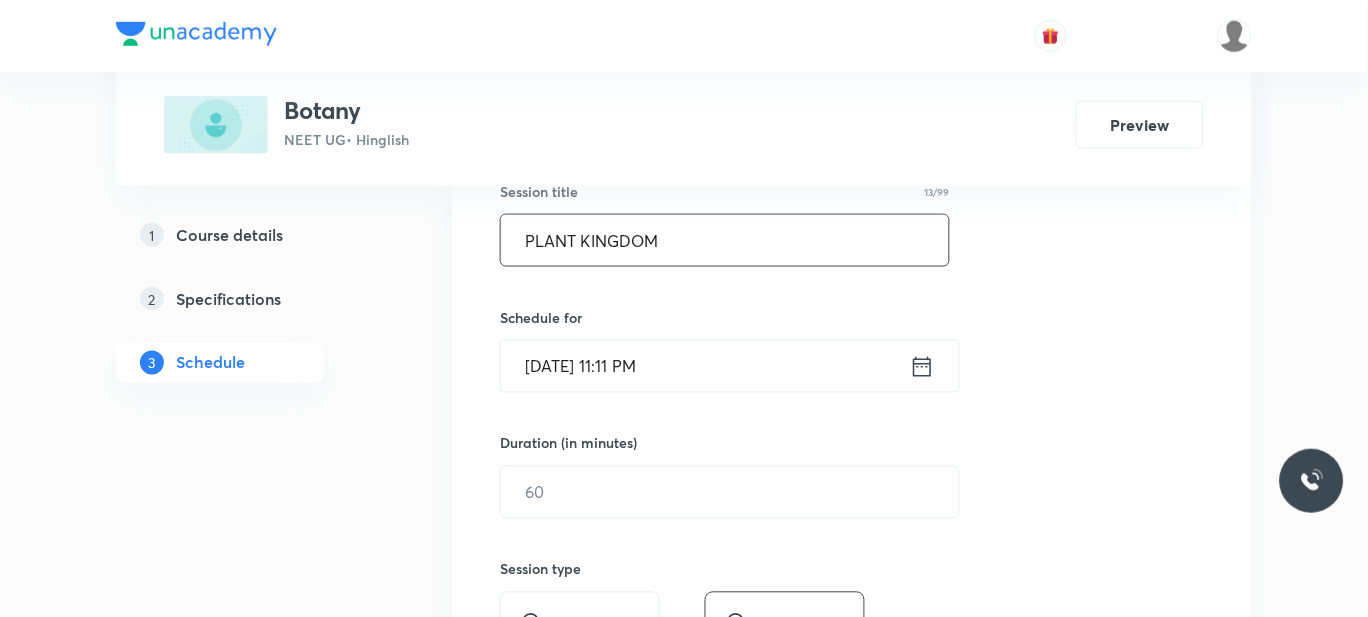 scroll, scrollTop: 387, scrollLeft: 0, axis: vertical 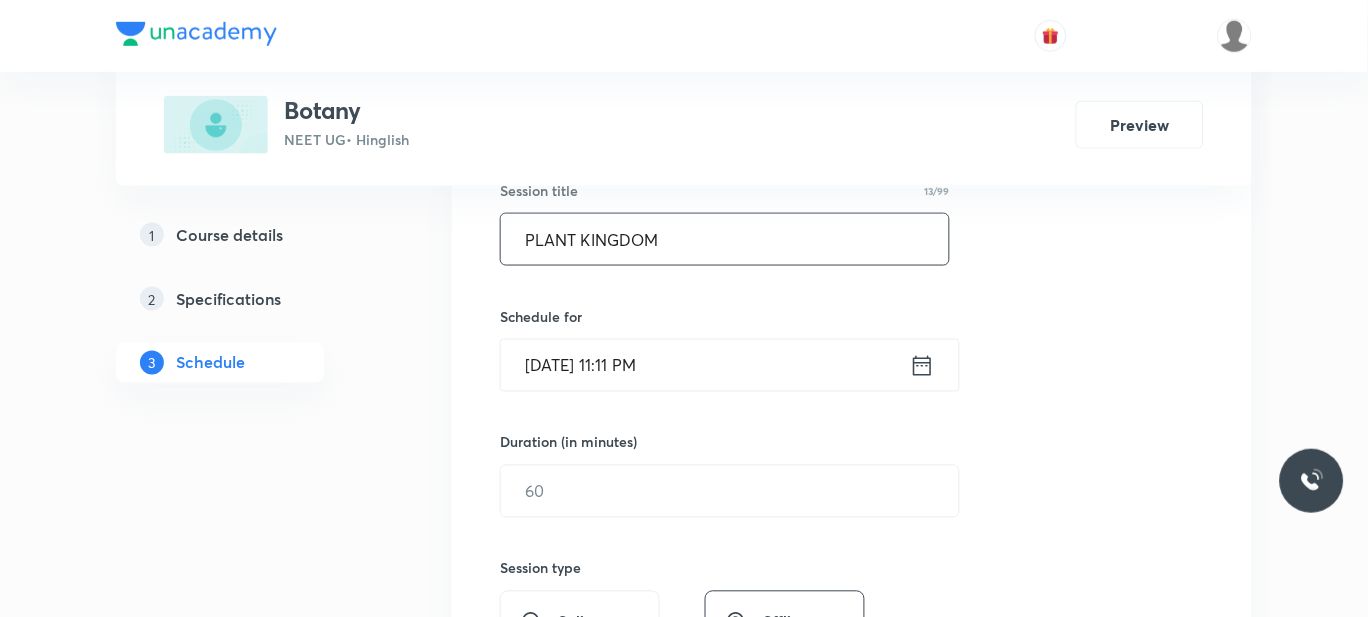 type on "PLANT KINGDOM" 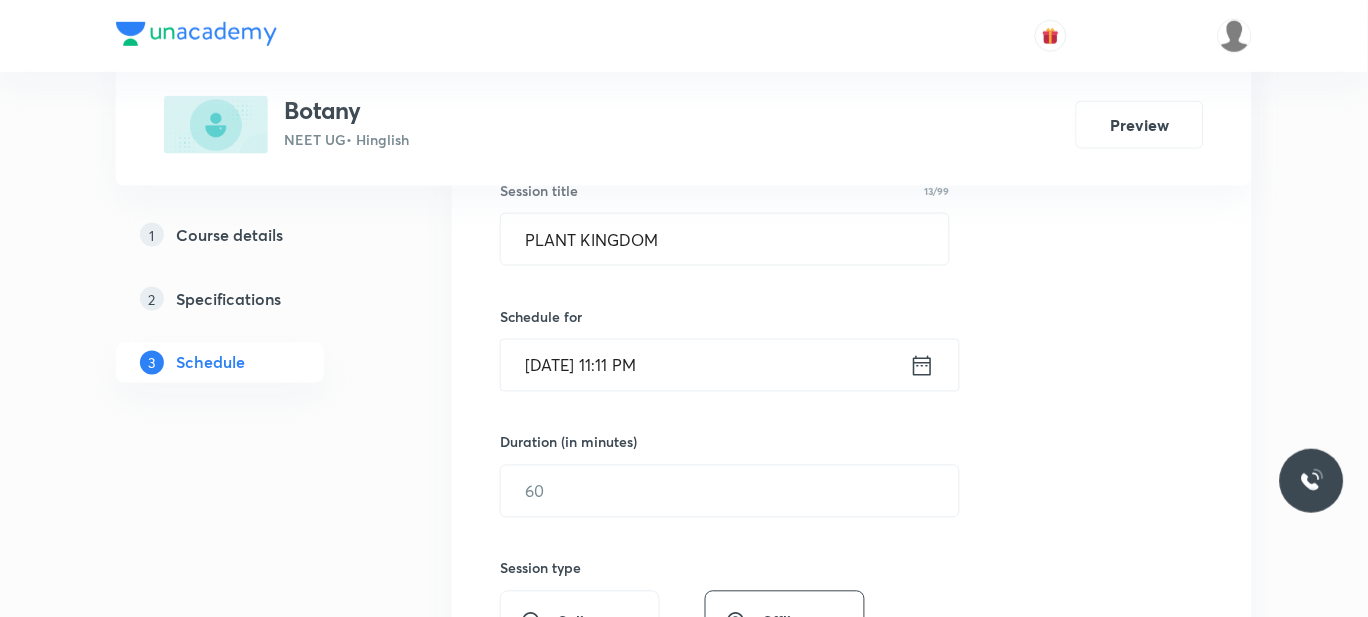 click on "[DATE] 11:11 PM" at bounding box center (705, 365) 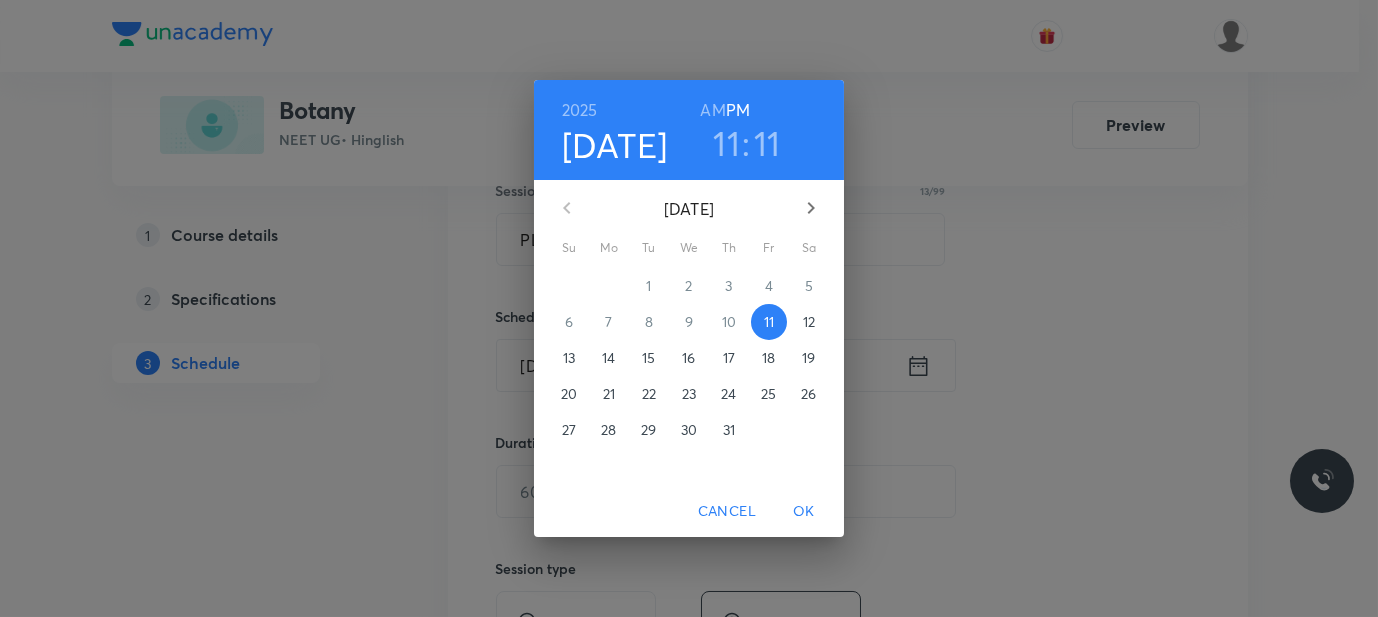 click on "12" at bounding box center (809, 322) 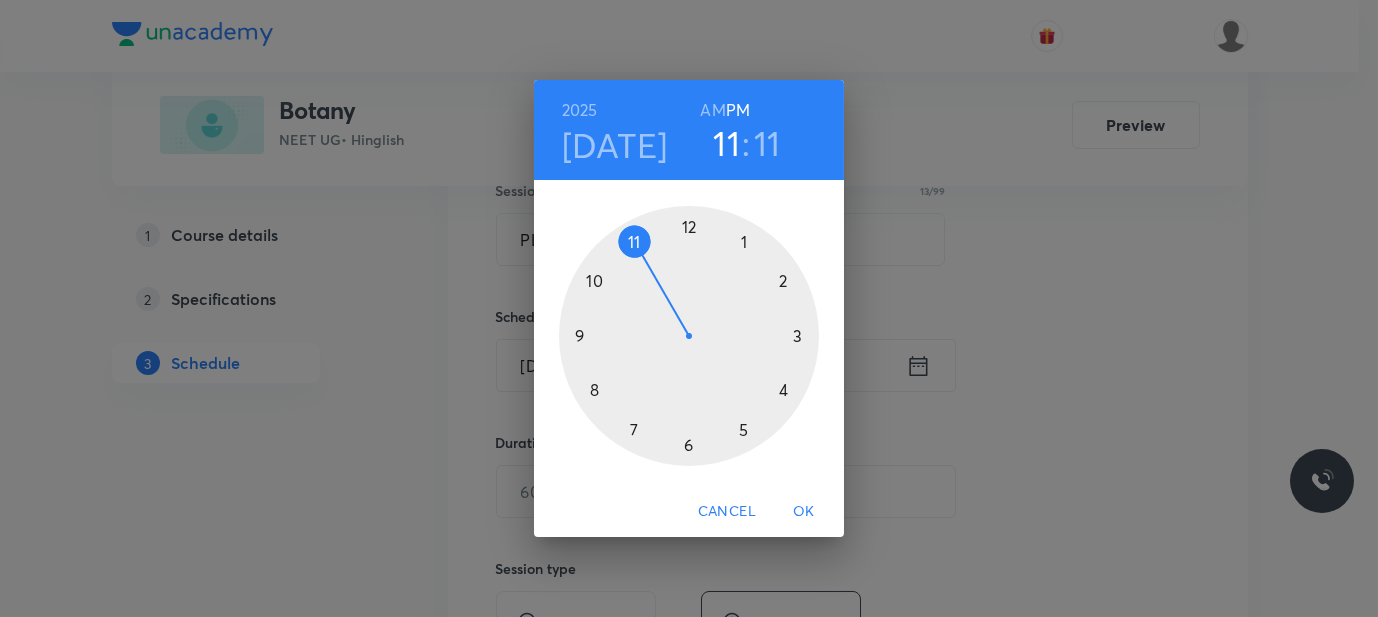 click at bounding box center (689, 336) 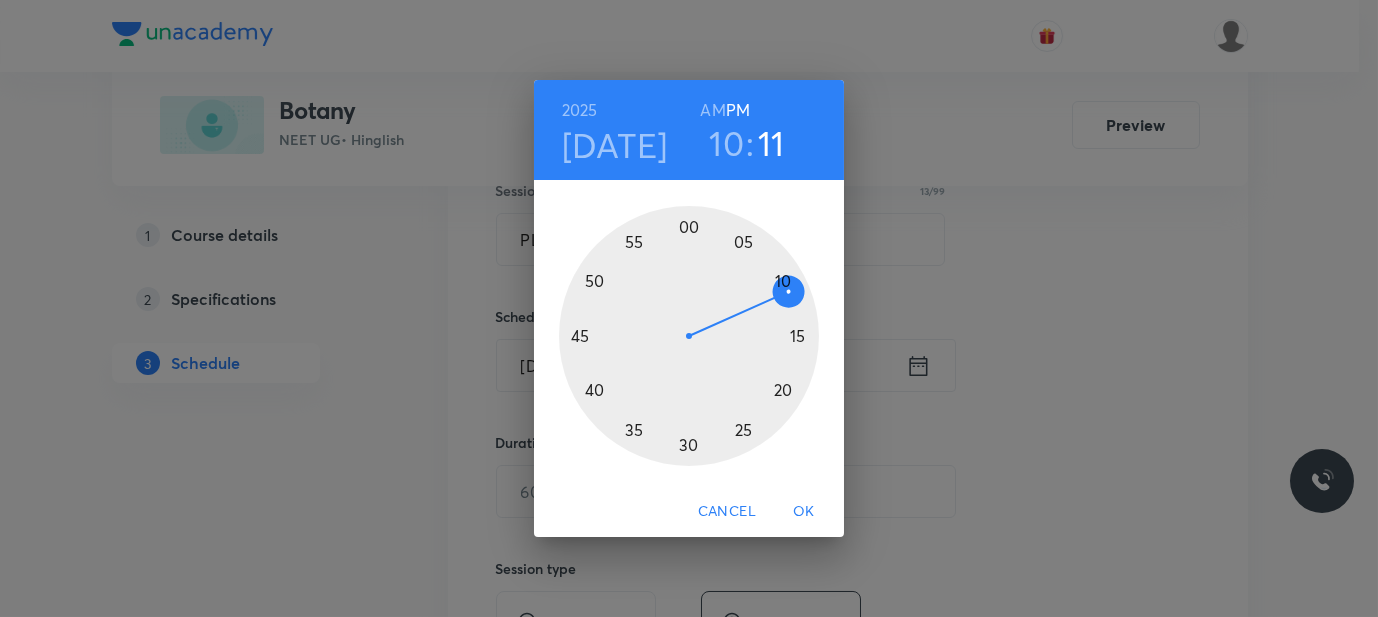 click at bounding box center (689, 336) 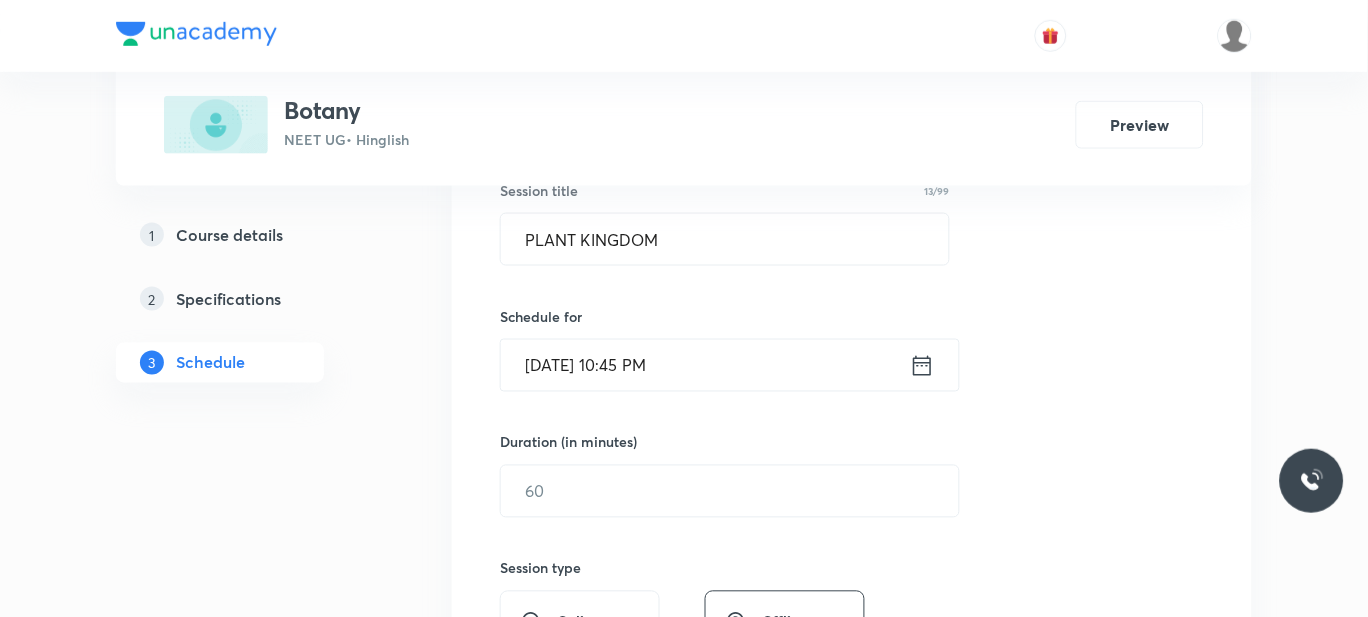 click on "[DATE] 10:45 PM" at bounding box center [705, 365] 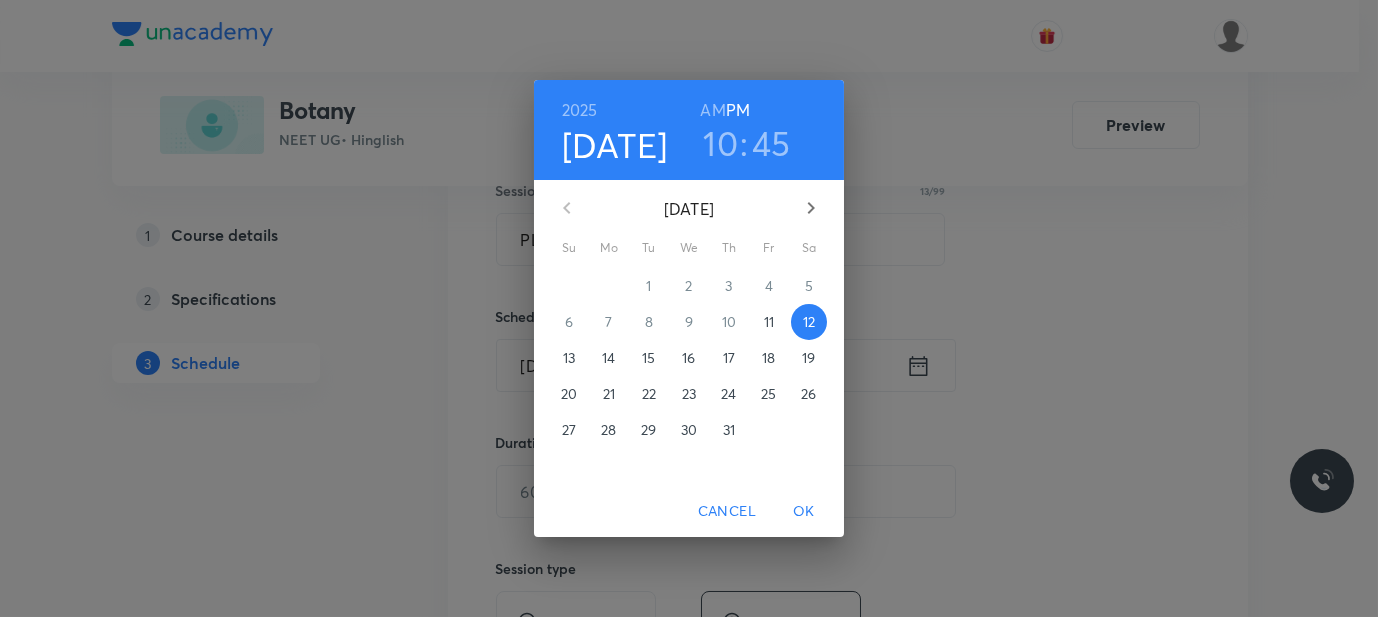 click on "AM" at bounding box center [712, 110] 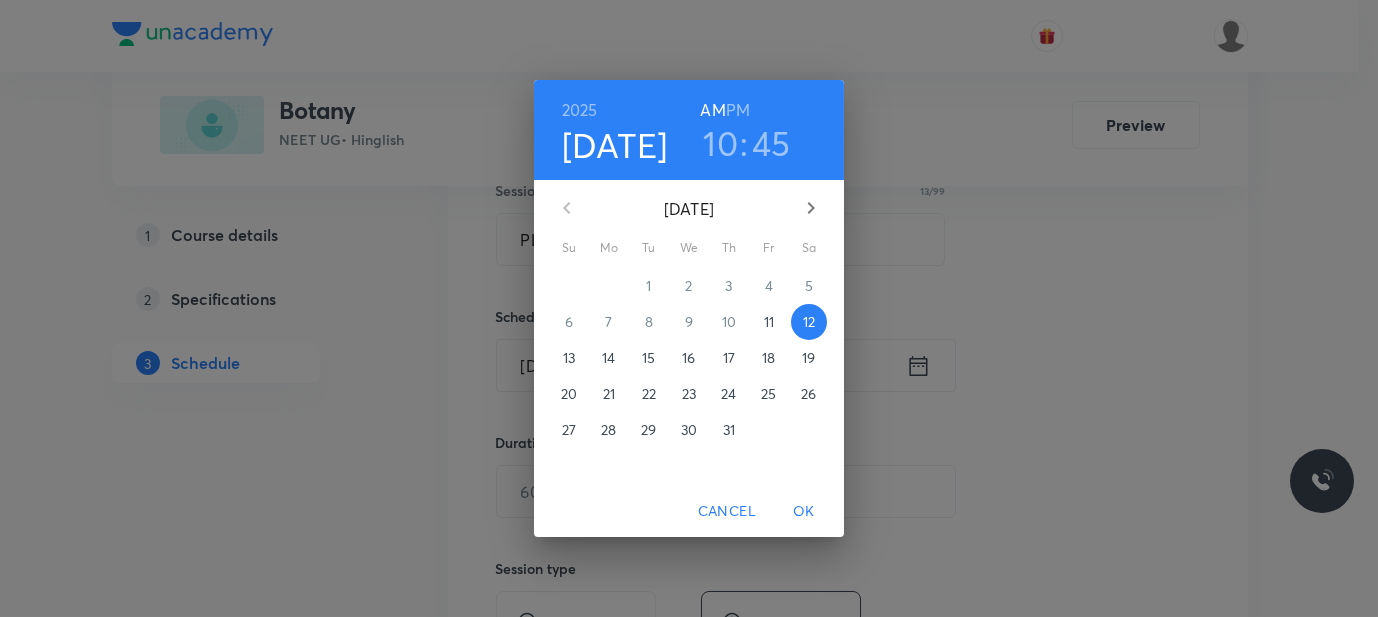 click on "OK" at bounding box center (804, 511) 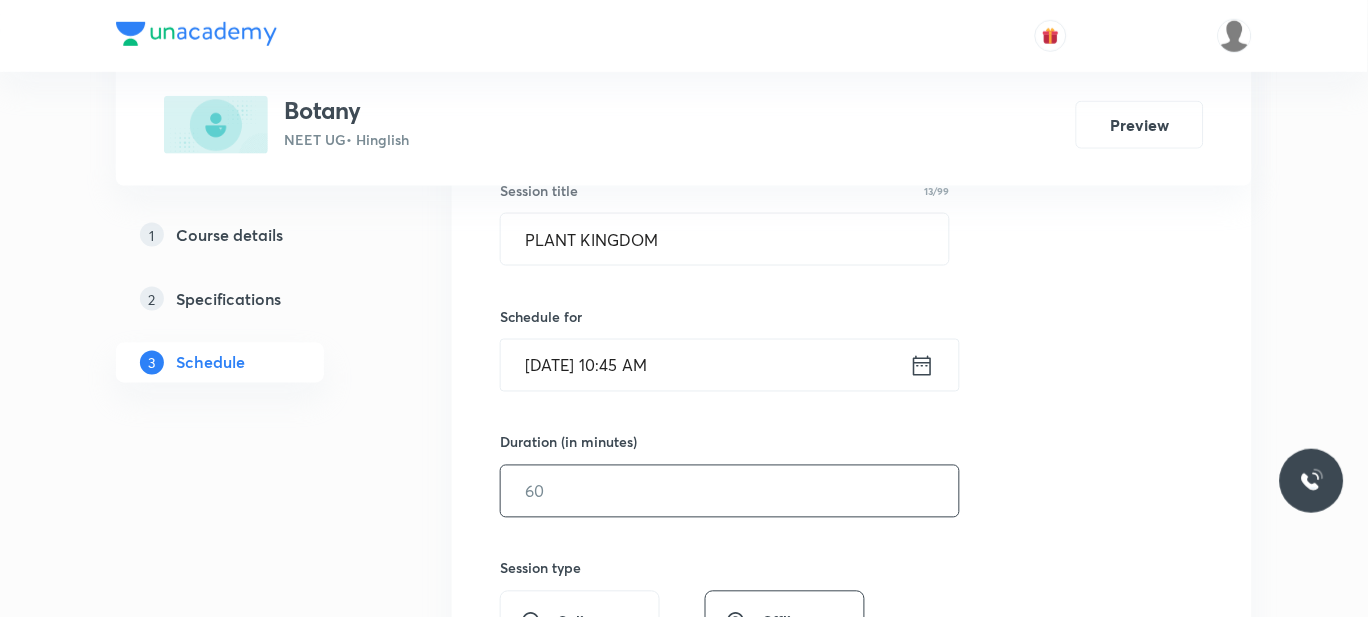 click at bounding box center [730, 491] 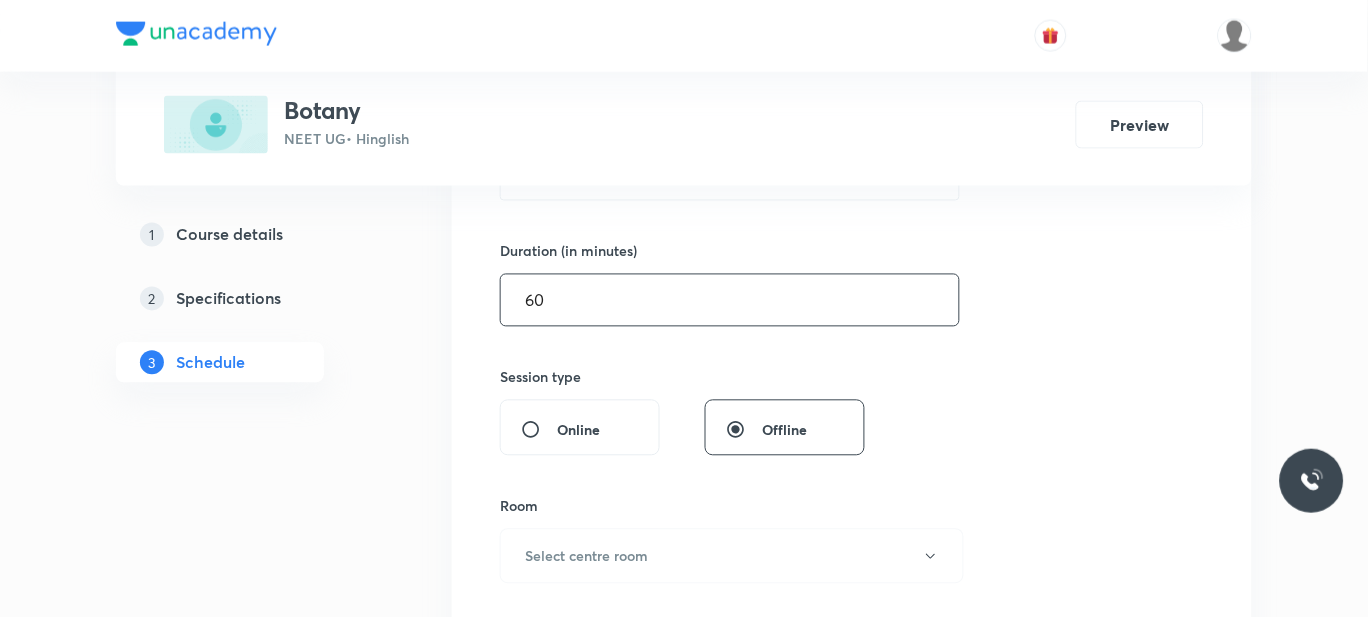 scroll, scrollTop: 584, scrollLeft: 0, axis: vertical 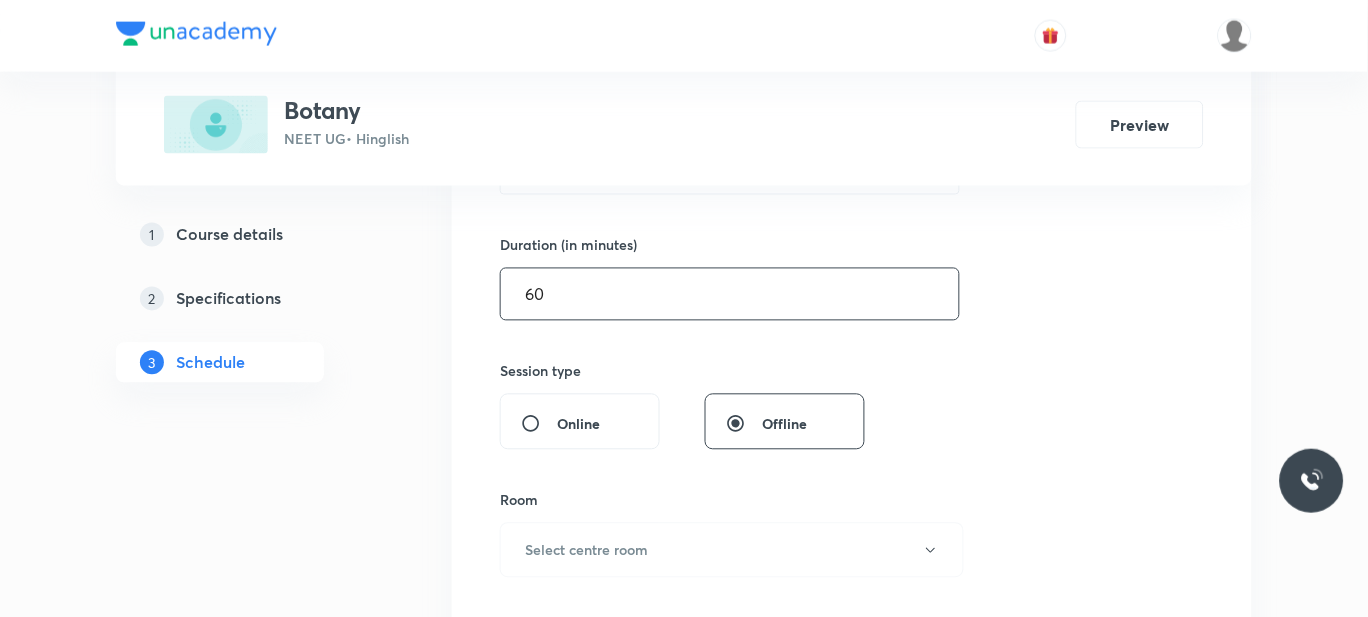 type on "6" 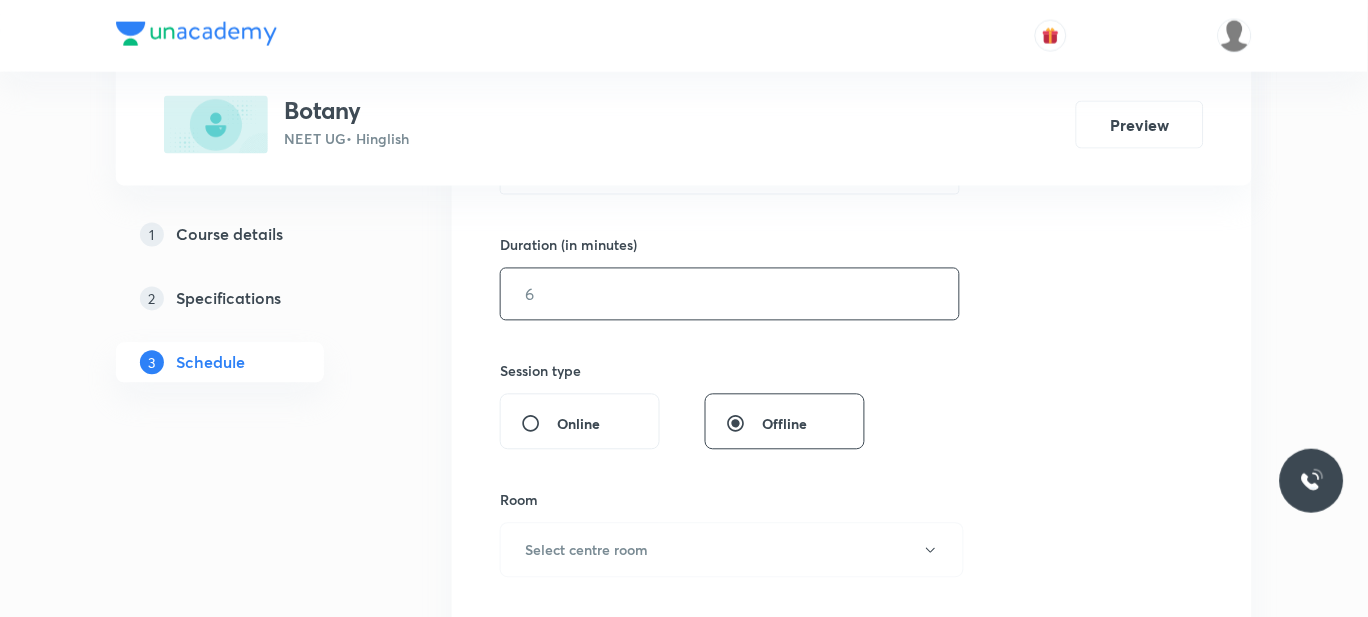 type on "0" 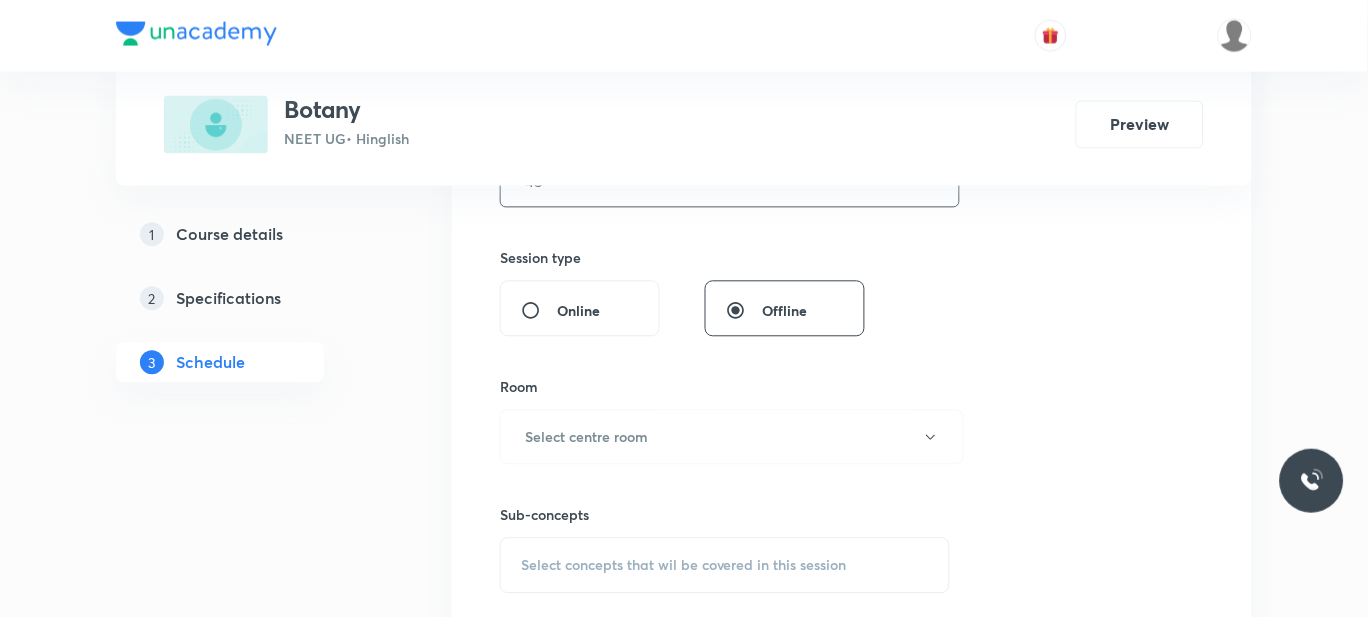 scroll, scrollTop: 702, scrollLeft: 0, axis: vertical 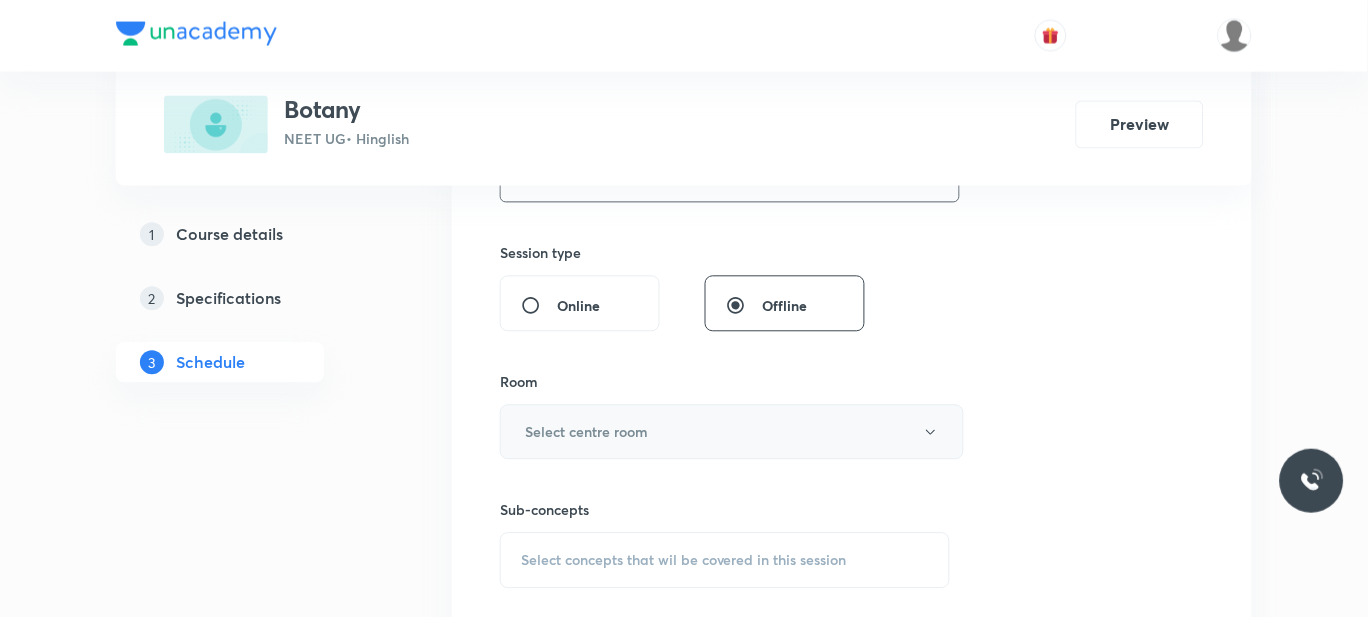 type on "45" 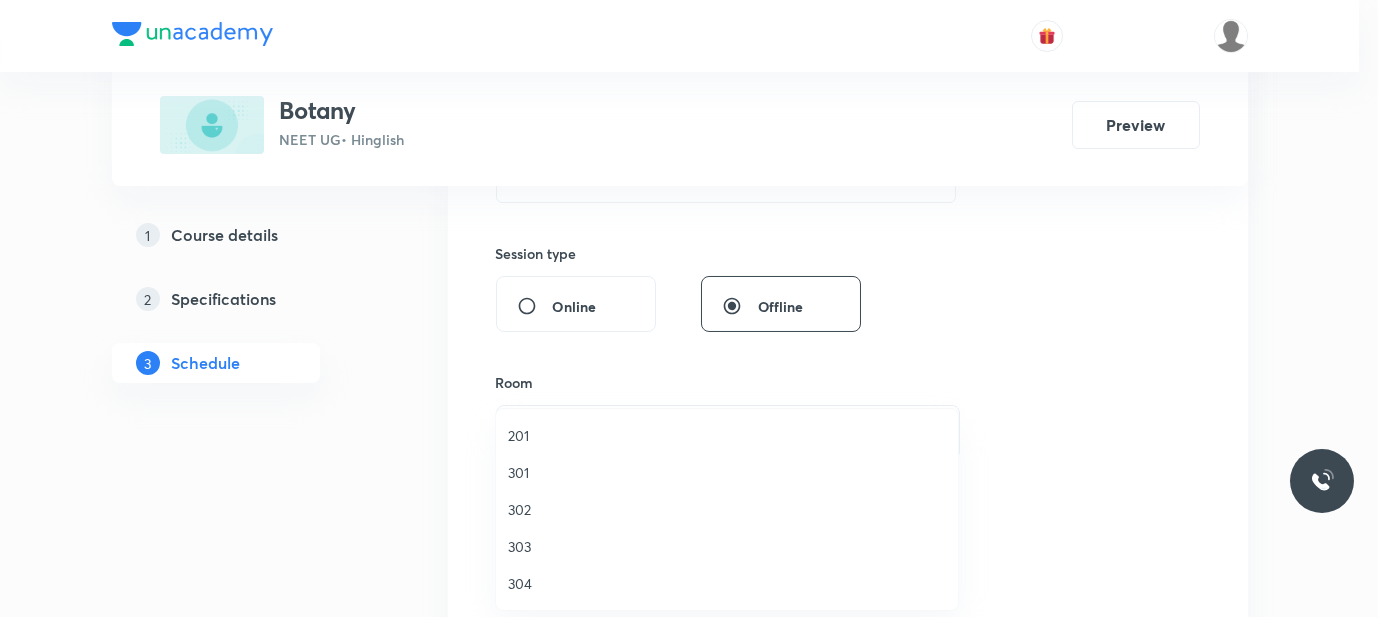 click on "201" at bounding box center [727, 435] 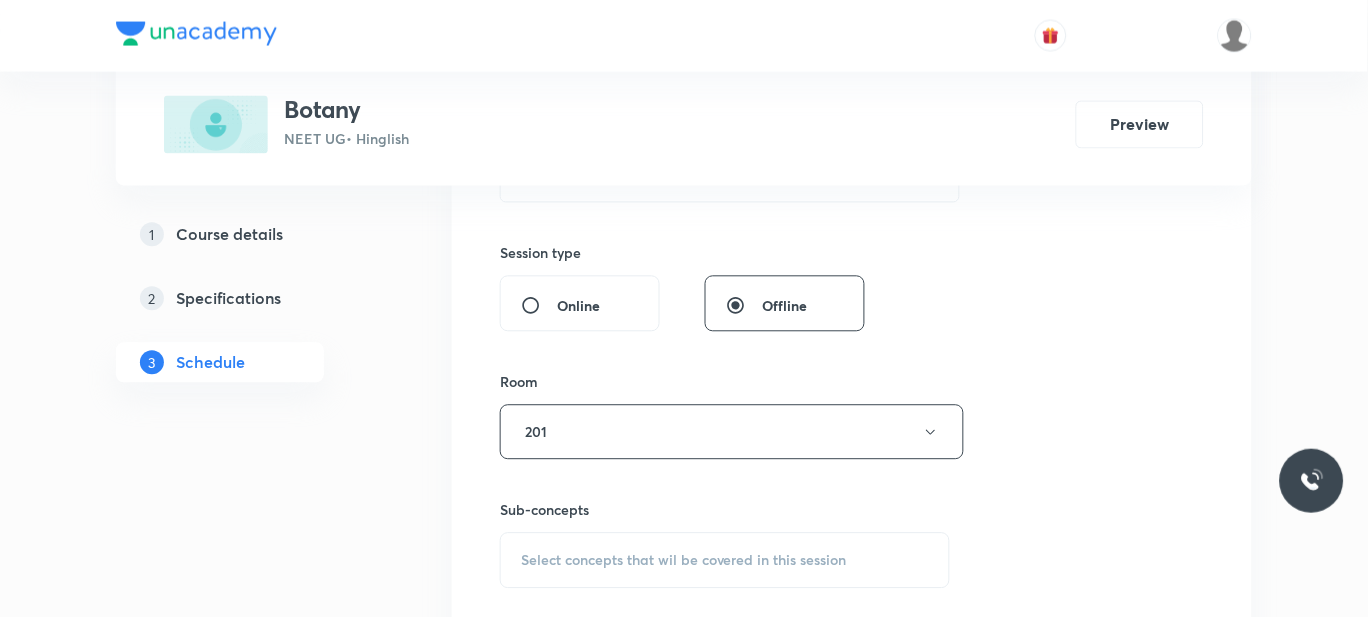 scroll, scrollTop: 921, scrollLeft: 0, axis: vertical 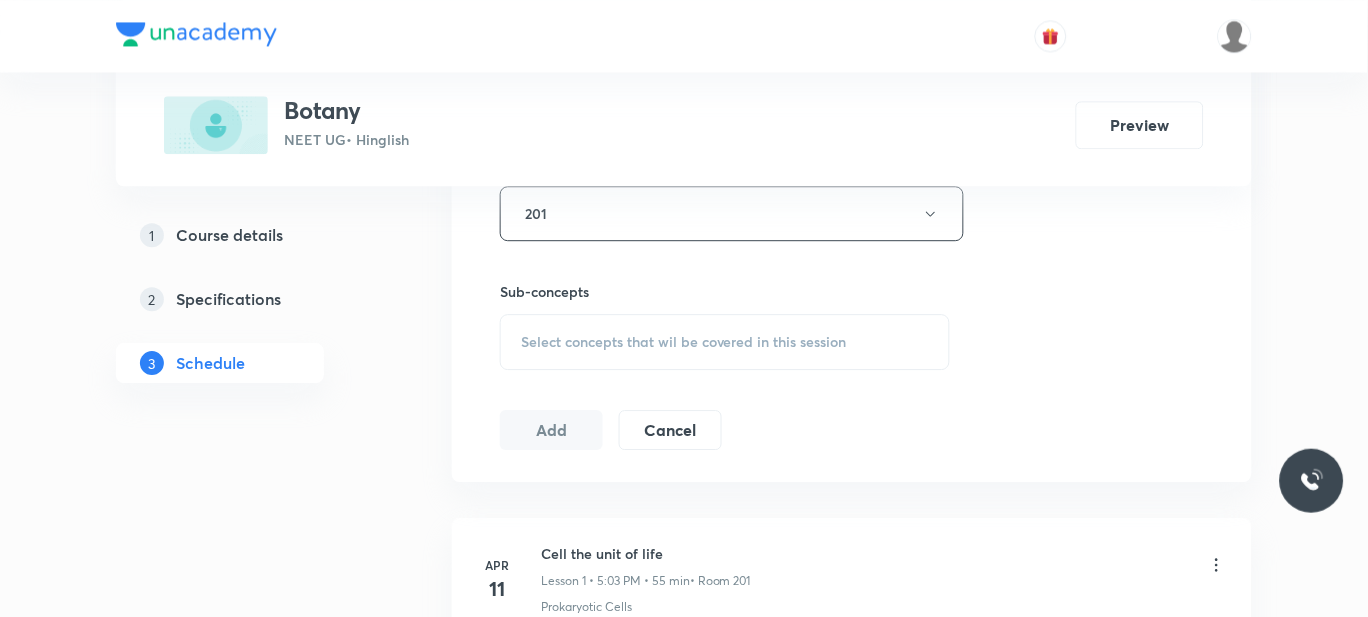 click on "Select concepts that wil be covered in this session" at bounding box center [725, 342] 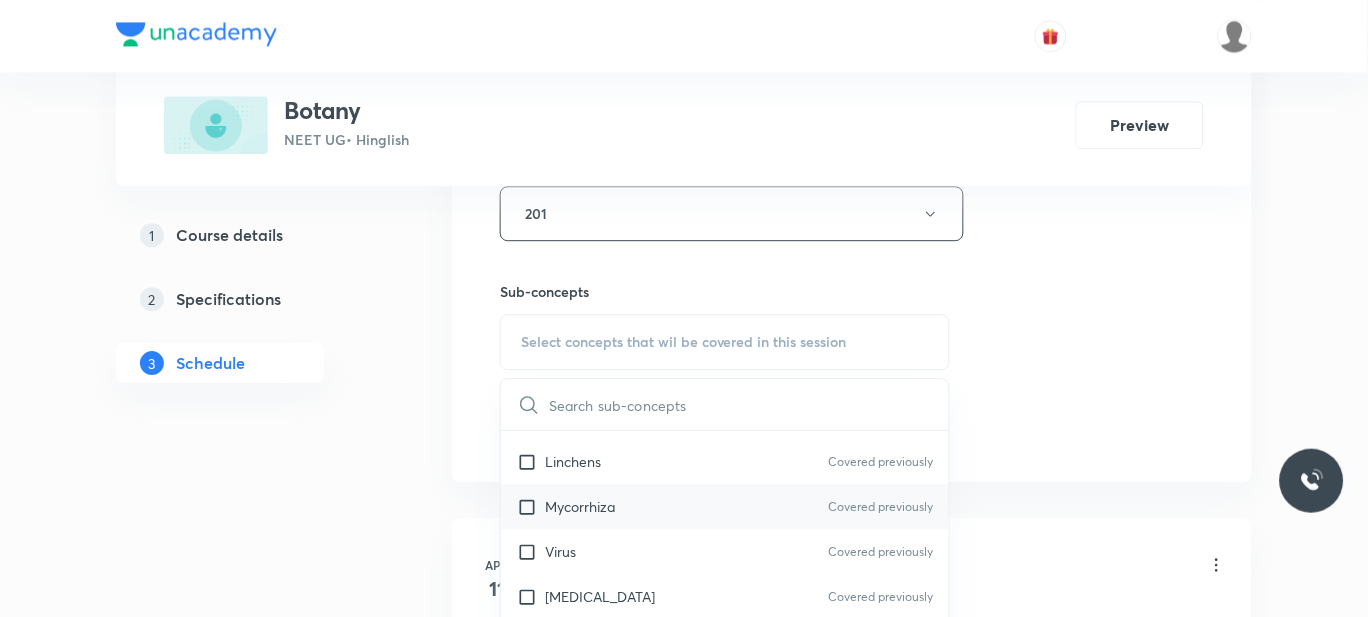 scroll, scrollTop: 1050, scrollLeft: 0, axis: vertical 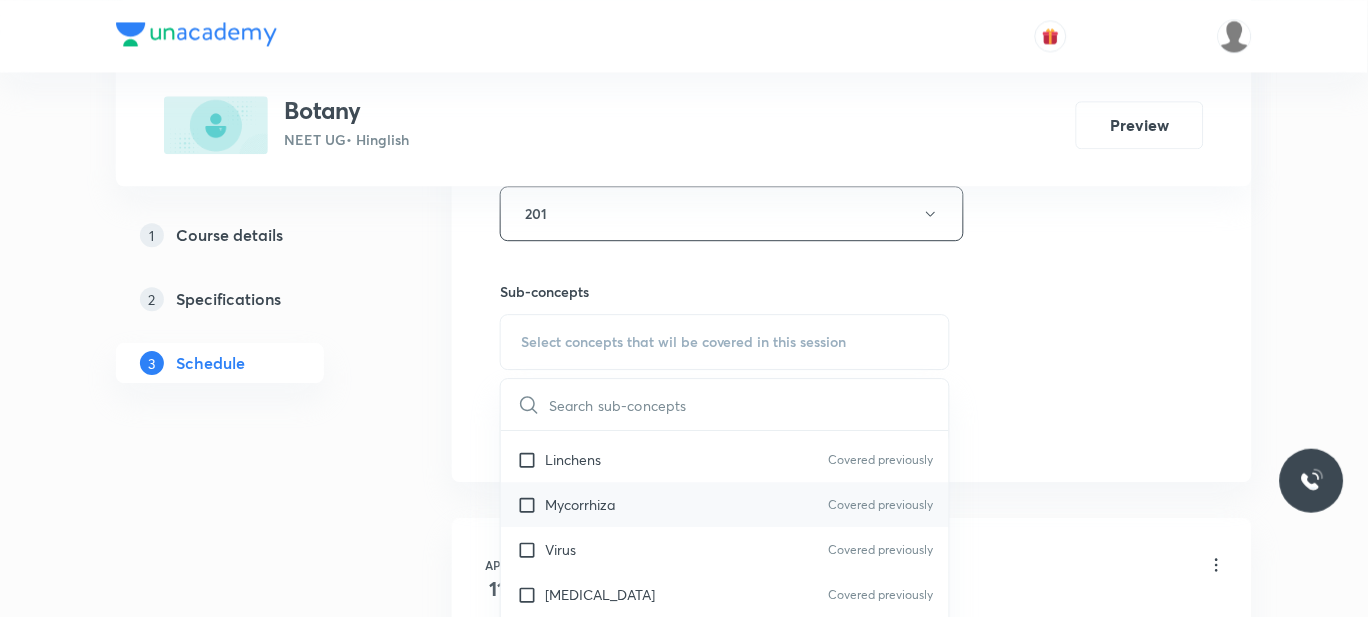 click on "Mycorrhiza" at bounding box center [580, 504] 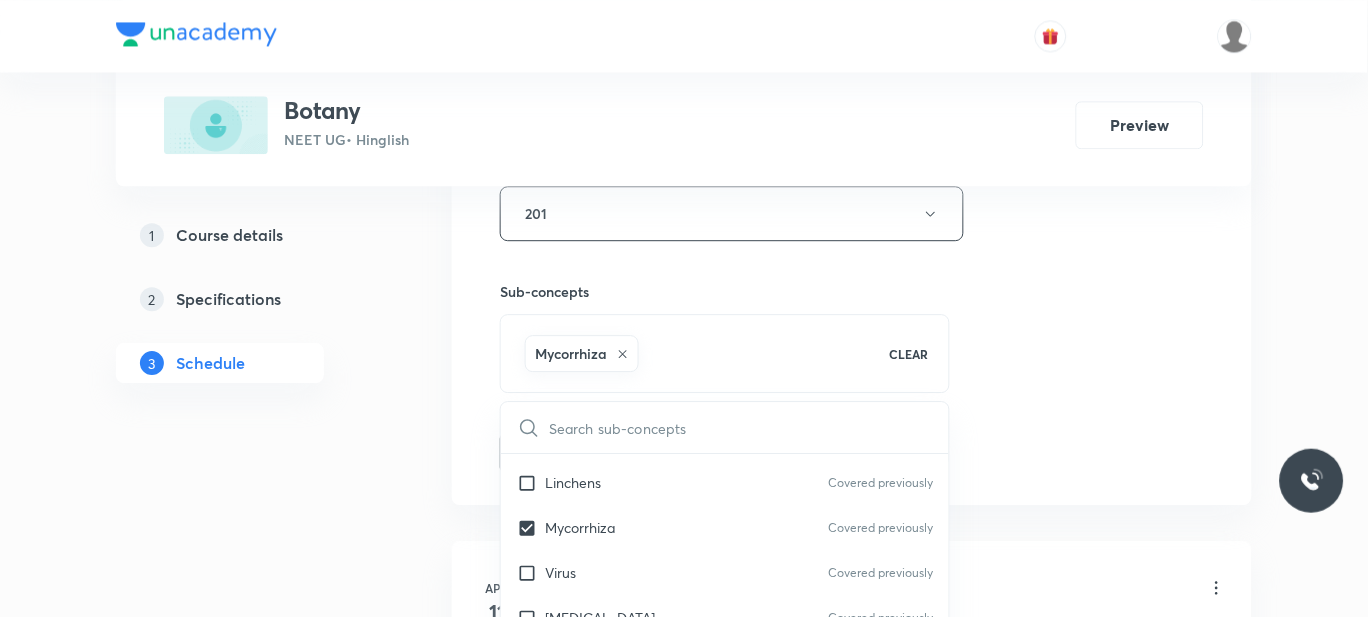 click on "Plus Courses Botany NEET UG  • Hinglish Preview 1 Course details 2 Specifications 3 Schedule Schedule 64  classes Session  65 Live class Session title 13/99 PLANT KINGDOM ​ Schedule for Jul 12, 2025, 10:45 AM ​ Duration (in minutes) 45 ​   Session type Online Offline Room 201 Sub-concepts Mycorrhiza CLEAR ​ Biology - Full Syllabus Mock Questions Biology - Full Syllabus Mock Questions Practice questions Practice Questions Biology Previous Year Questions Maths Previous Year Questions Living World What Is Living? Covered previously Diversity In The Living World Covered previously Systematics Covered previously Types Of Taxonomy Covered previously Fundamental Components Of Taxonomy Covered previously Taxonomic Categories Covered previously Taxonomical Aids Covered previously The Three Domains Of Life Covered previously Biological Nomenclature  Covered previously Biological Classification System Of Classification Covered previously Kingdom Monera Covered previously Kingdom Protista Covered previously ER" at bounding box center [684, 5017] 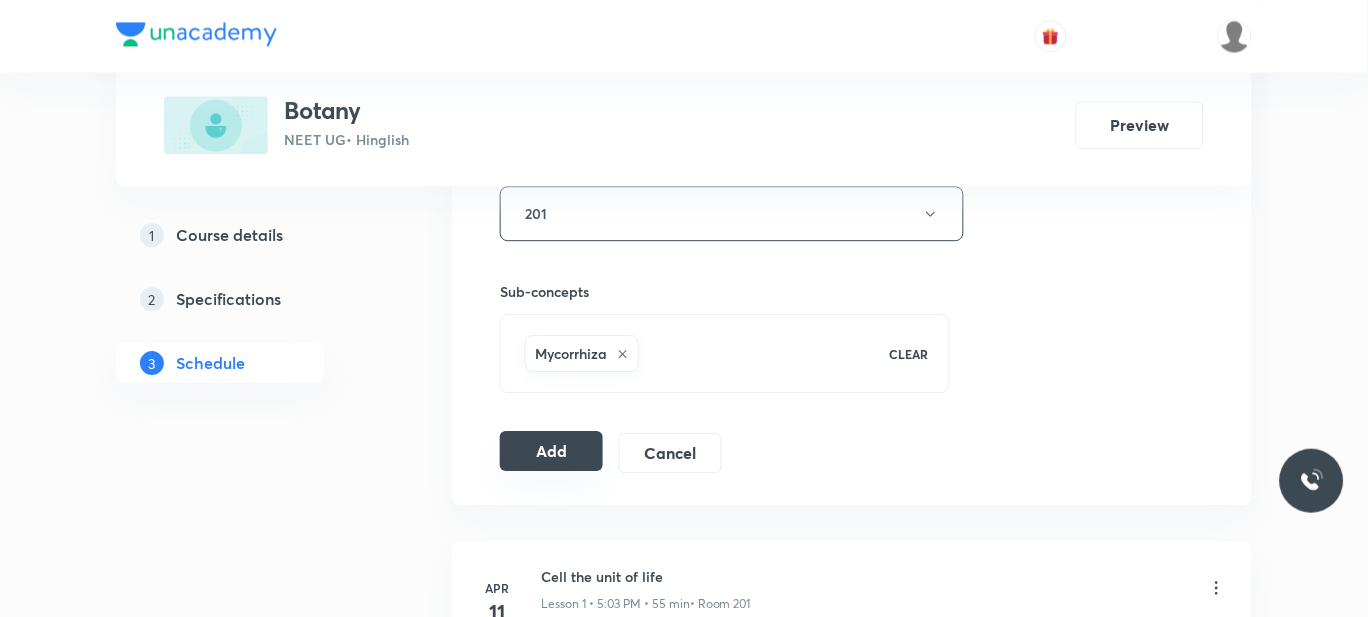 click on "Add" at bounding box center (551, 451) 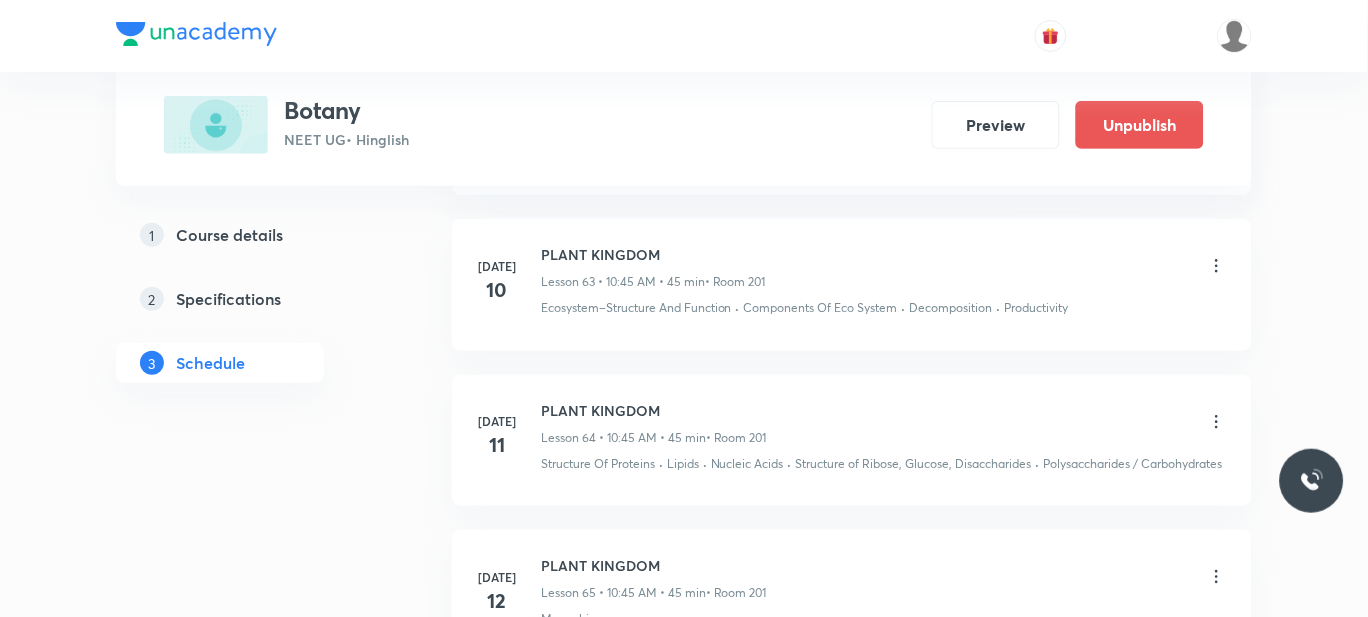 scroll, scrollTop: 10375, scrollLeft: 0, axis: vertical 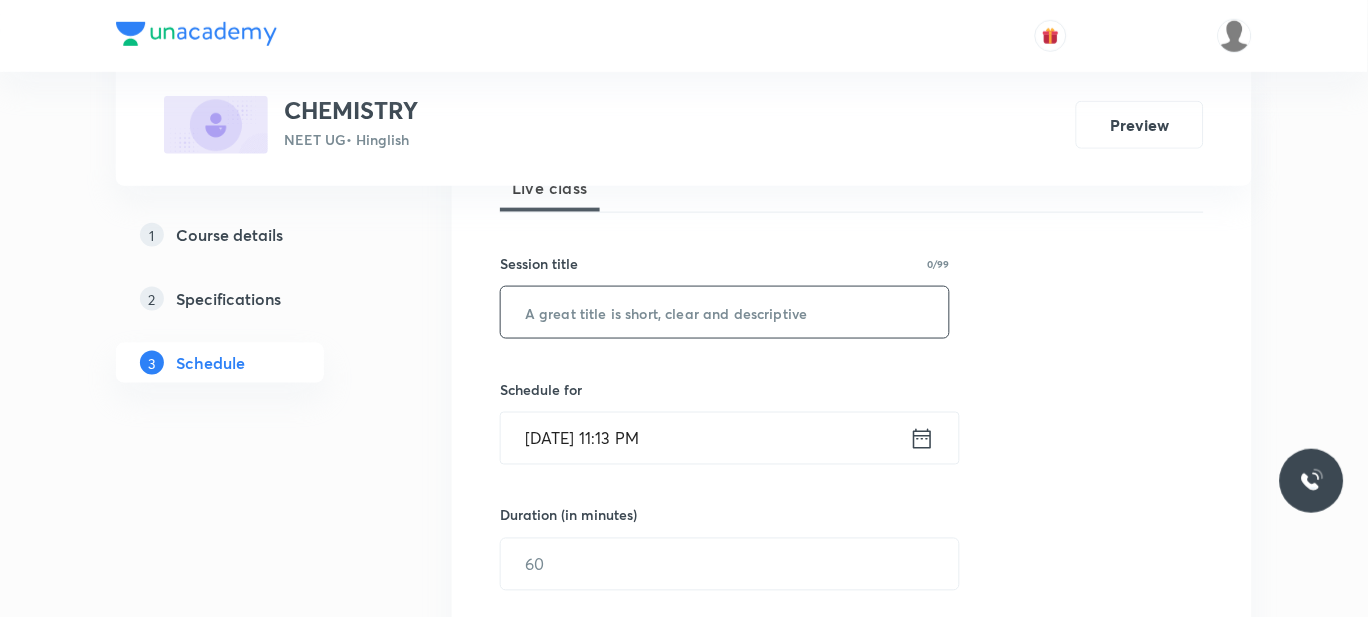 click at bounding box center (725, 312) 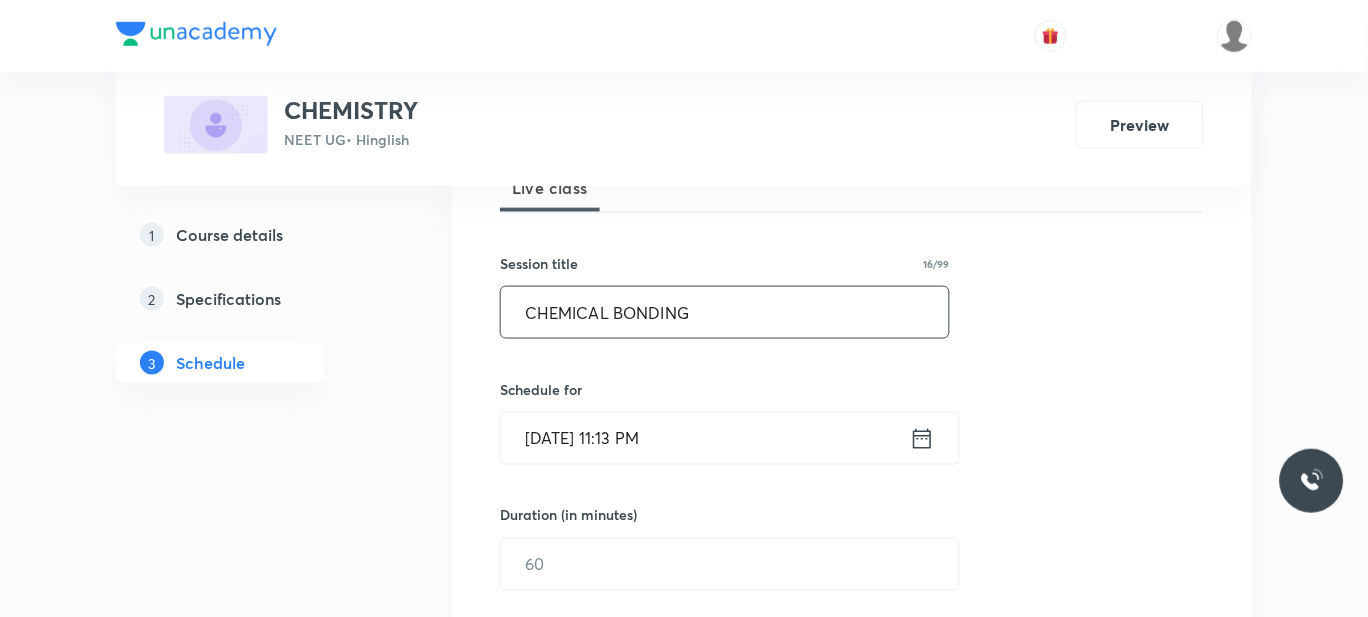 scroll, scrollTop: 475, scrollLeft: 0, axis: vertical 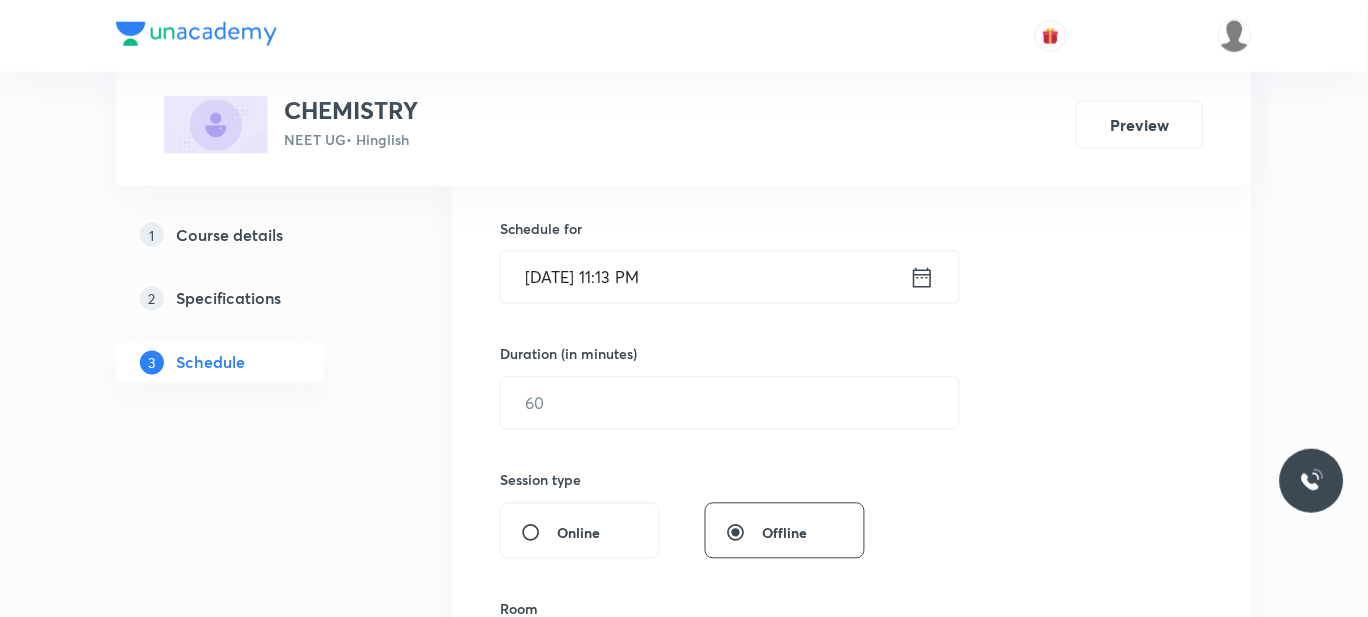type on "CHEMICAL BONDING" 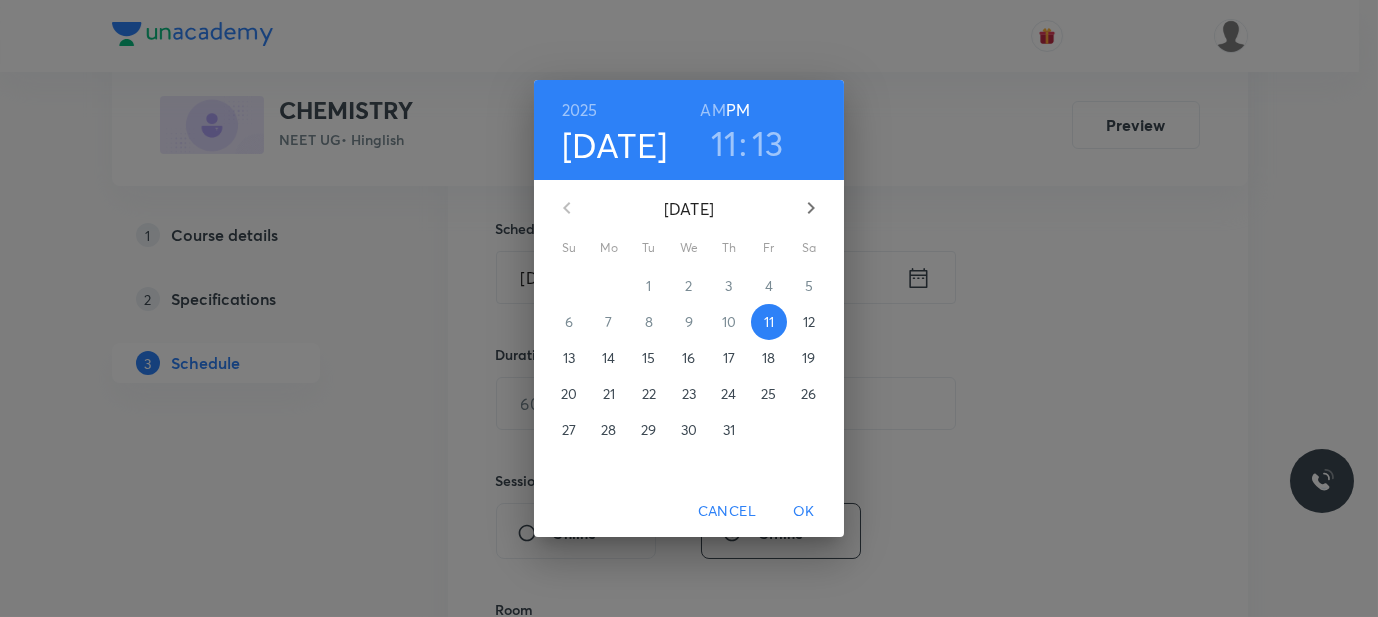 click on "12" at bounding box center [809, 322] 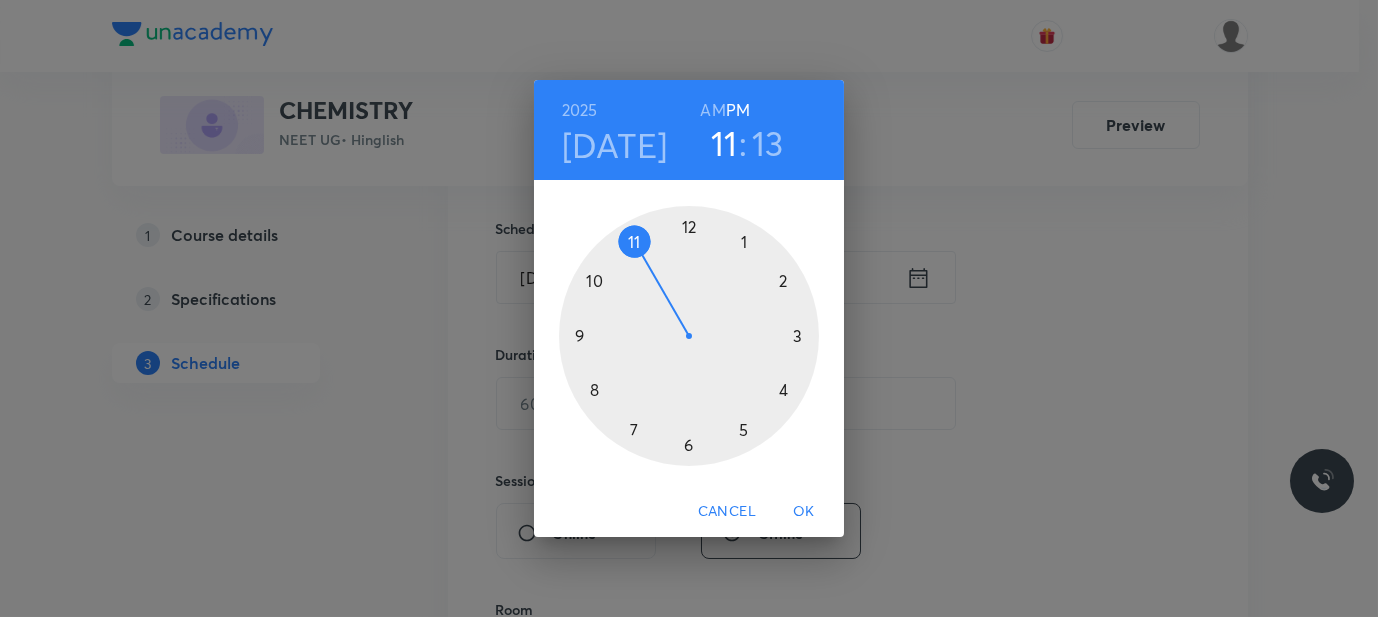 click at bounding box center (689, 336) 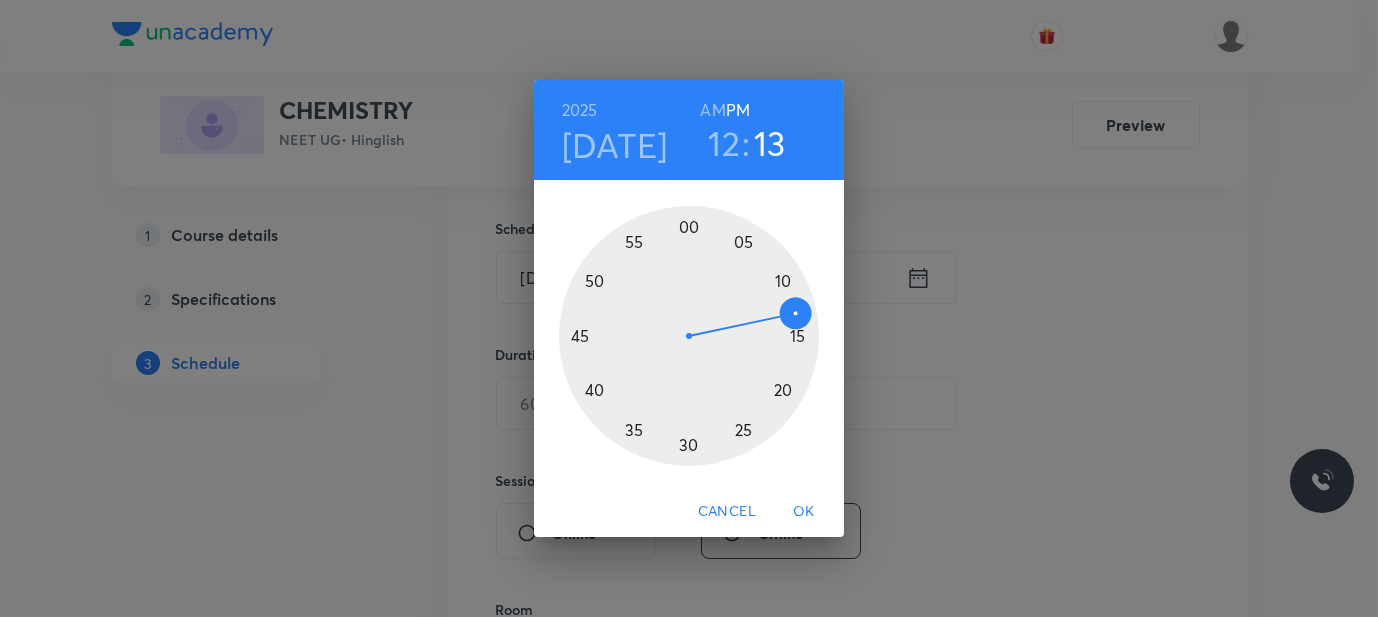 click at bounding box center [689, 336] 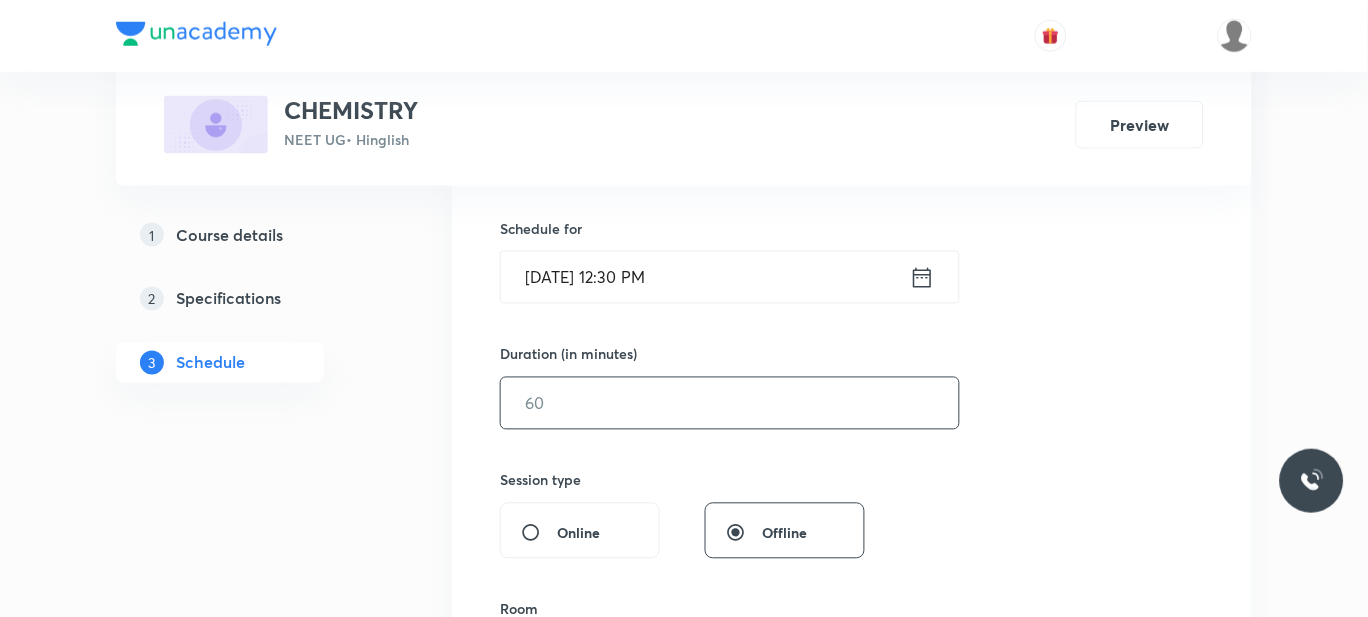 click at bounding box center [730, 403] 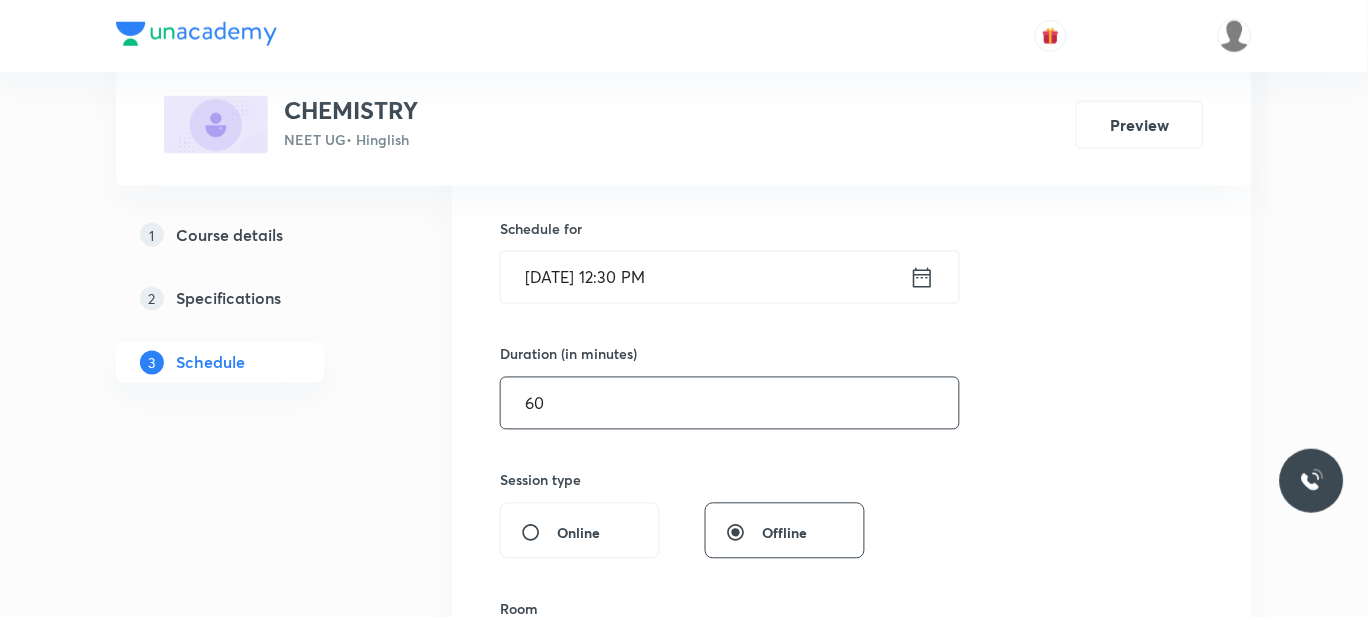 scroll, scrollTop: 760, scrollLeft: 0, axis: vertical 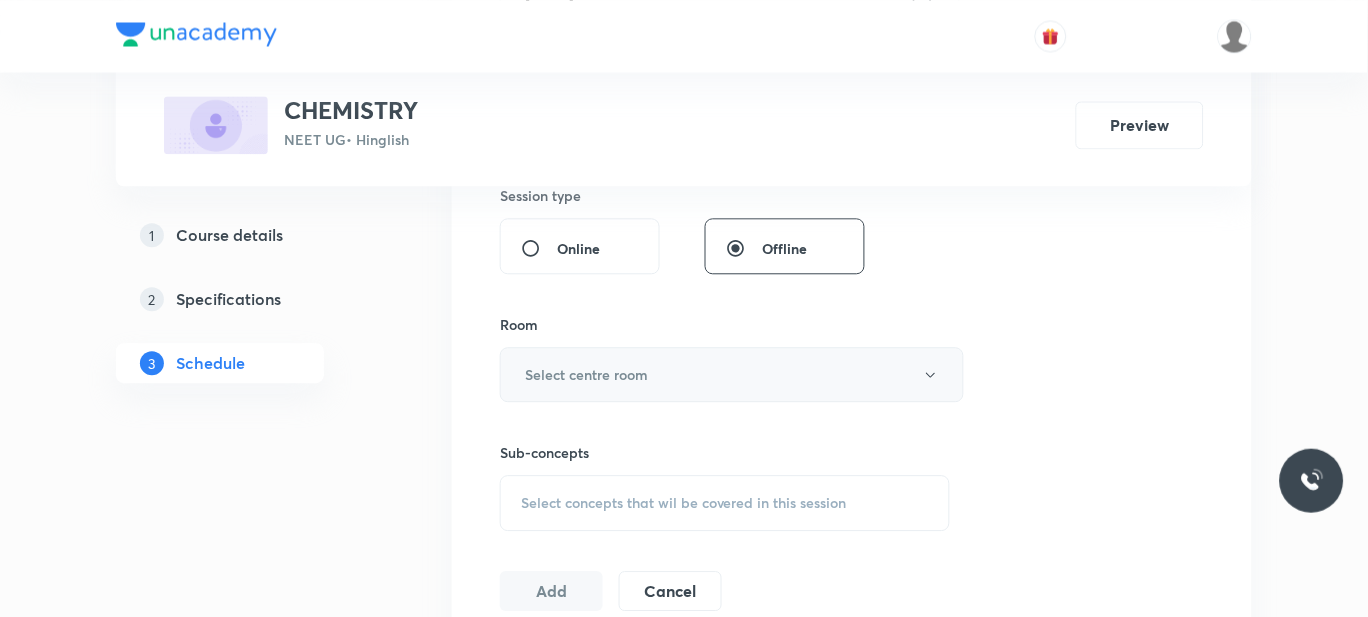 type on "60" 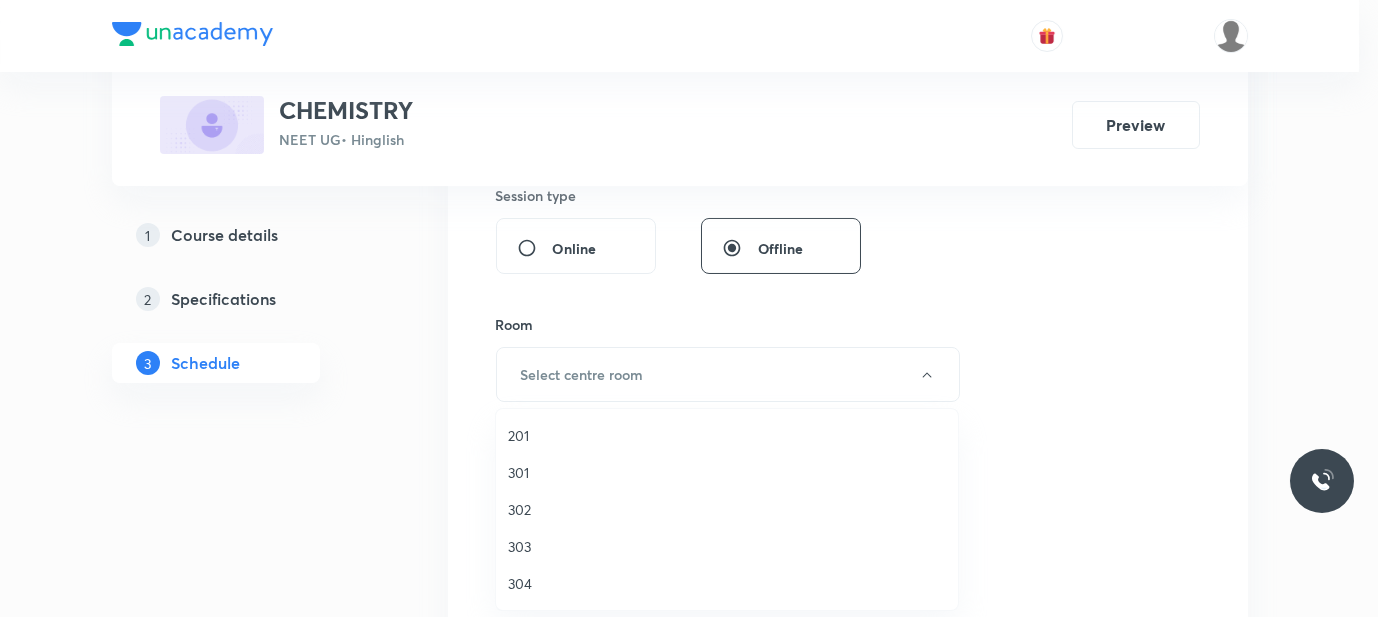 click on "201" at bounding box center [727, 435] 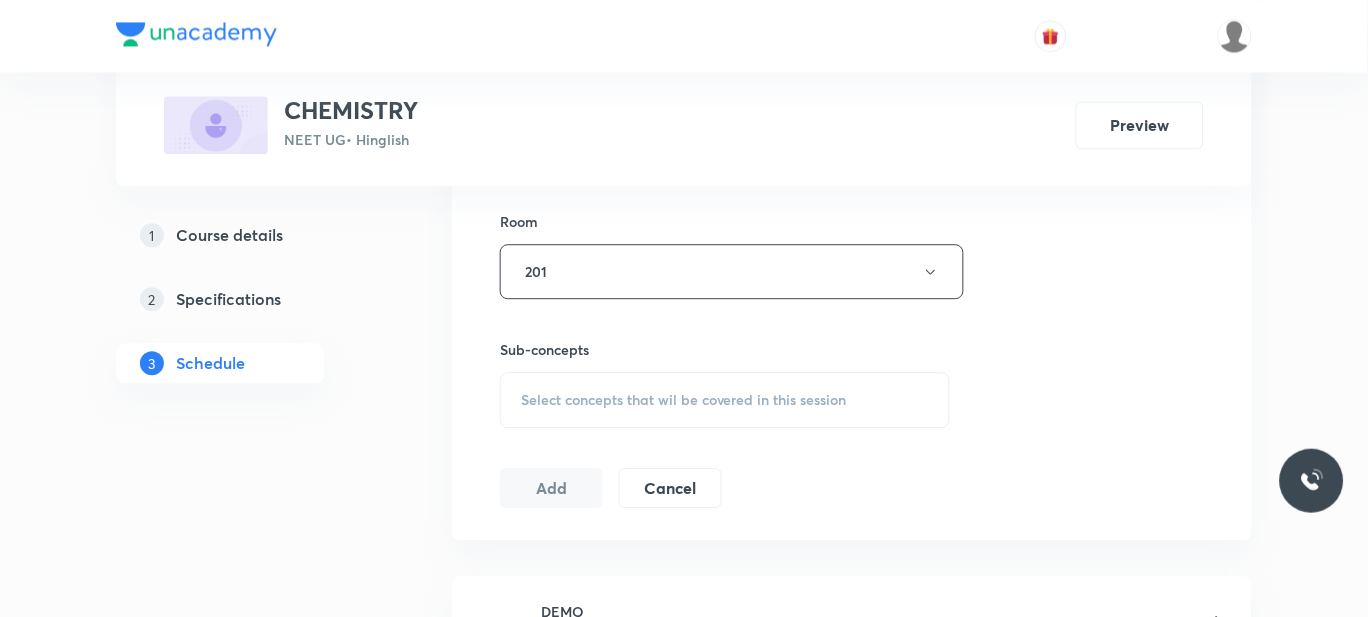 scroll, scrollTop: 864, scrollLeft: 0, axis: vertical 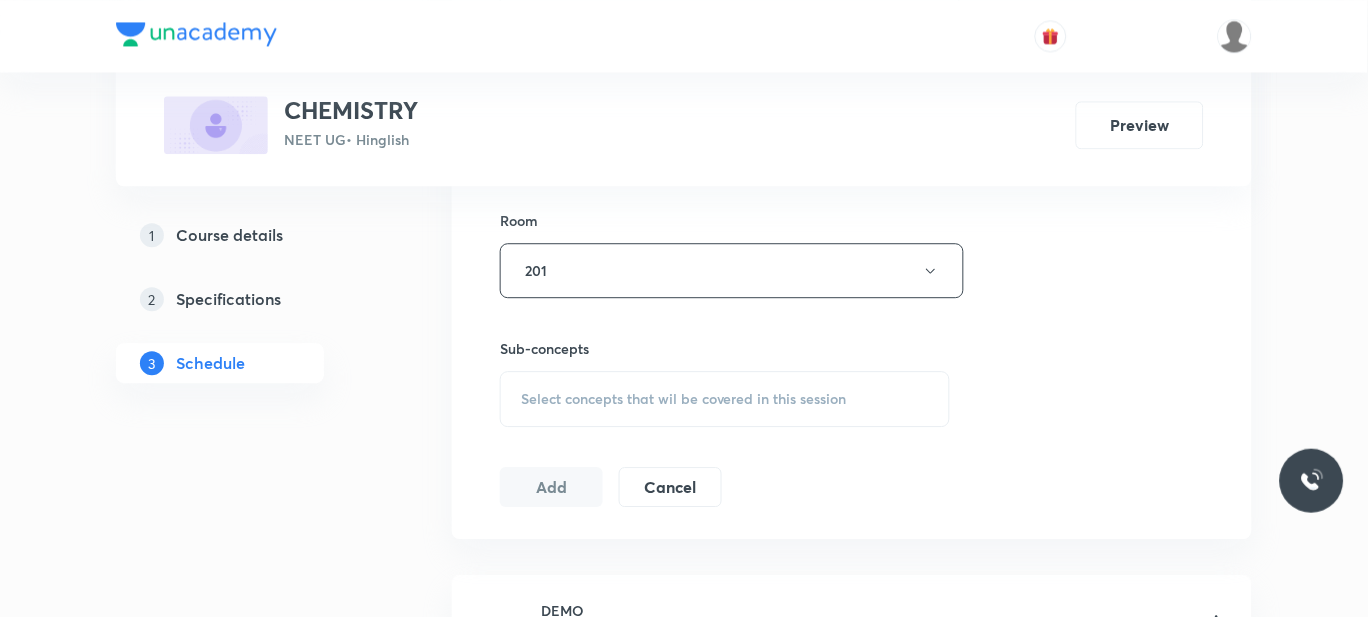 click on "Select concepts that wil be covered in this session" at bounding box center (684, 399) 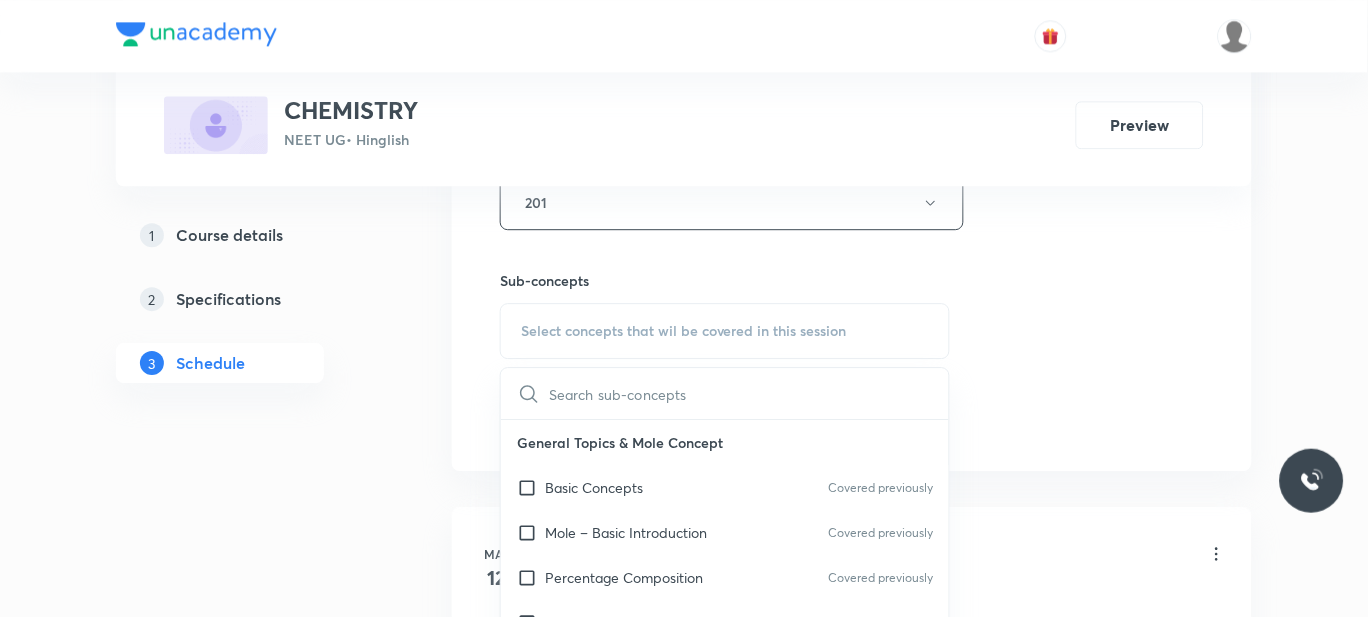 scroll, scrollTop: 1083, scrollLeft: 0, axis: vertical 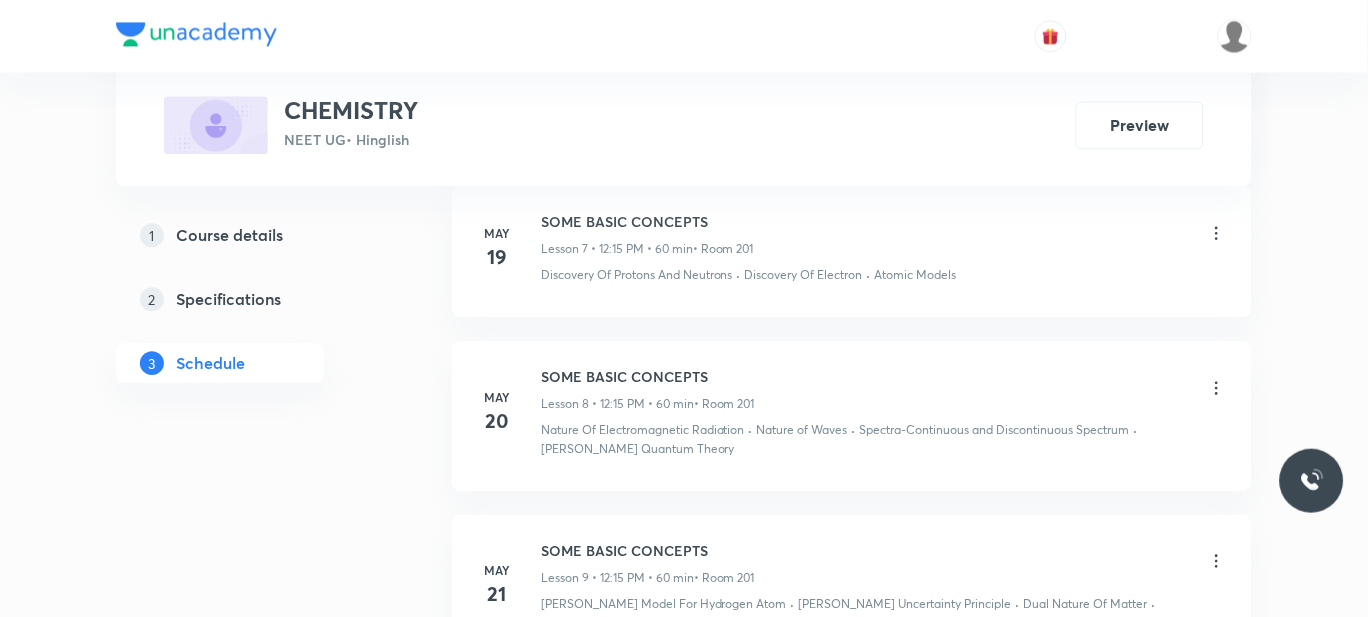 drag, startPoint x: 616, startPoint y: 423, endPoint x: 441, endPoint y: 412, distance: 175.34537 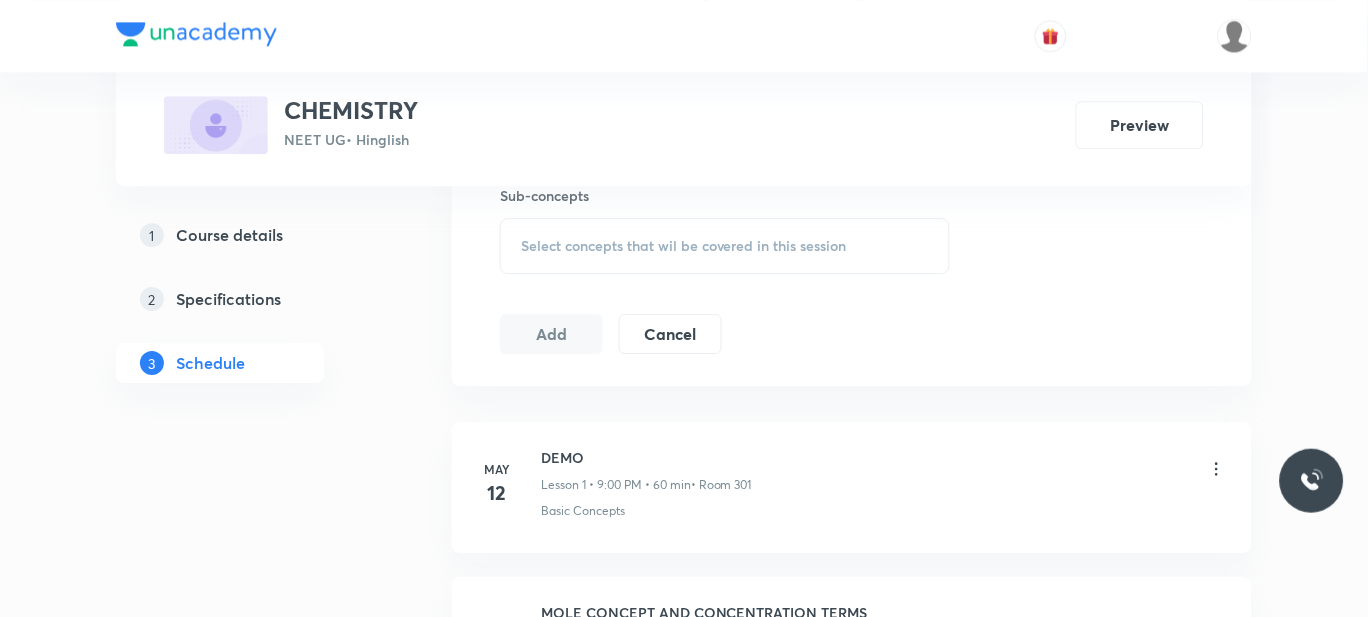 scroll, scrollTop: 963, scrollLeft: 0, axis: vertical 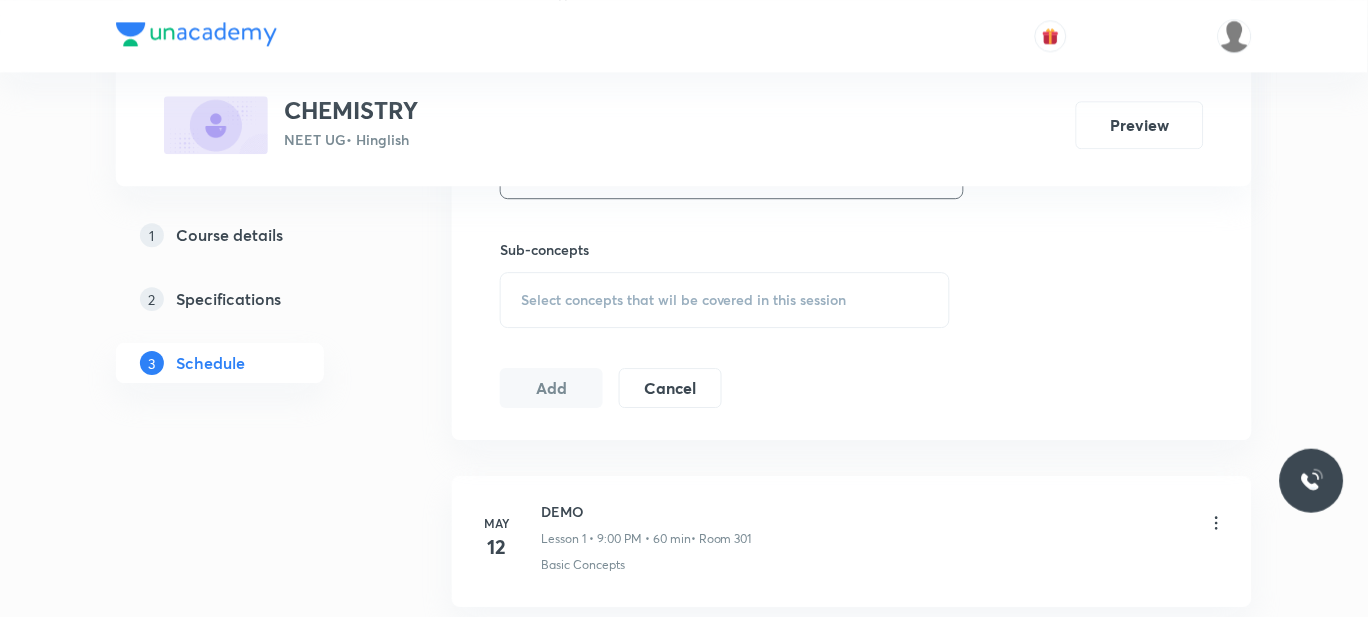 click on "Select concepts that wil be covered in this session" at bounding box center (684, 300) 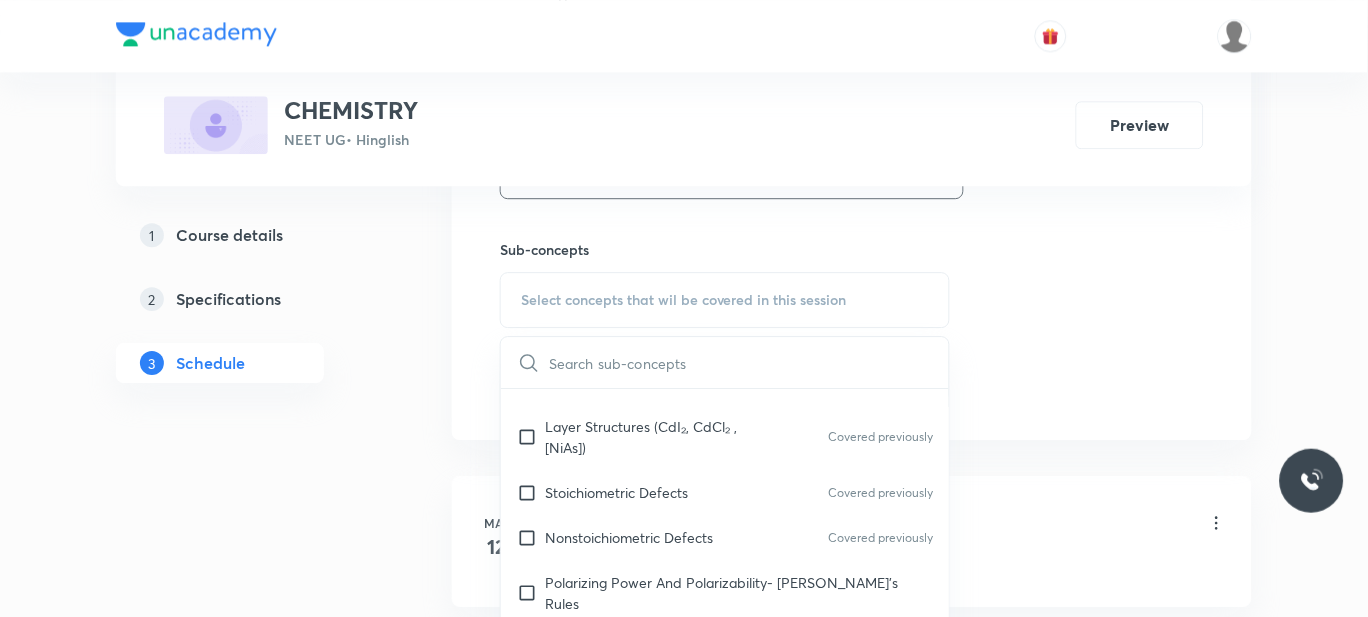 scroll, scrollTop: 11418, scrollLeft: 0, axis: vertical 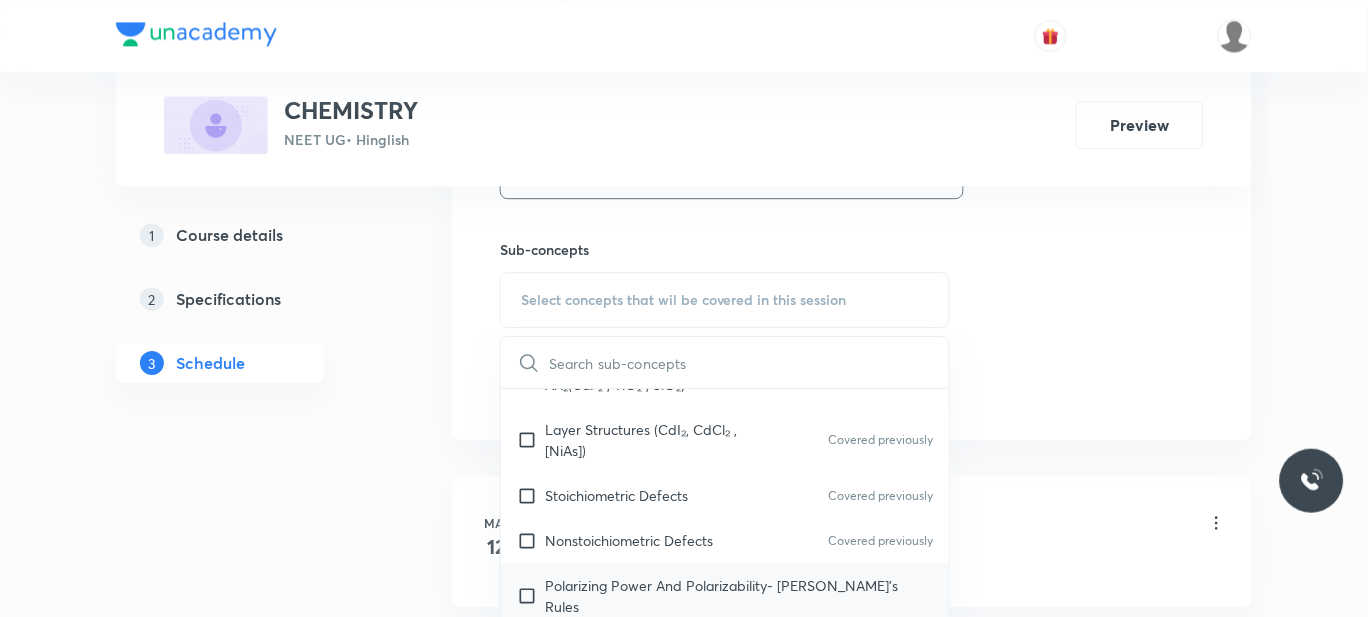click on "Polarizing Power And Polarizability- Fajan's Rules" at bounding box center [725, 596] 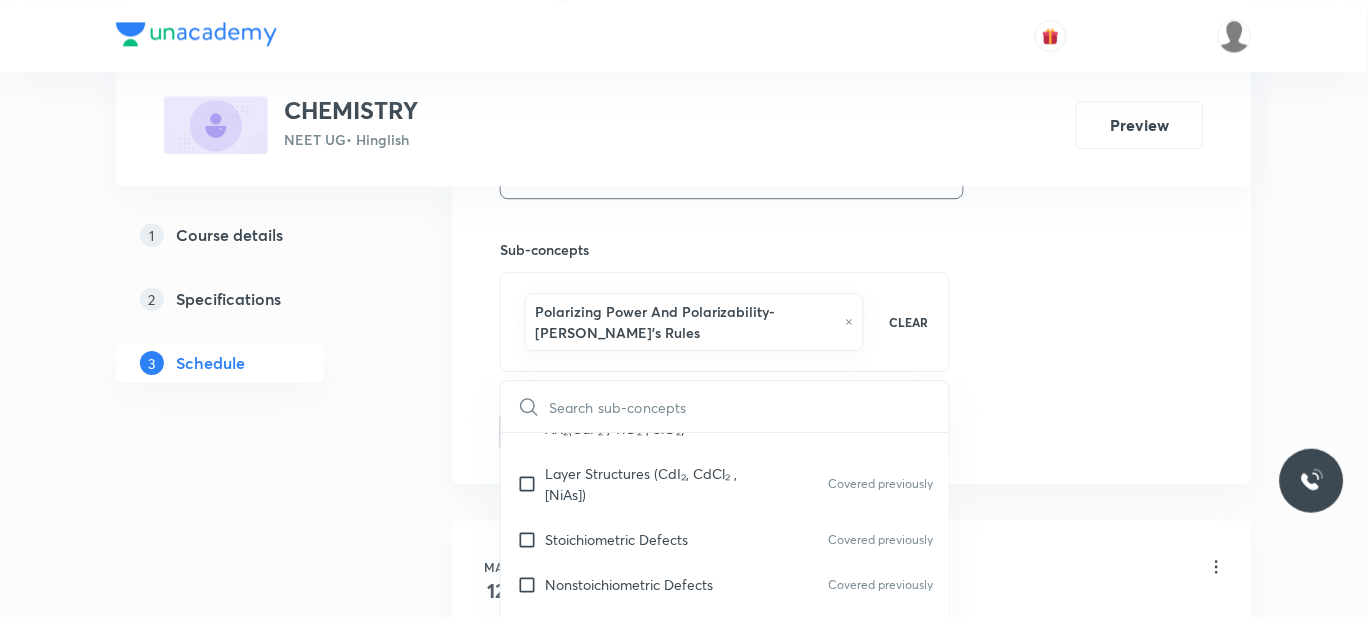click on "Electrical Conductivity and Colour" at bounding box center [725, 695] 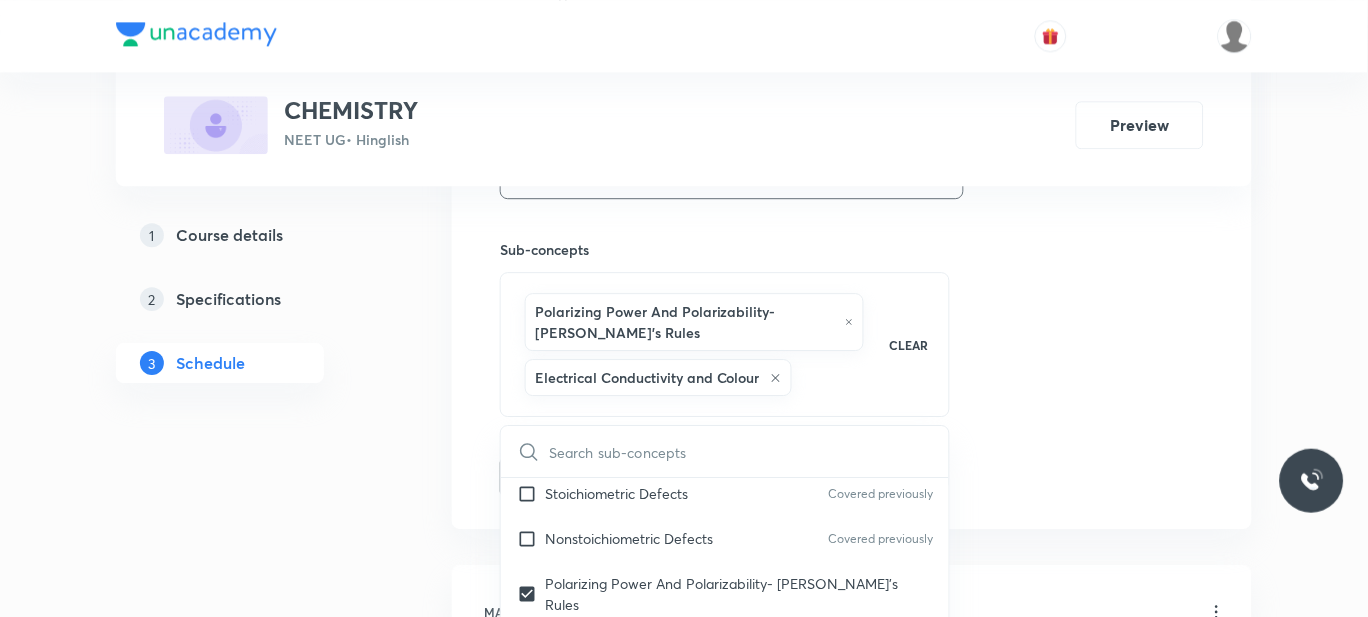 scroll, scrollTop: 11510, scrollLeft: 0, axis: vertical 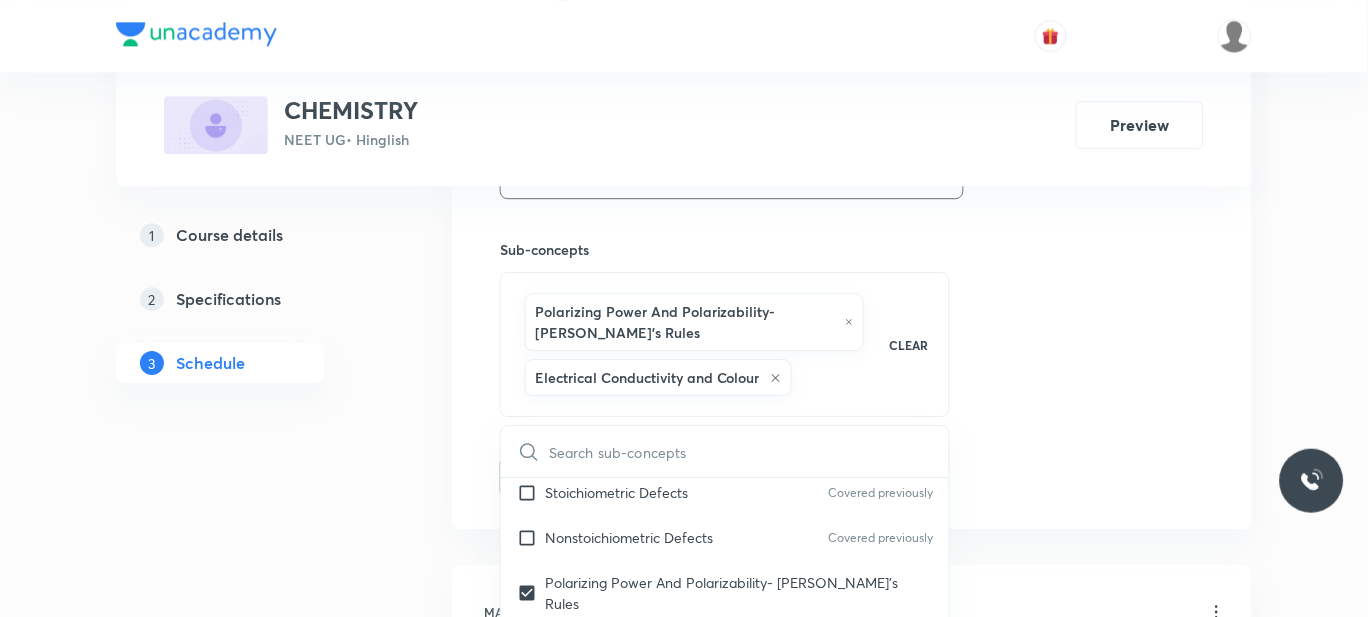 click on "Acidic Nature Of Oxides" at bounding box center (725, 693) 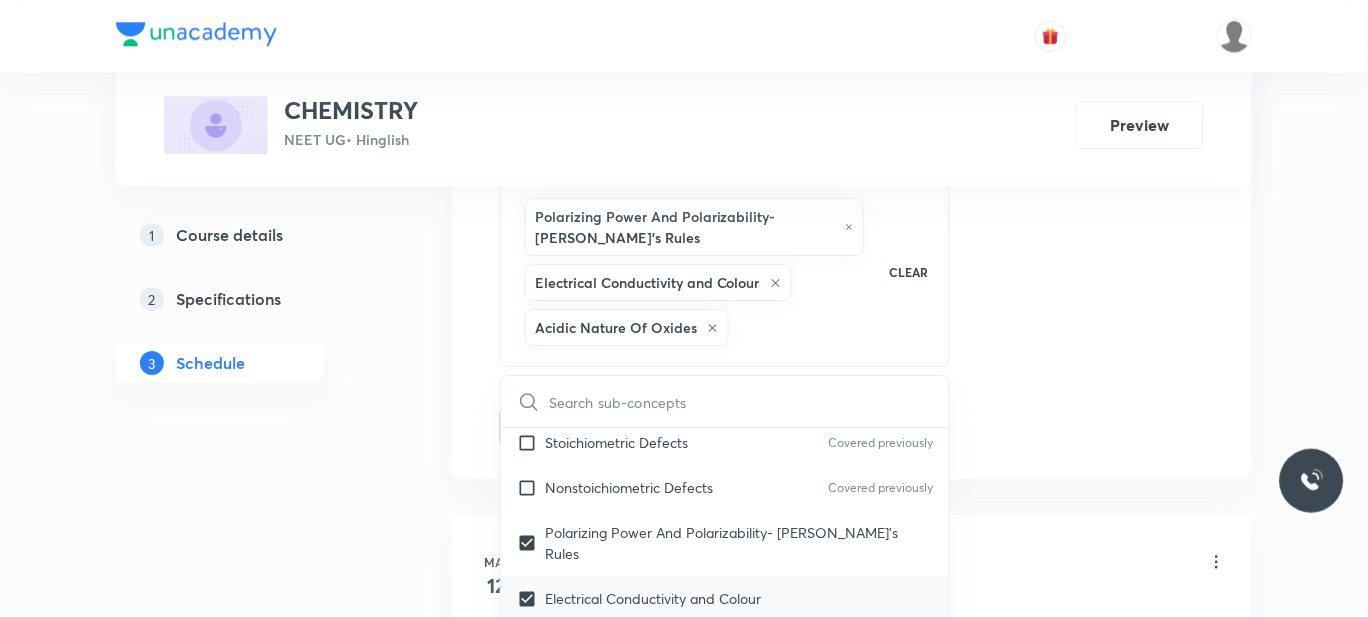 scroll, scrollTop: 1067, scrollLeft: 0, axis: vertical 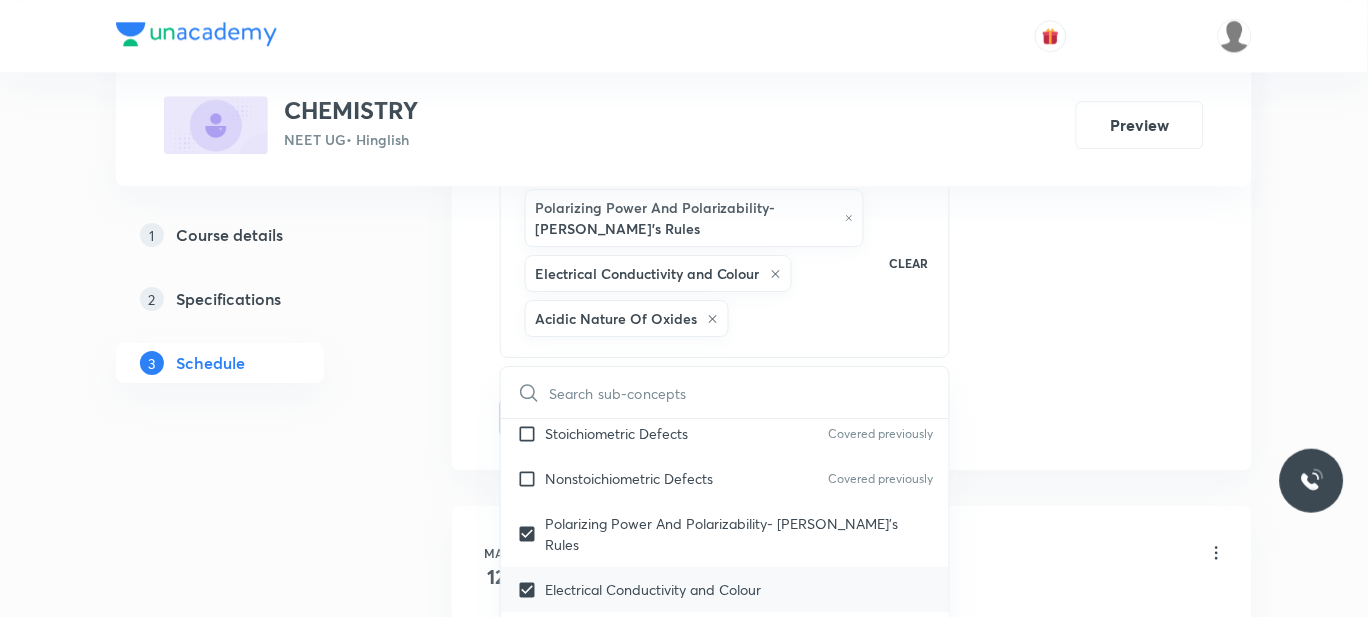 click on "Thermal Stability Of Ionic Compounds" at bounding box center [667, 679] 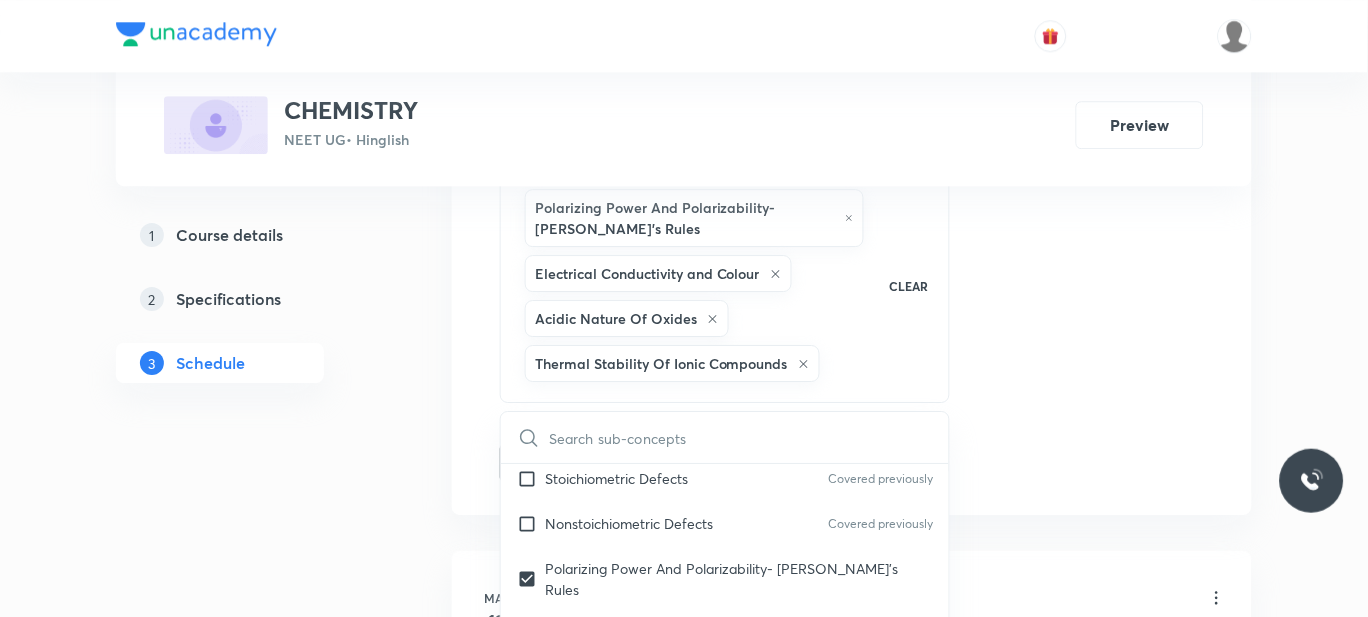 click on "Plus Courses CHEMISTRY NEET UG  • Hinglish Preview 1 Course details 2 Specifications 3 Schedule Schedule 45  classes Session  46 Live class Session title 16/99 CHEMICAL BONDING ​ Schedule for Jul 12, 2025, 12:30 PM ​ Duration (in minutes) 60 ​   Session type Online Offline Room 201 Sub-concepts Polarizing Power And Polarizability- Fajan's Rules Electrical Conductivity and Colour Acidic Nature Of Oxides Thermal Stability Of Ionic Compounds CLEAR ​ General Topics & Mole Concept Basic Concepts Covered previously Mole – Basic Introduction Covered previously Percentage Composition Covered previously Stoichiometry Covered previously Principle of Atom Conservation (POAC) Covered previously Relation between Stoichiometric Quantities Covered previously Application of Mole Concept: Gravimetric Analysis Covered previously Electronic Configuration Of Atoms (Hund's rule) Covered previously  Quantum Numbers (Magnetic Quantum no.) Covered previously Quantum Numbers(Pauli's Exclusion law) Covered previously Wave" at bounding box center [684, 3715] 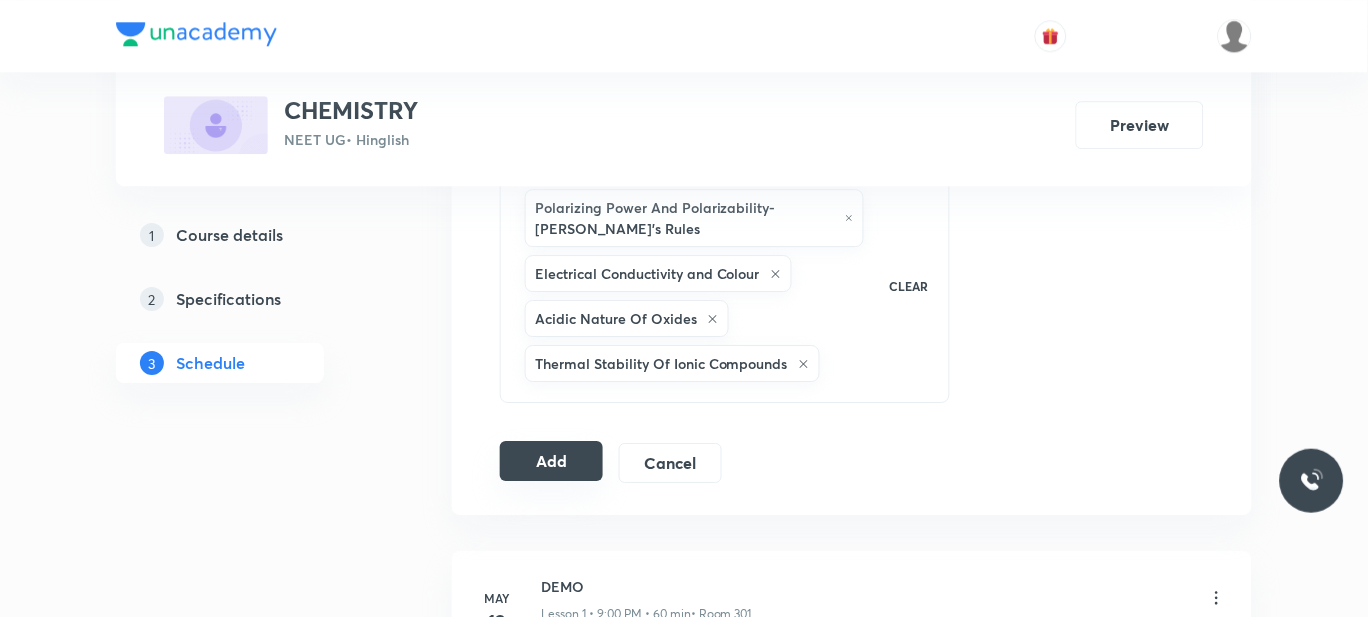 click on "Add" at bounding box center (551, 461) 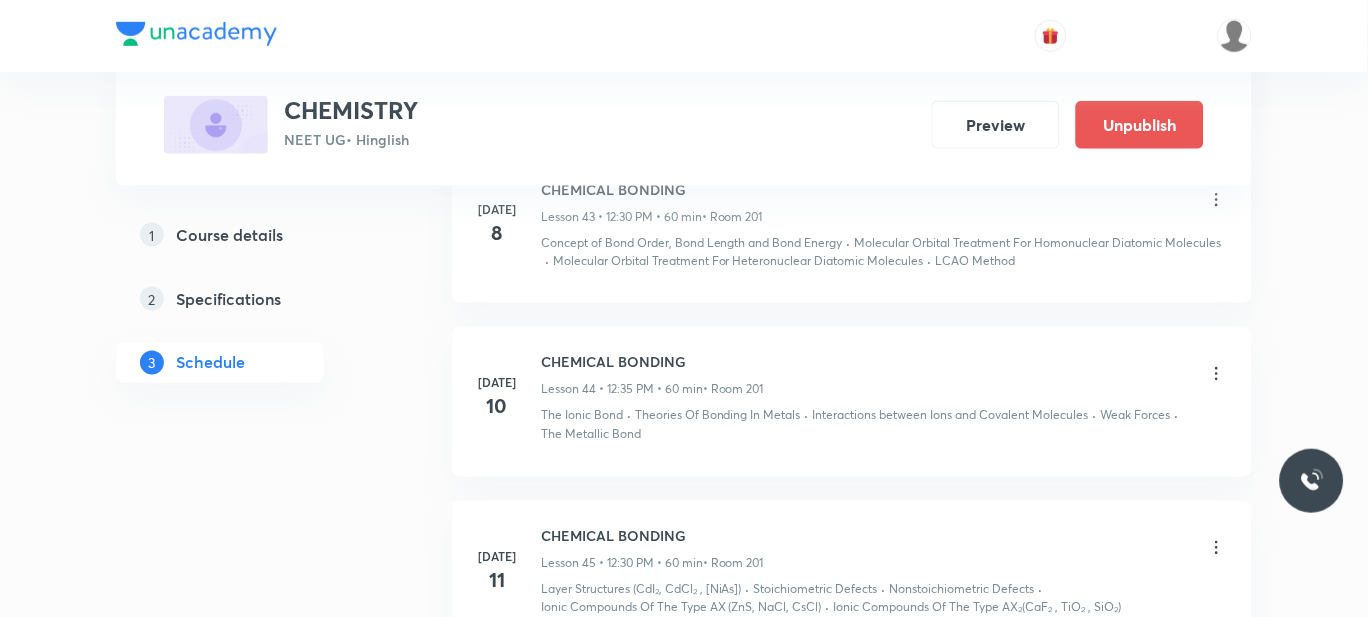 scroll, scrollTop: 7924, scrollLeft: 0, axis: vertical 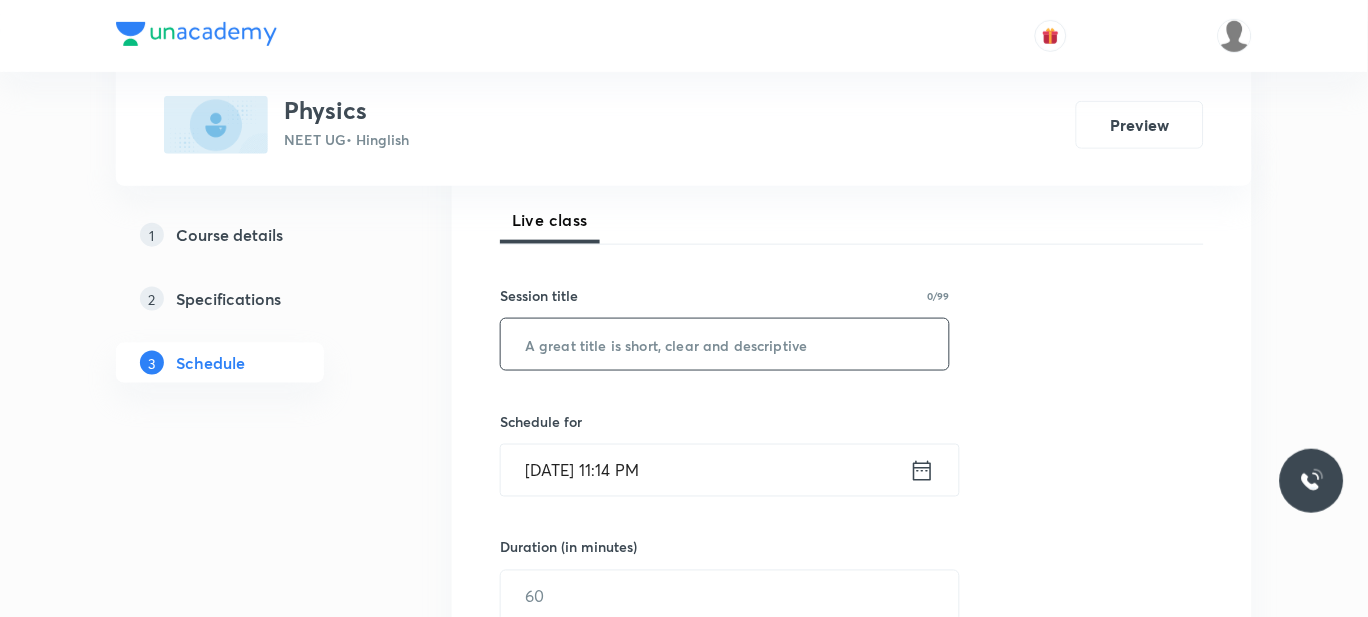 click at bounding box center [725, 344] 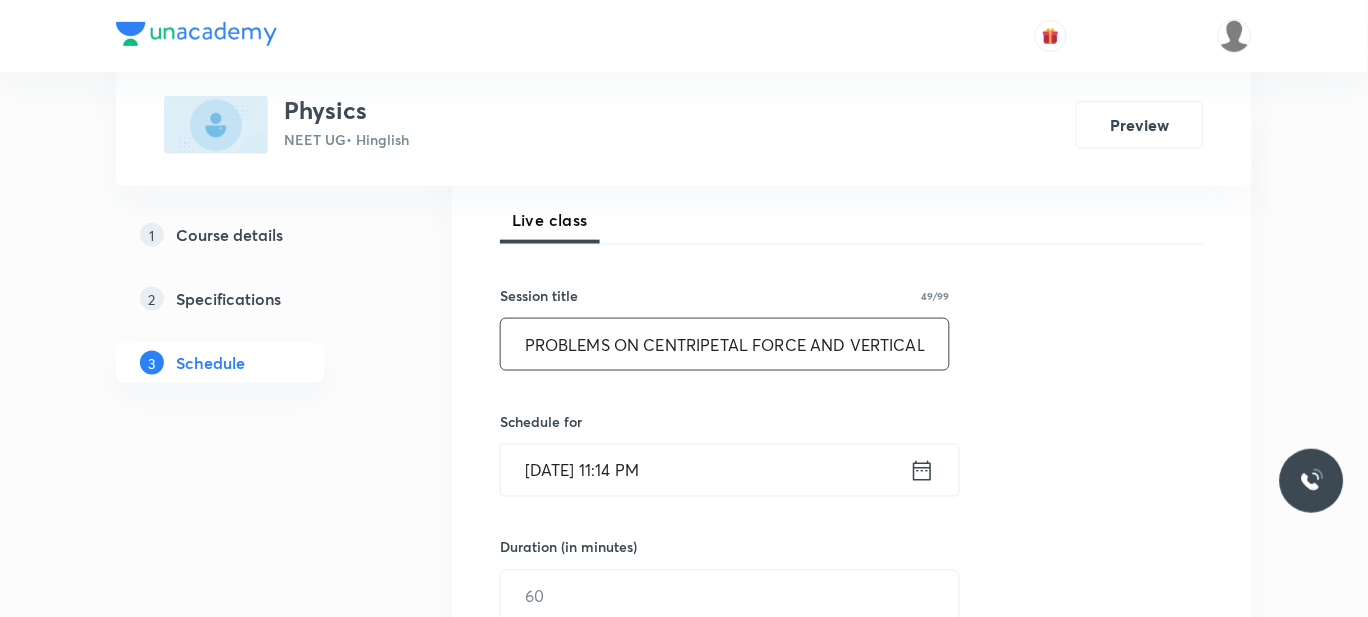 scroll, scrollTop: 0, scrollLeft: 65, axis: horizontal 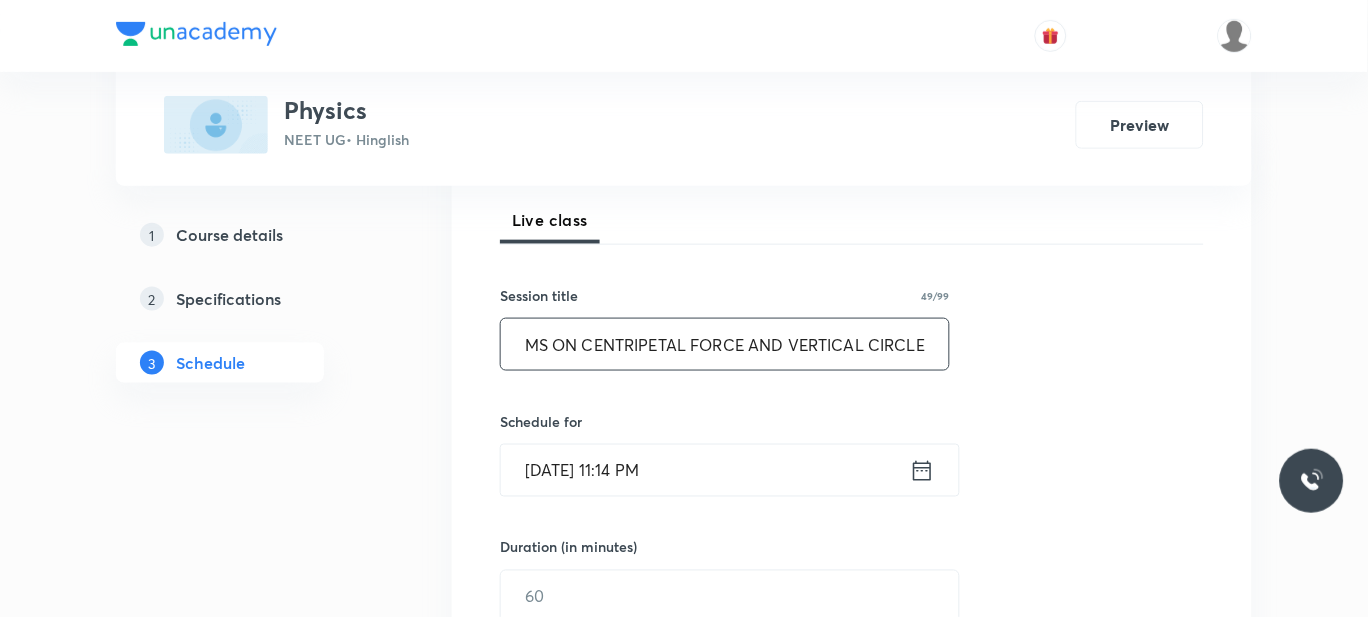 type on "PROBLEMS ON CENTRIPETAL FORCE AND VERTICAL CIRCLE" 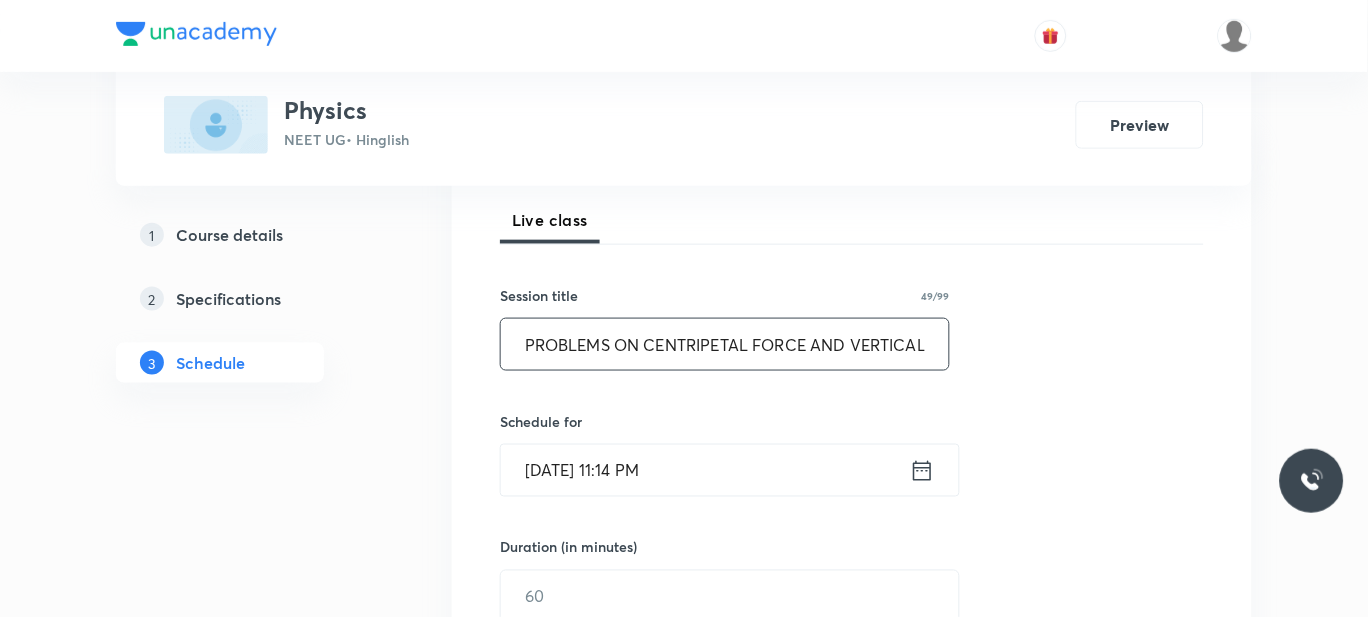 click on "[DATE] 11:14 PM" at bounding box center [705, 470] 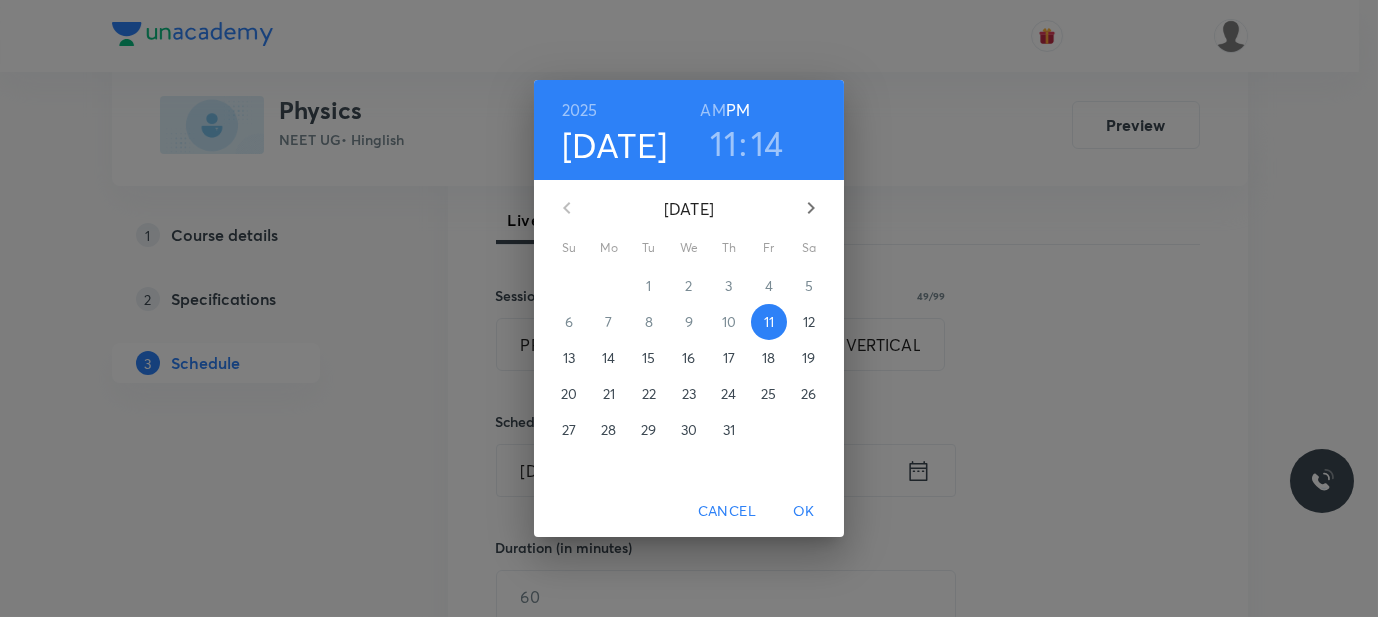 click on "12" at bounding box center [809, 322] 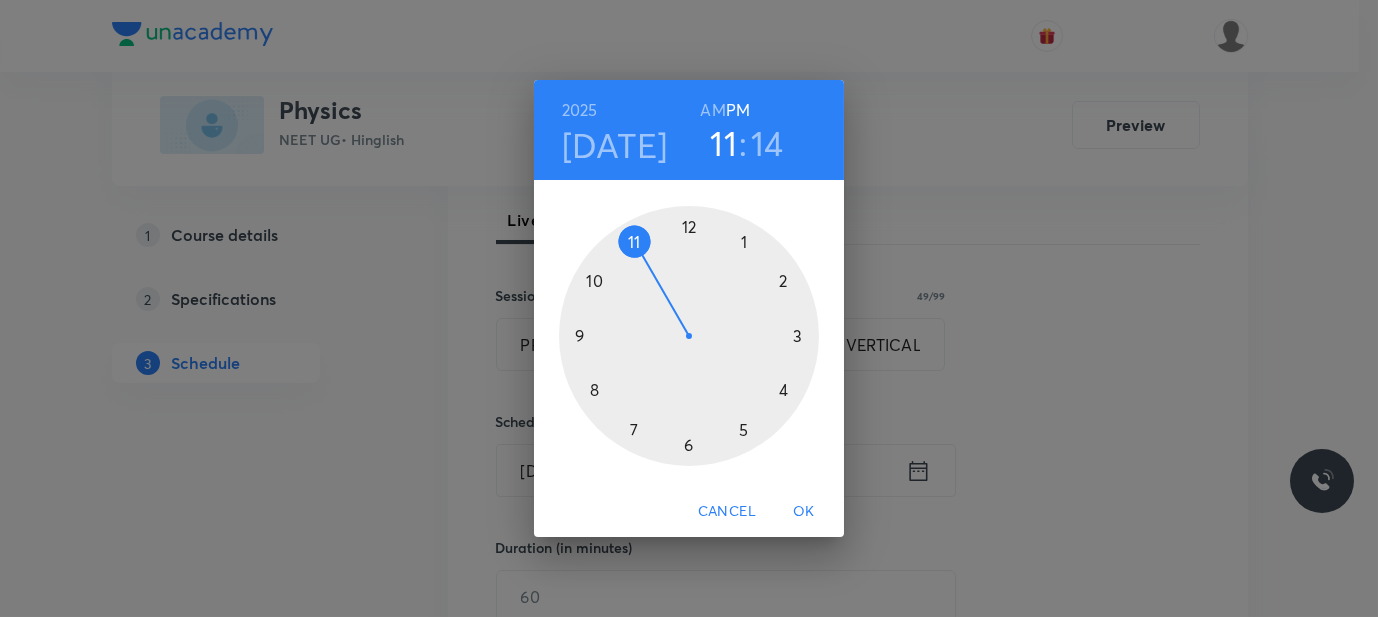 click on "AM" at bounding box center (712, 110) 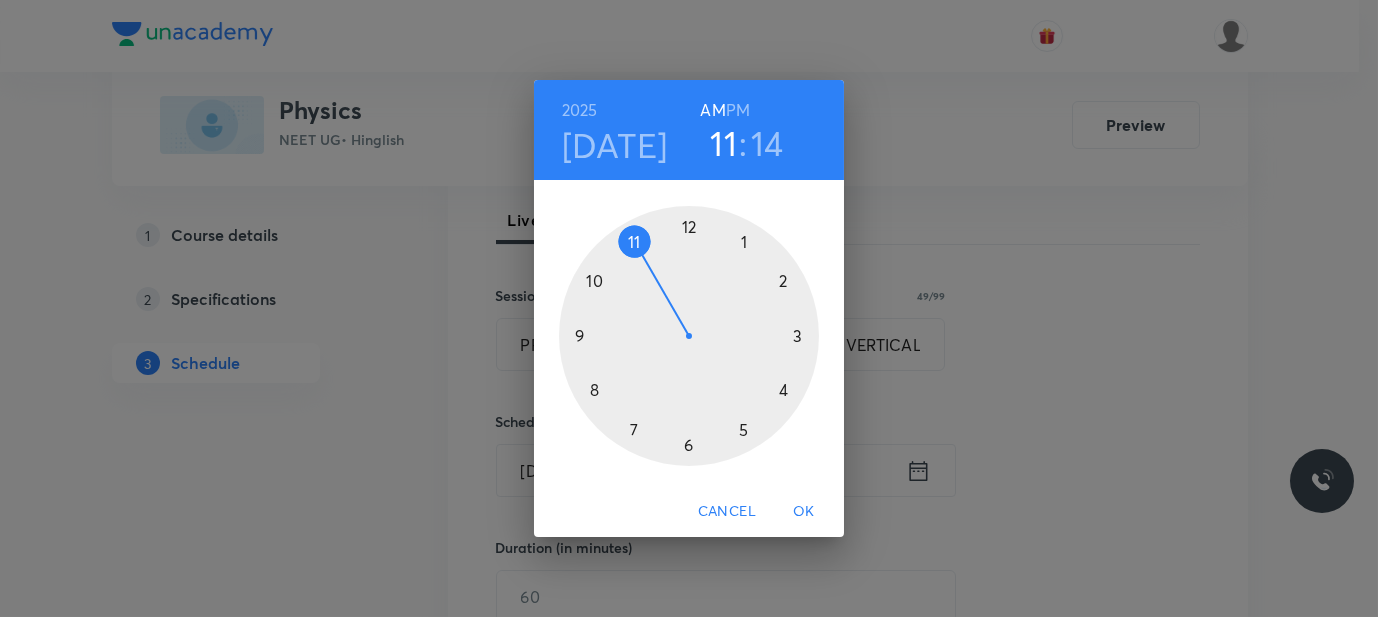 click at bounding box center [689, 336] 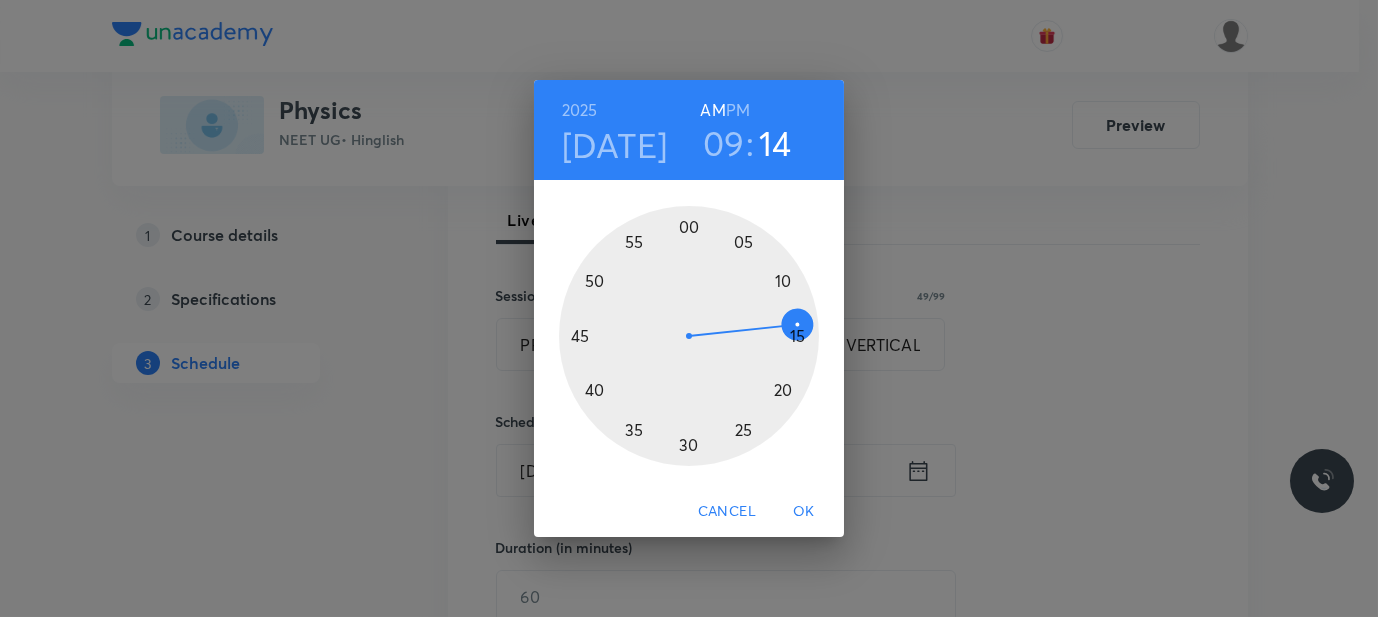 click at bounding box center (689, 336) 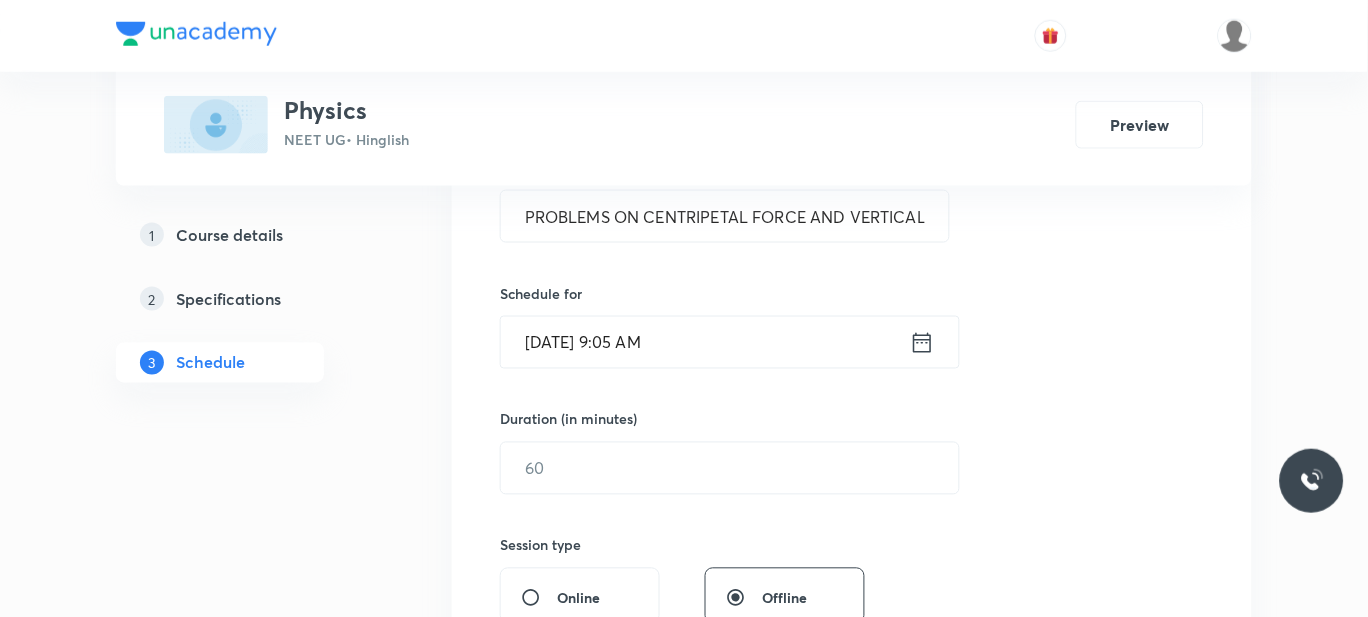scroll, scrollTop: 411, scrollLeft: 0, axis: vertical 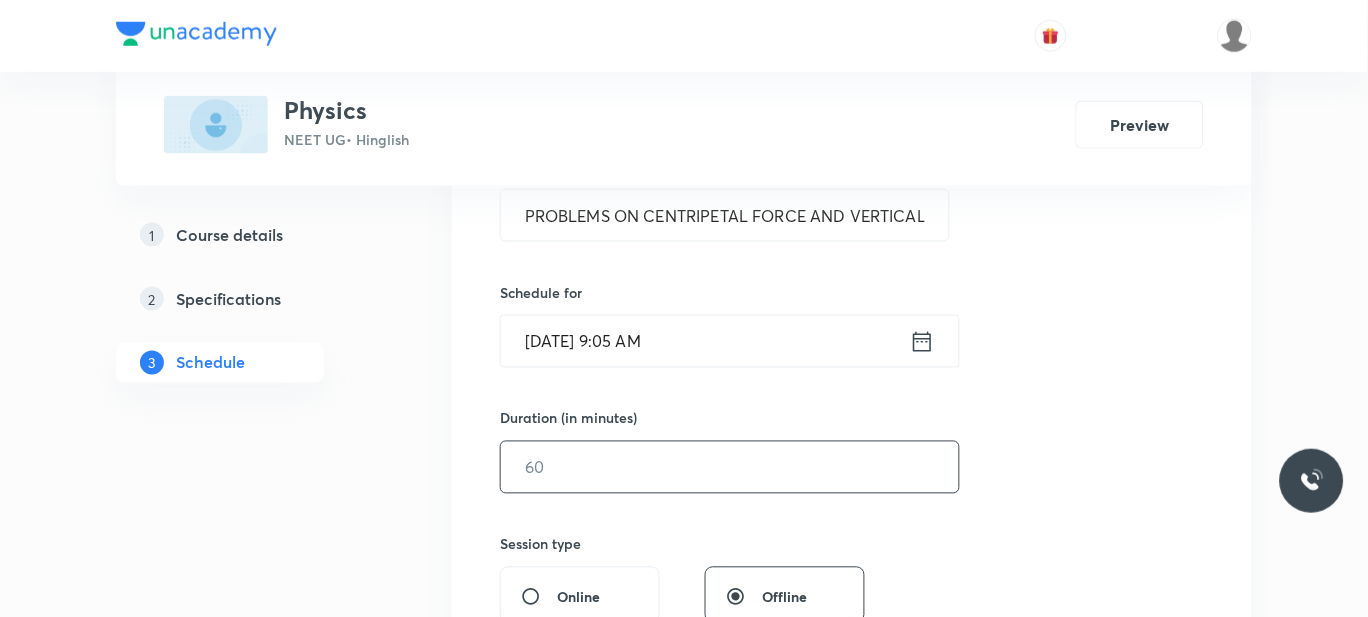 click at bounding box center (730, 467) 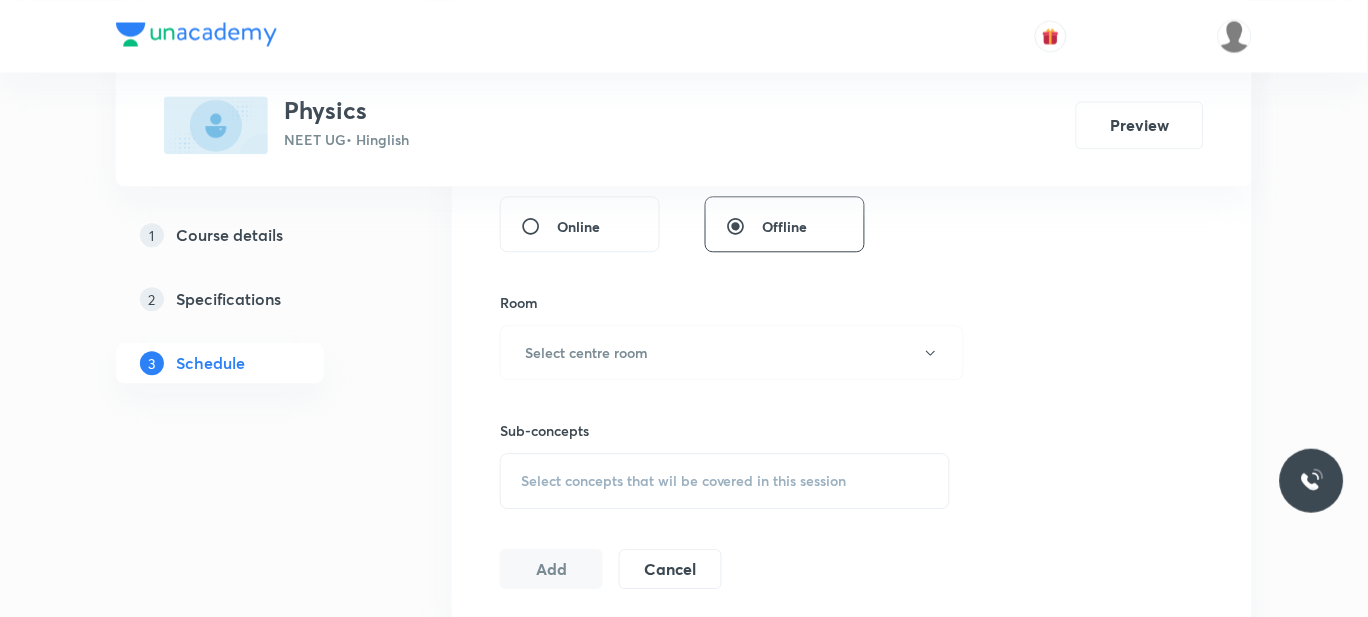 scroll, scrollTop: 788, scrollLeft: 0, axis: vertical 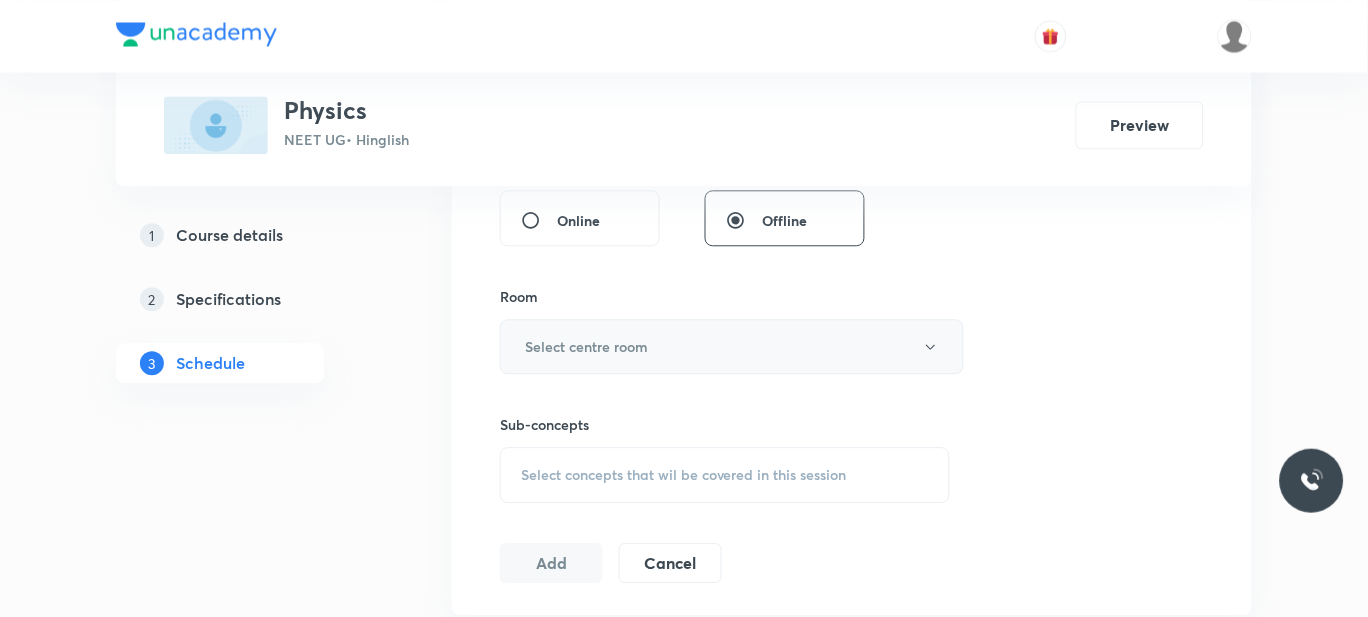 type on "60" 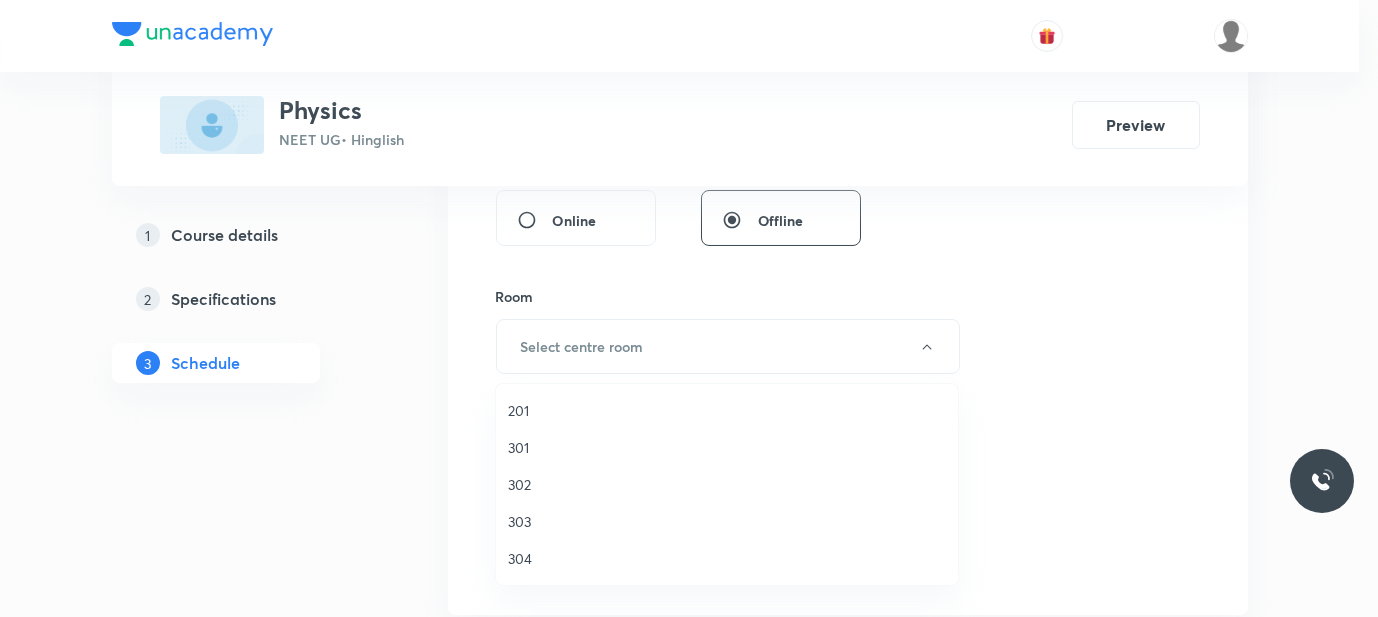 click on "301" at bounding box center [727, 447] 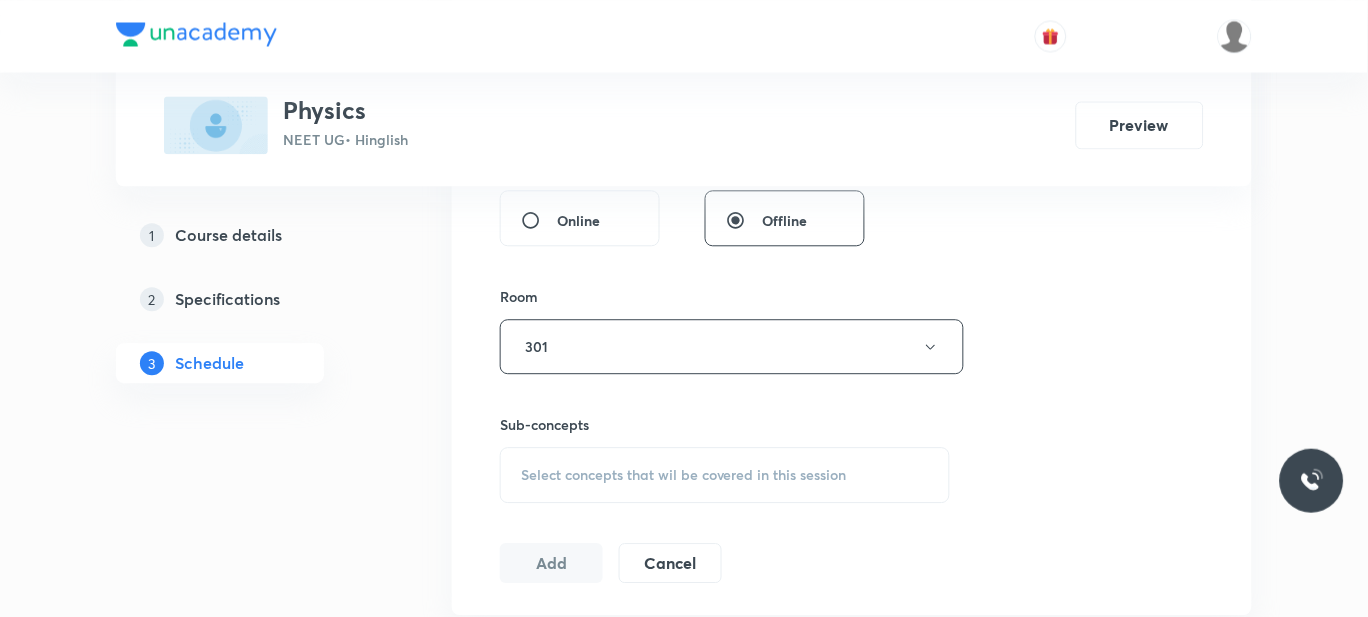 scroll, scrollTop: 894, scrollLeft: 0, axis: vertical 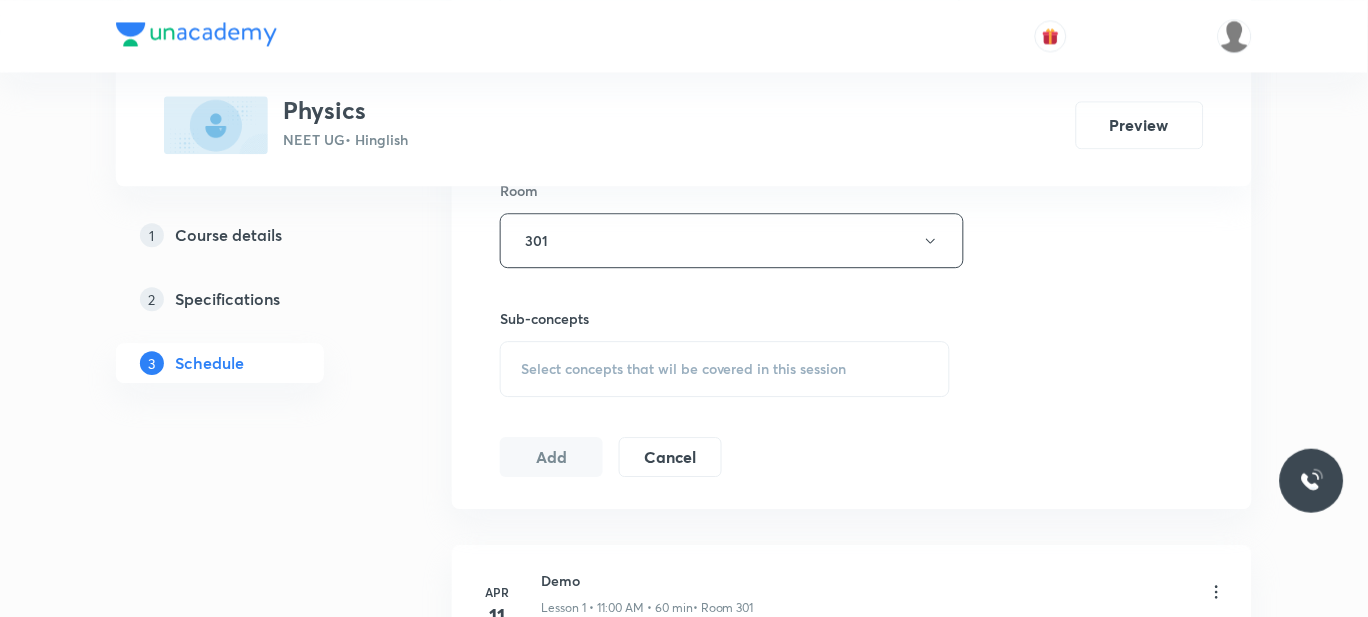 click on "Select concepts that wil be covered in this session" at bounding box center (684, 369) 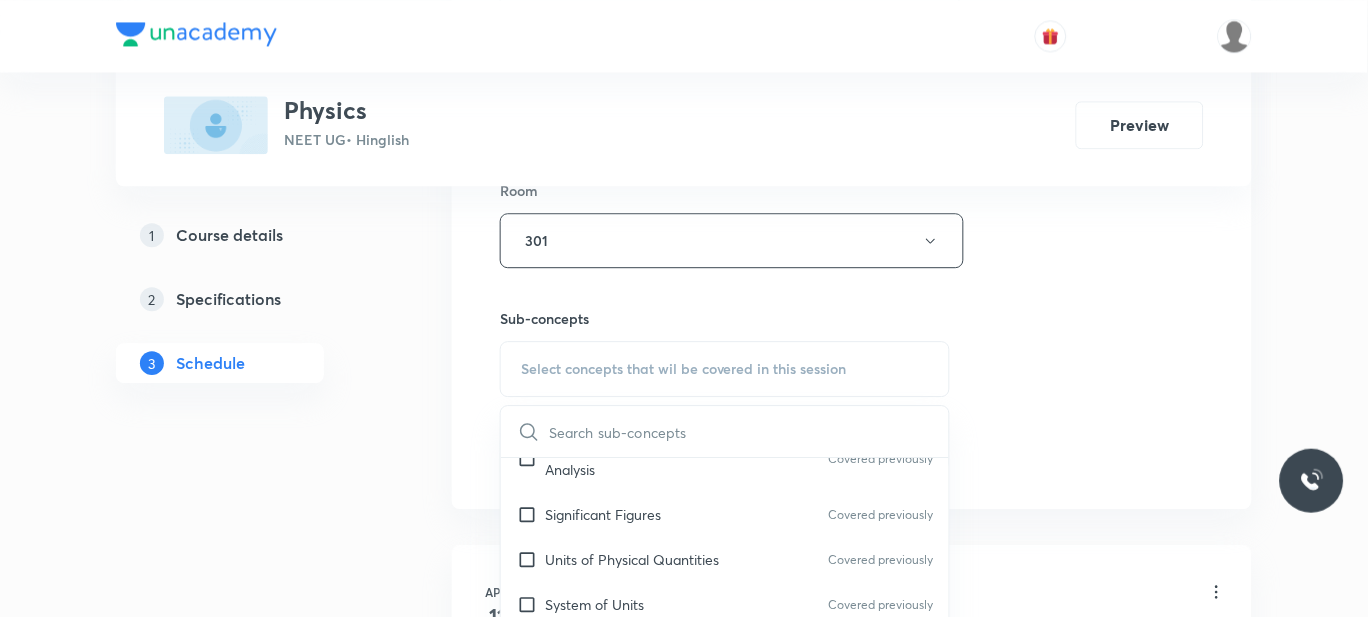 scroll, scrollTop: 324, scrollLeft: 0, axis: vertical 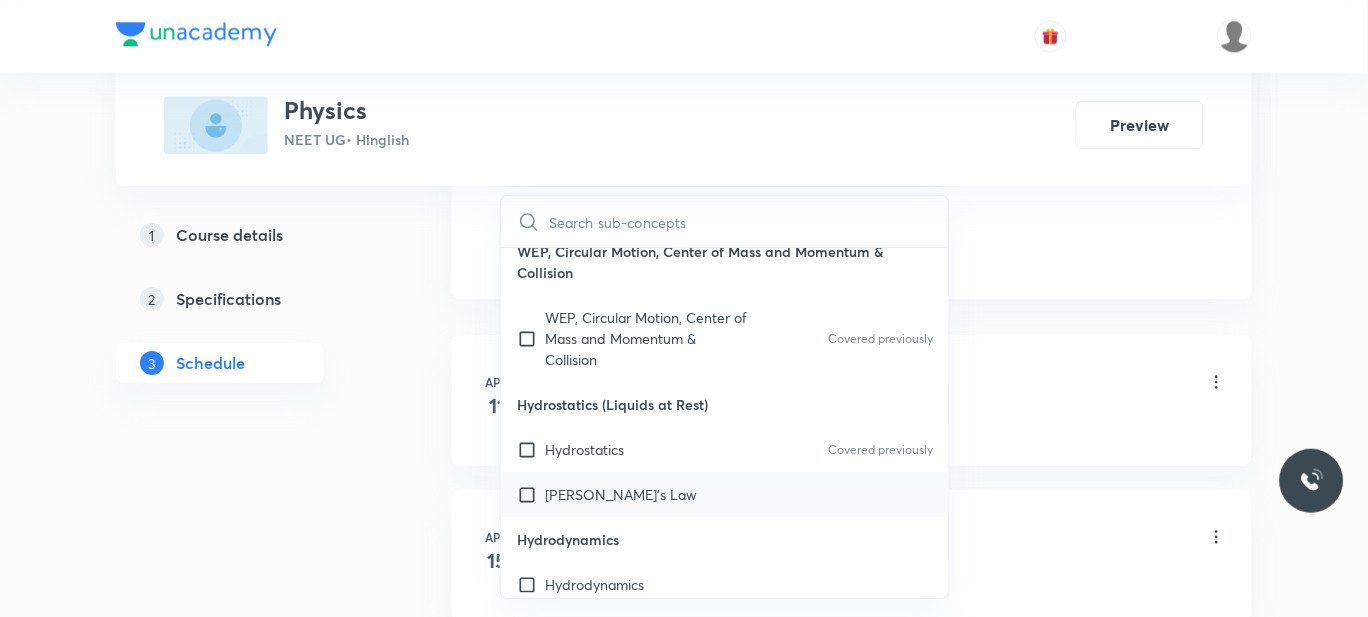 click on "Pascal's Law" at bounding box center (725, 494) 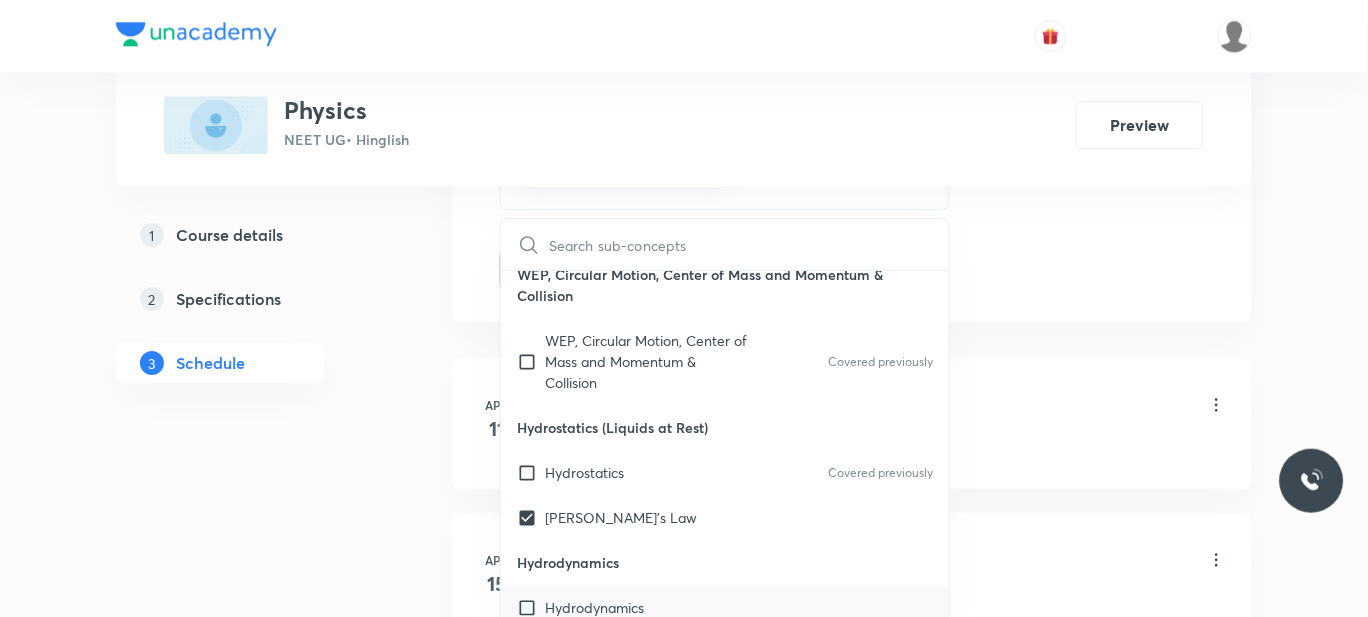 click on "Hydrodynamics" at bounding box center (594, 607) 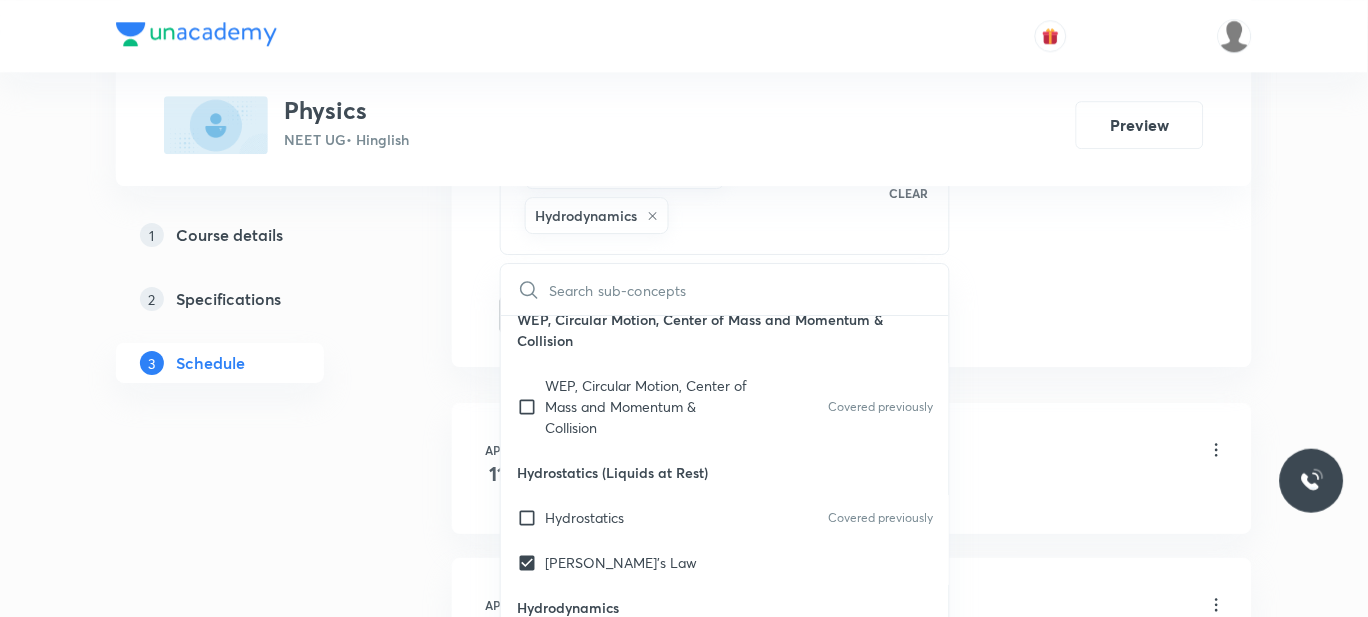 click on "Principle of Continuity: The Continuity Equation" at bounding box center (696, 697) 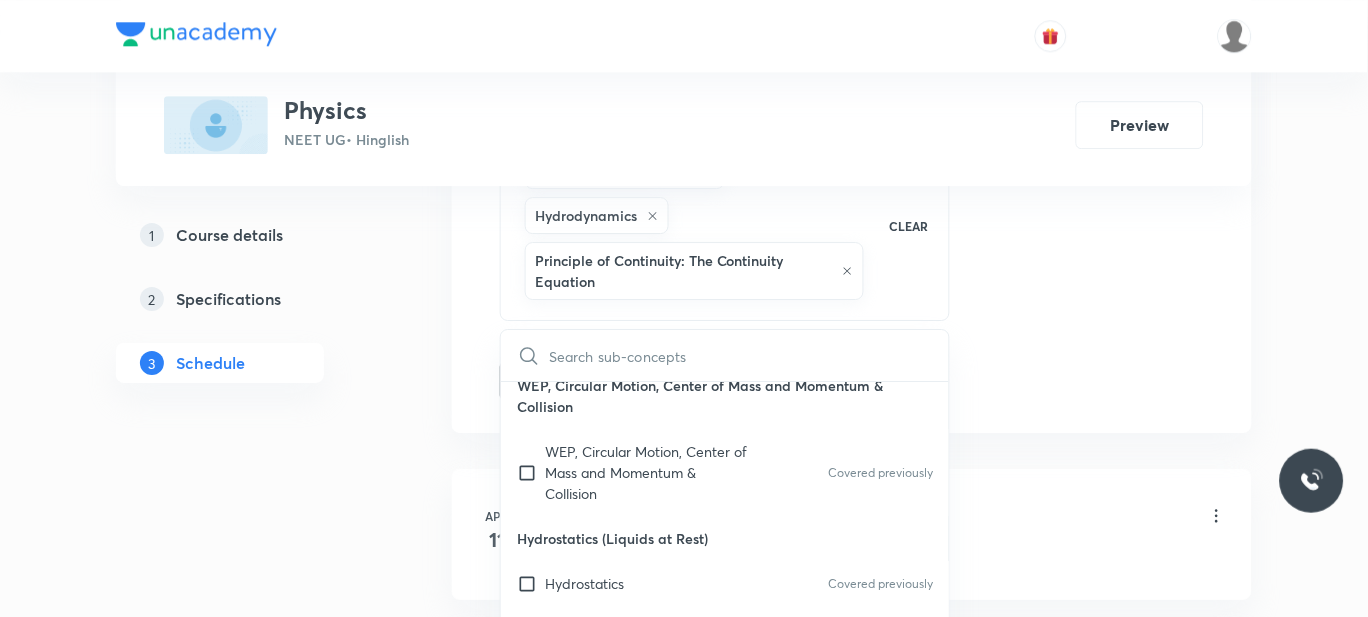 click on "Plus Courses Physics NEET UG  • Hinglish Preview 1 Course details 2 Specifications 3 Schedule Schedule 66  classes Session  67 Live class Session title 49/99 PROBLEMS ON CENTRIPETAL FORCE AND VERTICAL CIRCLE ​ Schedule for Jul 12, 2025, 9:05 AM ​ Duration (in minutes) 60 ​   Session type Online Offline Room 301 Sub-concepts Pascal's Law Hydrodynamics Principle of Continuity: The Continuity Equation CLEAR ​ Physics - Full Syllabus Mock Questions Physics - Full Syllabus Mock Questions Covered previously Physics Previous Year Question Physics Previous Year Question Units & Dimensions Physical quantity Covered previously Applications of Dimensional Analysis Covered previously Significant Figures Covered previously Units of Physical Quantities Covered previously System of Units Covered previously Dimensions of Some Mathematical Functions Covered previously Unit and Dimension Covered previously Product of Two Vectors Covered previously Subtraction of Vectors Covered previously Cross Product Screw Gauge 11" at bounding box center [684, 5239] 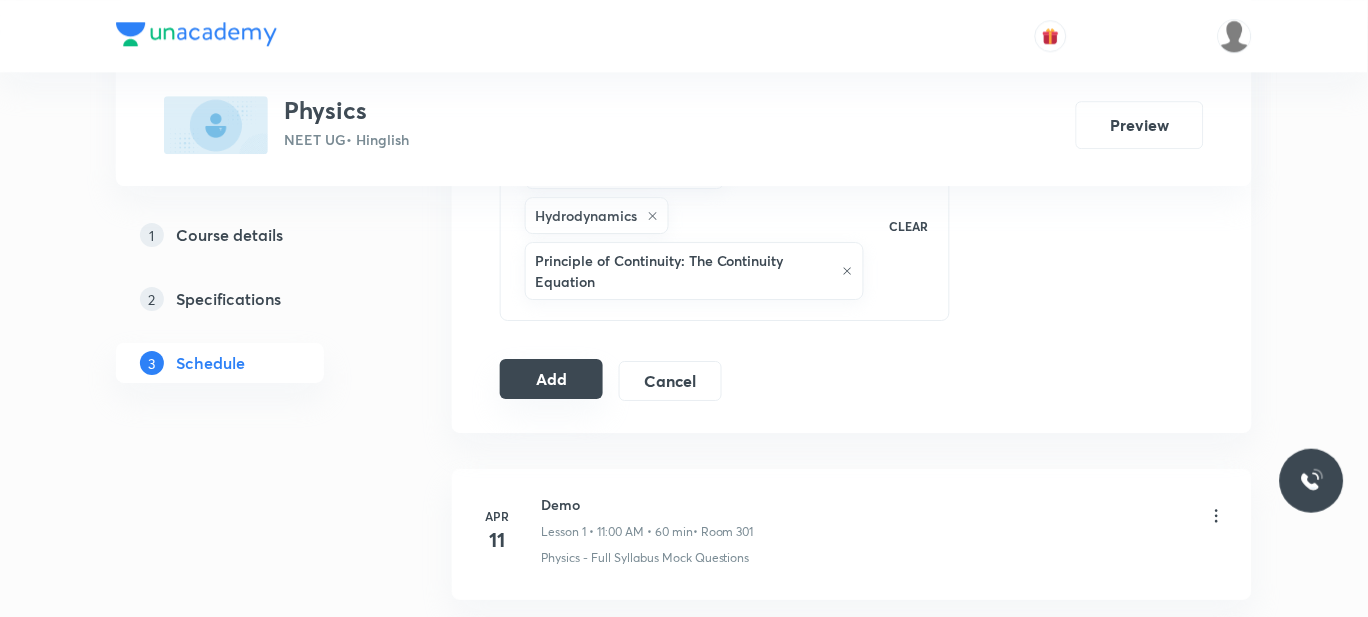 click on "Add" at bounding box center (551, 379) 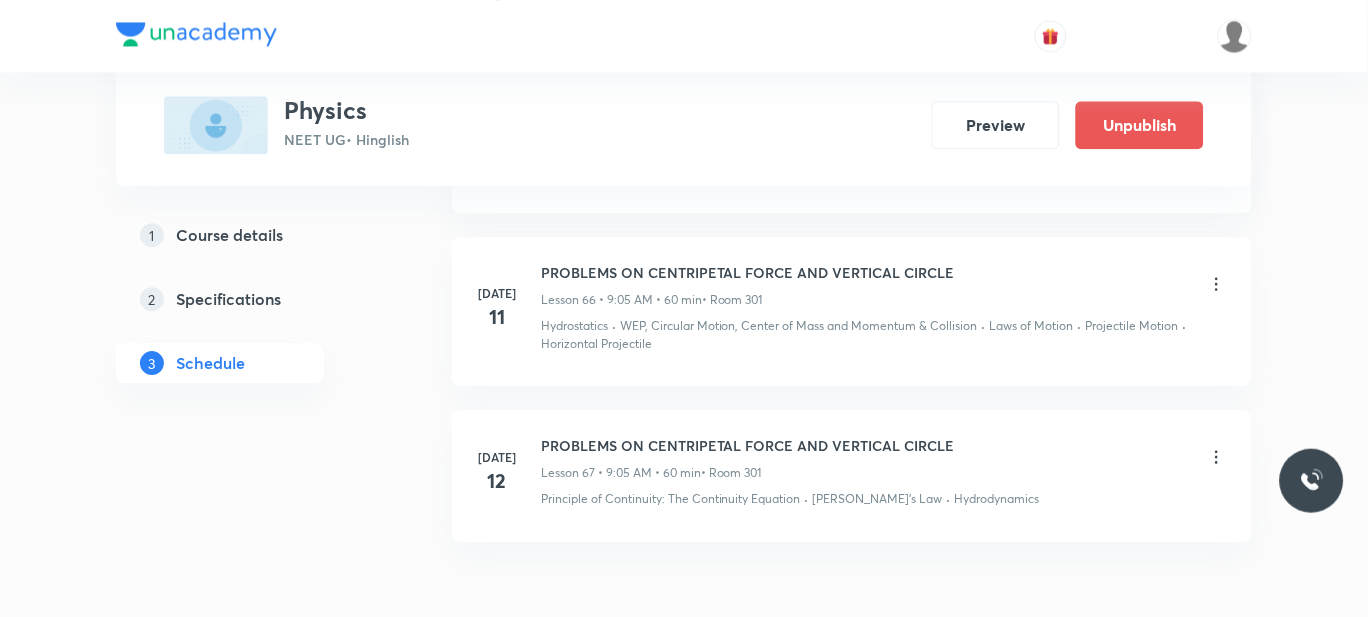 scroll, scrollTop: 11108, scrollLeft: 0, axis: vertical 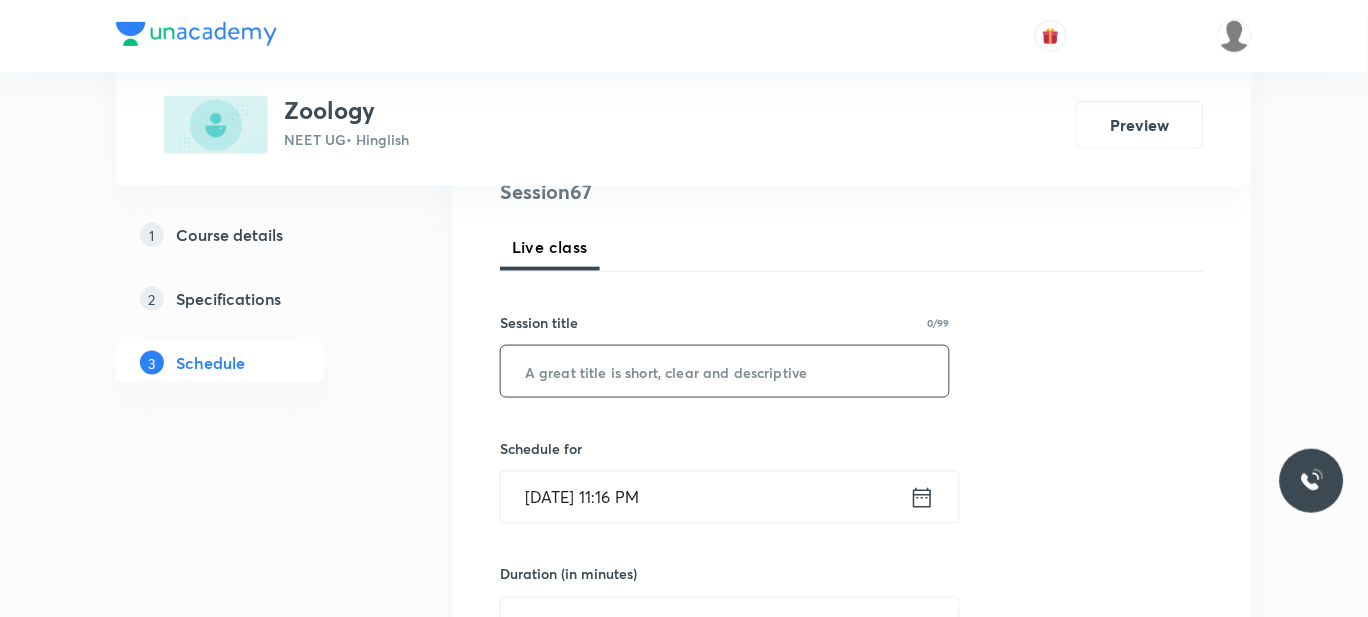 click at bounding box center [725, 371] 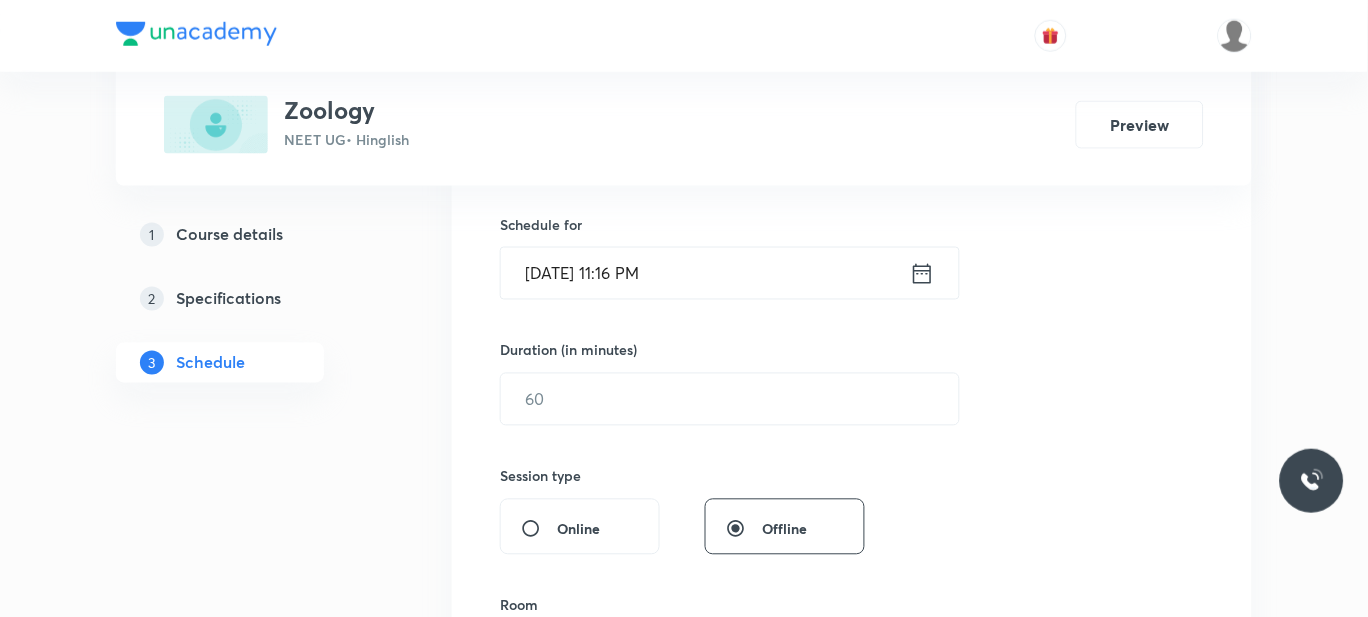 scroll, scrollTop: 478, scrollLeft: 0, axis: vertical 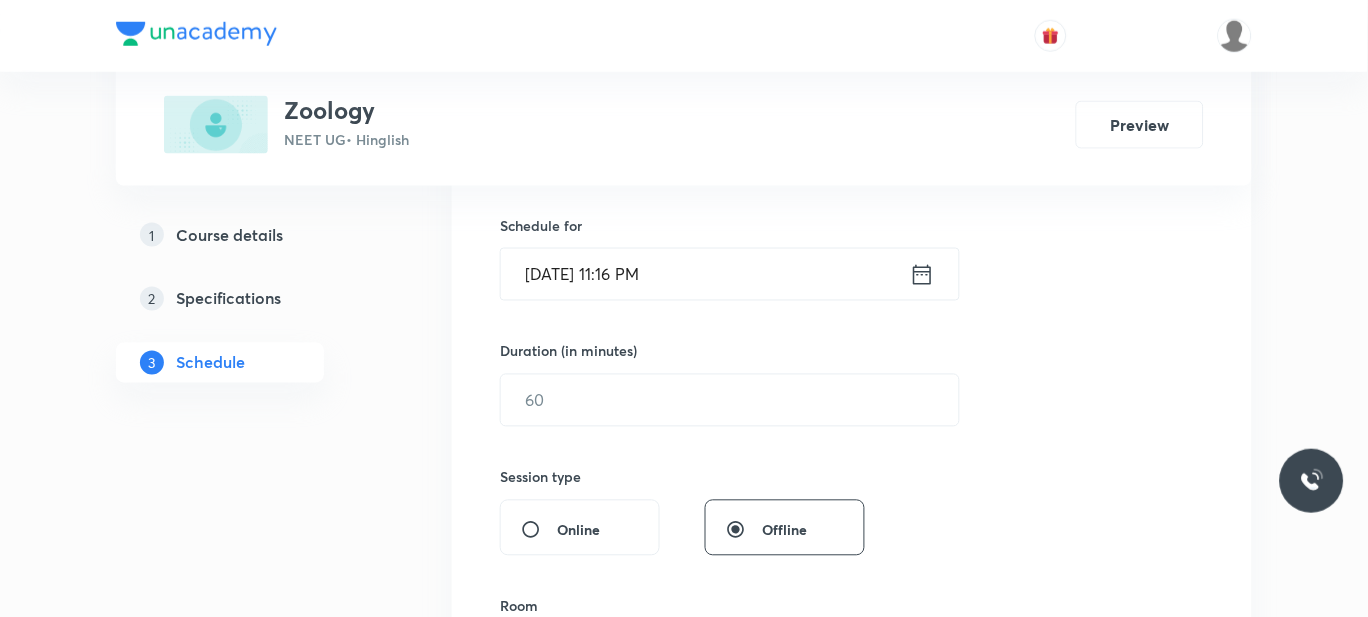 type on "NEURAL CONTROL & COORDINATION" 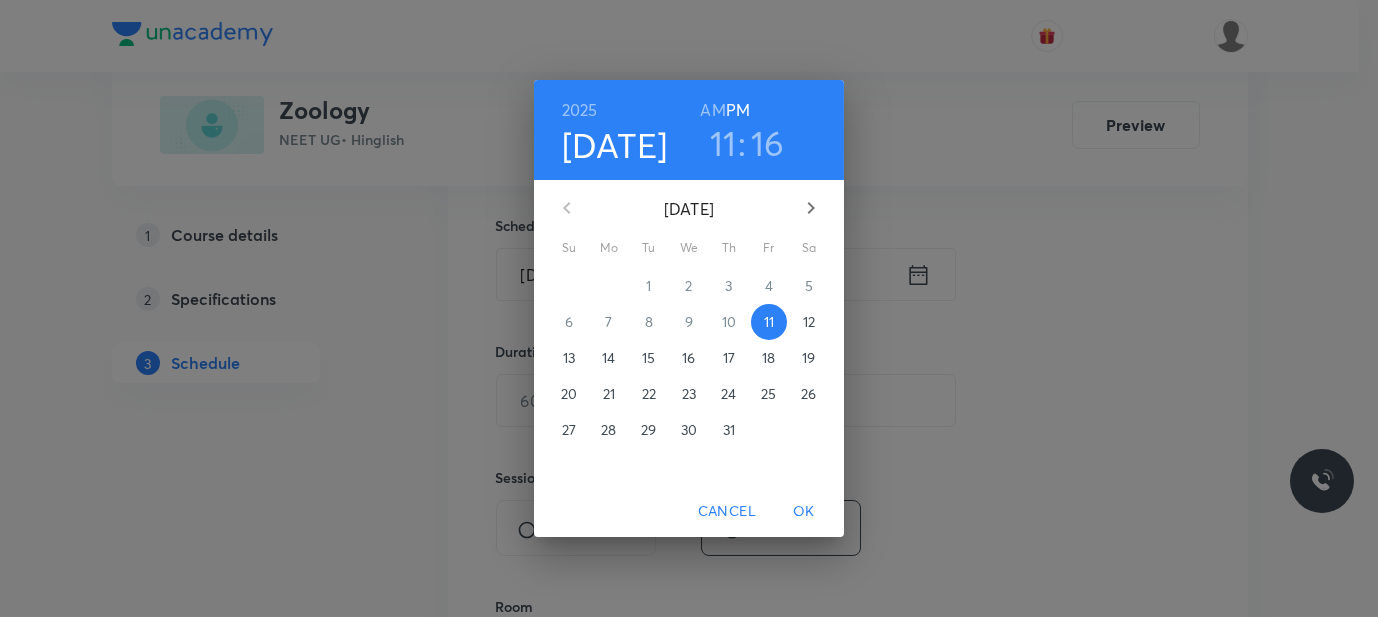 click on "12" at bounding box center (809, 322) 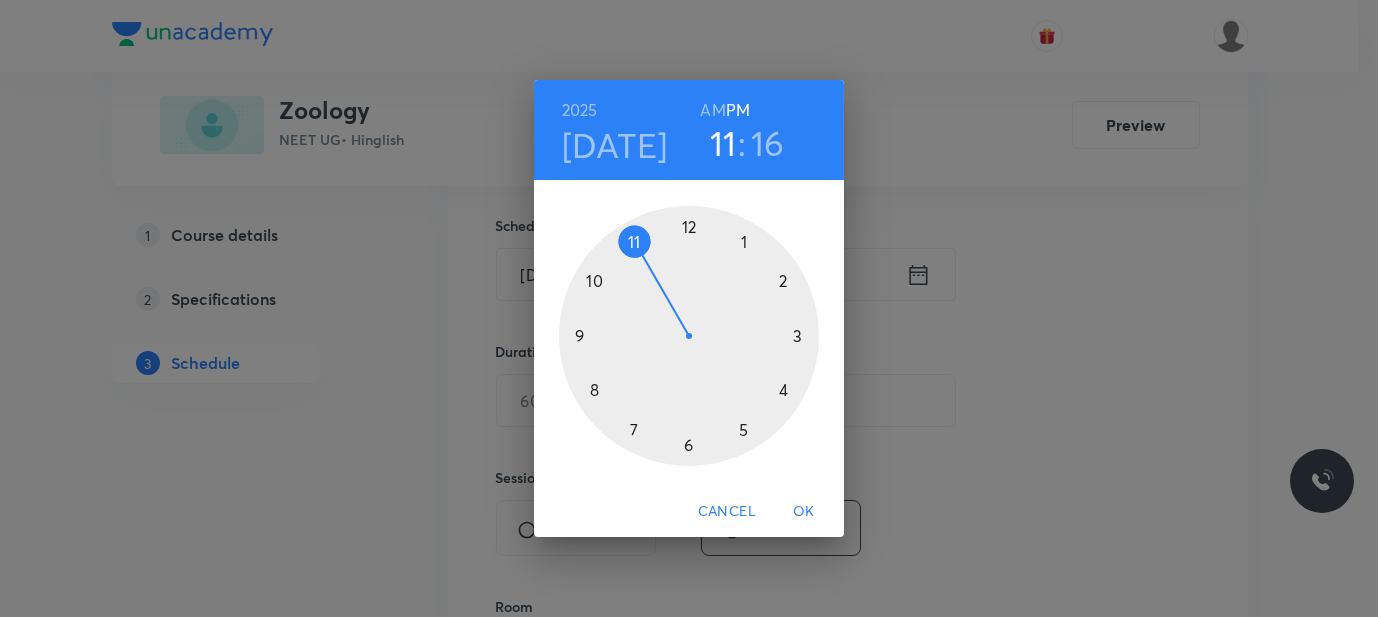 click on "AM" at bounding box center [712, 110] 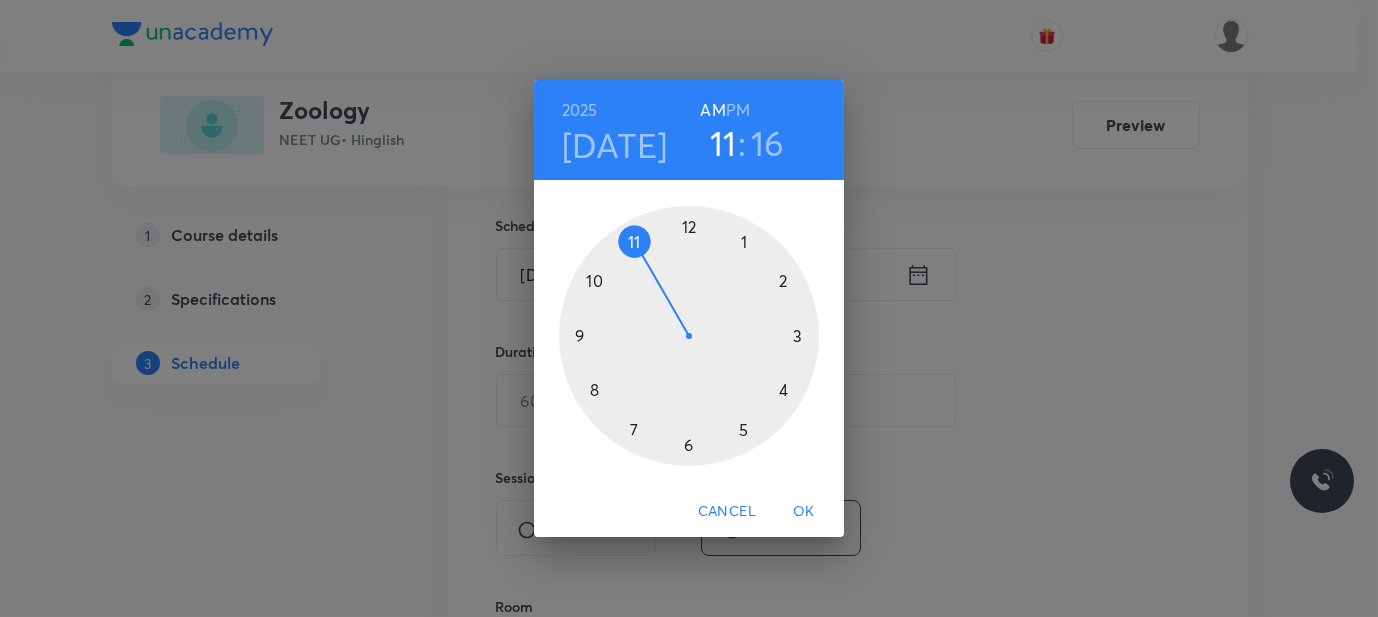 click at bounding box center [689, 336] 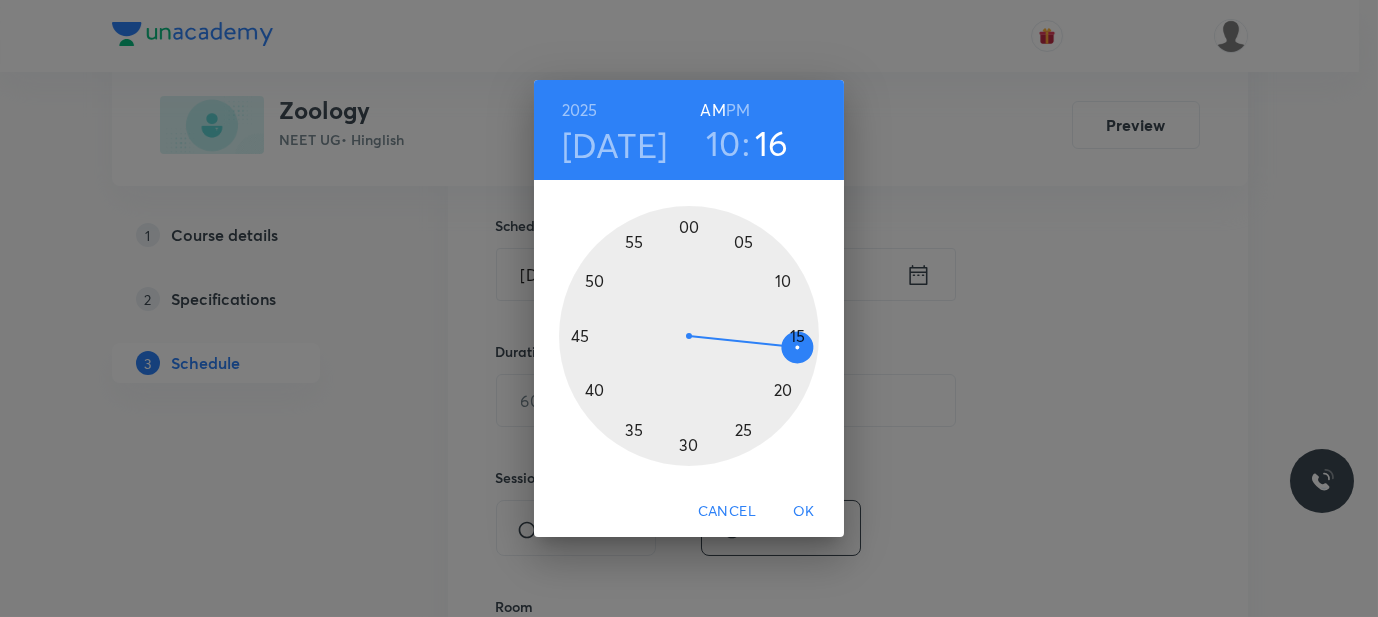 click at bounding box center [689, 336] 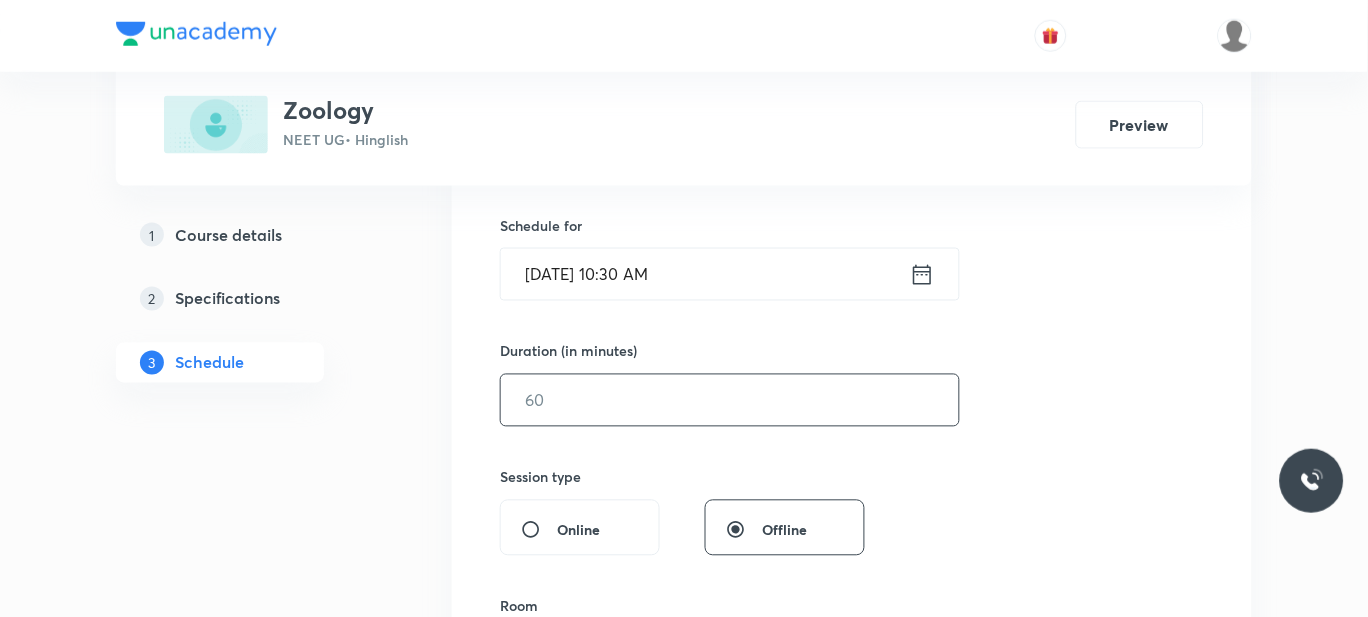 click at bounding box center [730, 400] 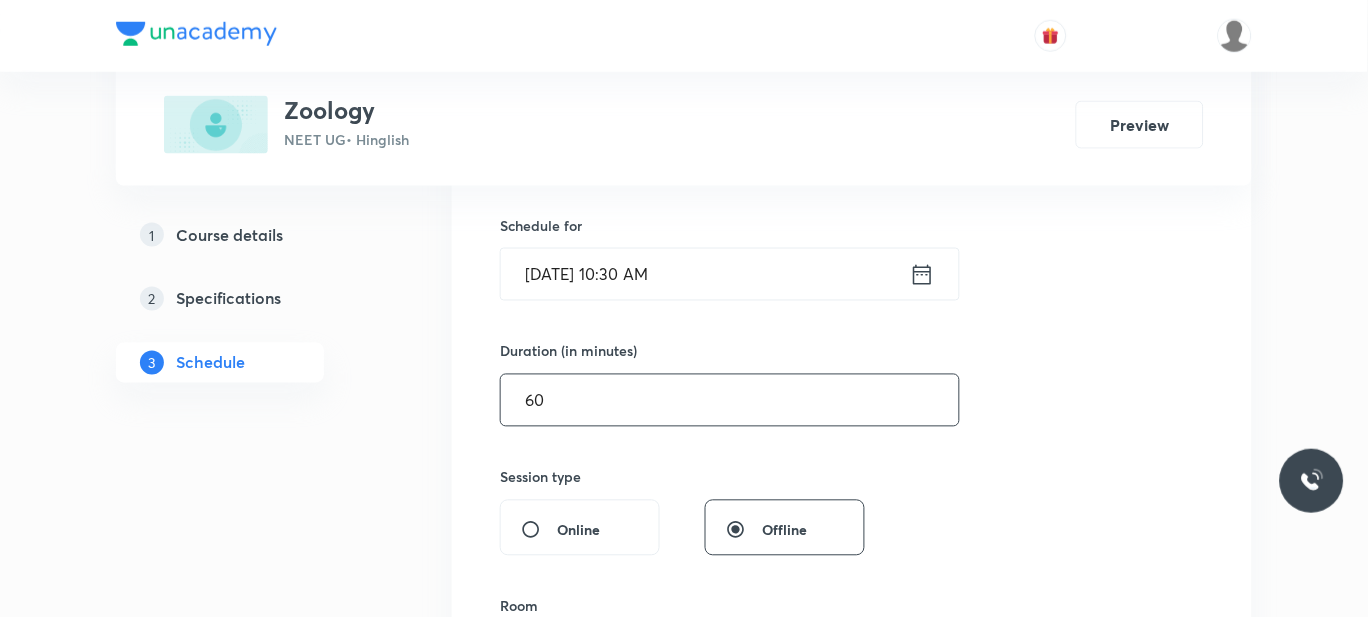 scroll, scrollTop: 743, scrollLeft: 0, axis: vertical 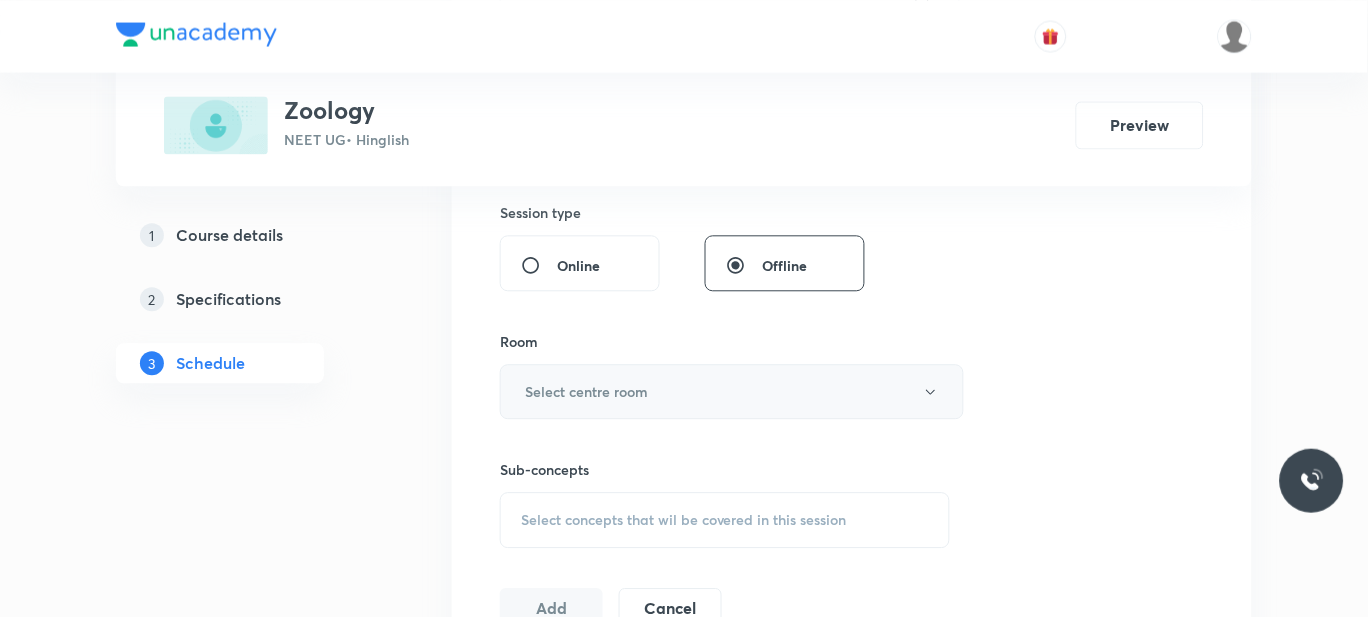 type on "60" 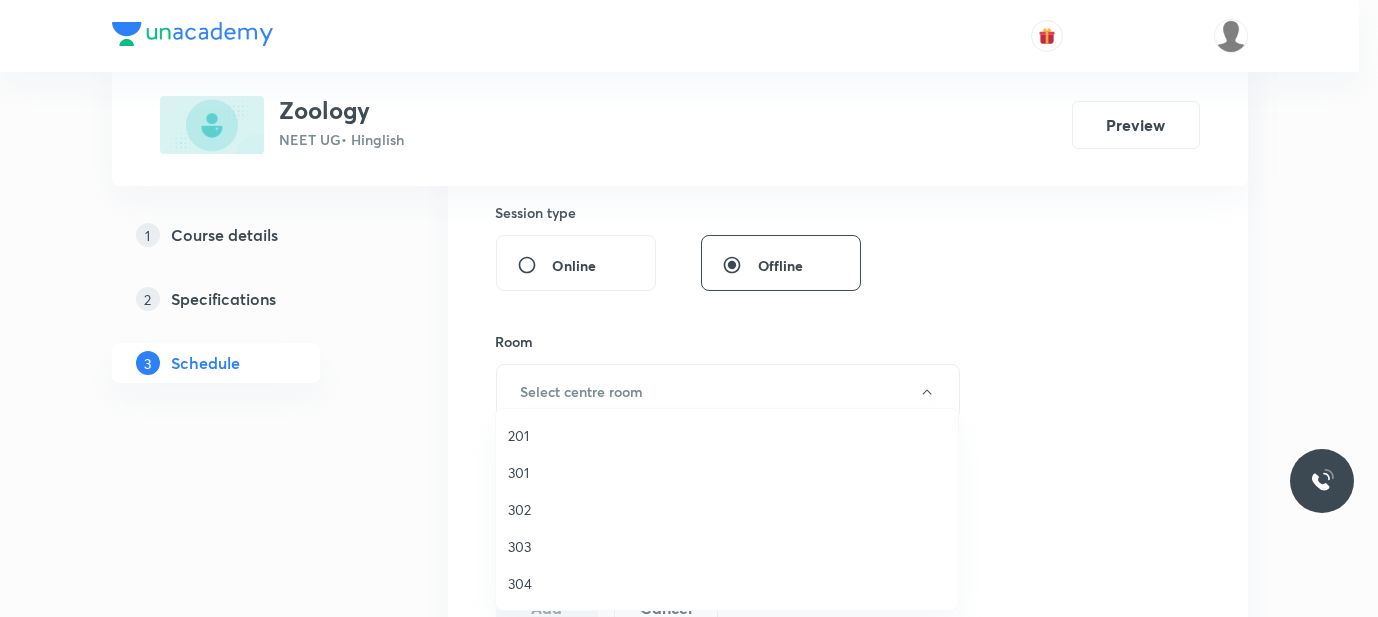 click on "301" at bounding box center [727, 472] 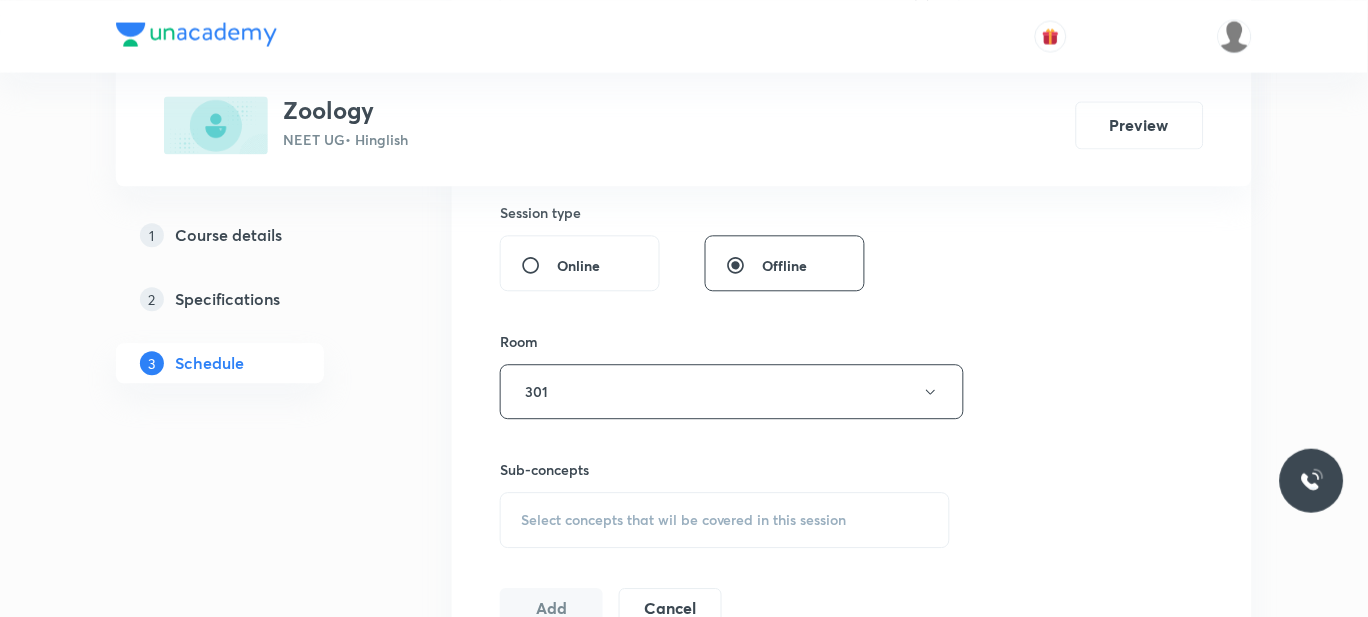 scroll, scrollTop: 899, scrollLeft: 0, axis: vertical 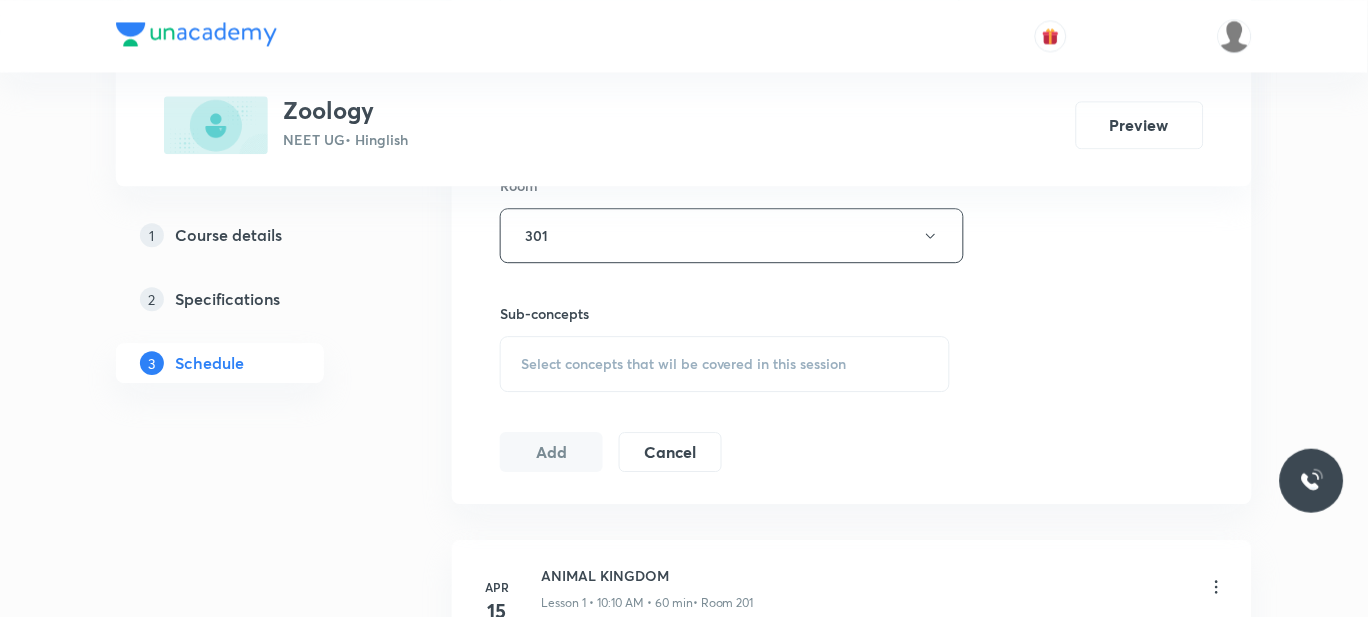 click on "Select concepts that wil be covered in this session" at bounding box center (725, 364) 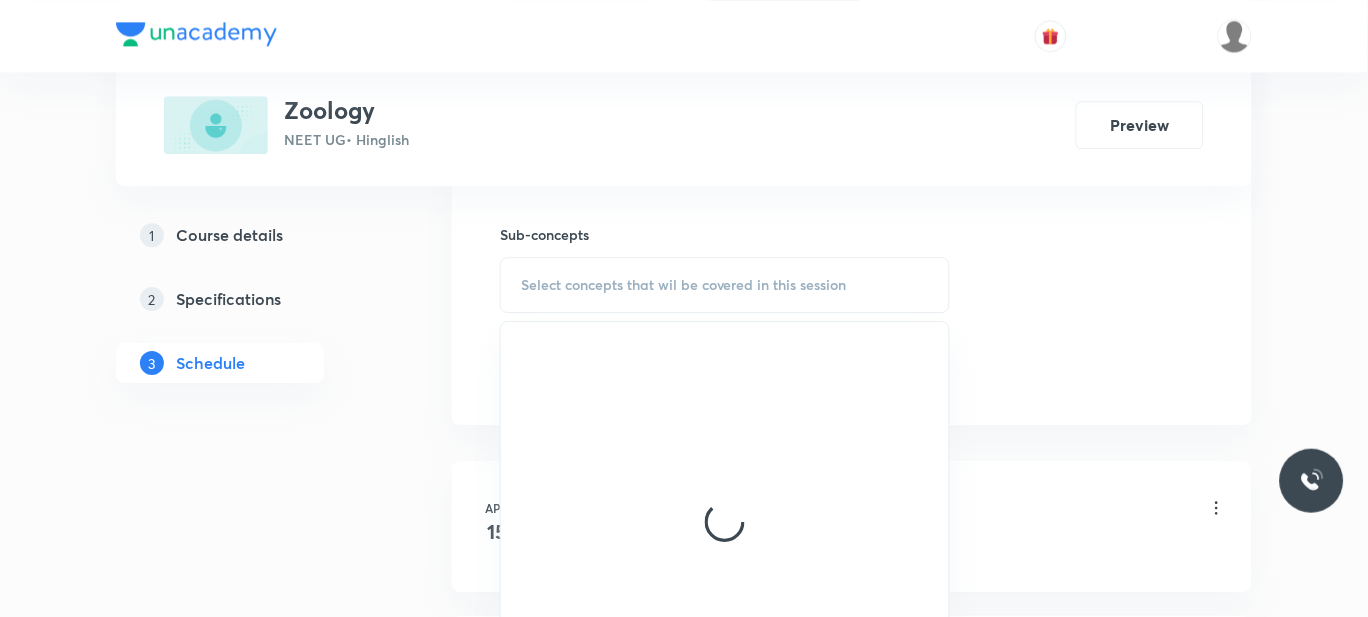 scroll, scrollTop: 979, scrollLeft: 0, axis: vertical 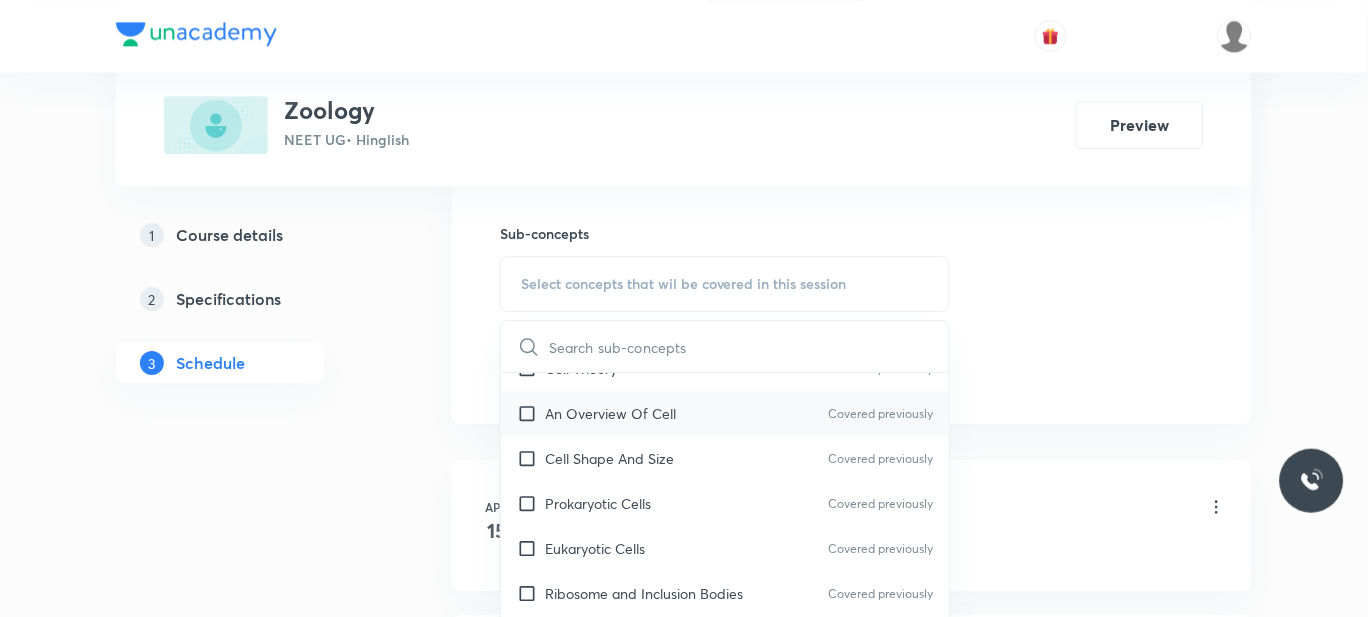 click on "An Overview Of Cell Covered previously" at bounding box center [725, 413] 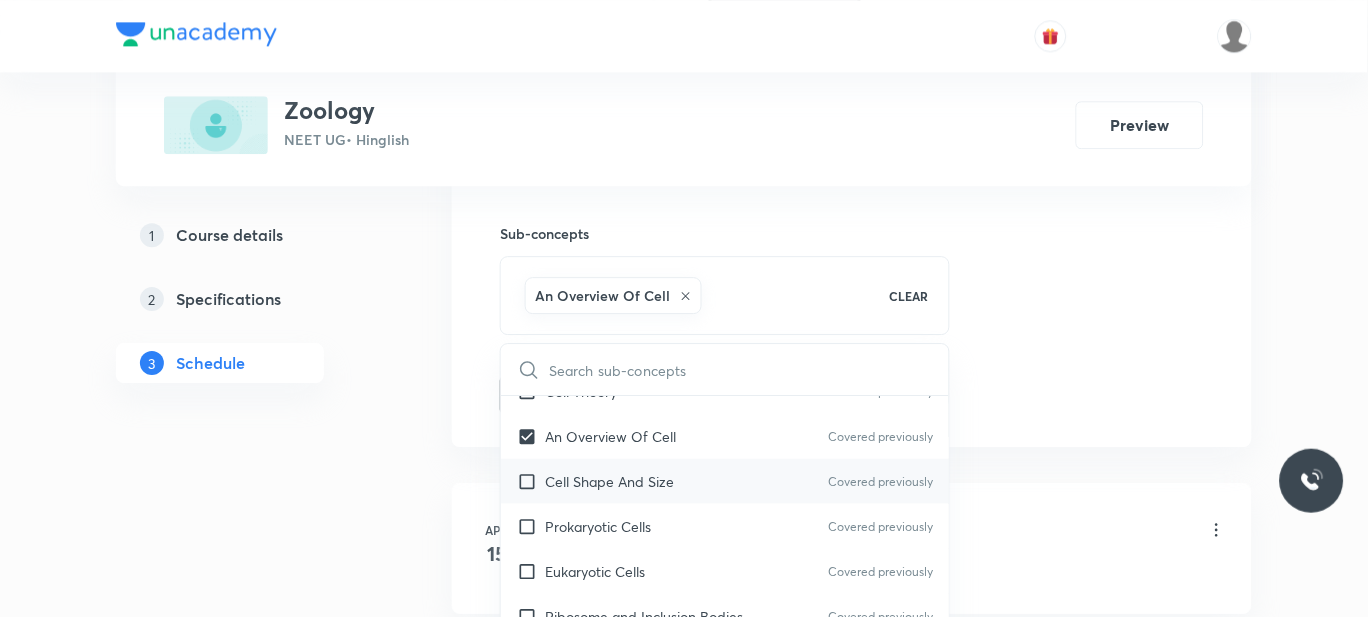 click on "Cell Shape And Size" at bounding box center (609, 481) 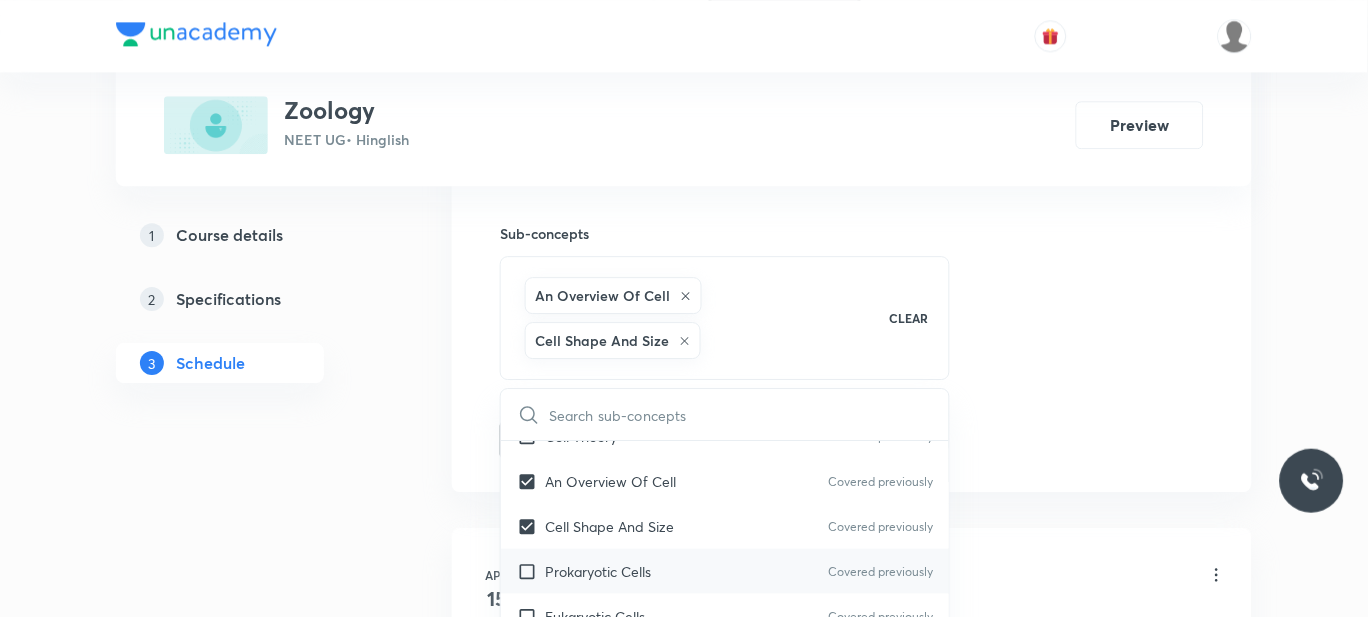 click on "Prokaryotic Cells" at bounding box center (598, 571) 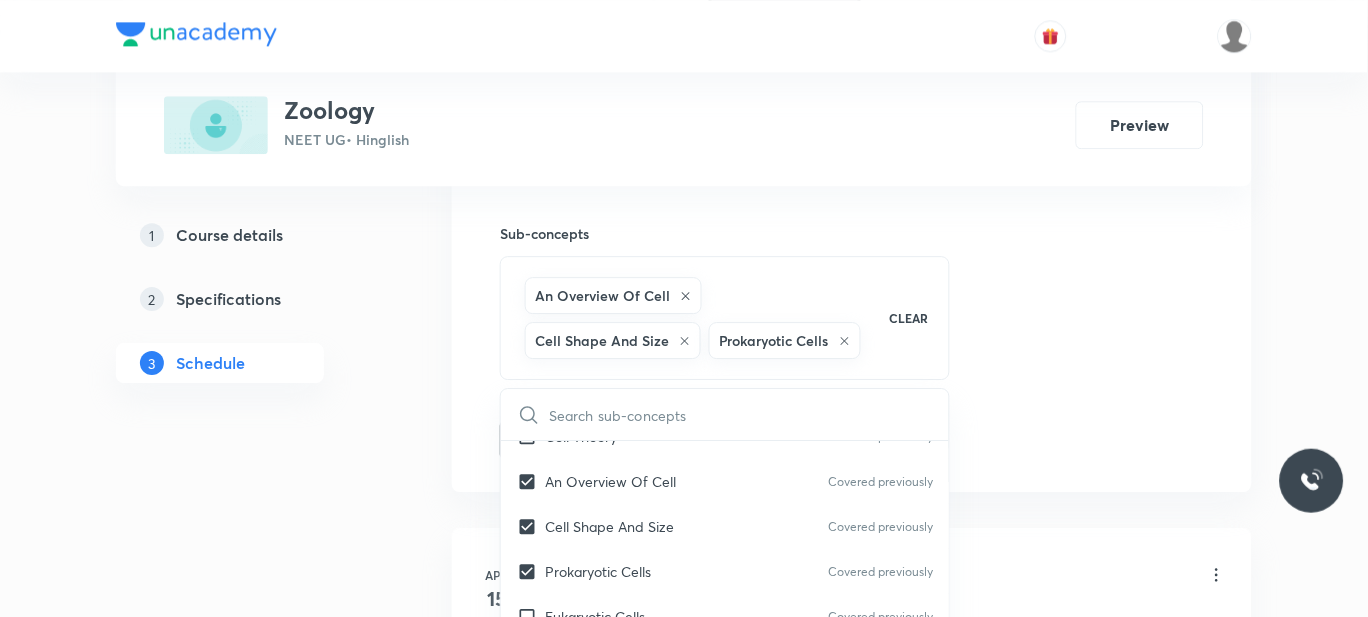 click on "Plus Courses Zoology NEET UG  • Hinglish Preview 1 Course details 2 Specifications 3 Schedule Schedule 66  classes Session  67 Live class Session title 29/99 NEURAL CONTROL & COORDINATION ​ Schedule for Jul 12, 2025, 10:30 AM ​ Duration (in minutes) 60 ​   Session type Online Offline Room 301 Sub-concepts An Overview Of Cell Cell Shape And Size Prokaryotic Cells CLEAR ​ Biology - Full Syllabus Mock Questions Biology - Full Syllabus Mock Questions Practice questions Practice Questions Biology Previous Year Questions Maths Previous Year Questions Living World What Is Living? Covered previously Diversity In The Living World Covered previously Systematics Covered previously Types Of Taxonomy Covered previously Fundamental Components Of Taxonomy Covered previously Taxonomic Categories Covered previously Taxonomical Aids Covered previously The Three Domains Of Life Covered previously Biological Nomenclature  Covered previously Biological Classification System Of Classification Covered previously Linchens" at bounding box center (684, 5192) 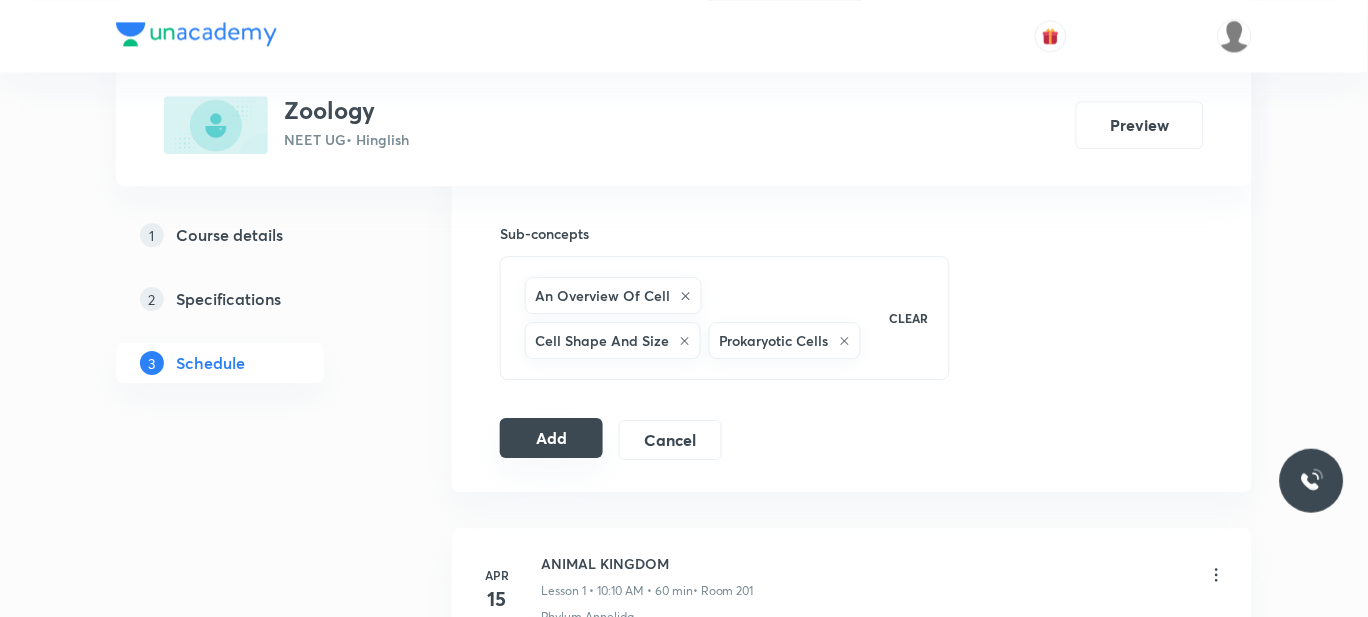 click on "Add" at bounding box center (551, 438) 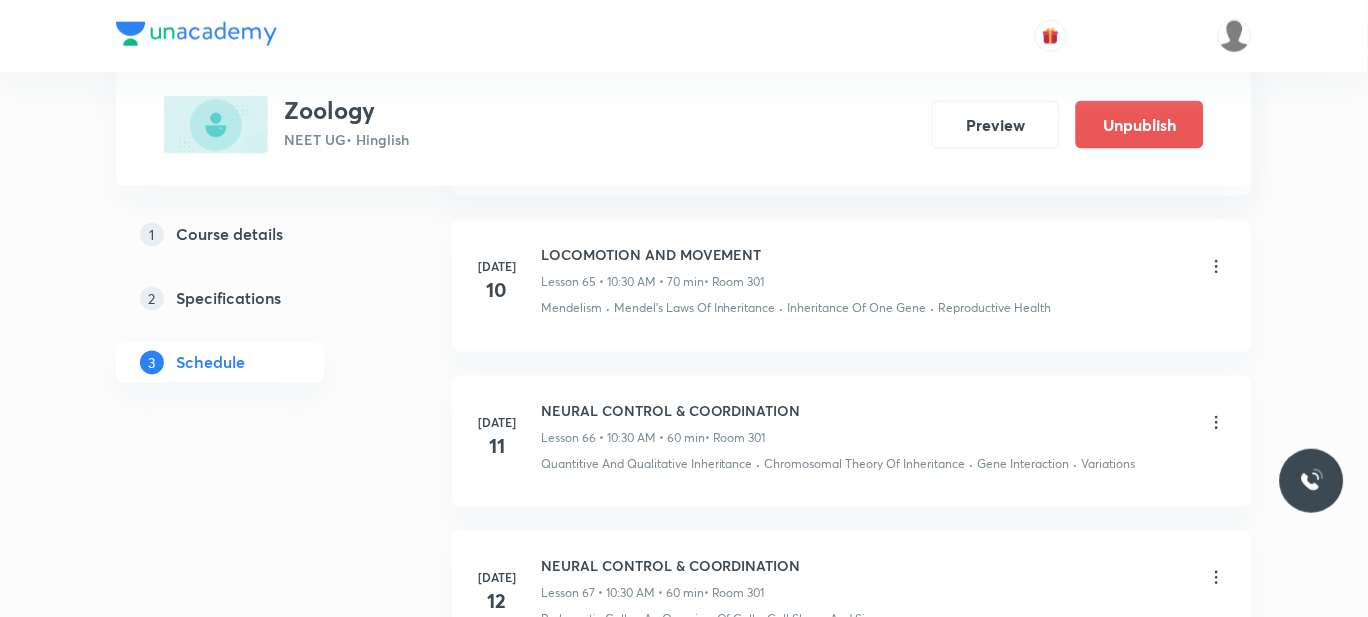 scroll, scrollTop: 10740, scrollLeft: 0, axis: vertical 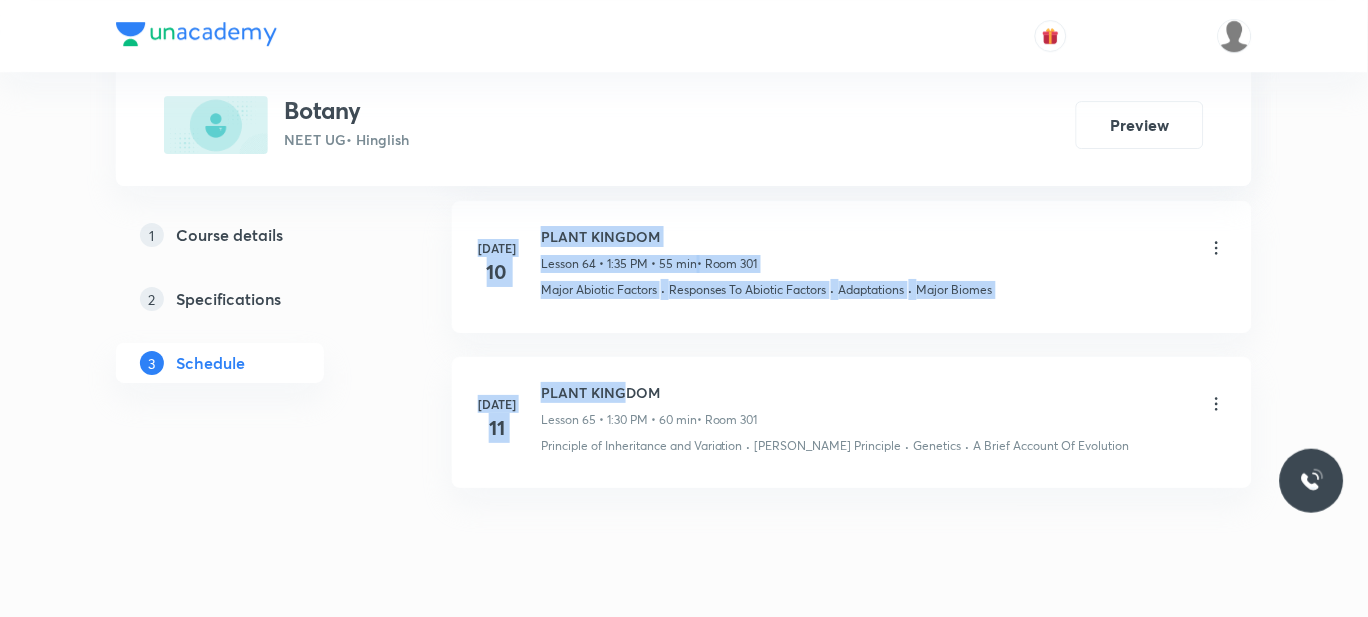 click on "PLANT KINGDOM" at bounding box center [649, 392] 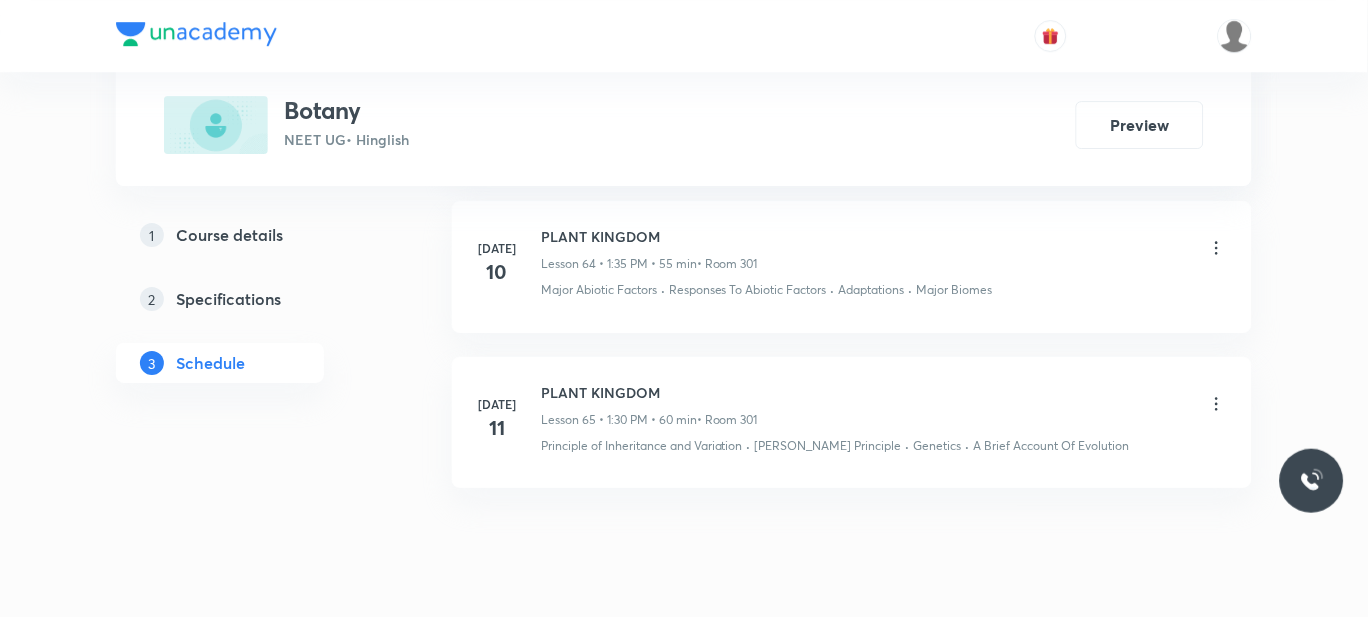 click on "[DATE] PLANT KINGDOM Lesson 65 • 1:30 PM • 60 min  • Room 301 Principle of Inheritance and Variation · [PERSON_NAME] Principle · Genetics · A Brief Account Of Evolution" at bounding box center (852, 422) 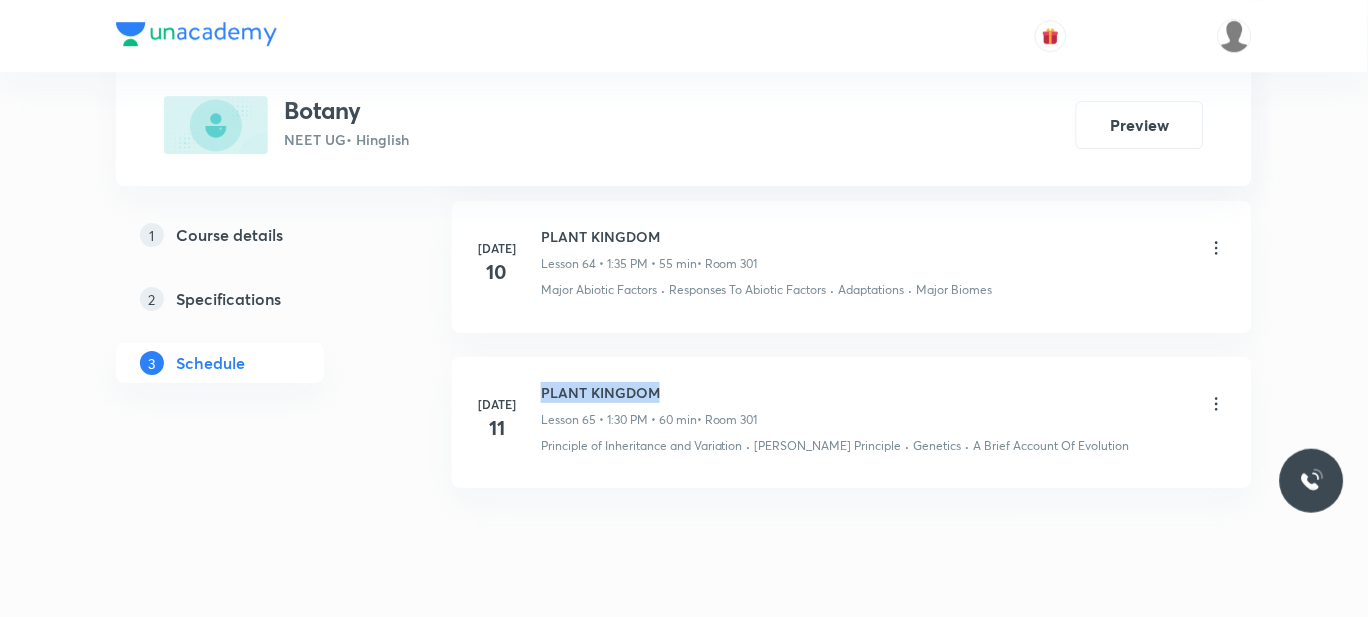 drag, startPoint x: 668, startPoint y: 324, endPoint x: 540, endPoint y: 334, distance: 128.39003 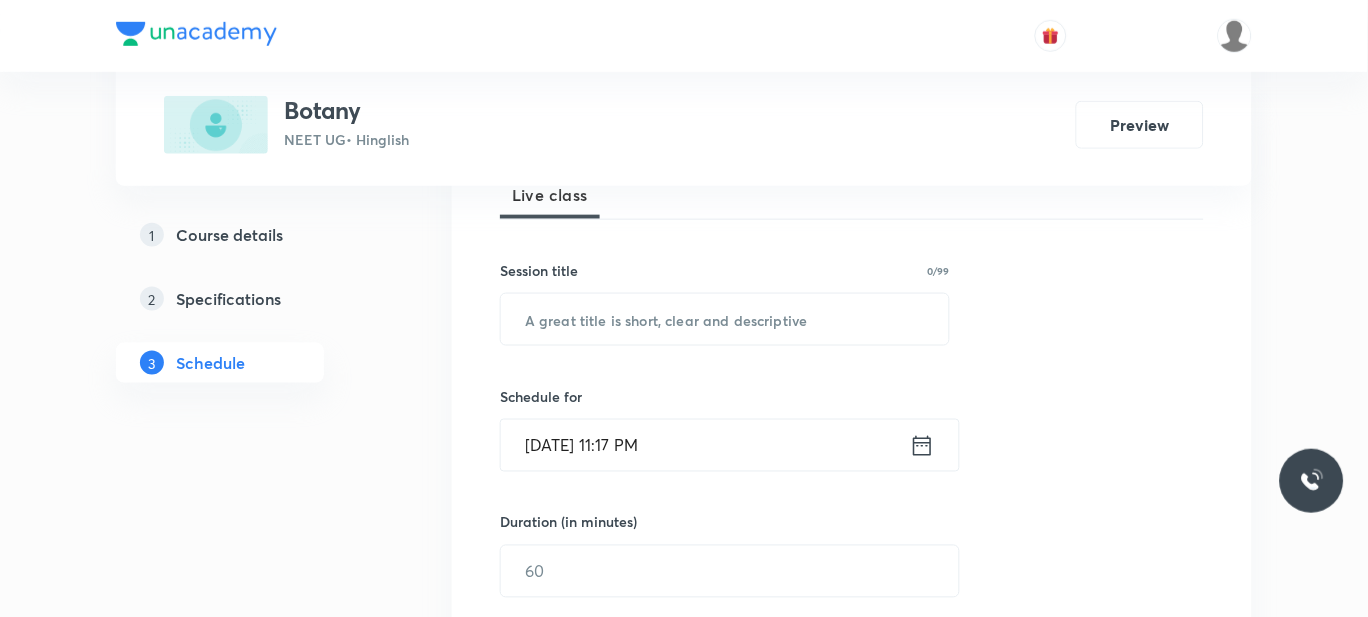 scroll, scrollTop: 306, scrollLeft: 0, axis: vertical 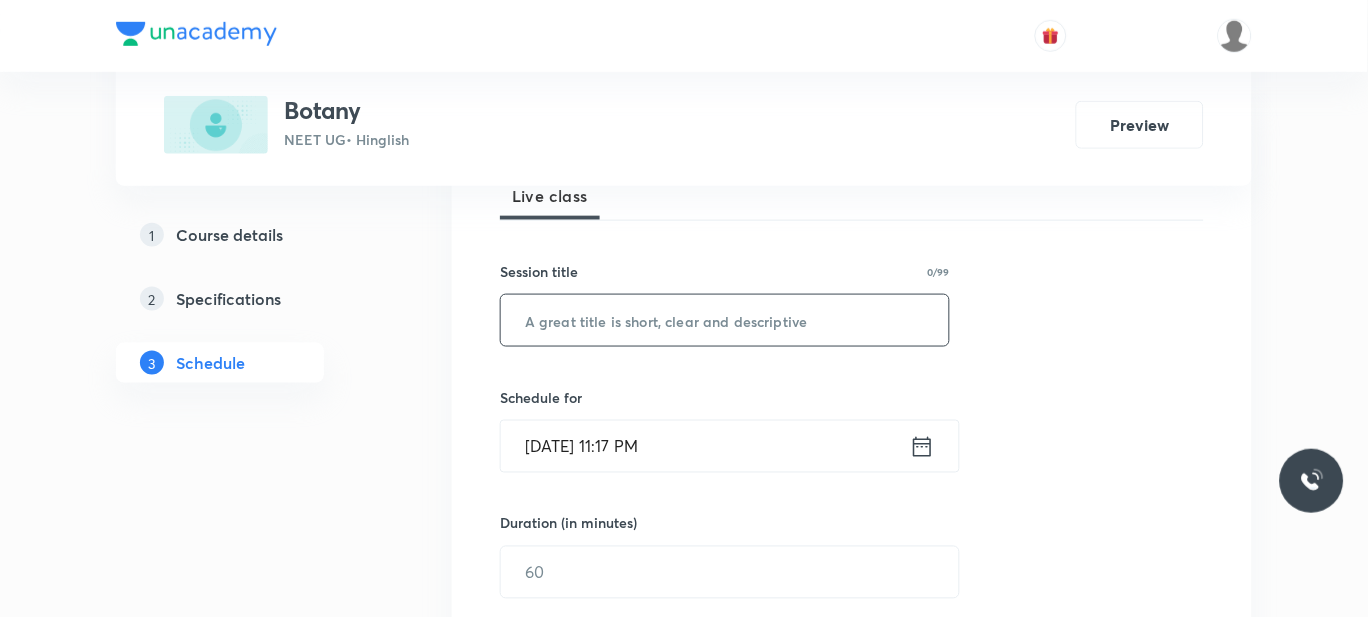click at bounding box center (725, 320) 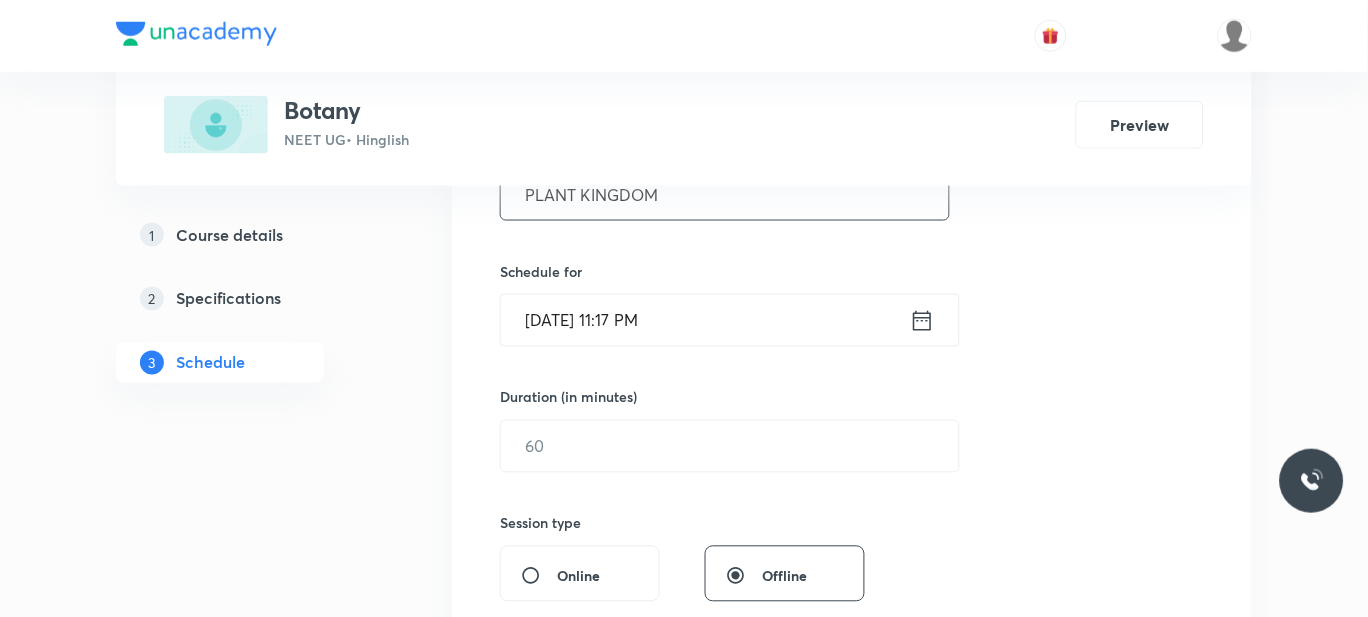 scroll, scrollTop: 433, scrollLeft: 0, axis: vertical 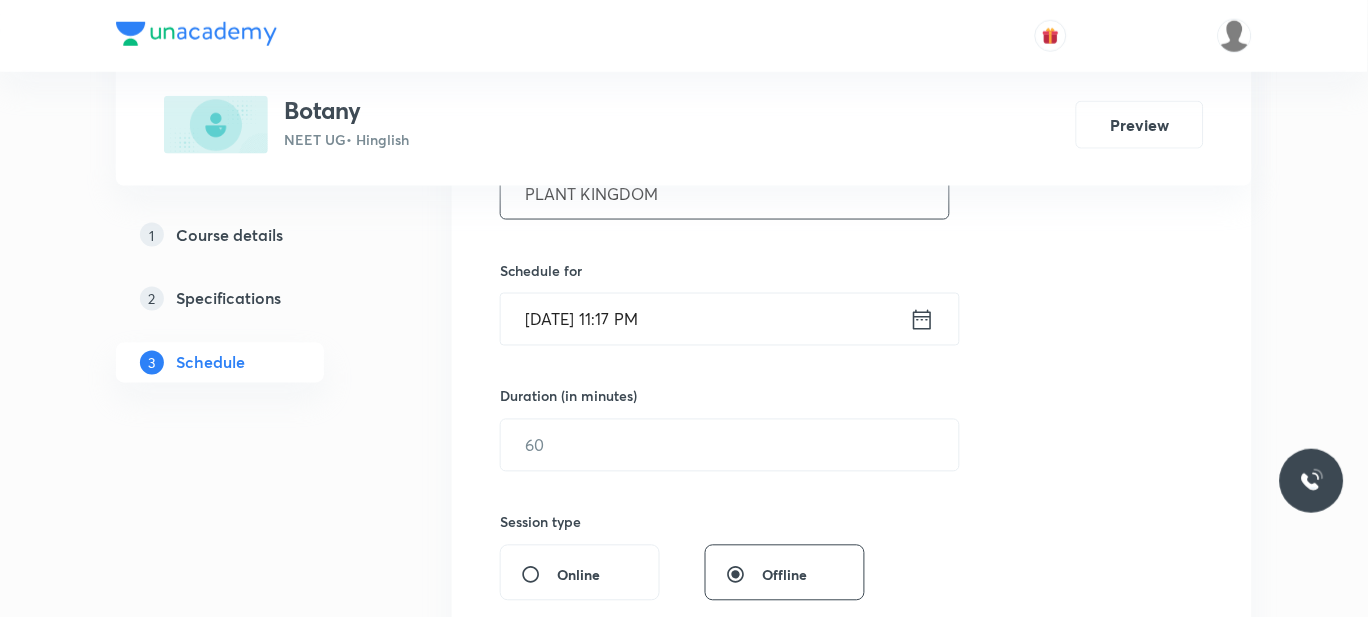 type on "PLANT KINGDOM" 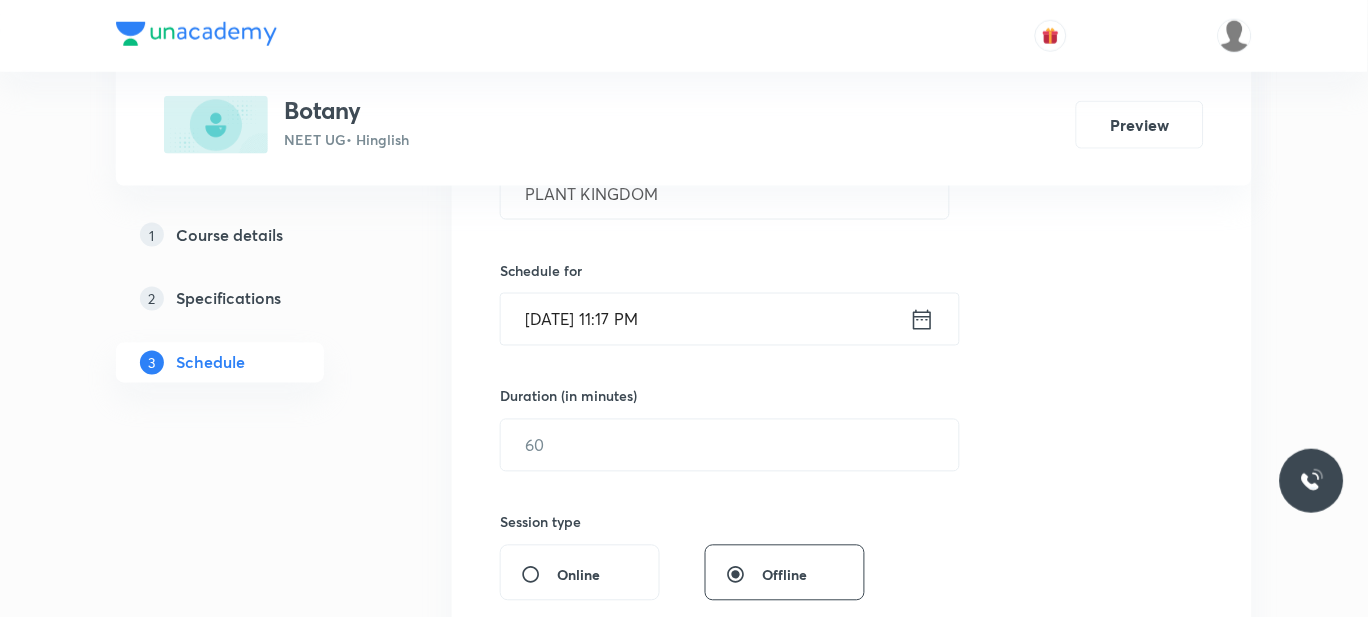 click on "[DATE] 11:17 PM" at bounding box center (705, 319) 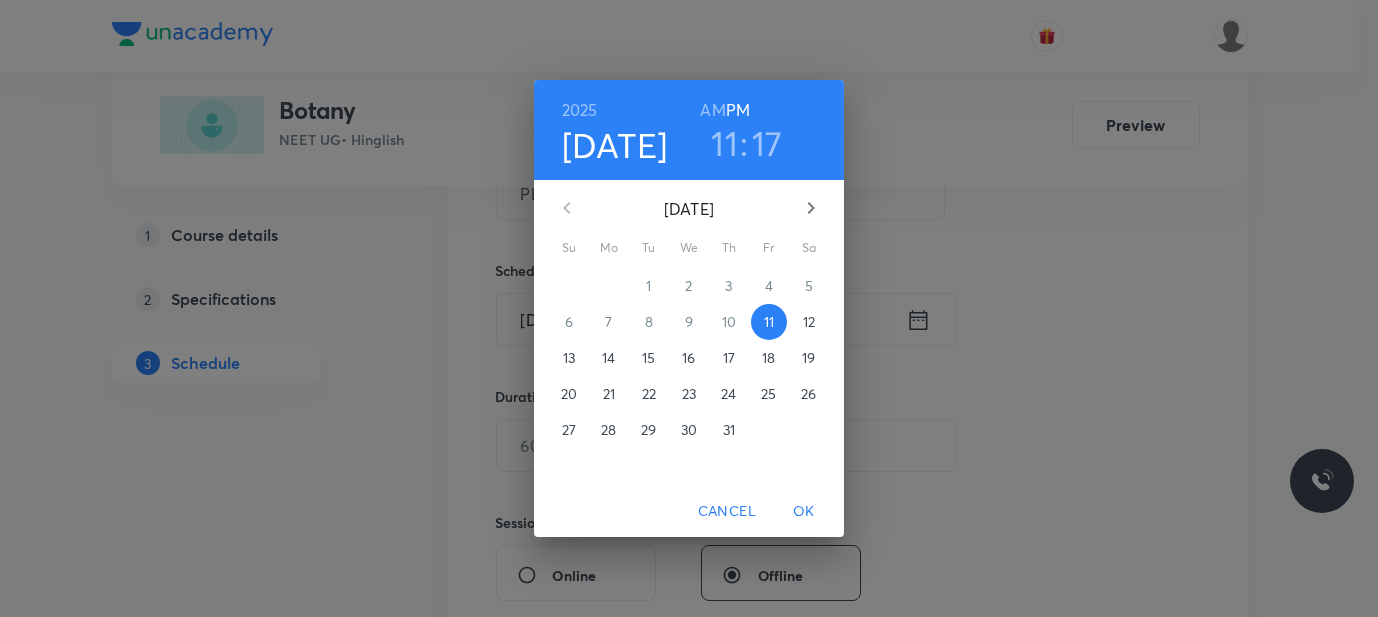 click on "12" at bounding box center (809, 322) 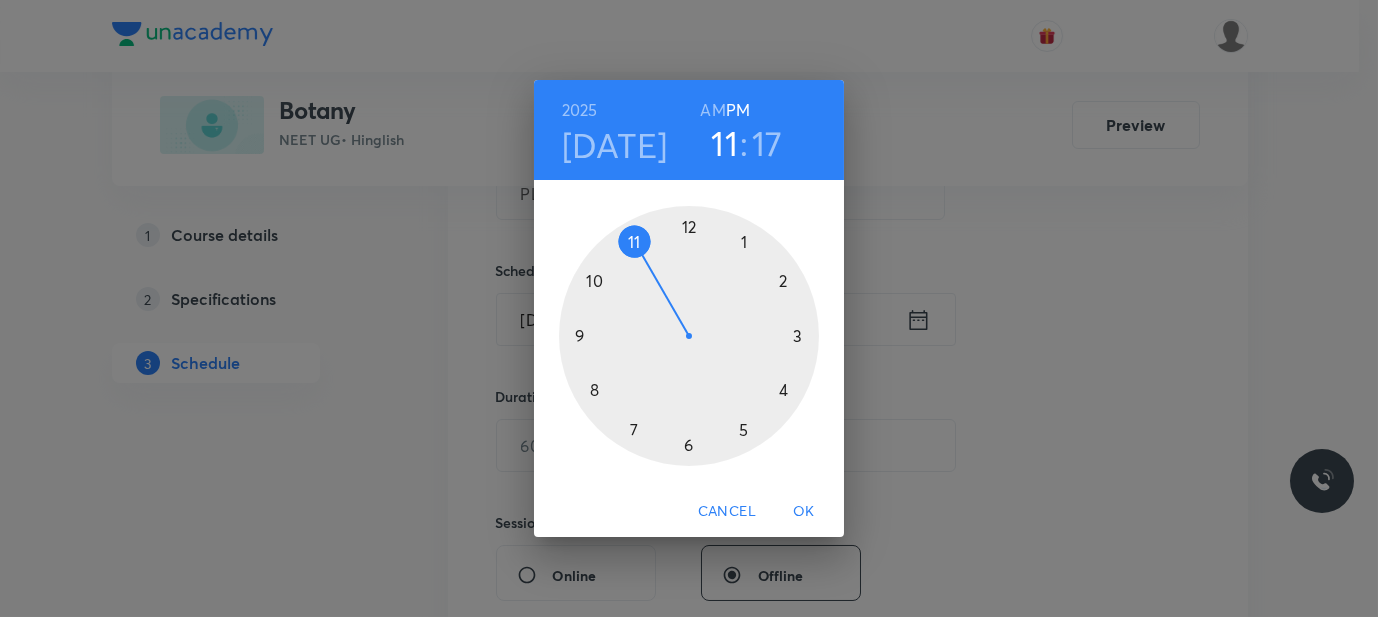 click on "AM" at bounding box center (712, 110) 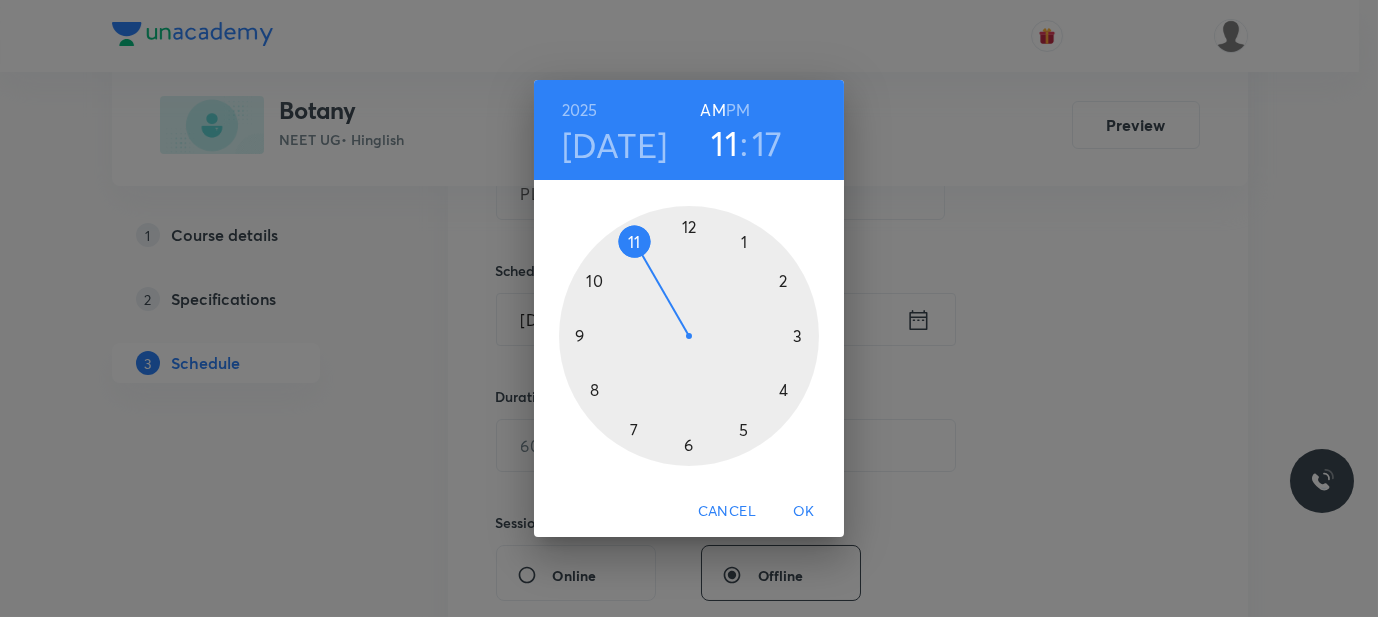 click at bounding box center (689, 336) 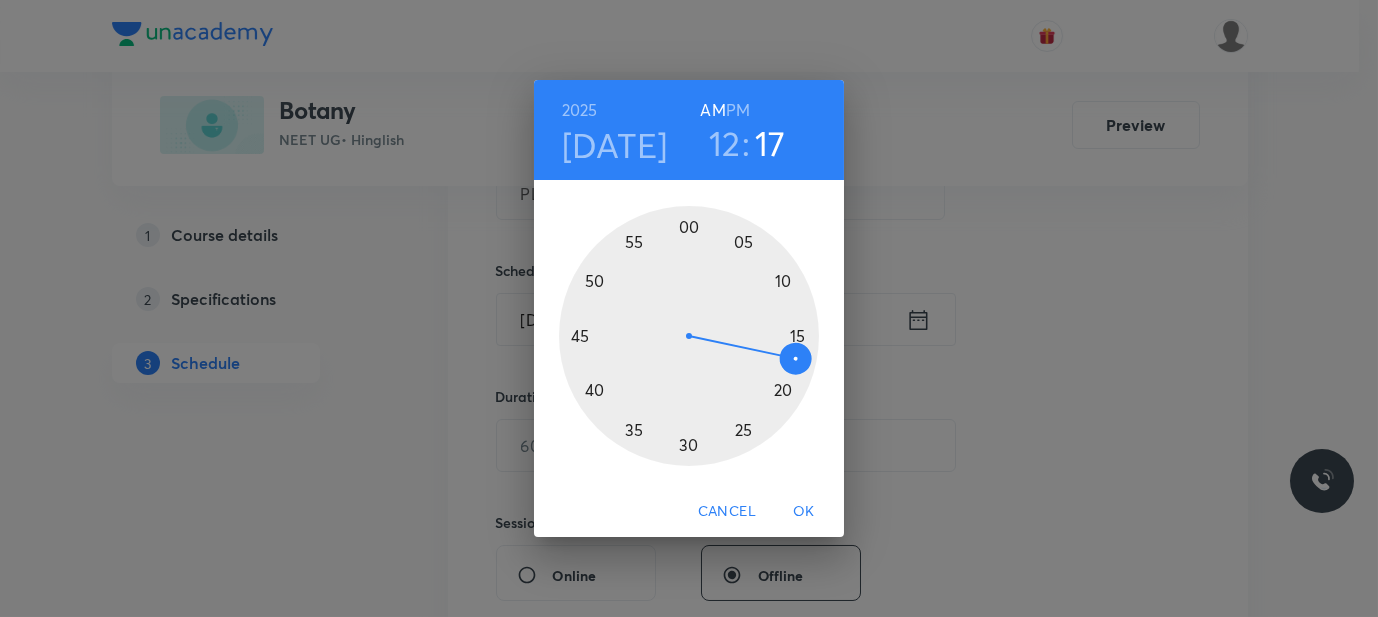click on "Cancel" at bounding box center (727, 511) 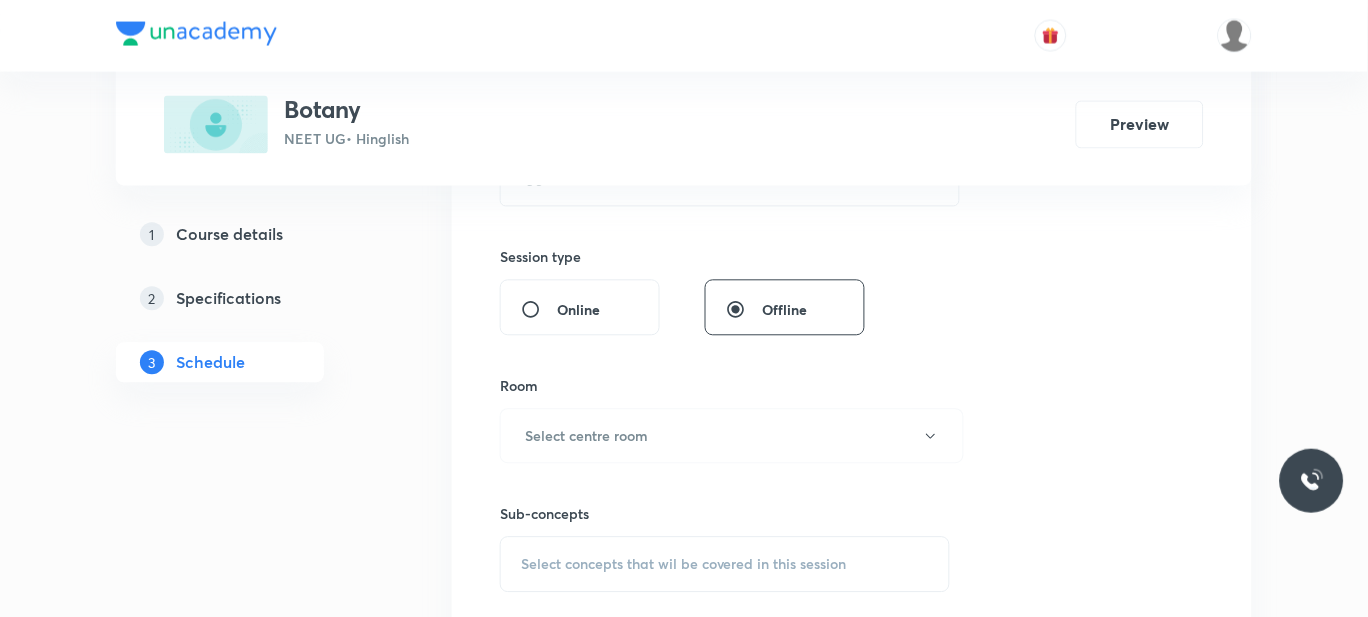 scroll, scrollTop: 0, scrollLeft: 0, axis: both 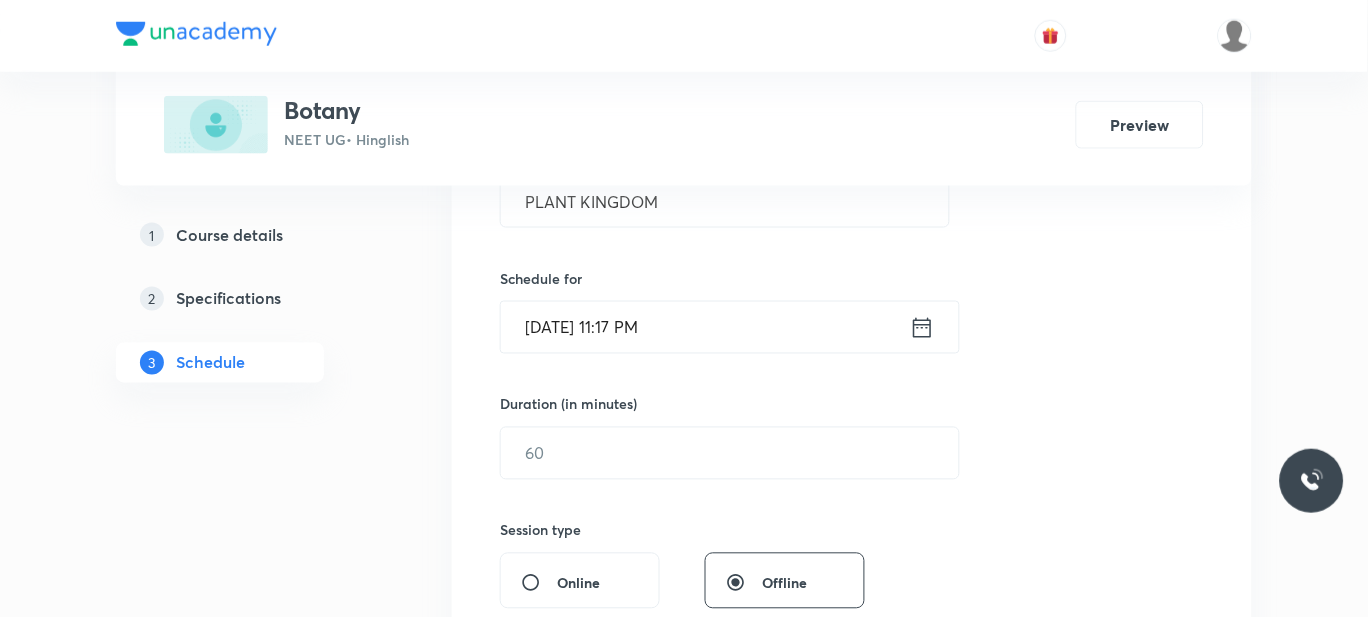 click on "[DATE] 11:17 PM" at bounding box center [705, 327] 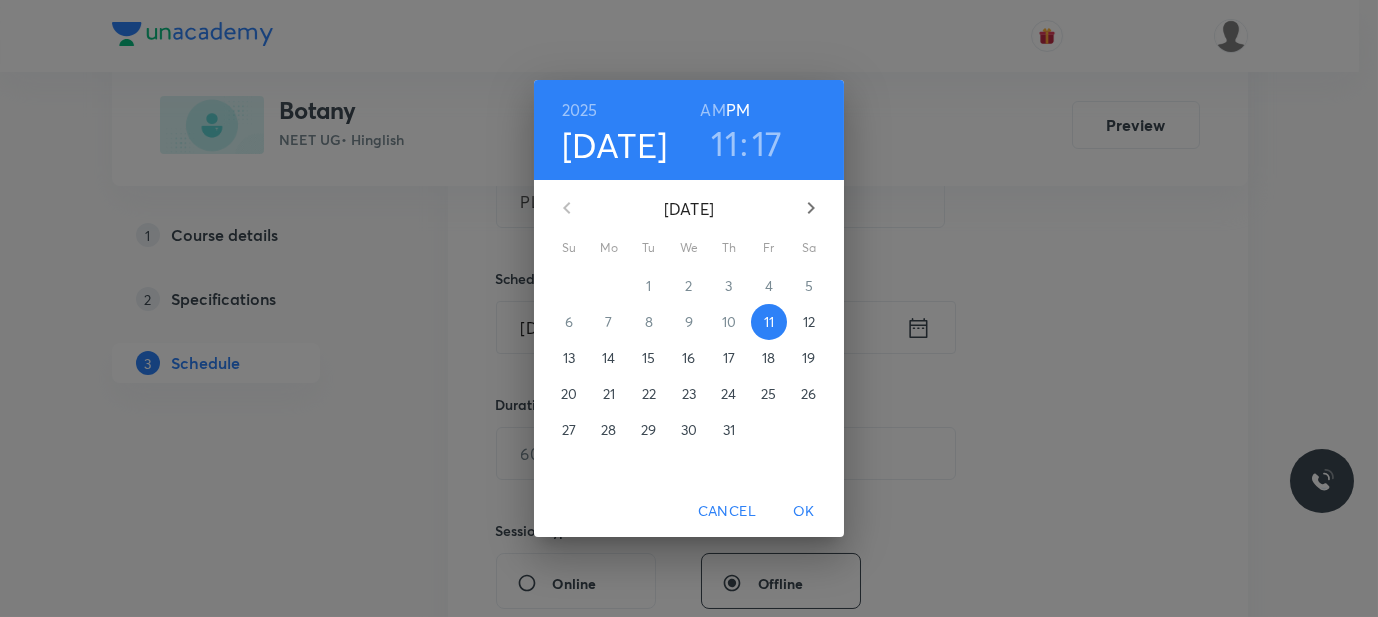 click on "12" at bounding box center [809, 322] 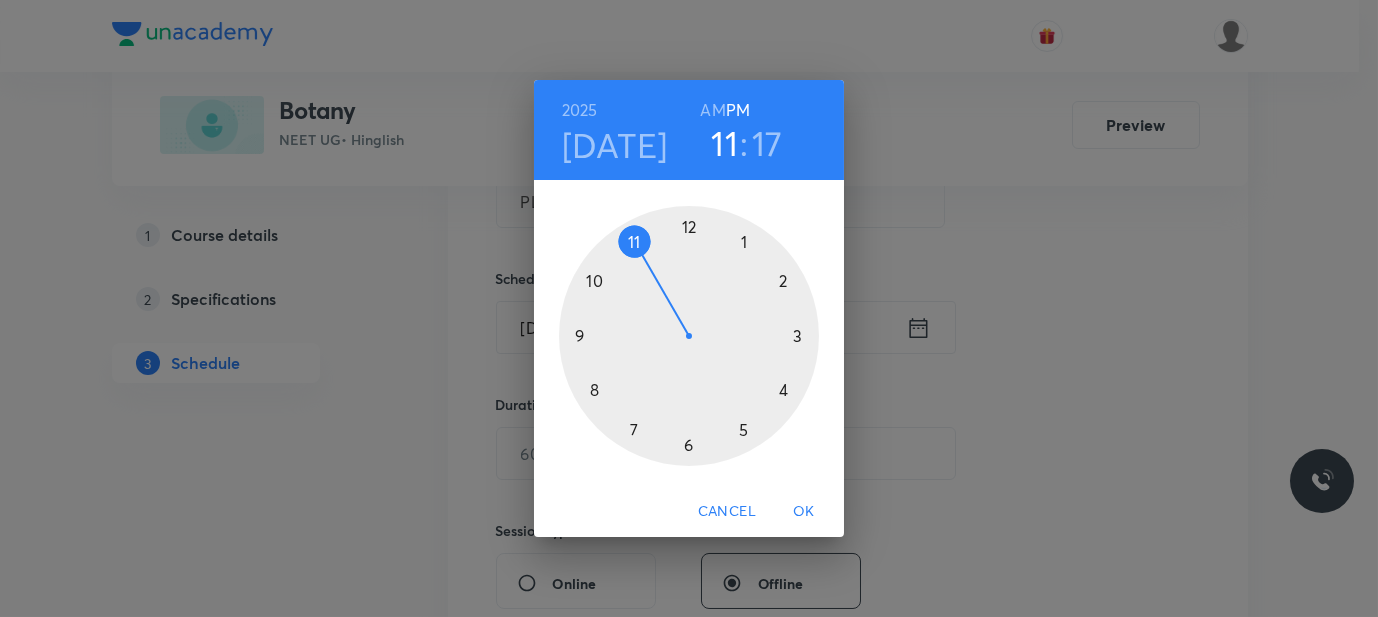 click at bounding box center (689, 336) 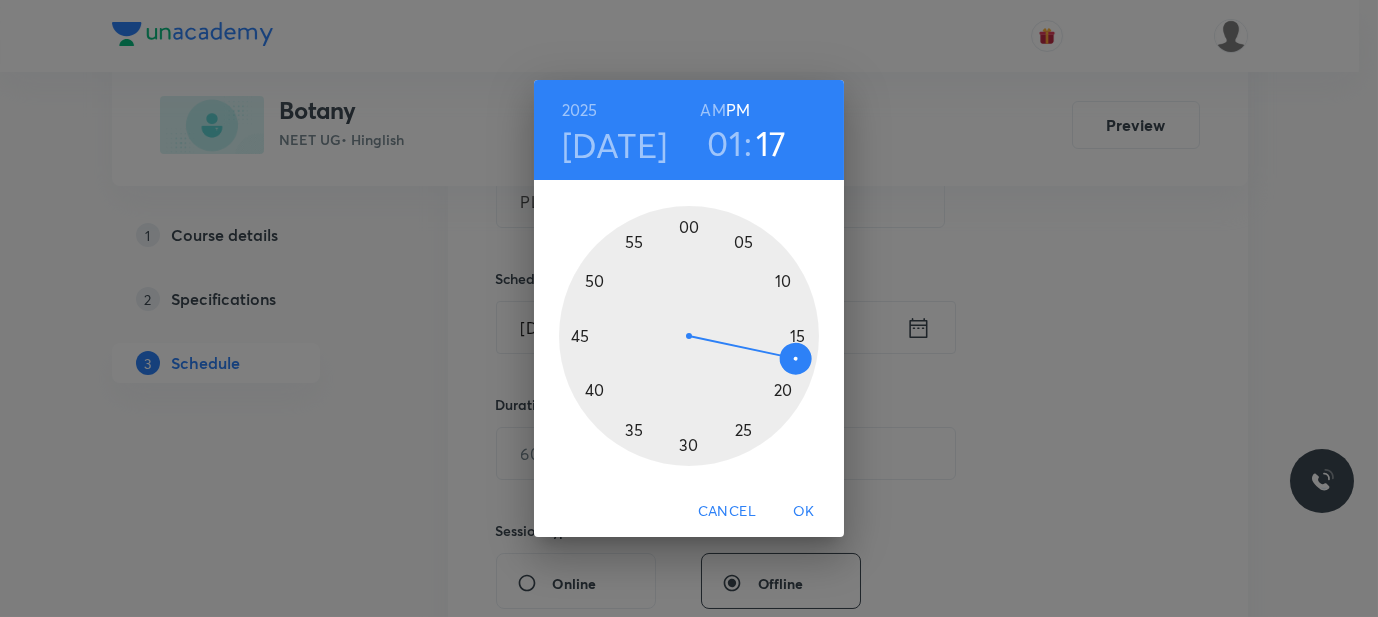 click at bounding box center [689, 336] 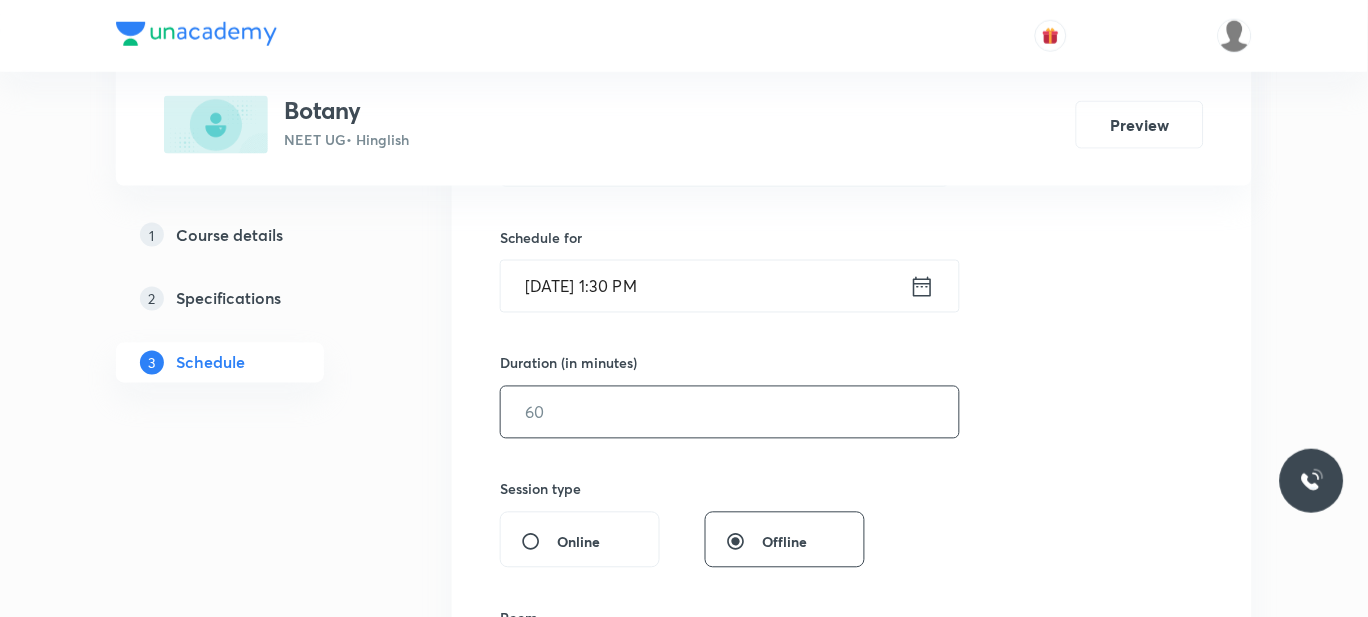 scroll, scrollTop: 467, scrollLeft: 0, axis: vertical 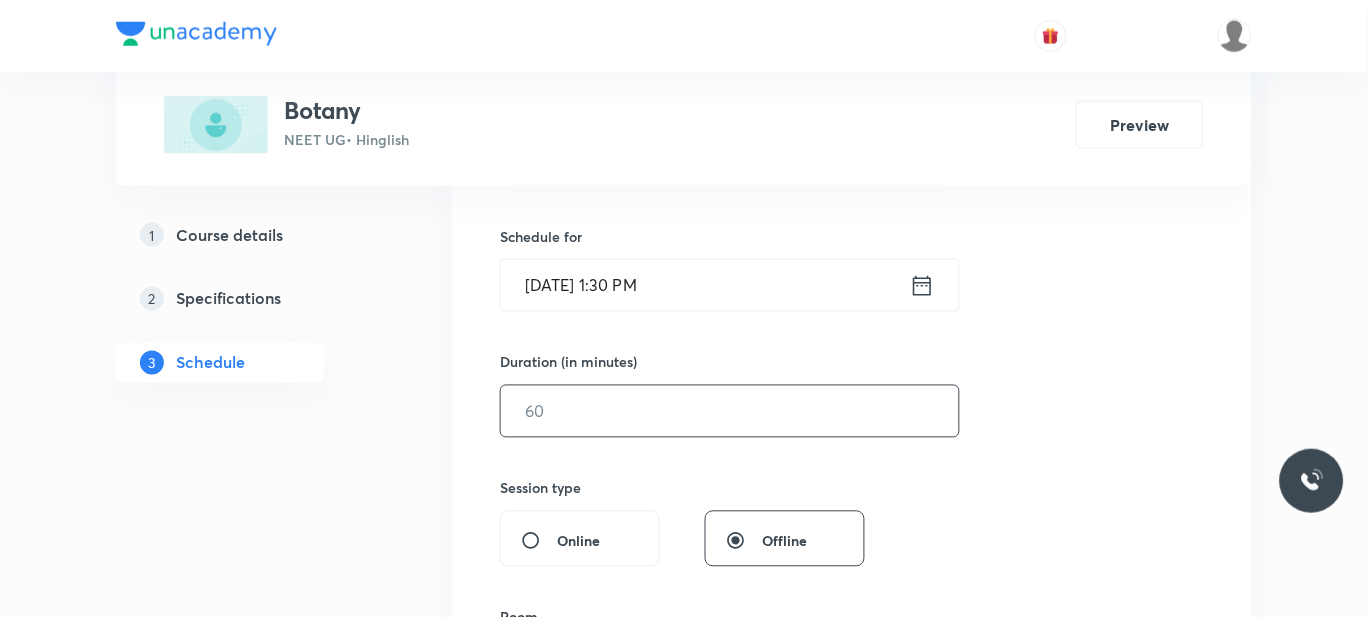 click at bounding box center (730, 411) 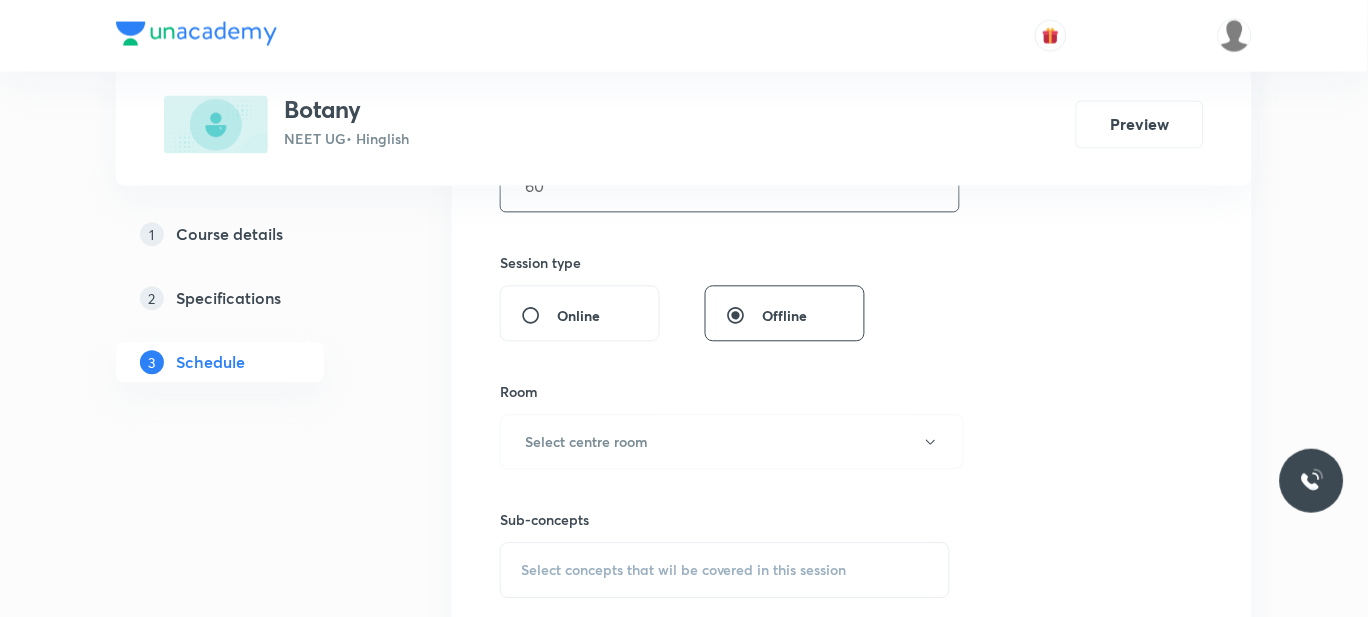 scroll, scrollTop: 706, scrollLeft: 0, axis: vertical 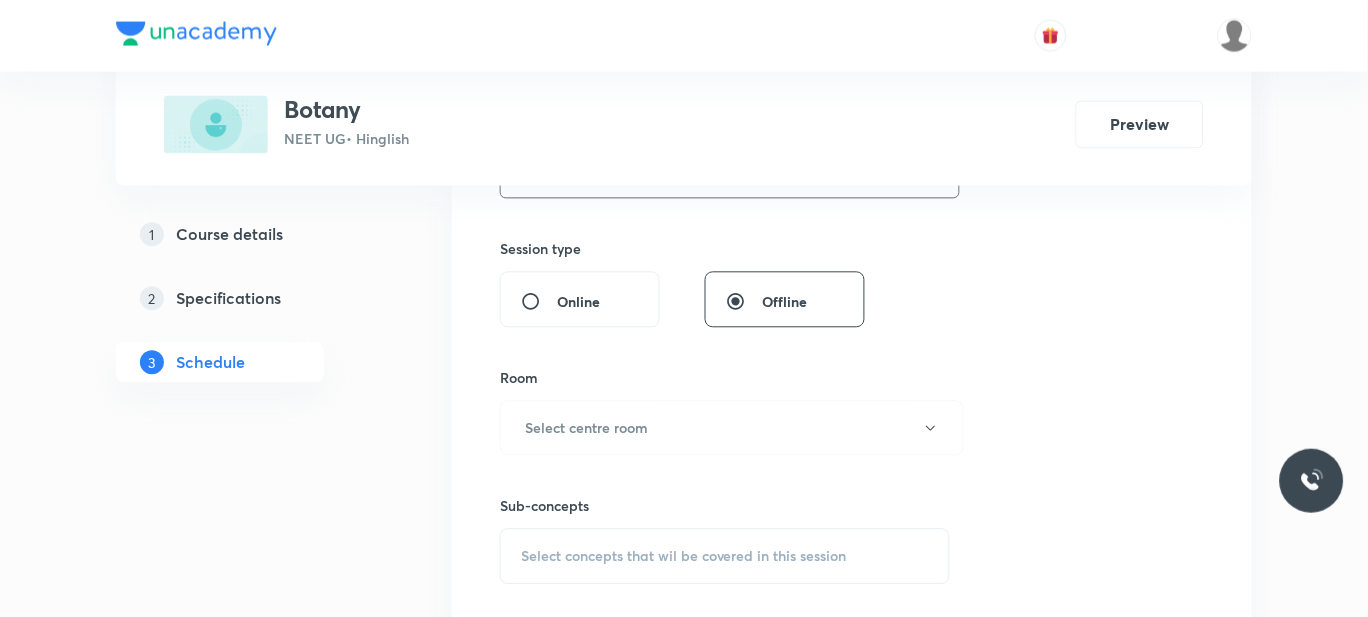 type on "60" 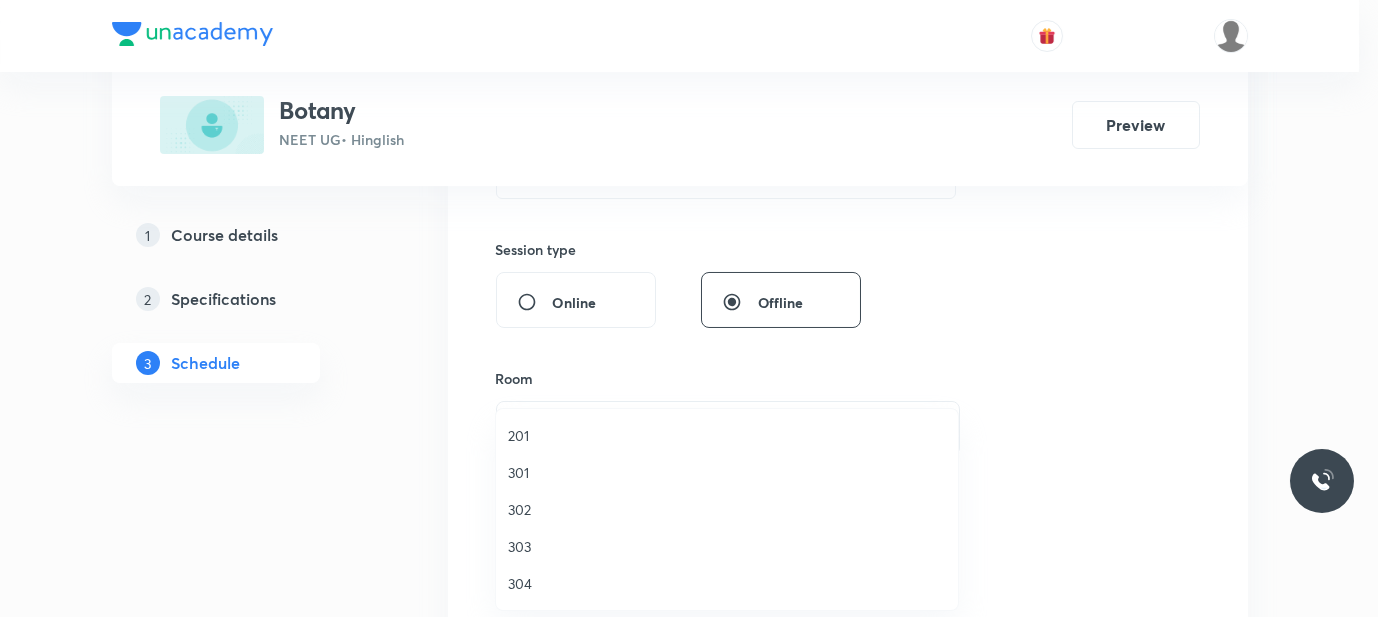 click on "301" at bounding box center [727, 472] 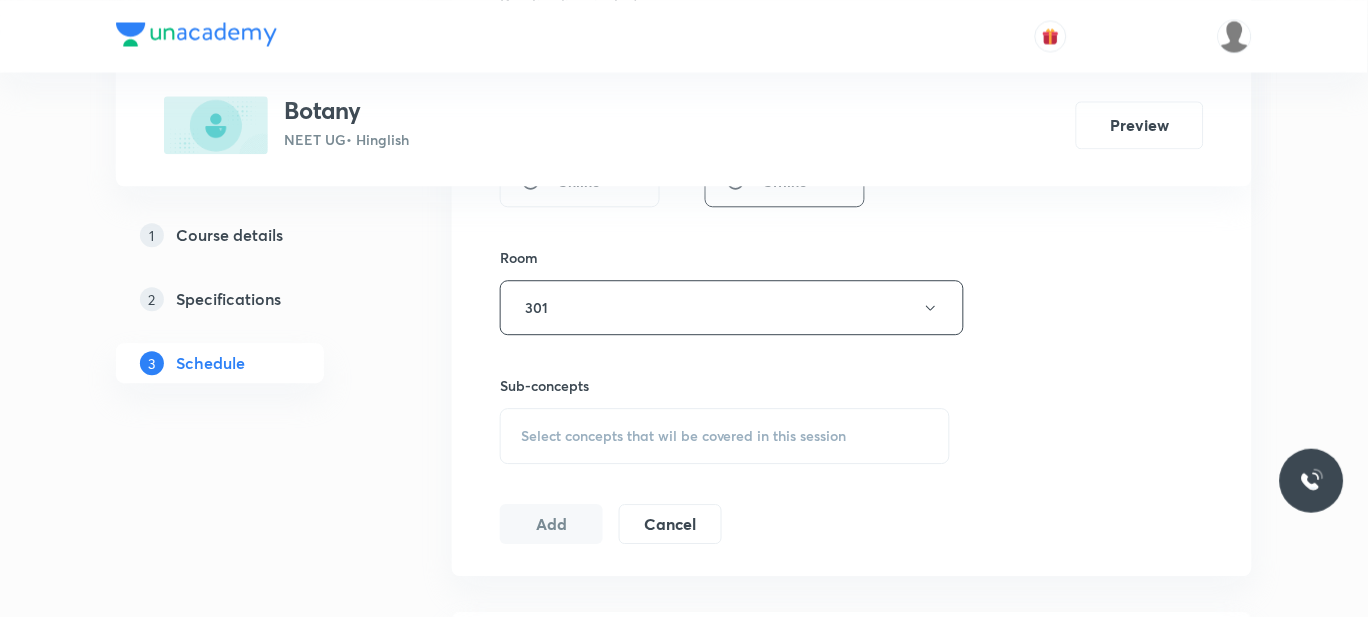 scroll, scrollTop: 831, scrollLeft: 0, axis: vertical 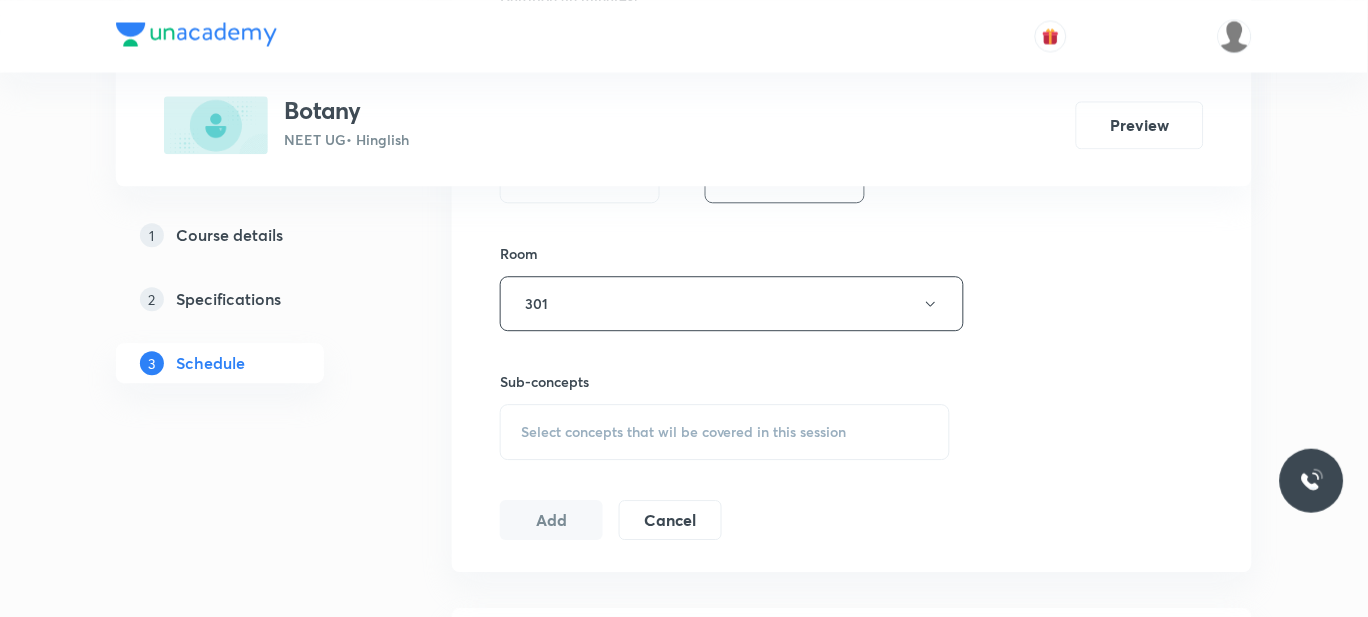 click on "Select concepts that wil be covered in this session" at bounding box center (725, 432) 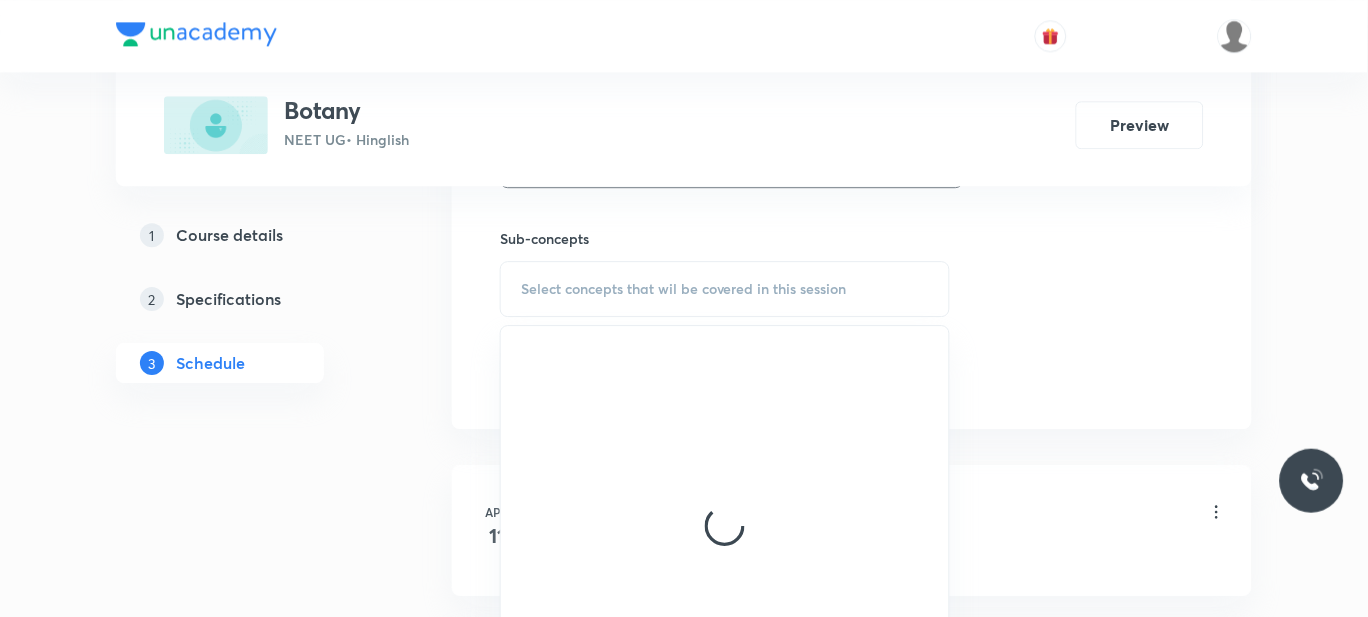 scroll, scrollTop: 976, scrollLeft: 0, axis: vertical 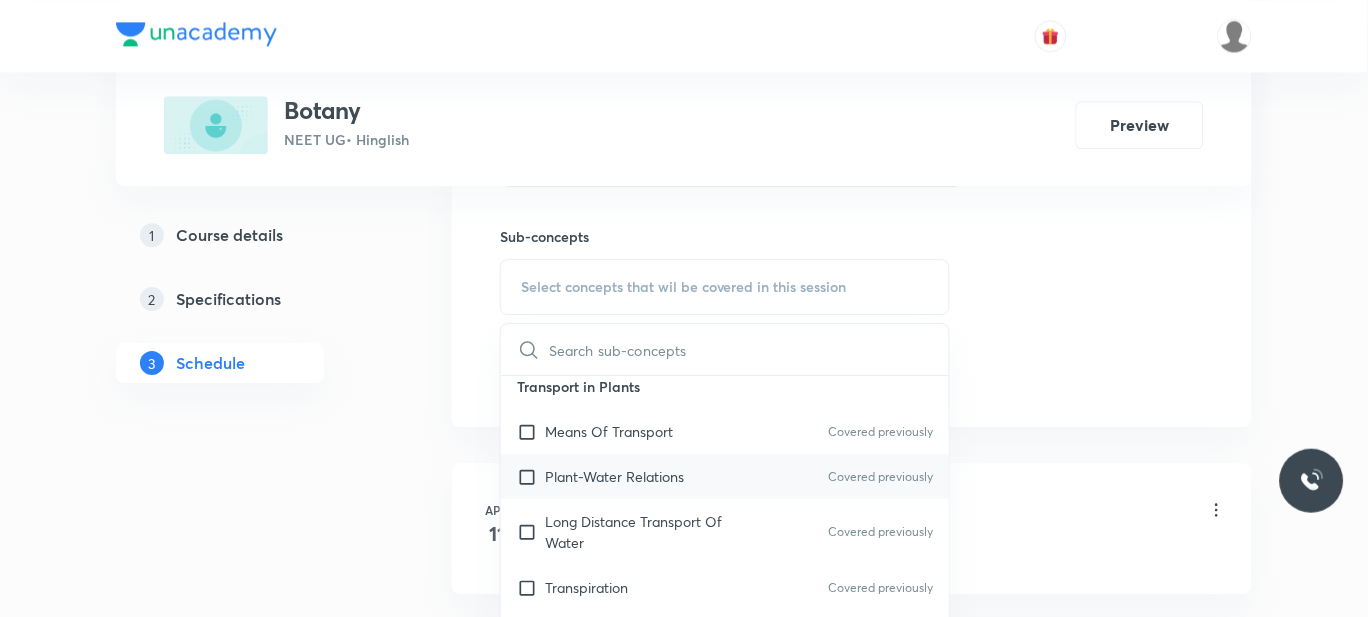 click on "Plant-Water Relations" at bounding box center (614, 476) 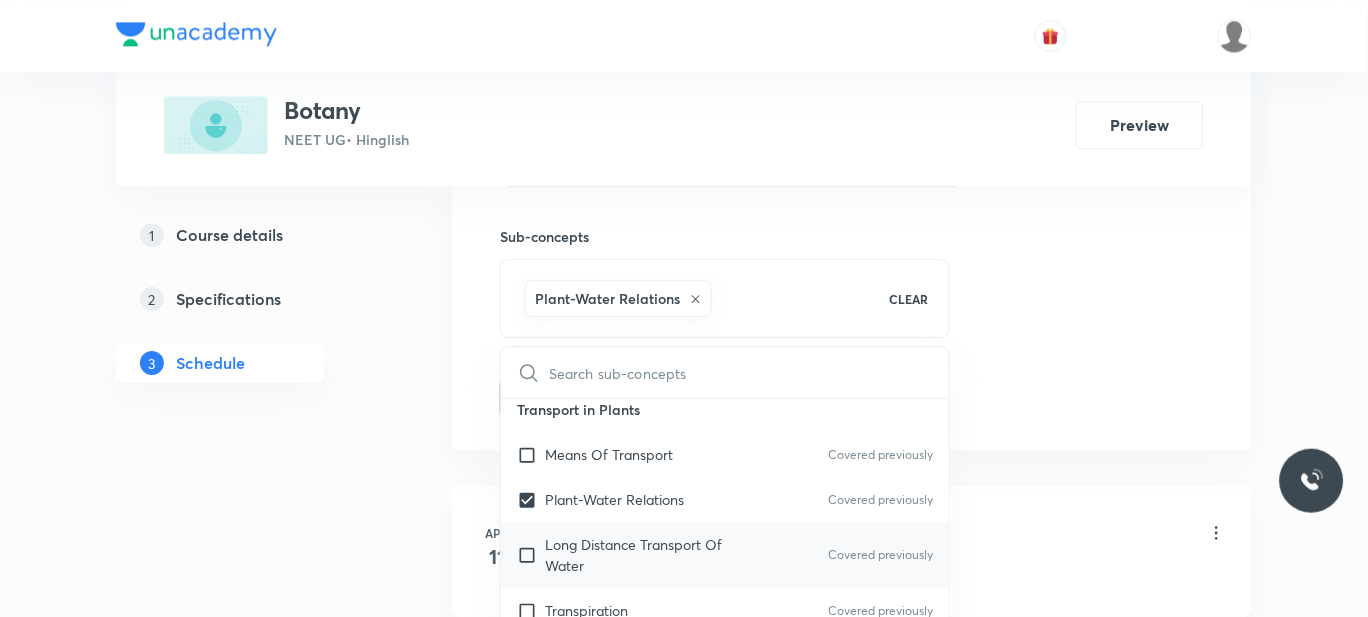 click on "Long Distance Transport Of Water Covered previously" at bounding box center (725, 555) 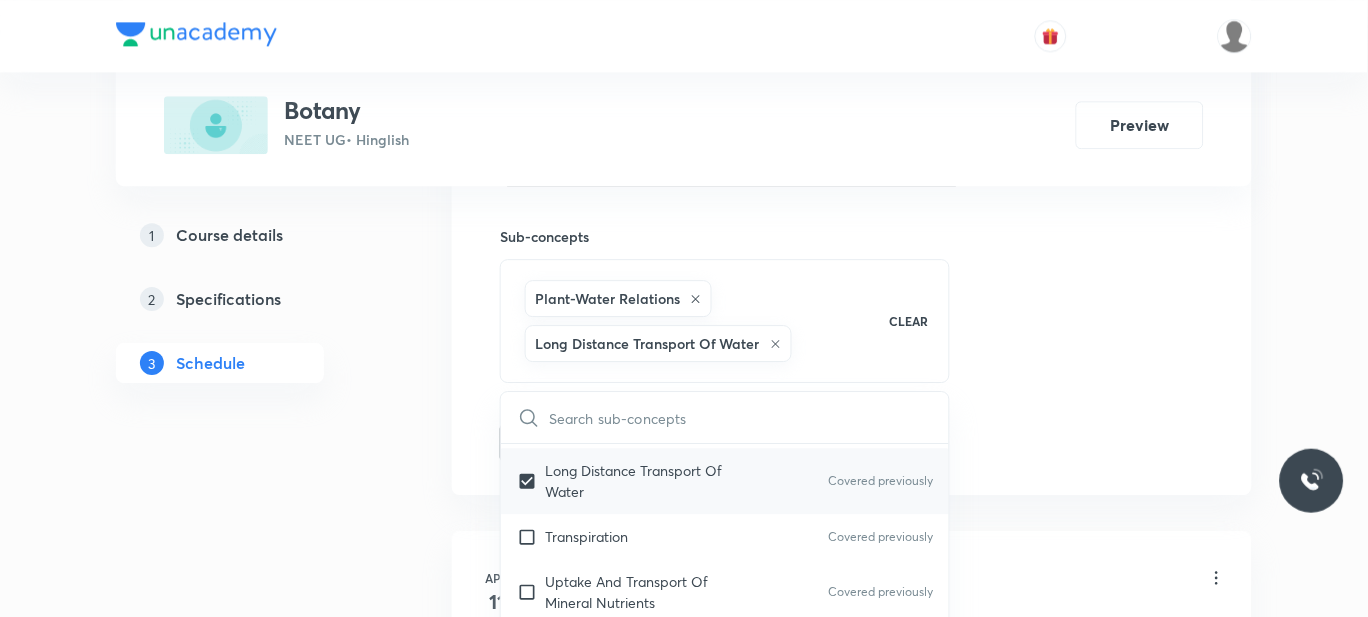 scroll, scrollTop: 5412, scrollLeft: 0, axis: vertical 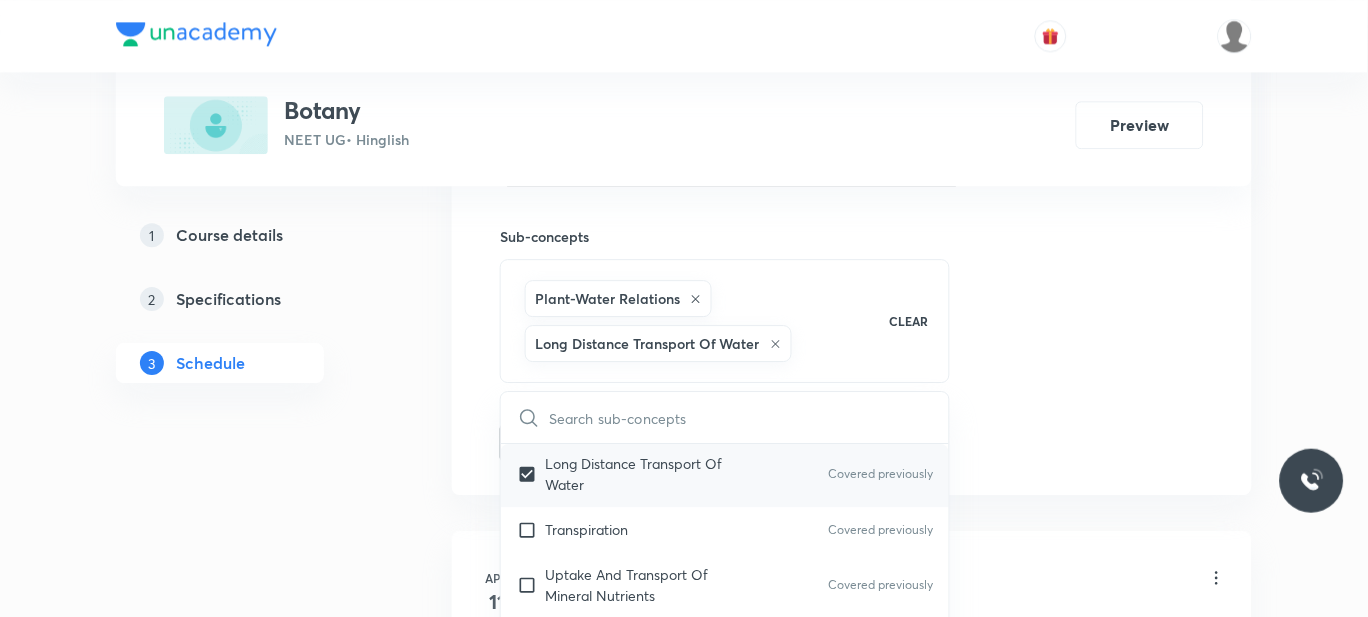 click on "Transpiration" at bounding box center [586, 529] 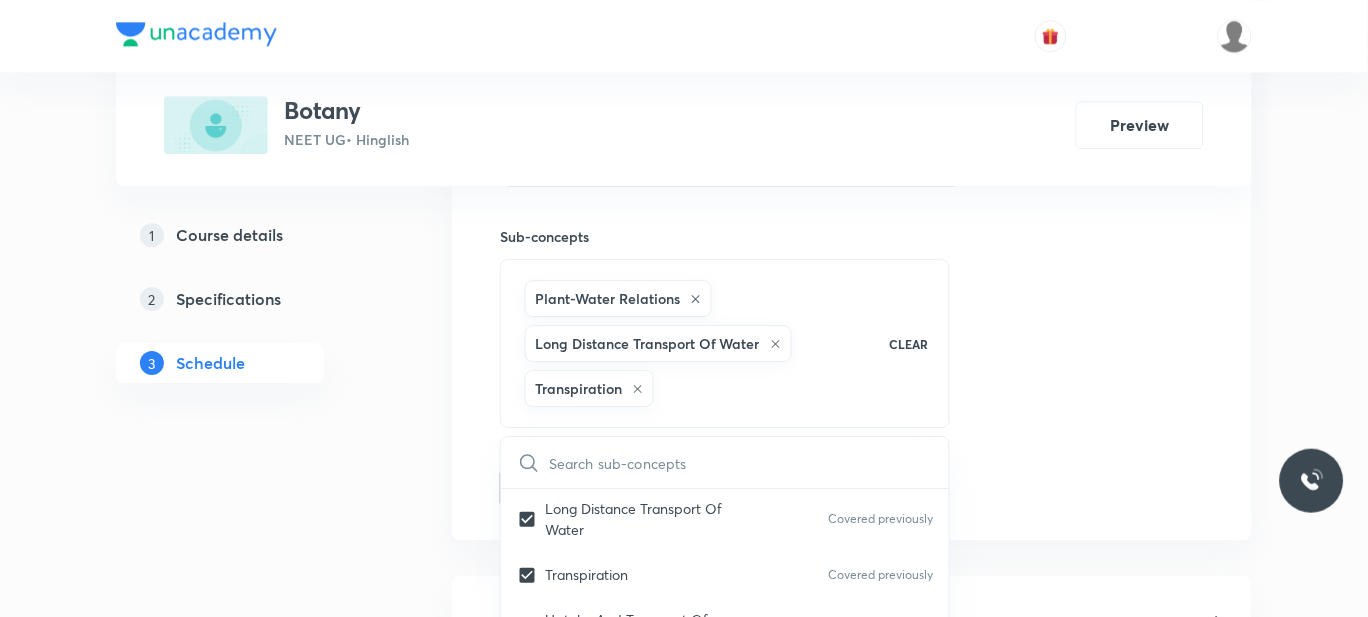 click on "Plus Courses Botany NEET UG  • Hinglish Preview 1 Course details 2 Specifications 3 Schedule Schedule 65  classes Session  66 Live class Session title 13/99 PLANT KINGDOM ​ Schedule for Jul 12, 2025, 1:30 PM ​ Duration (in minutes) 60 ​   Session type Online Offline Room 301 Sub-concepts Plant-Water Relations Long Distance Transport Of Water Transpiration CLEAR ​ Biology - Full Syllabus Mock Questions Biology - Full Syllabus Mock Questions Covered previously Practice questions Practice Questions Biology Previous Year Questions Maths Previous Year Questions Living World What Is Living? Covered previously Diversity In The Living World Covered previously Systematics Covered previously Types Of Taxonomy Covered previously Fundamental Components Of Taxonomy Covered previously Taxonomic Categories Covered previously Taxonomical Aids Covered previously The Three Domains Of Life Covered previously Biological Nomenclature  Covered previously Biological Classification System Of Classification Kingdom Monera 2" at bounding box center [684, 5094] 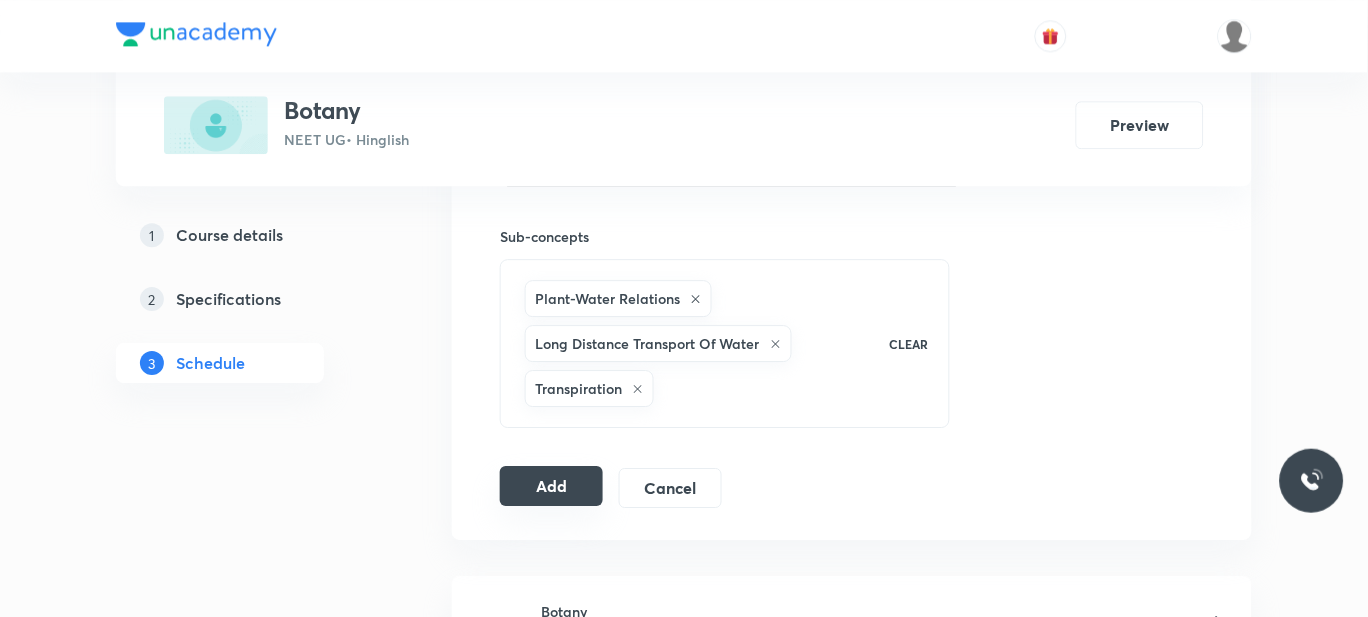 drag, startPoint x: 524, startPoint y: 460, endPoint x: 532, endPoint y: 485, distance: 26.24881 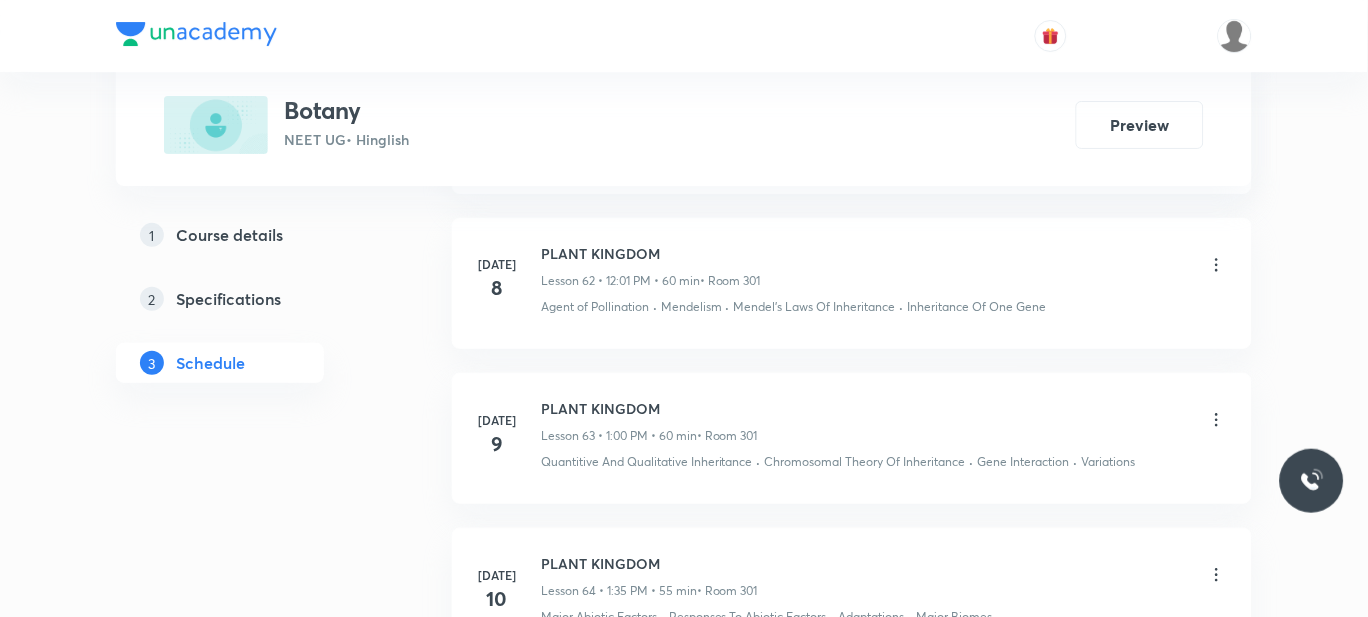 scroll, scrollTop: 10356, scrollLeft: 0, axis: vertical 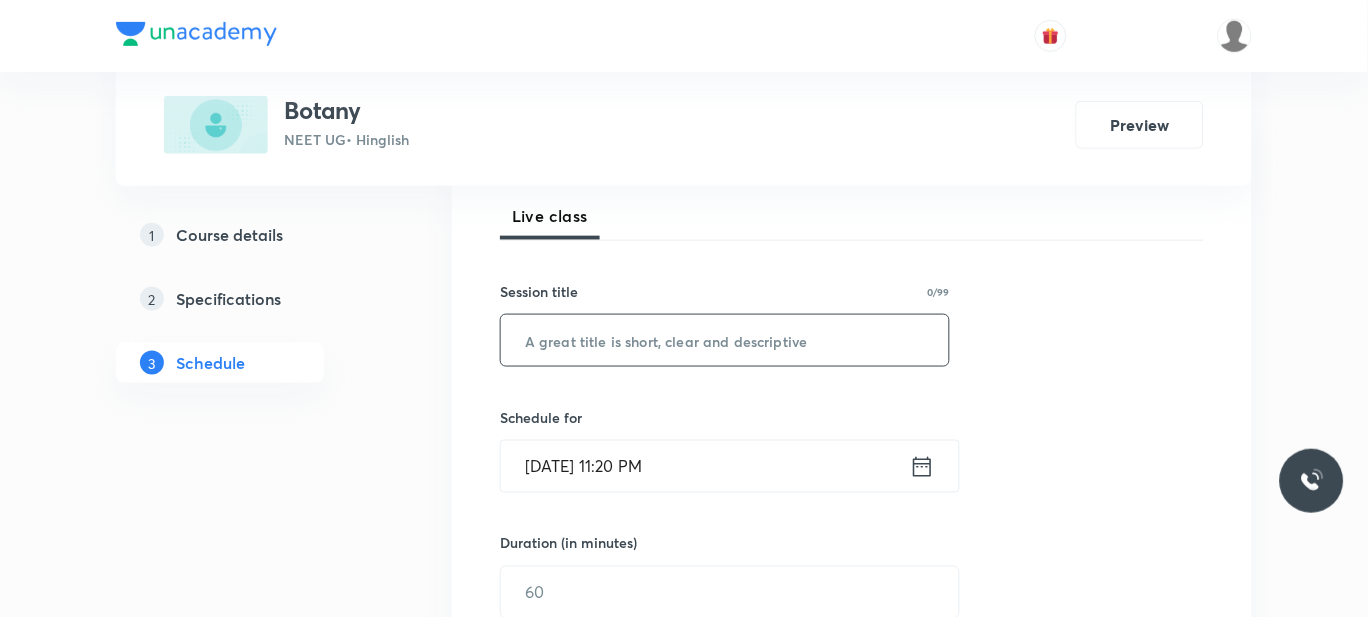 click at bounding box center (725, 340) 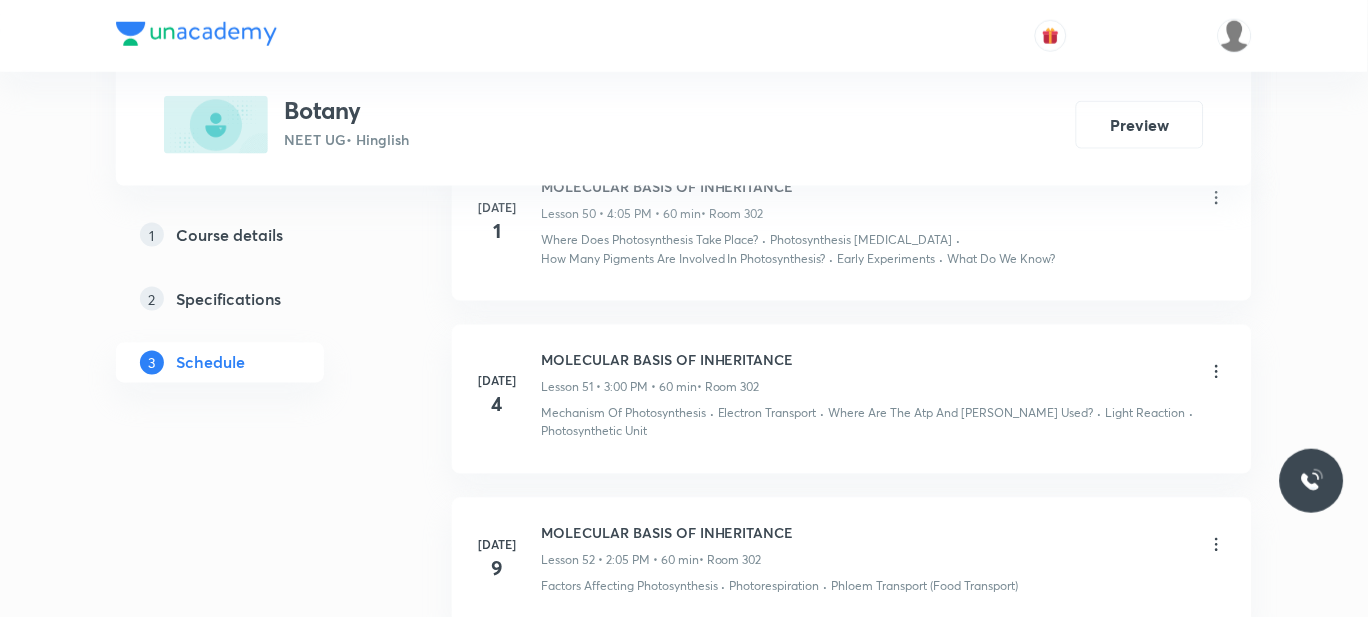 scroll, scrollTop: 9567, scrollLeft: 0, axis: vertical 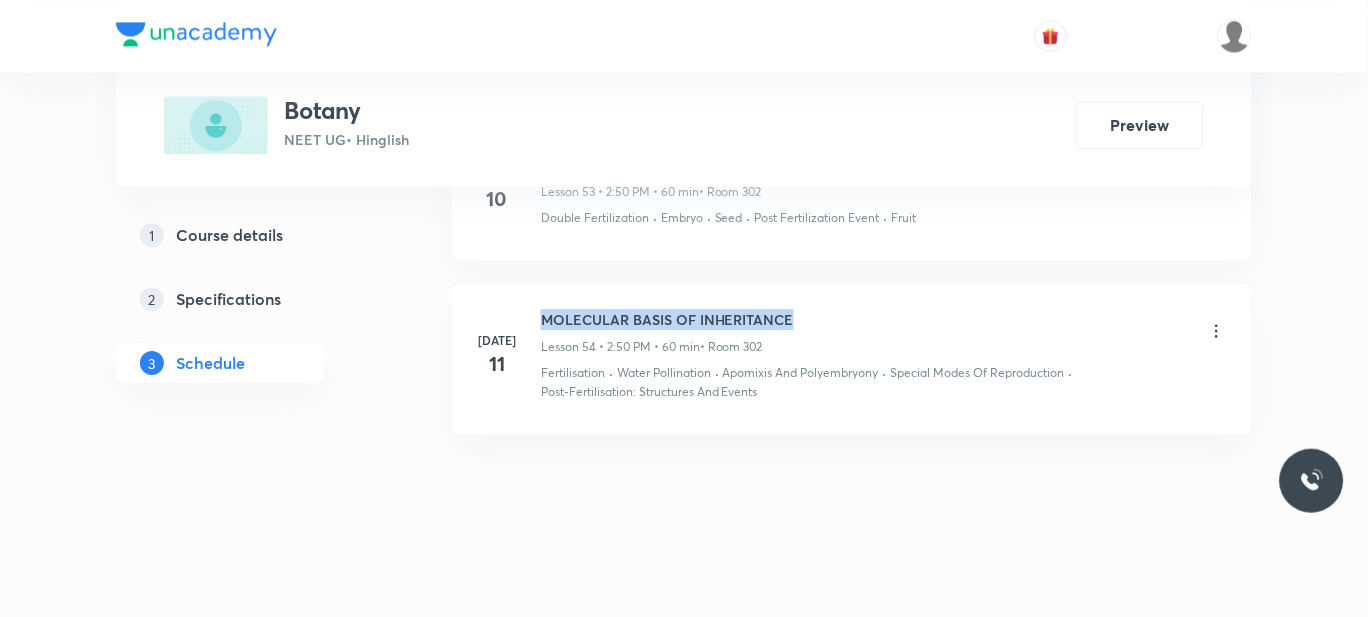 drag, startPoint x: 800, startPoint y: 316, endPoint x: 532, endPoint y: 312, distance: 268.02985 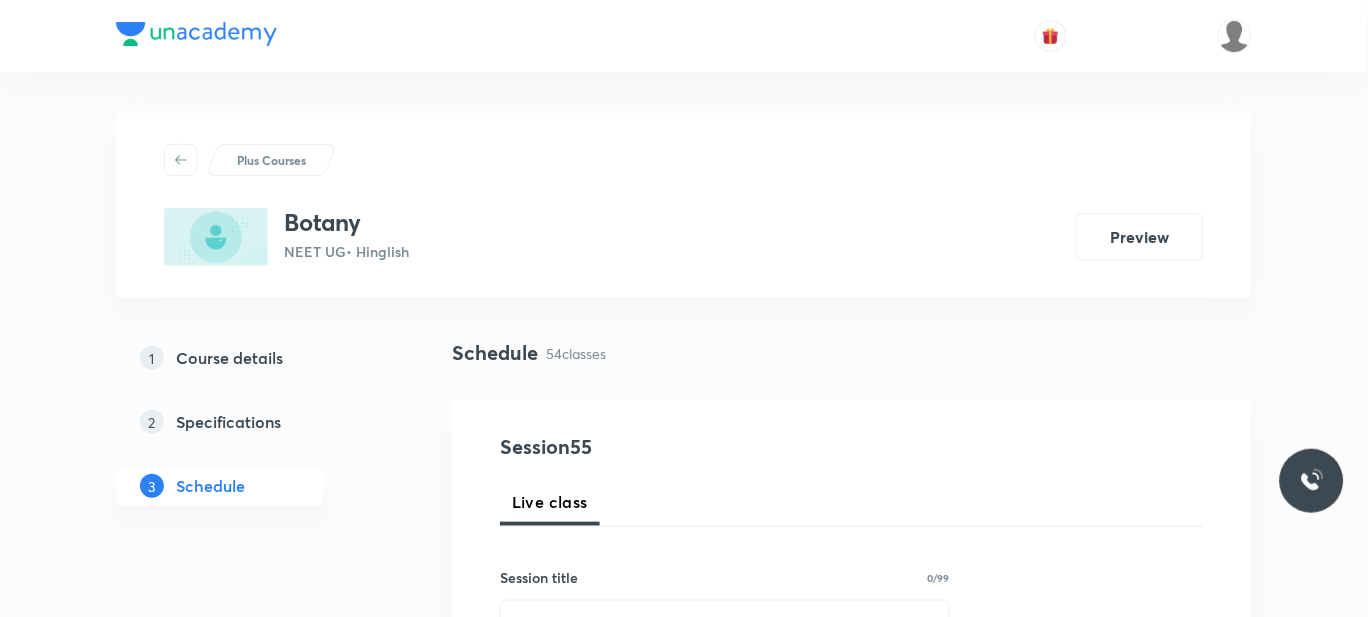 scroll, scrollTop: 219, scrollLeft: 0, axis: vertical 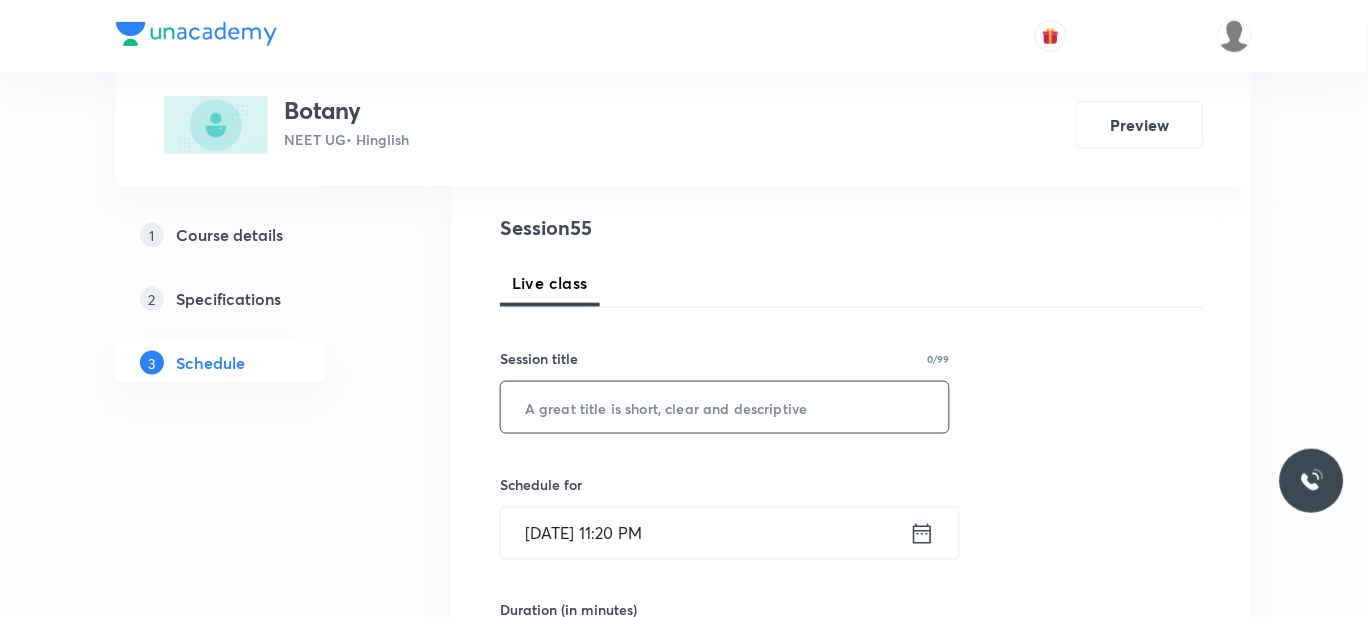 click at bounding box center (725, 407) 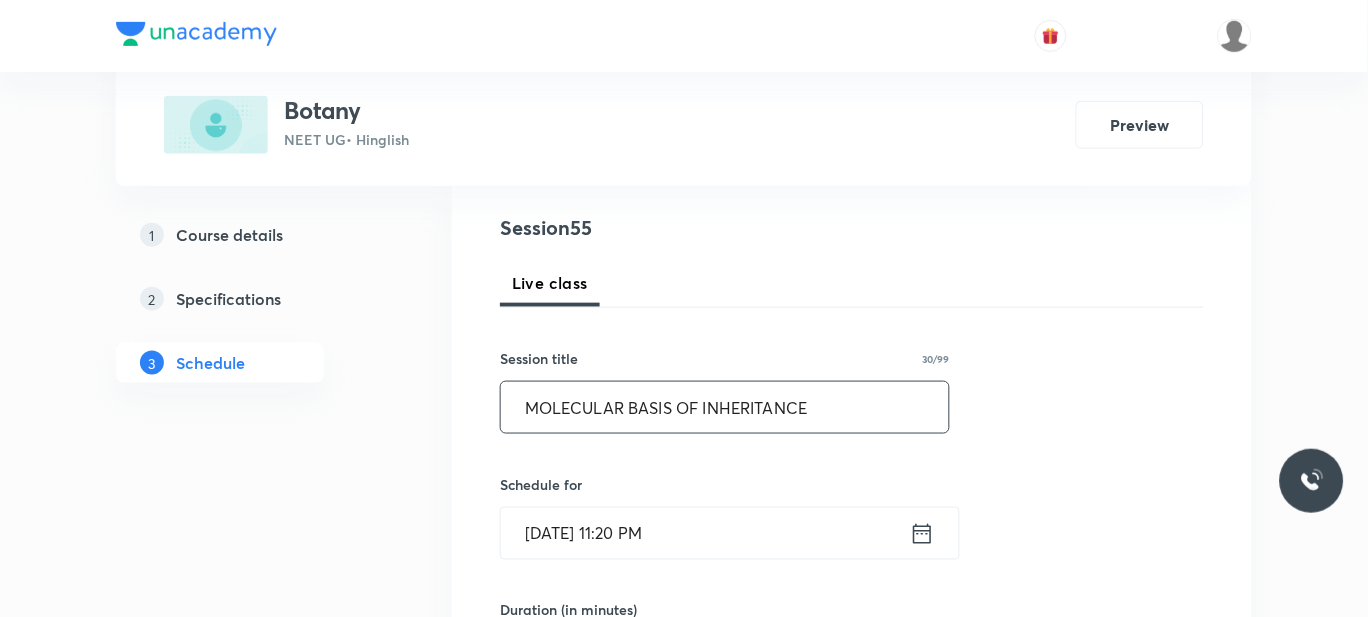 scroll, scrollTop: 341, scrollLeft: 0, axis: vertical 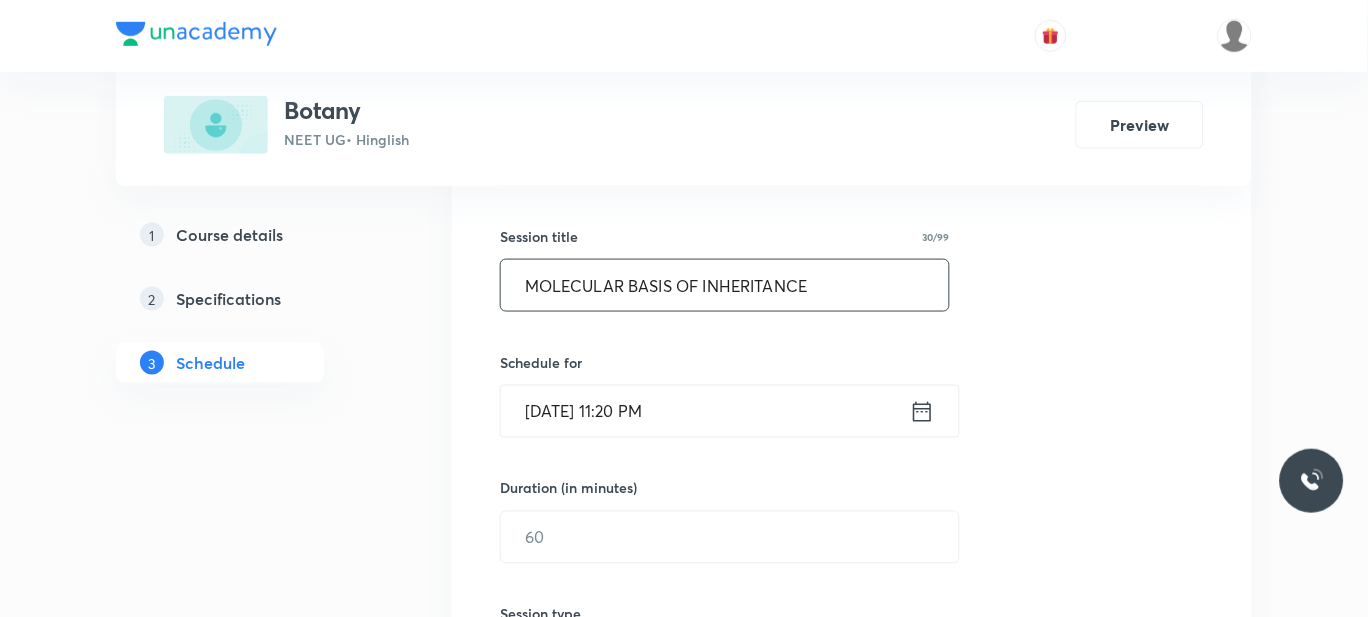 type on "MOLECULAR BASIS OF INHERITANCE" 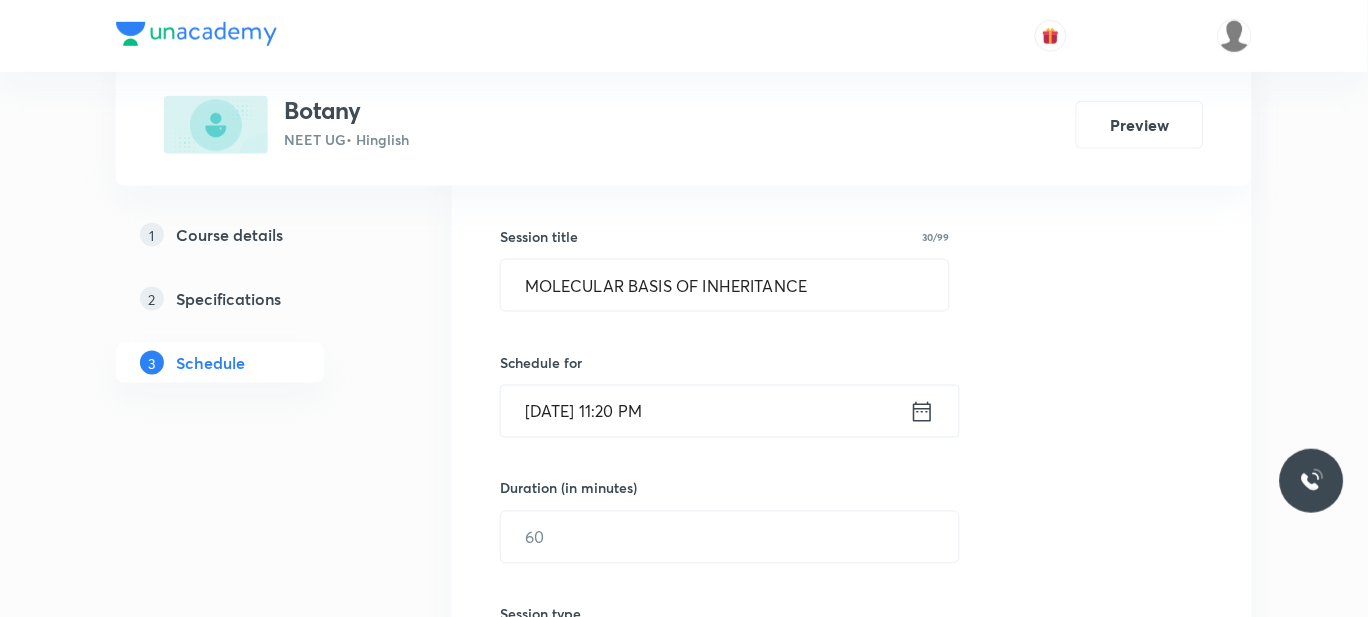 click on "Jul 11, 2025, 11:20 PM" at bounding box center (705, 411) 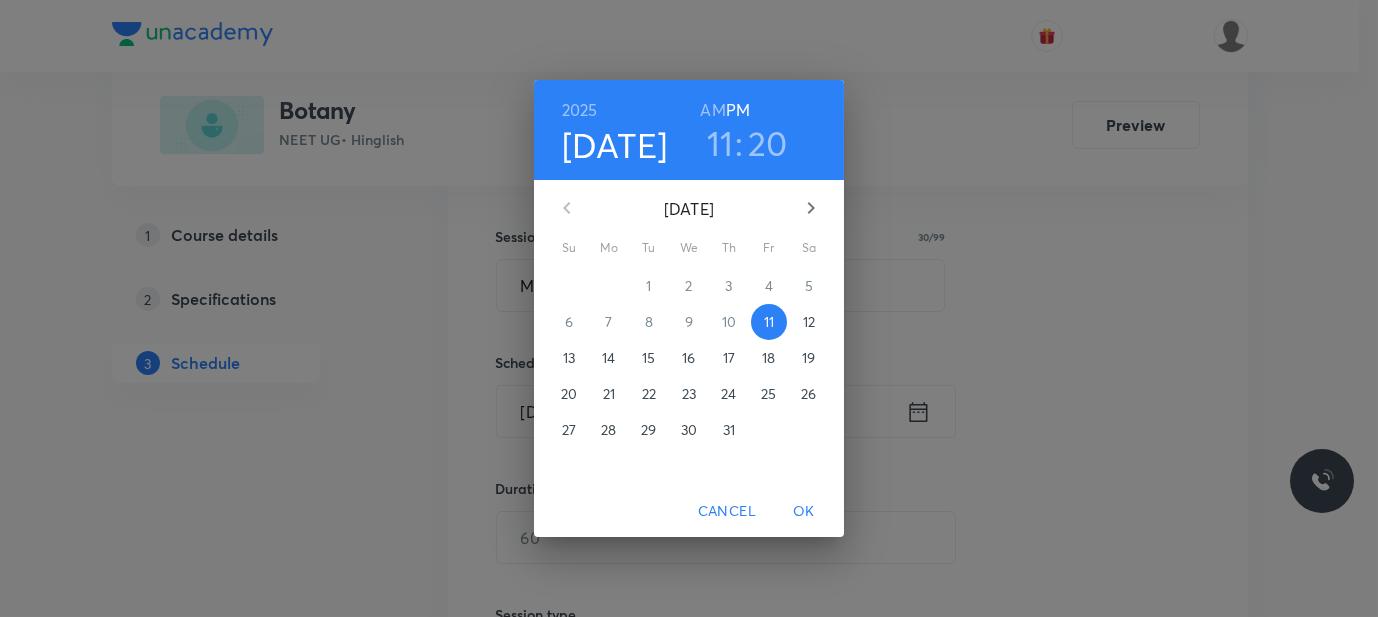 click on "12" at bounding box center (809, 322) 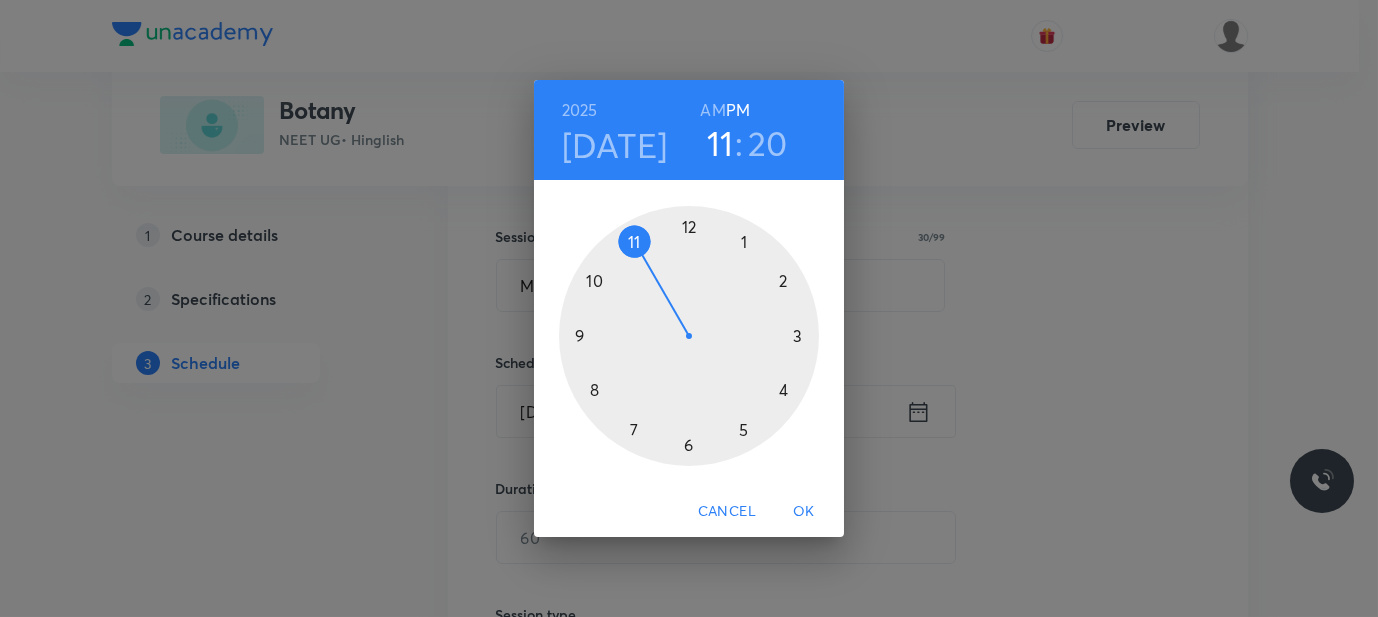 click at bounding box center (689, 336) 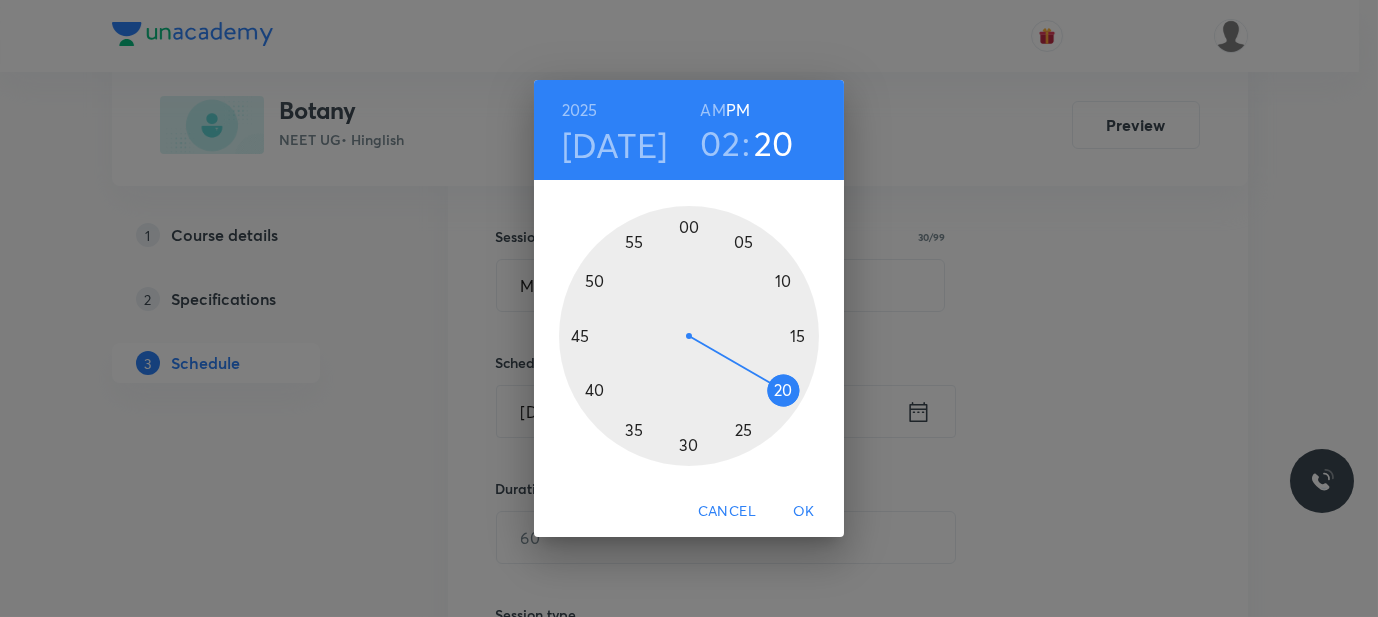 click at bounding box center (689, 336) 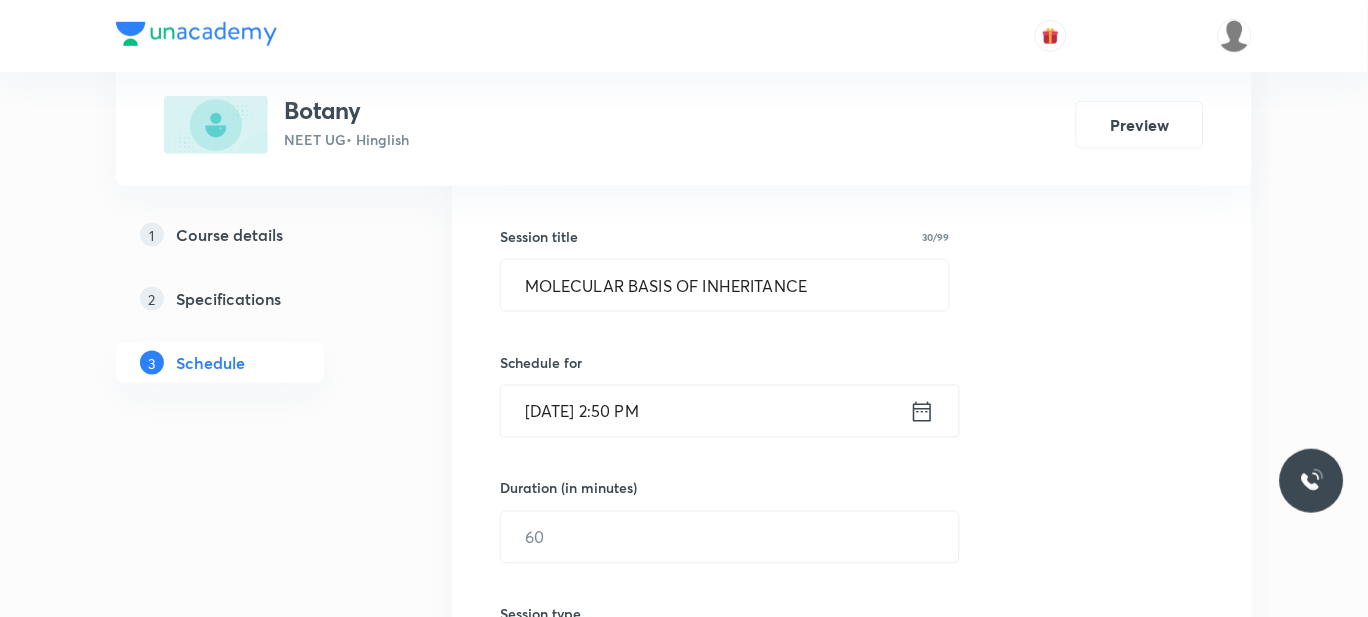 scroll, scrollTop: 610, scrollLeft: 0, axis: vertical 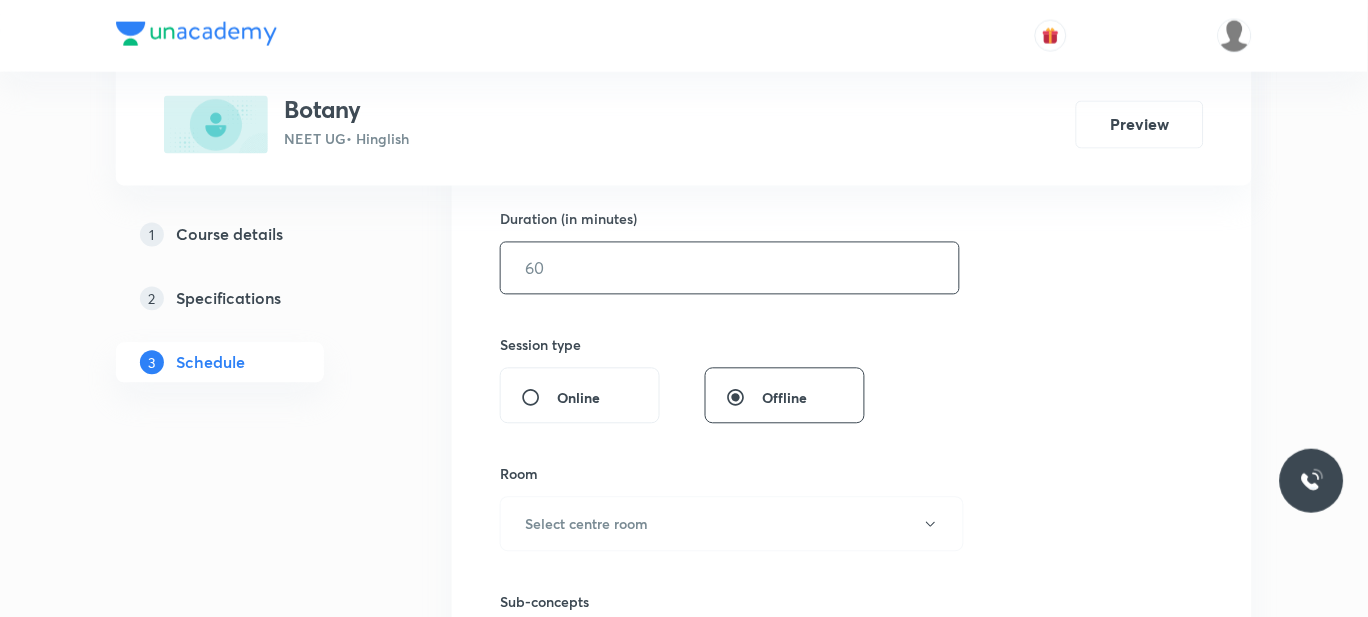 click at bounding box center [730, 268] 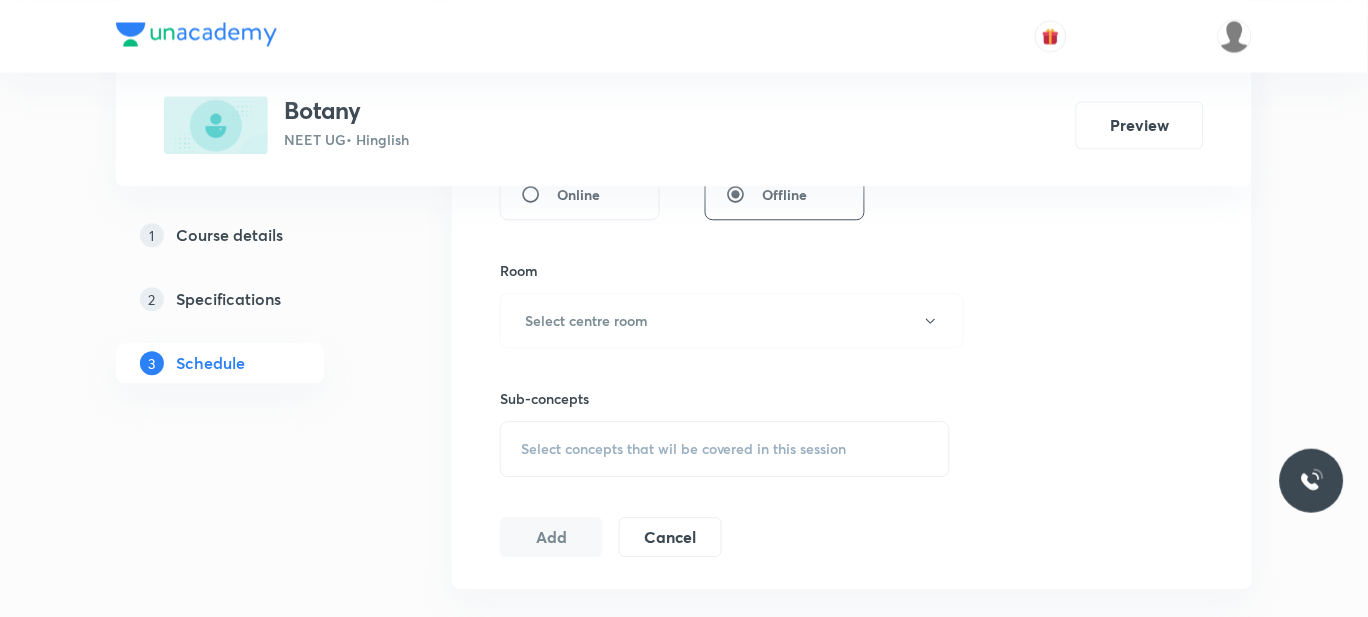 scroll, scrollTop: 823, scrollLeft: 0, axis: vertical 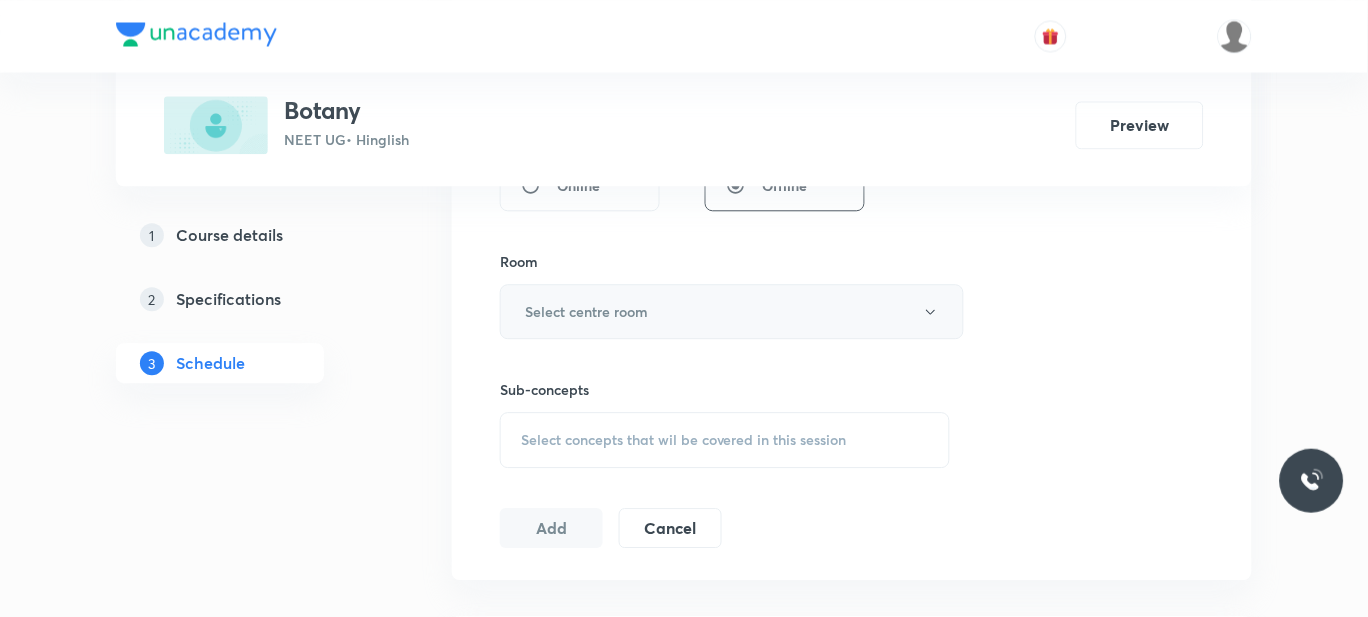 type on "60" 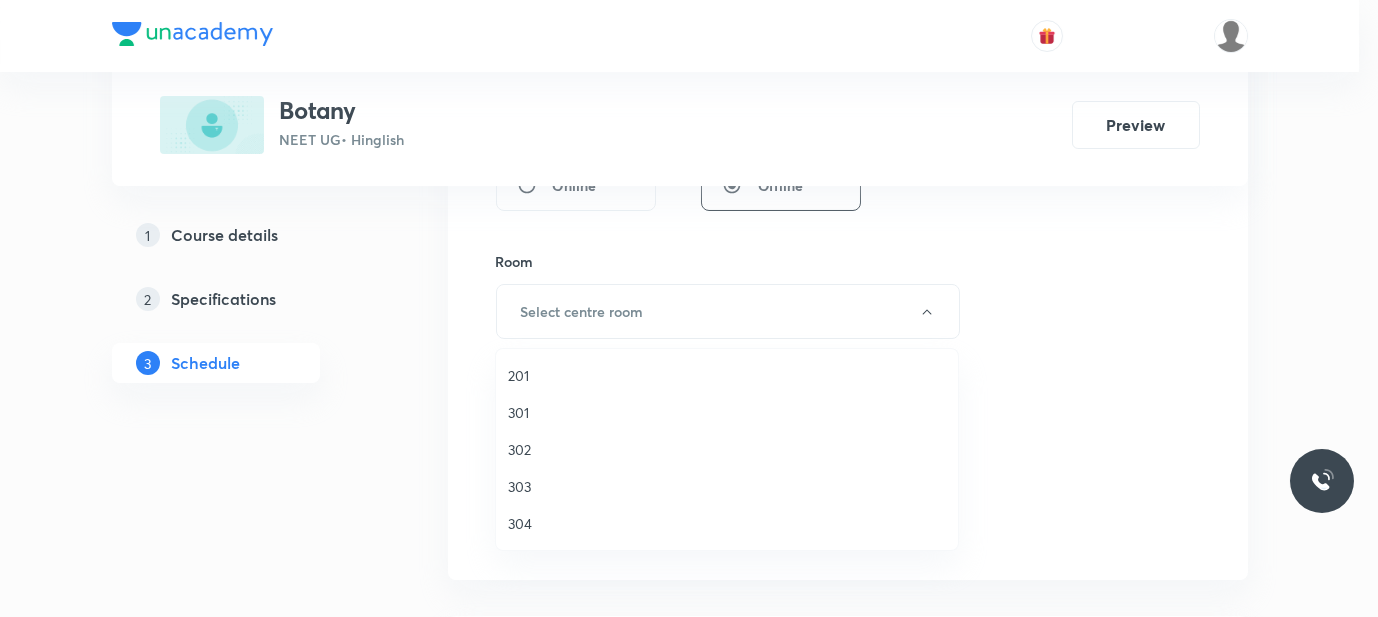click on "302" at bounding box center [727, 449] 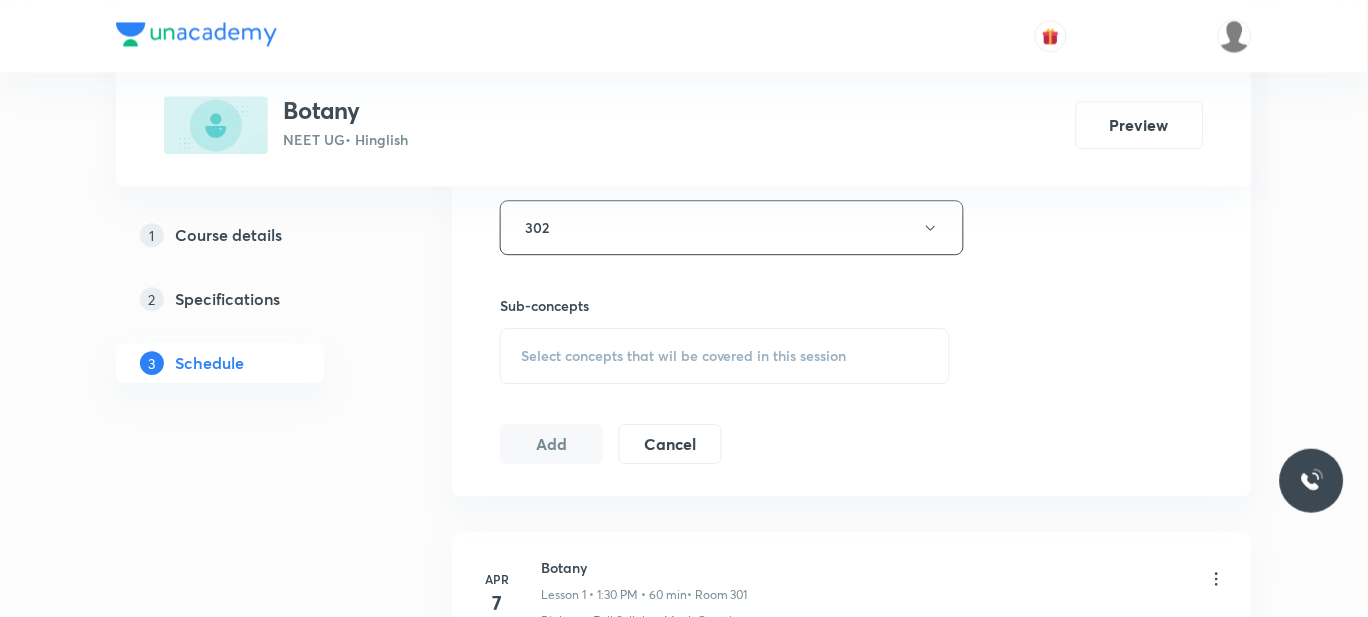 scroll, scrollTop: 911, scrollLeft: 0, axis: vertical 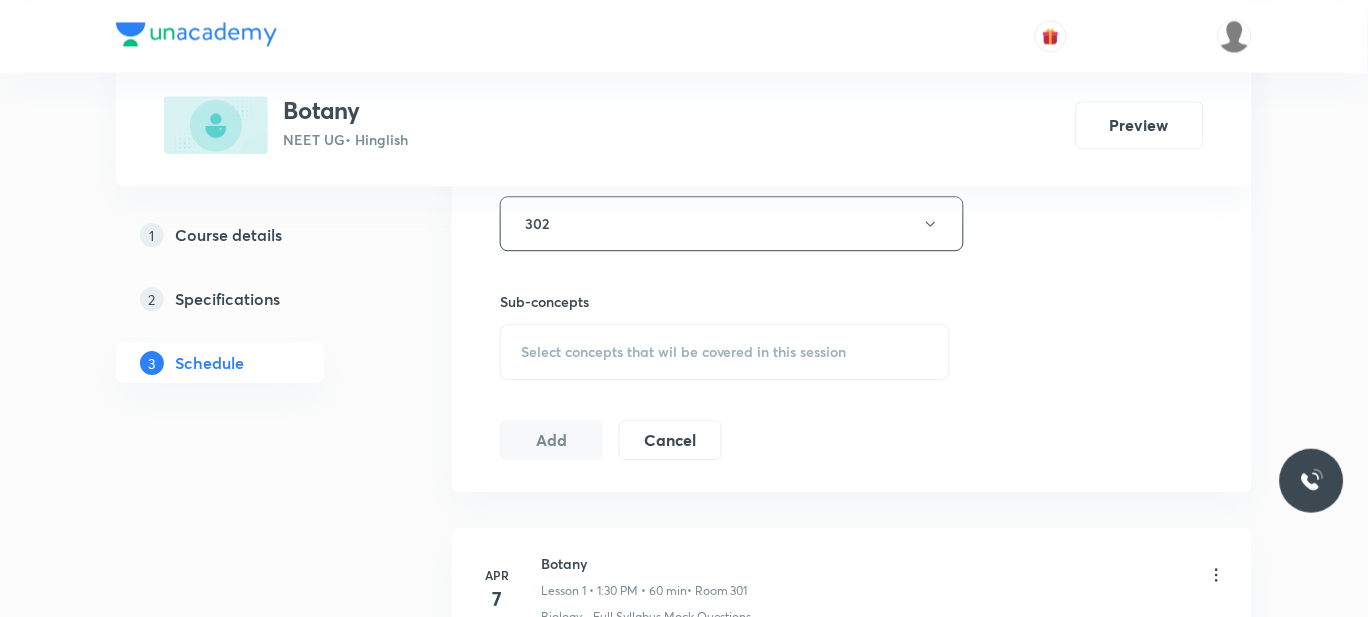 click on "Select concepts that wil be covered in this session" at bounding box center (725, 352) 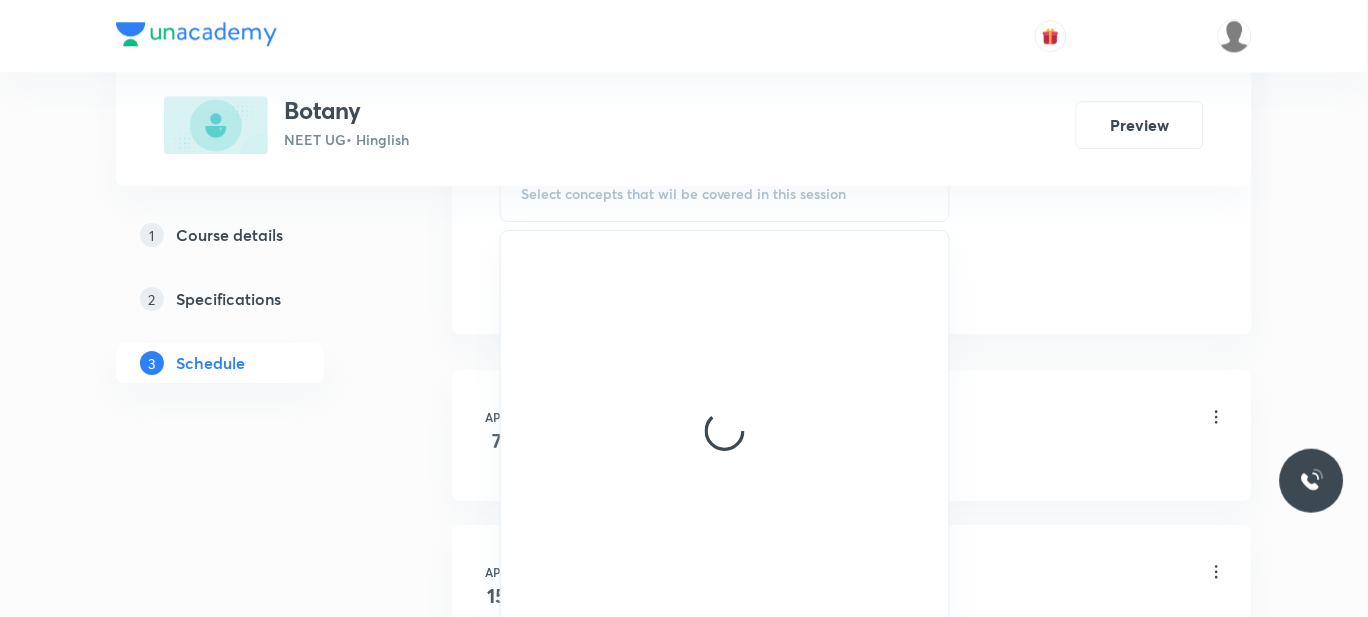 scroll, scrollTop: 1077, scrollLeft: 0, axis: vertical 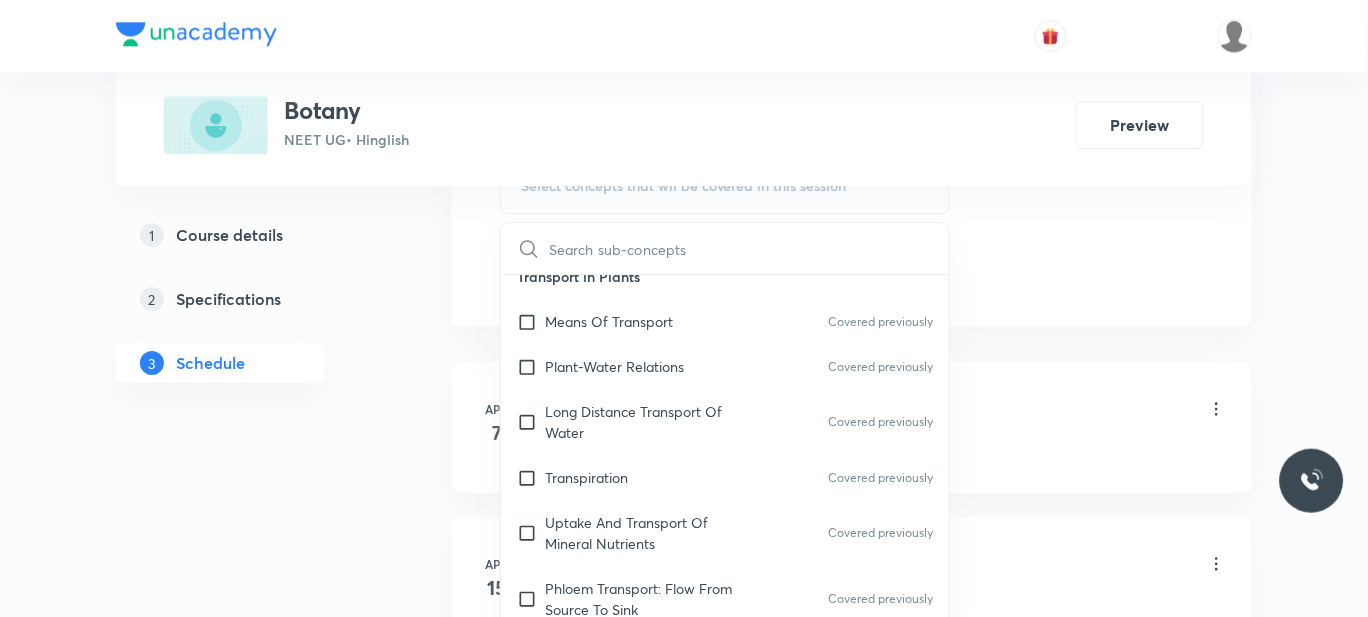 click on "Plant-Water Relations" at bounding box center (614, 366) 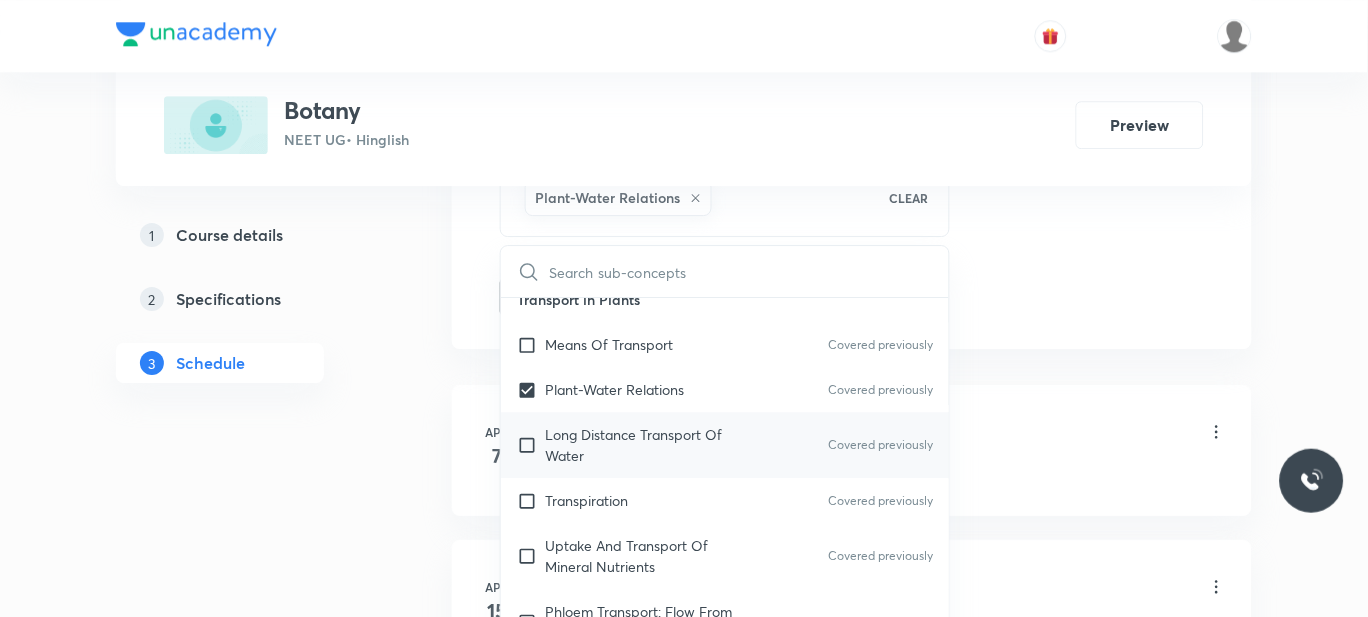 click on "Long Distance Transport Of Water" at bounding box center [646, 445] 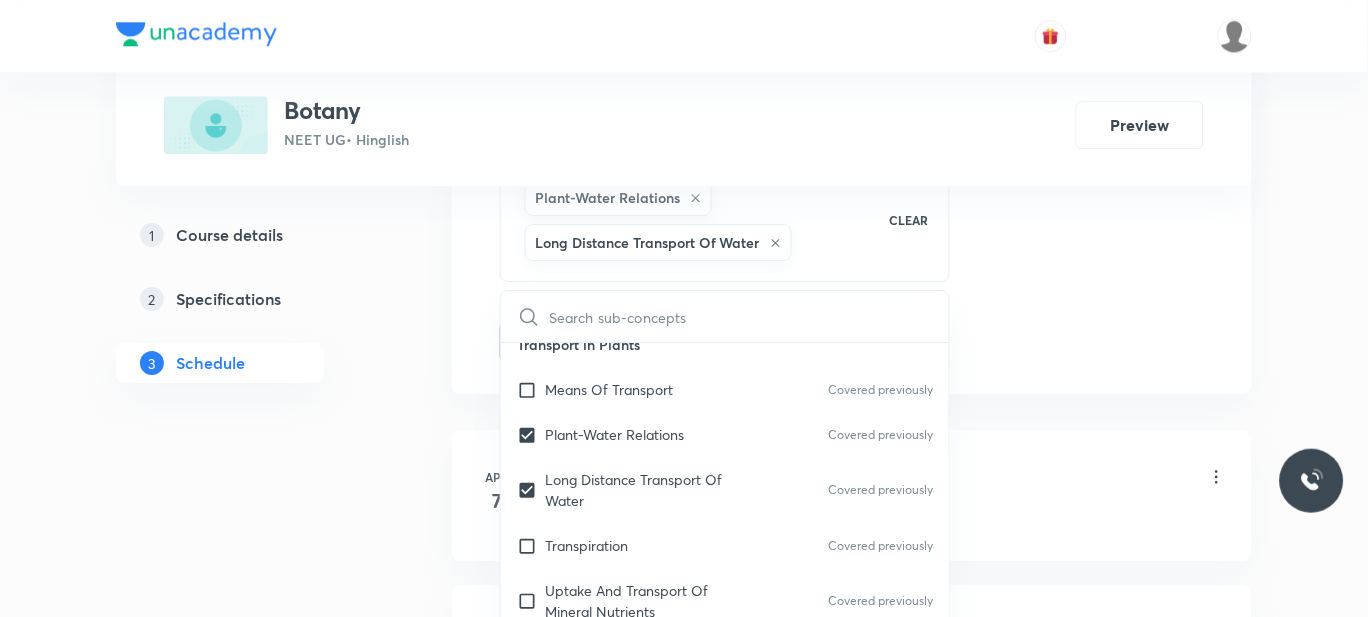 click on "1 Course details 2 Specifications 3 Schedule" at bounding box center (252, 4202) 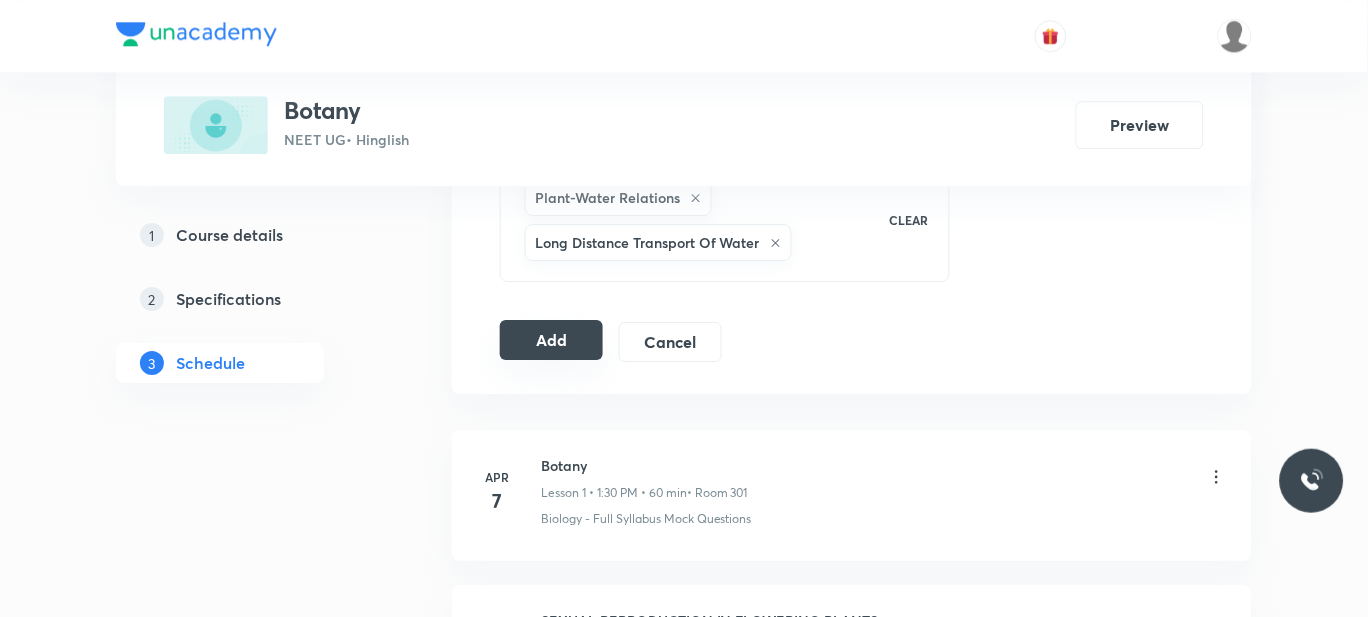 click on "Add" at bounding box center (551, 340) 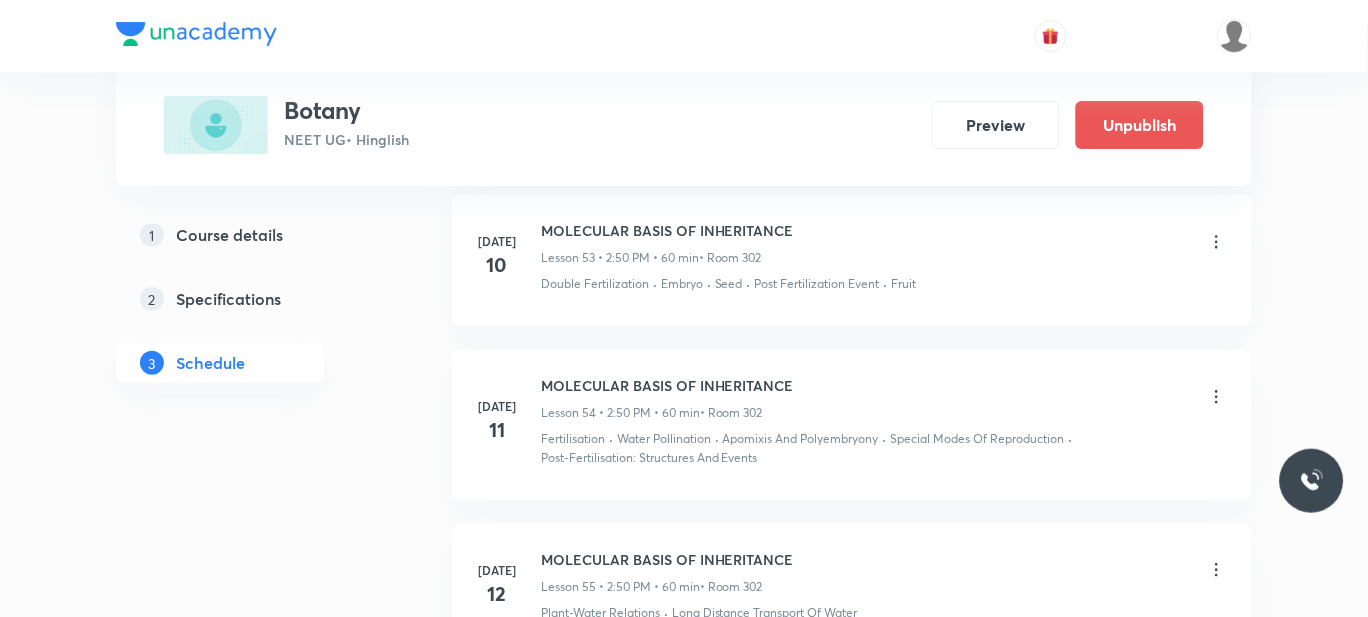 scroll, scrollTop: 8804, scrollLeft: 0, axis: vertical 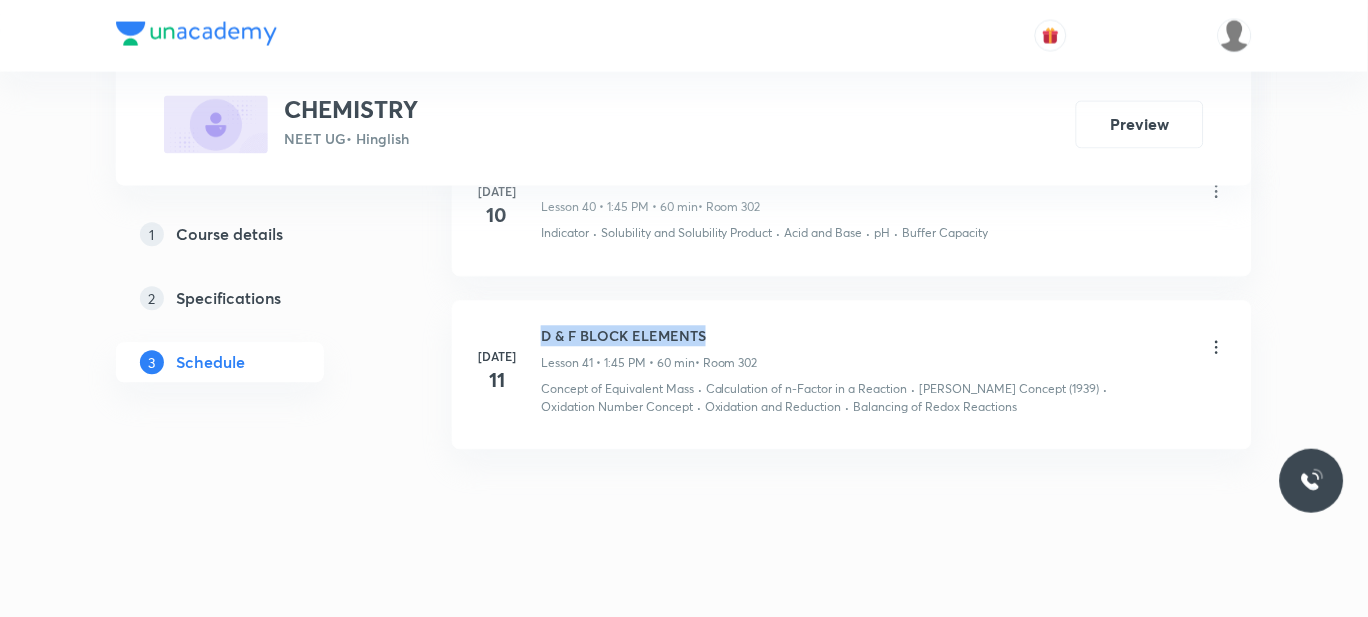 drag, startPoint x: 710, startPoint y: 317, endPoint x: 543, endPoint y: 311, distance: 167.10774 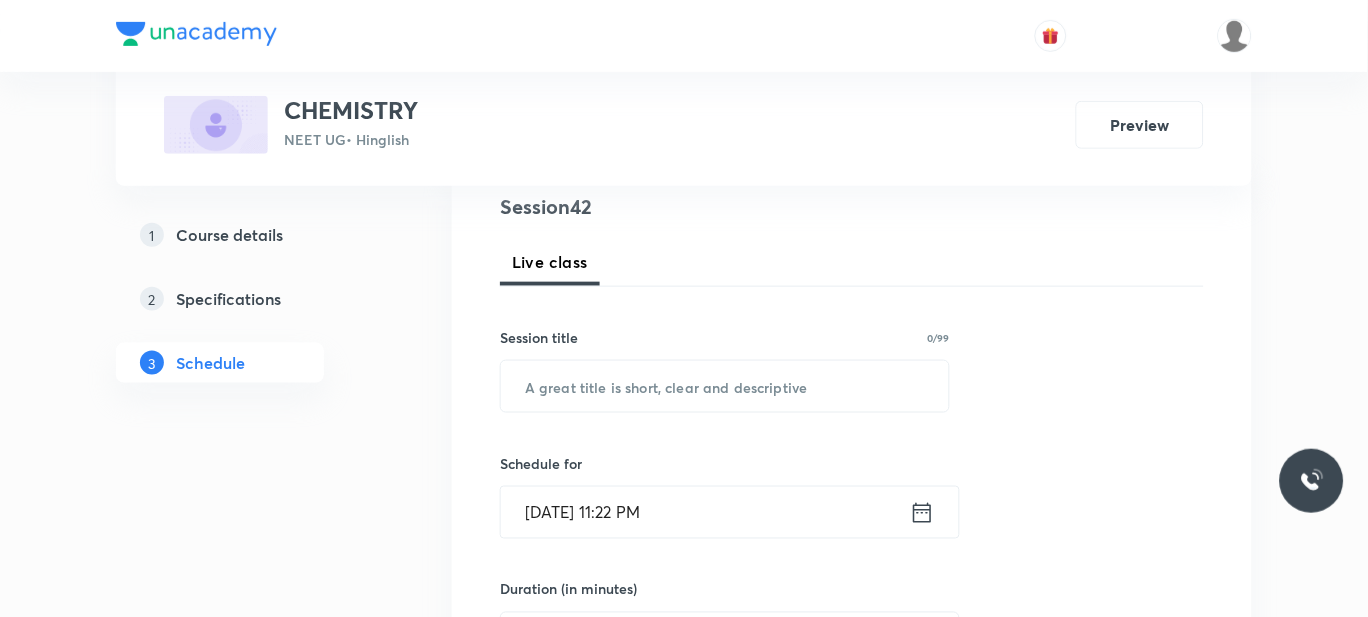 scroll, scrollTop: 280, scrollLeft: 0, axis: vertical 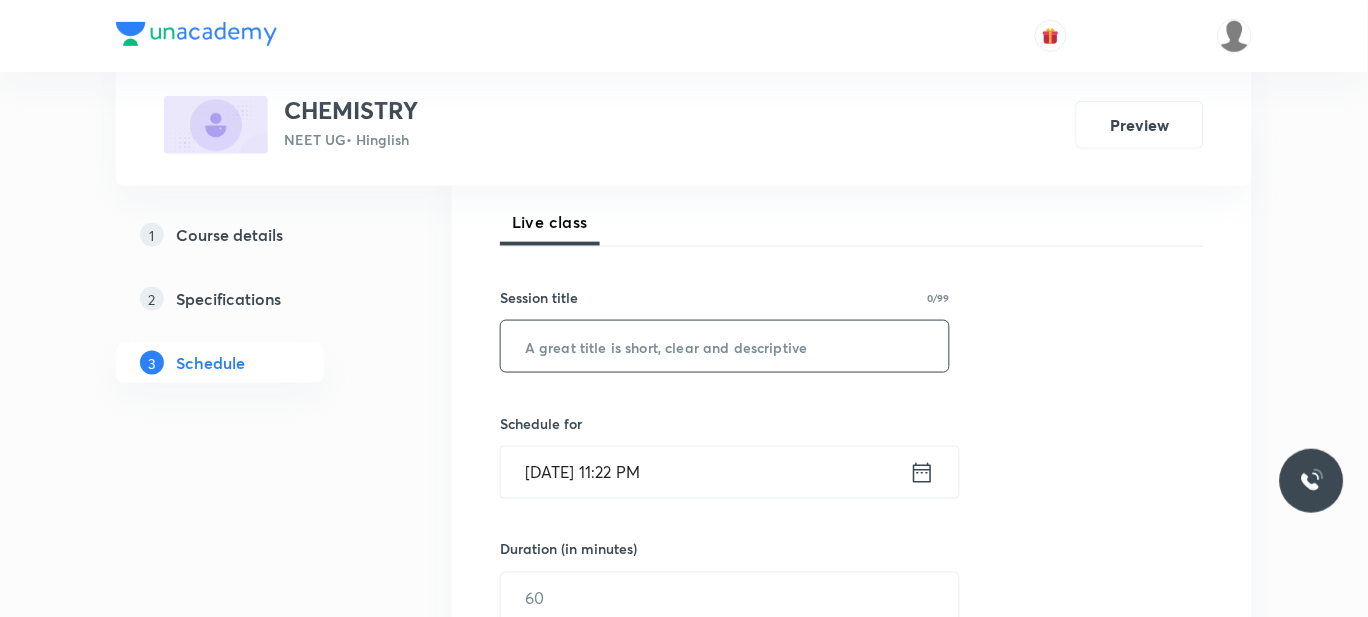 click at bounding box center [725, 346] 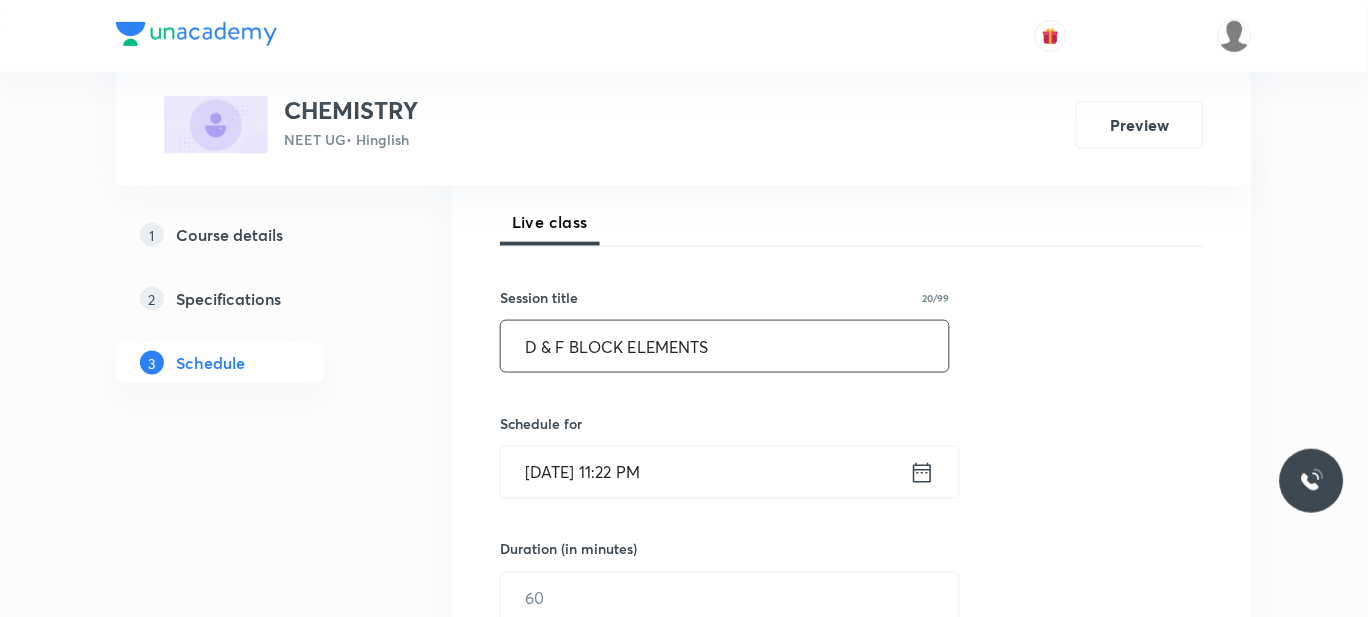 type on "D & F BLOCK ELEMENTS" 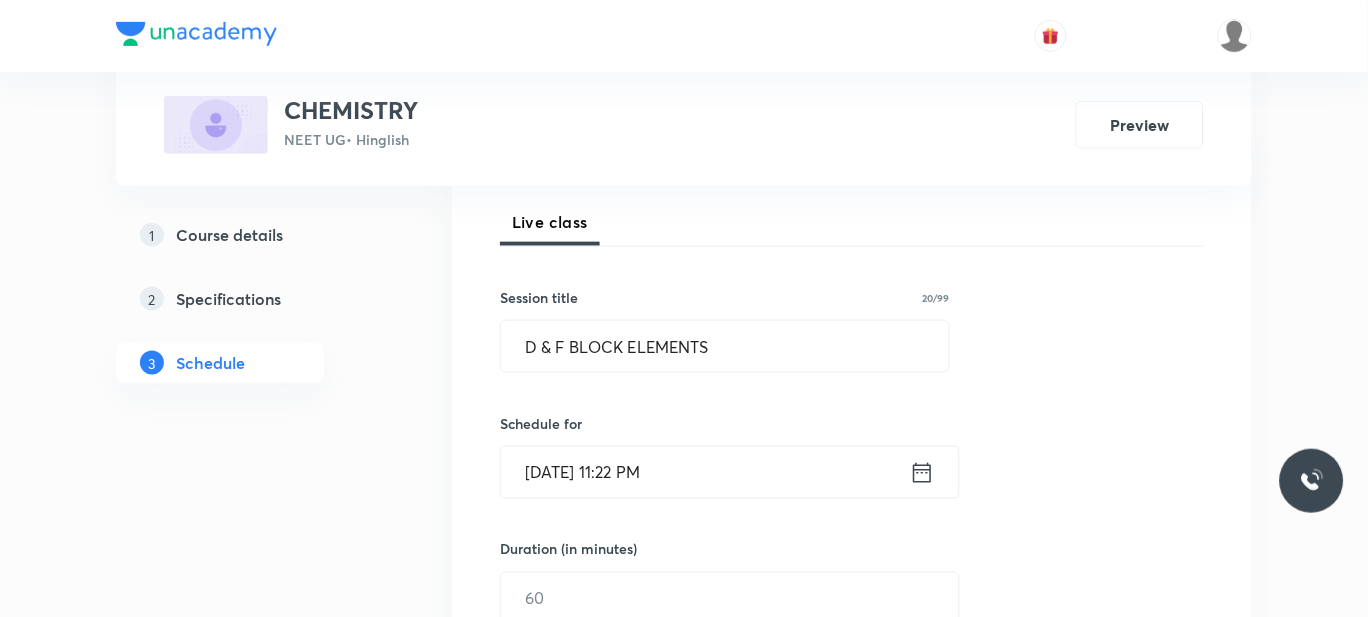click on "[DATE] 11:22 PM" at bounding box center [705, 472] 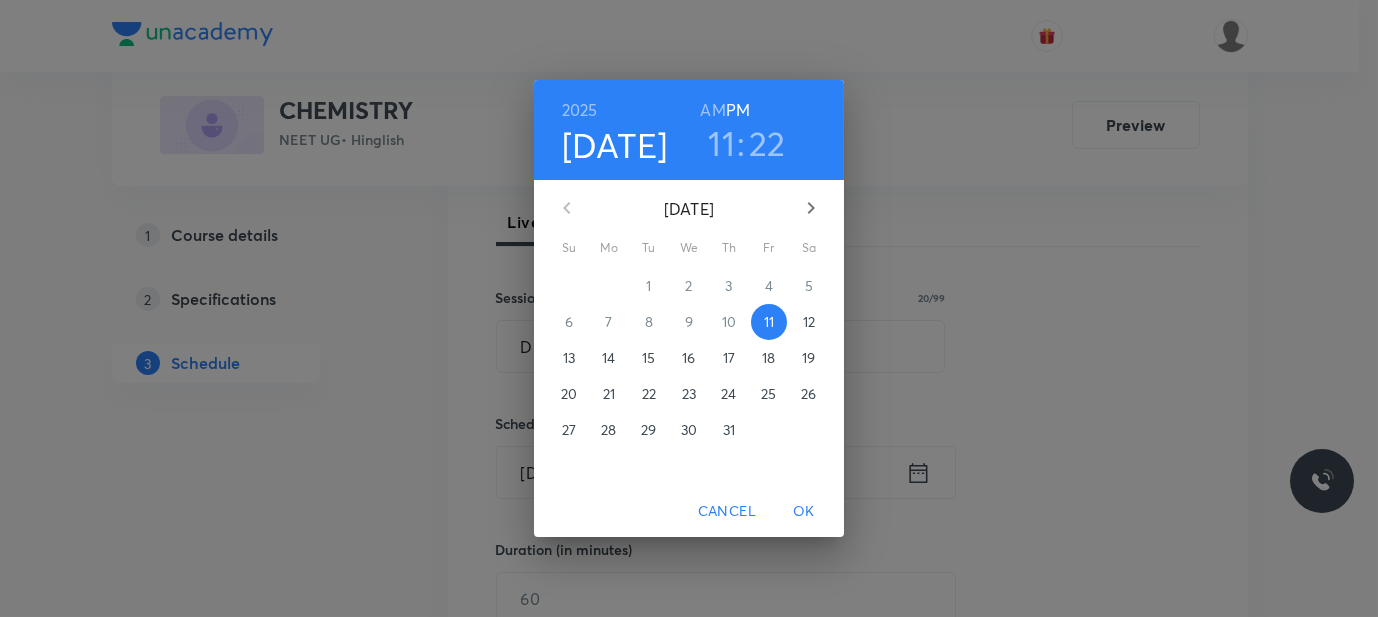click on "12" at bounding box center (809, 322) 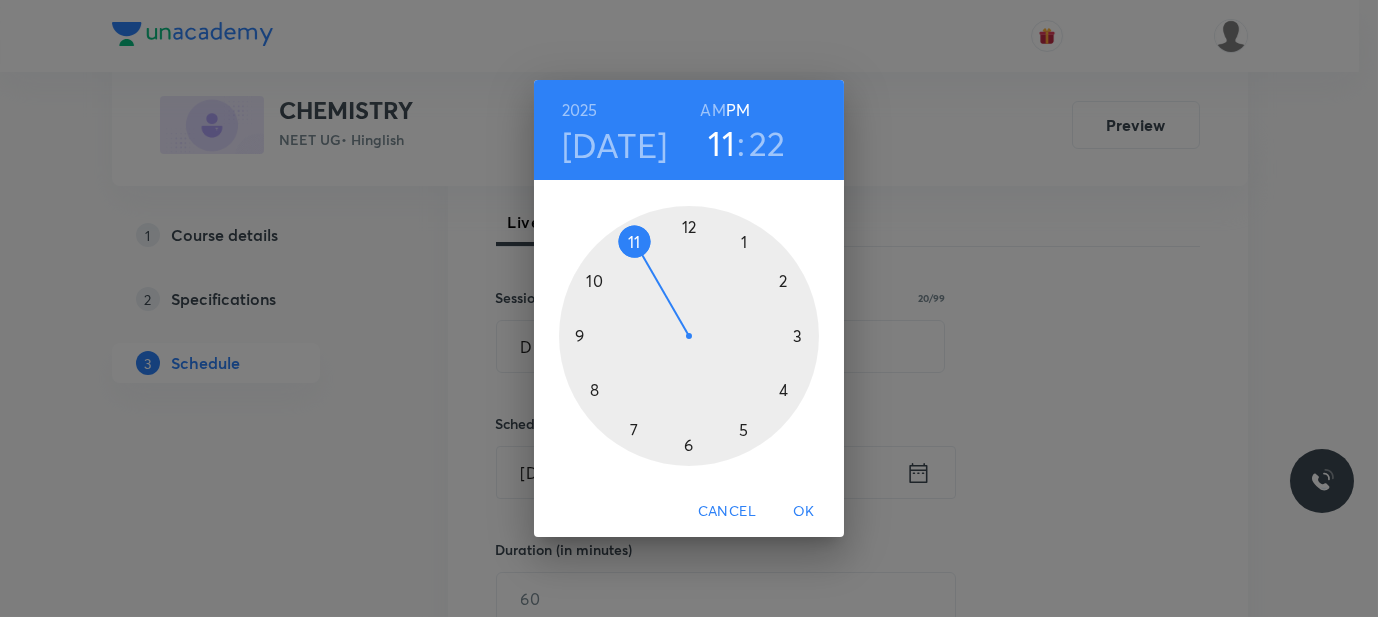 click at bounding box center (689, 336) 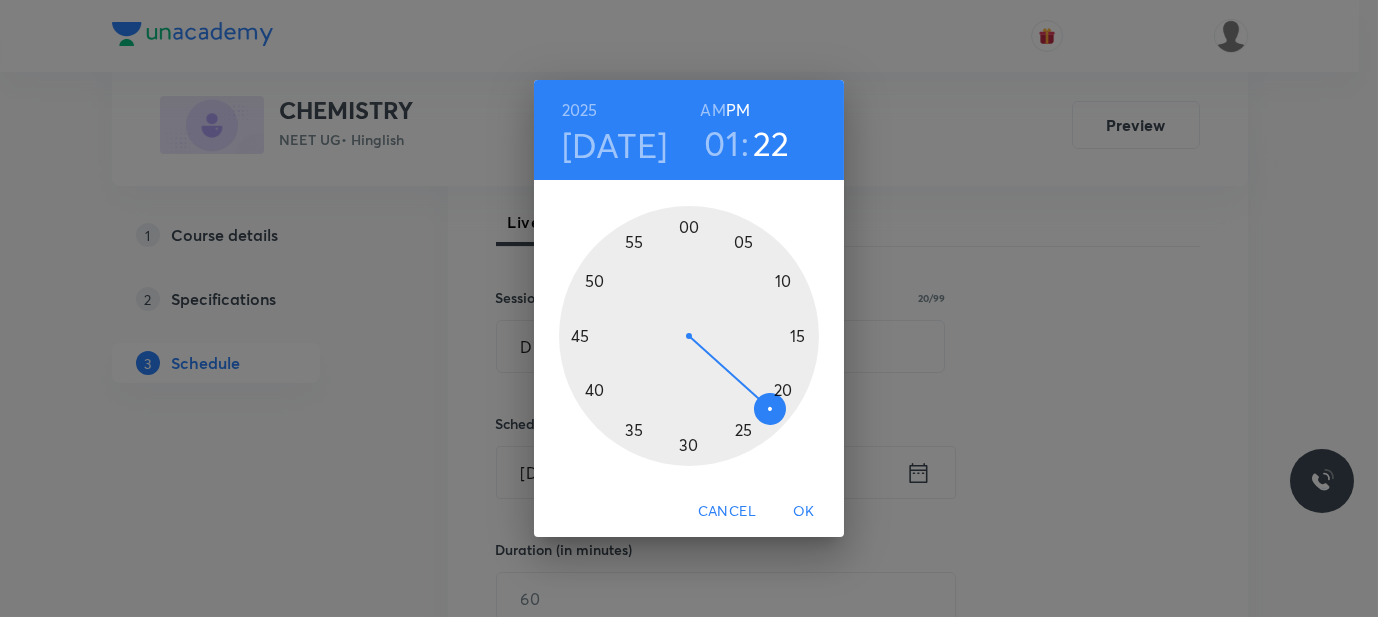 click at bounding box center (689, 336) 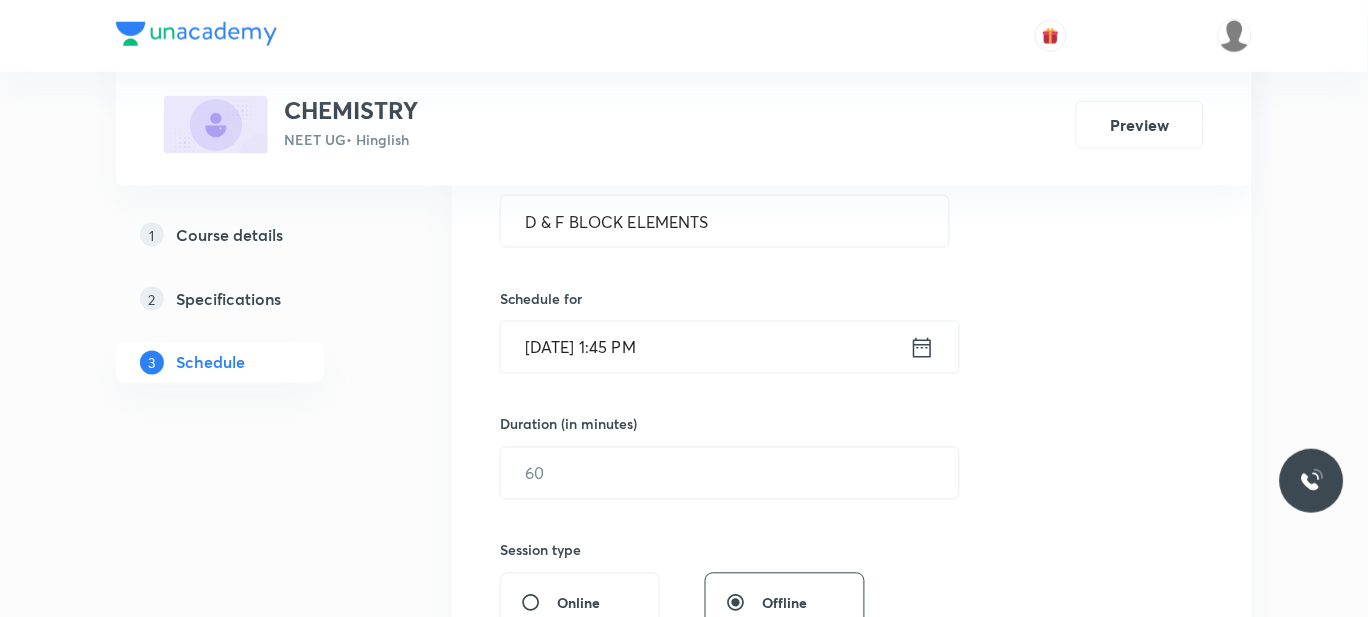 scroll, scrollTop: 415, scrollLeft: 0, axis: vertical 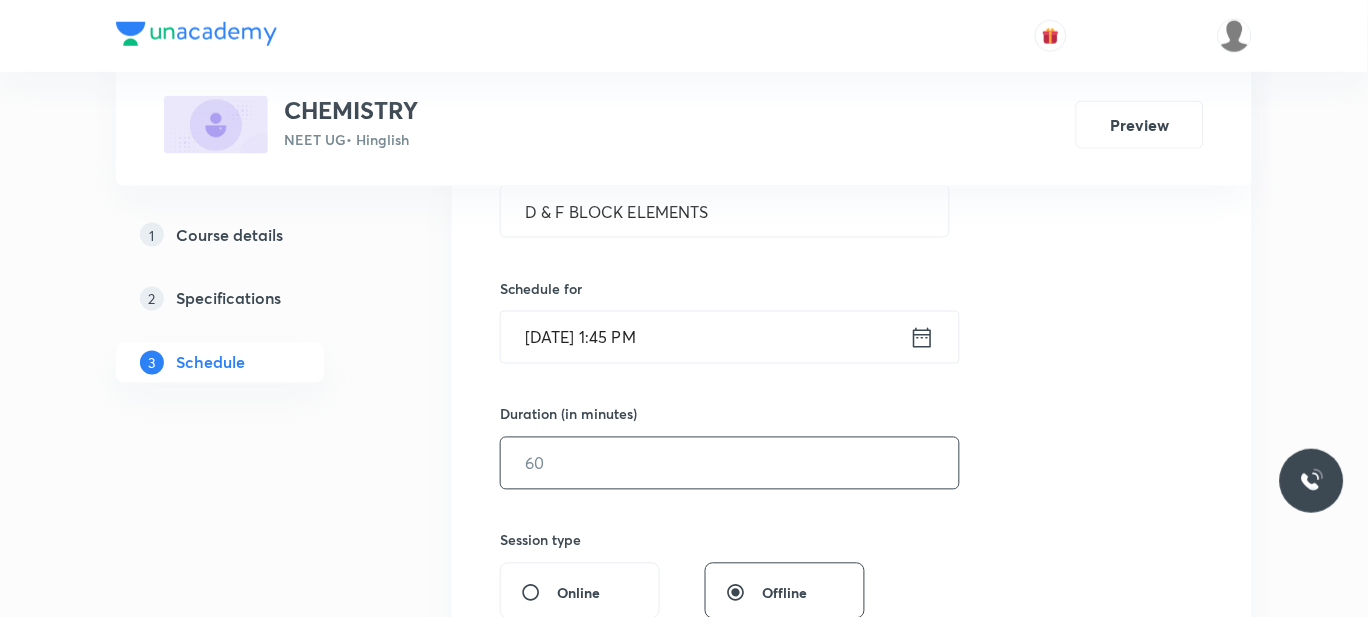 click at bounding box center (730, 463) 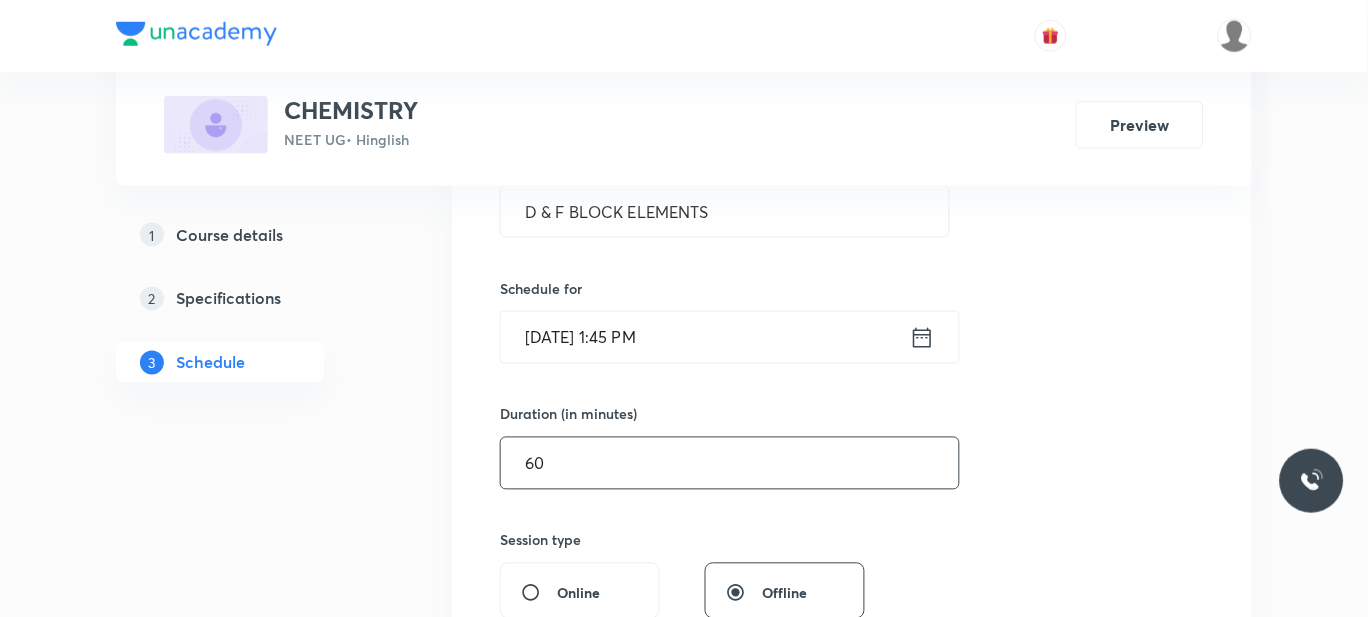 scroll, scrollTop: 811, scrollLeft: 0, axis: vertical 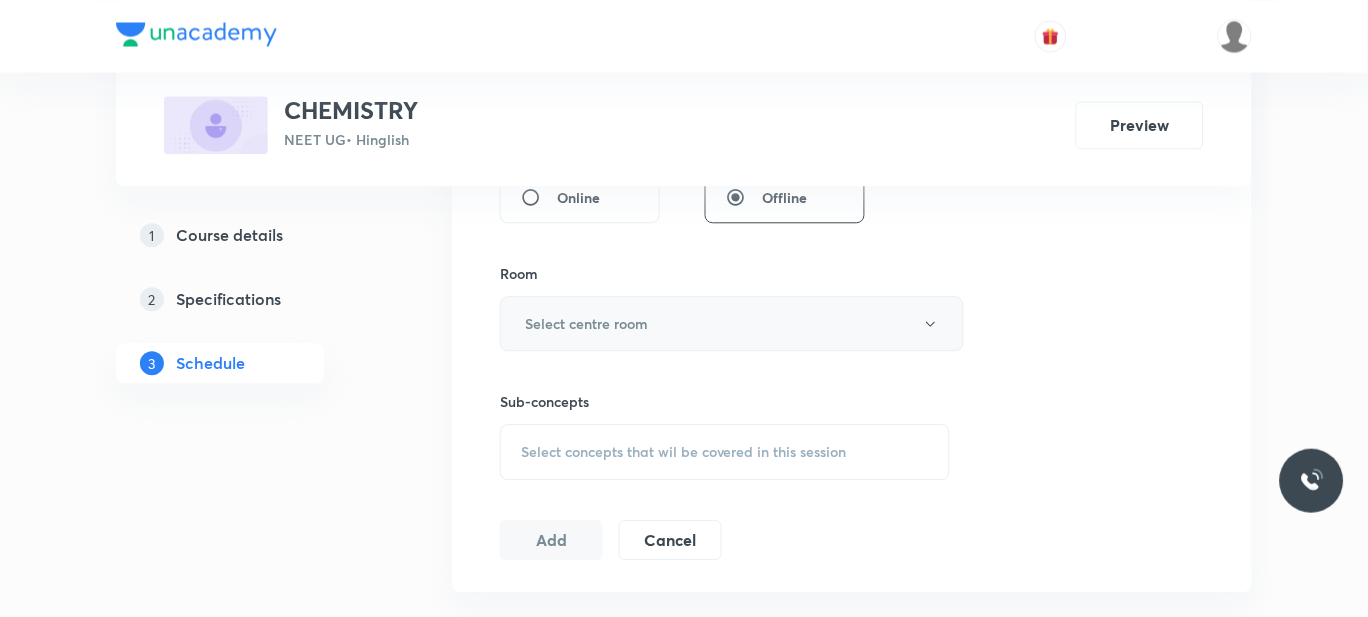 type on "60" 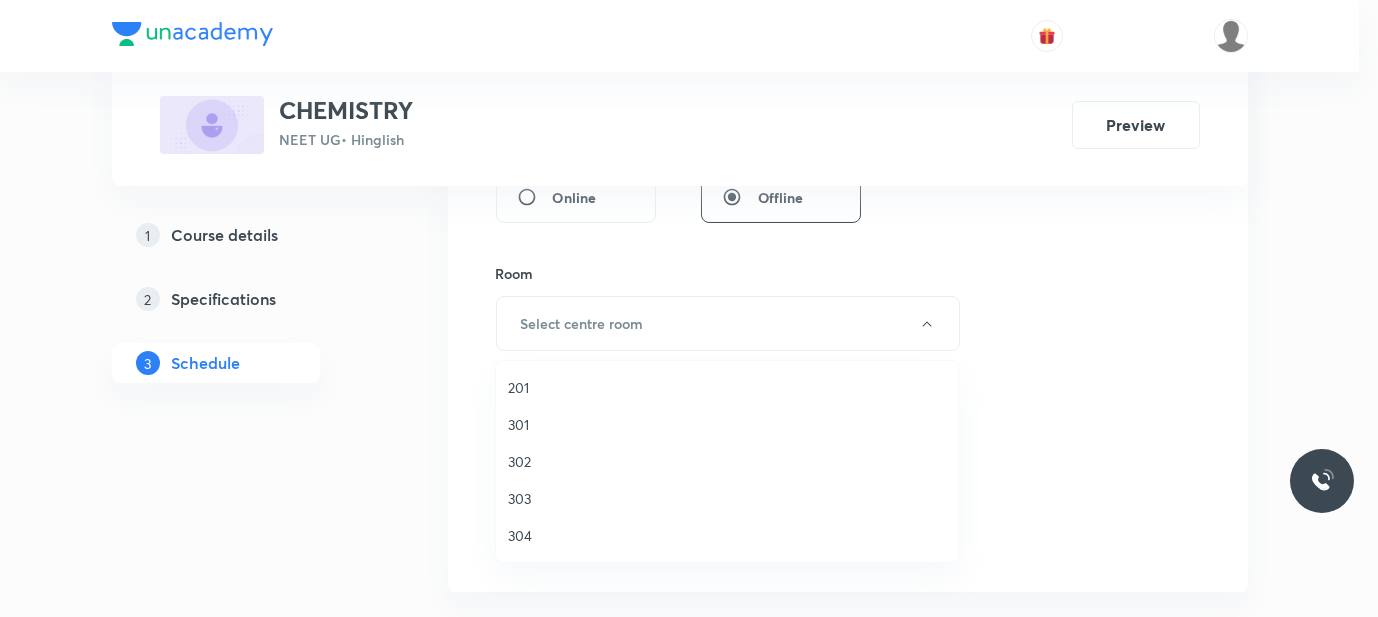 click on "302" at bounding box center (727, 461) 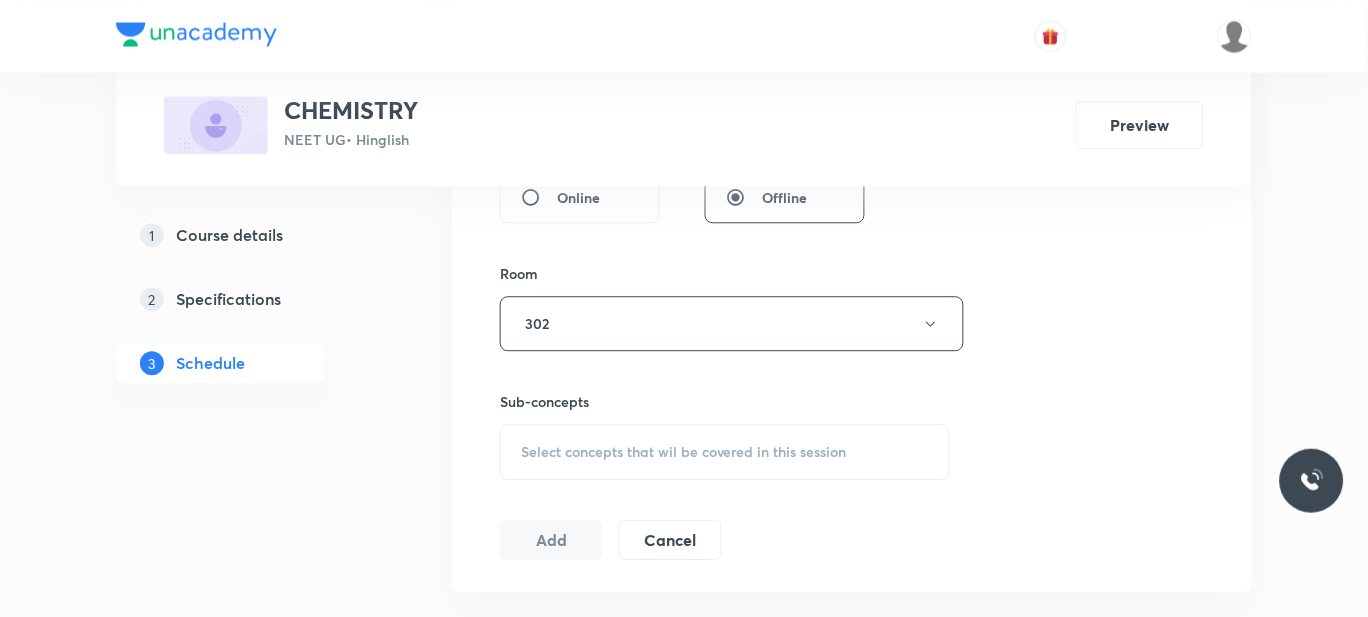 click on "Select concepts that wil be covered in this session" at bounding box center [684, 452] 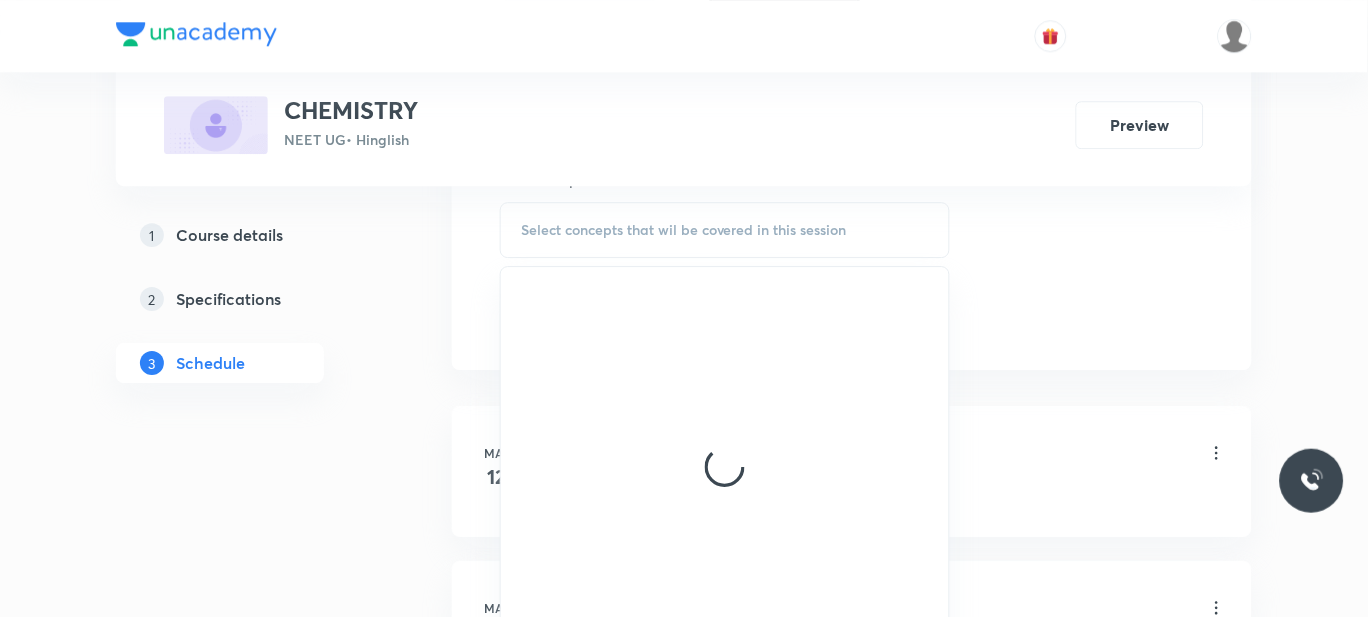 scroll, scrollTop: 1041, scrollLeft: 0, axis: vertical 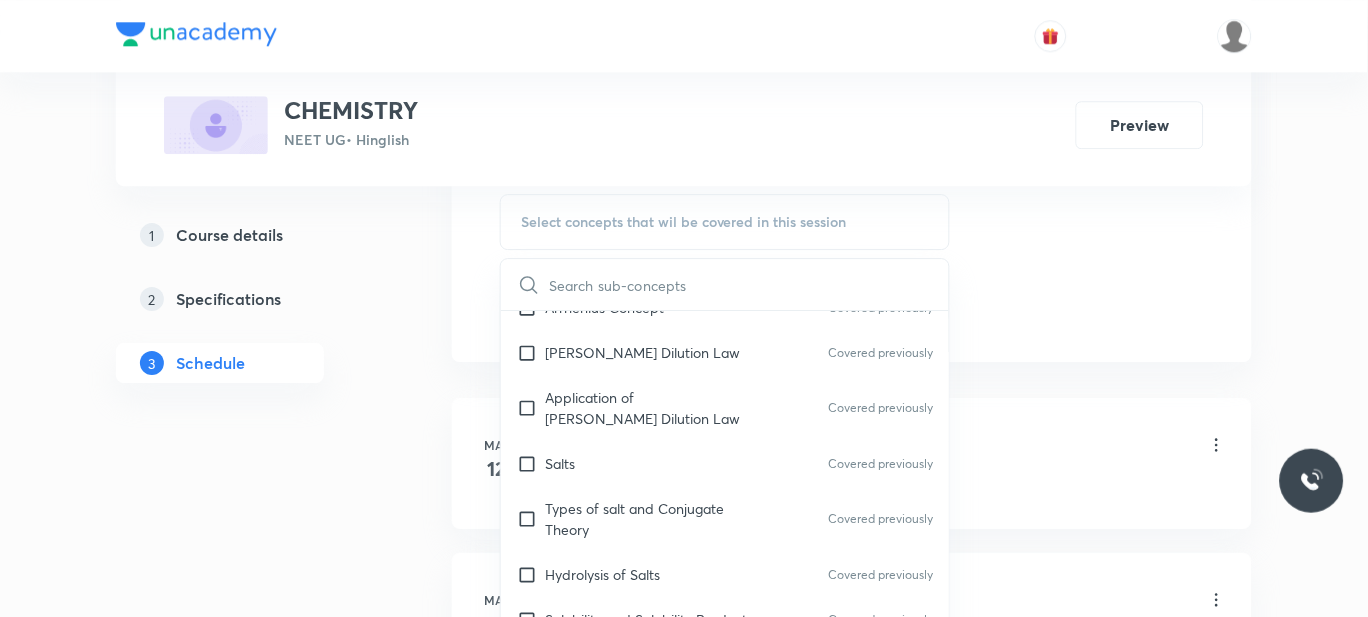 click on "Solubility and Solubility Product Covered previously" at bounding box center [725, 619] 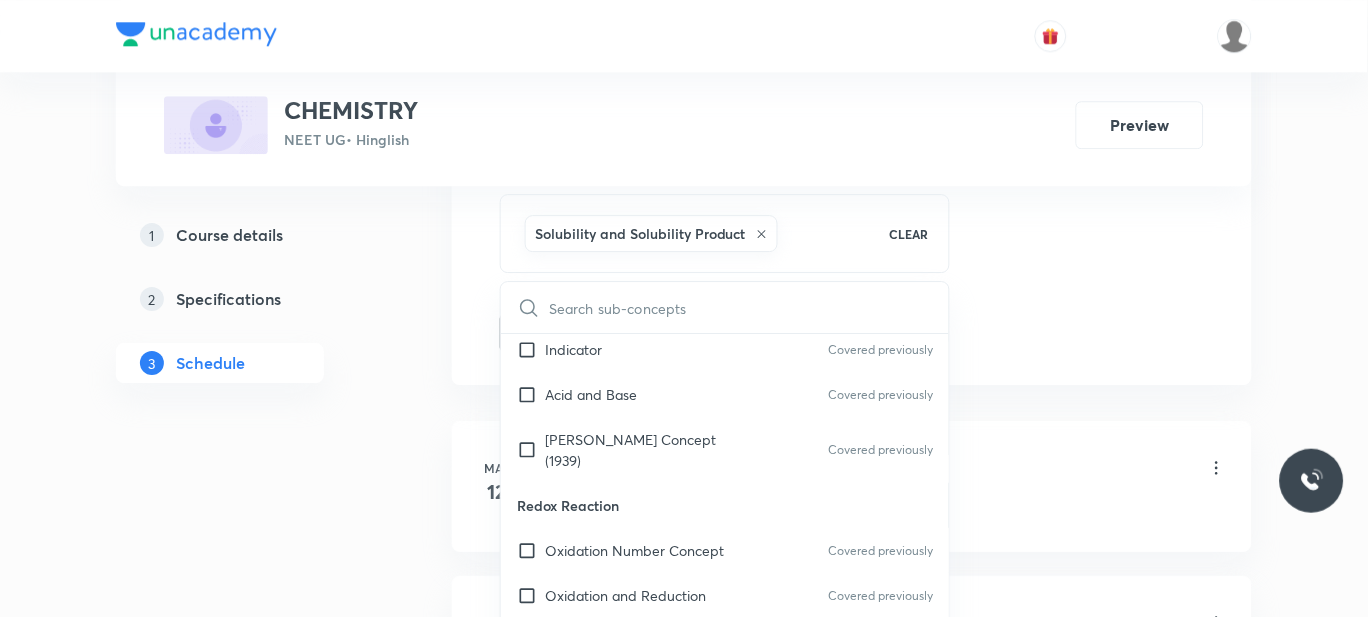 scroll, scrollTop: 8911, scrollLeft: 0, axis: vertical 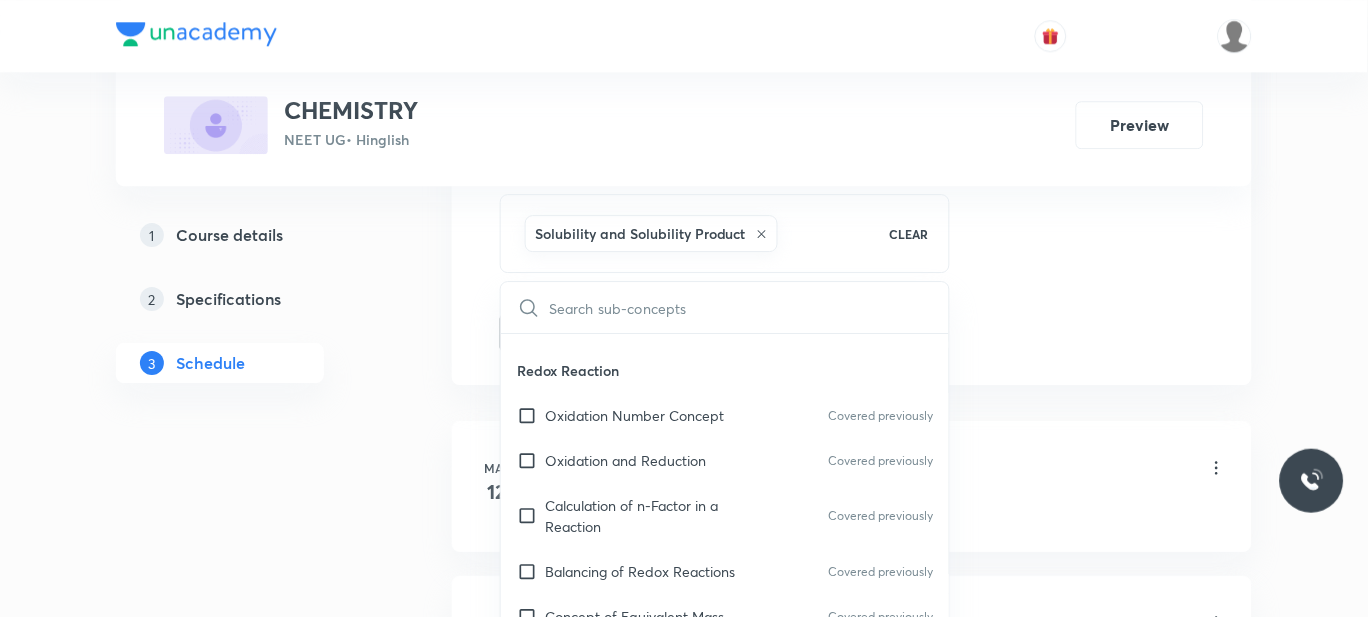 click on "Stoichiometry of Redox Reactions and Concept of Gram Equivalents" at bounding box center (739, 672) 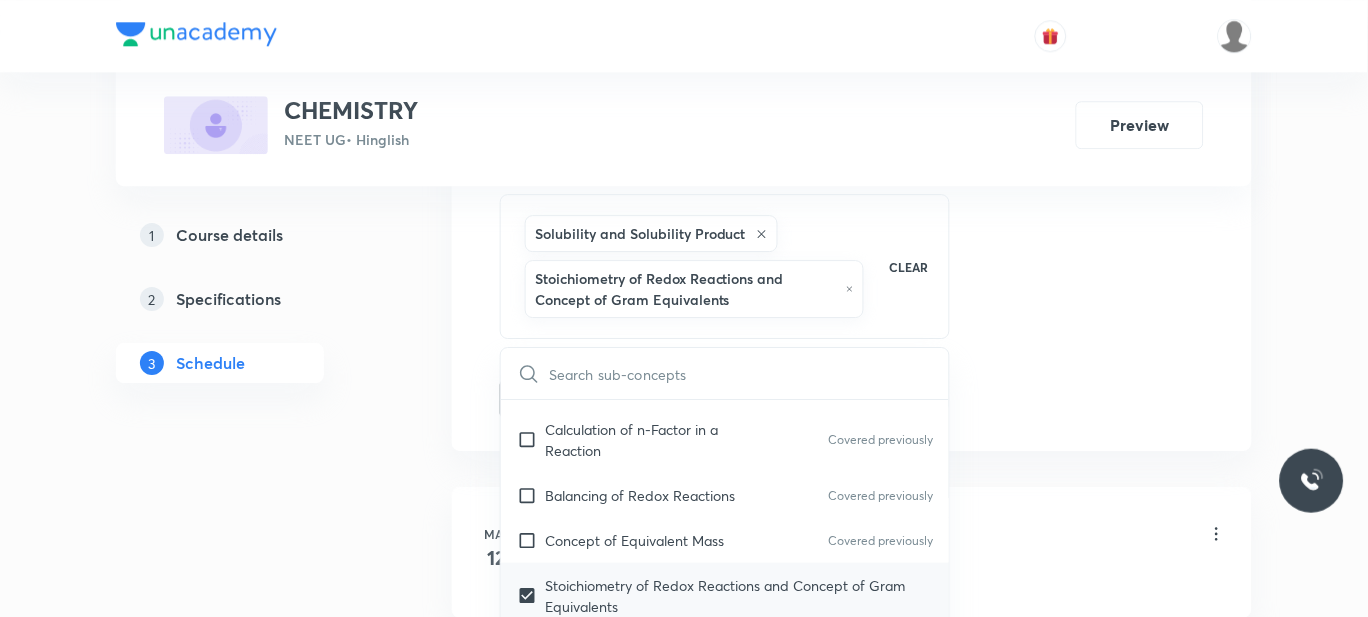 scroll, scrollTop: 9060, scrollLeft: 0, axis: vertical 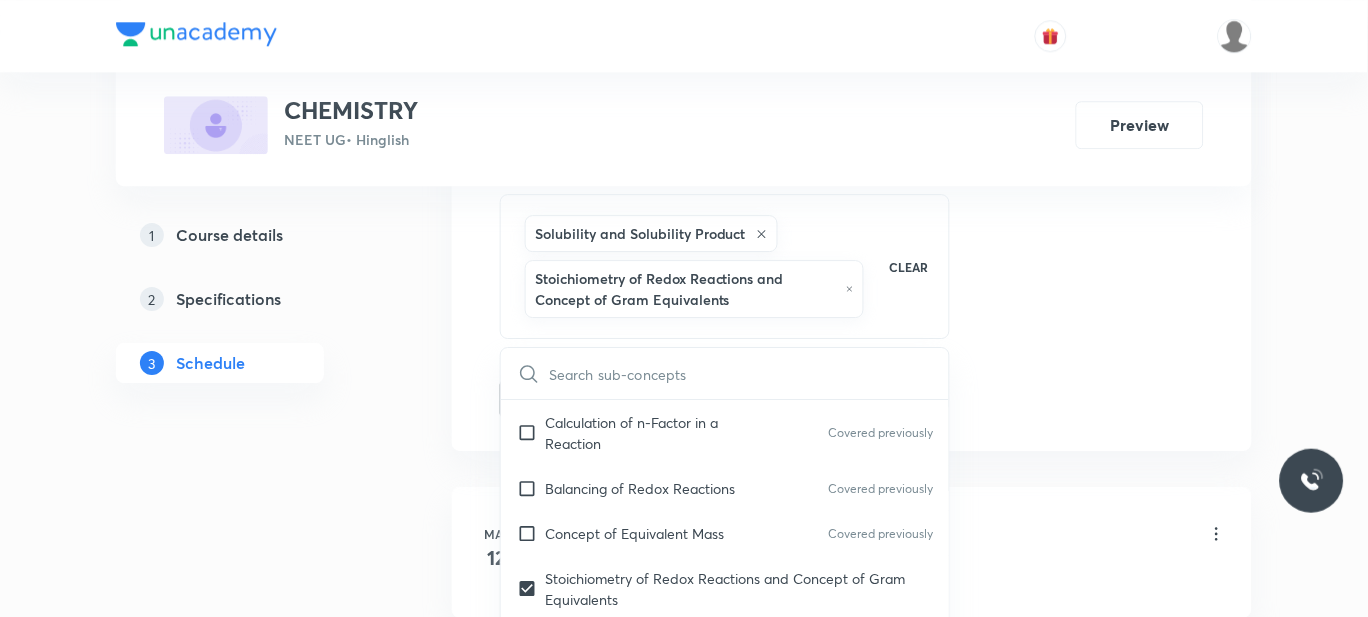 click on "Volumetric Analysis" at bounding box center [605, 644] 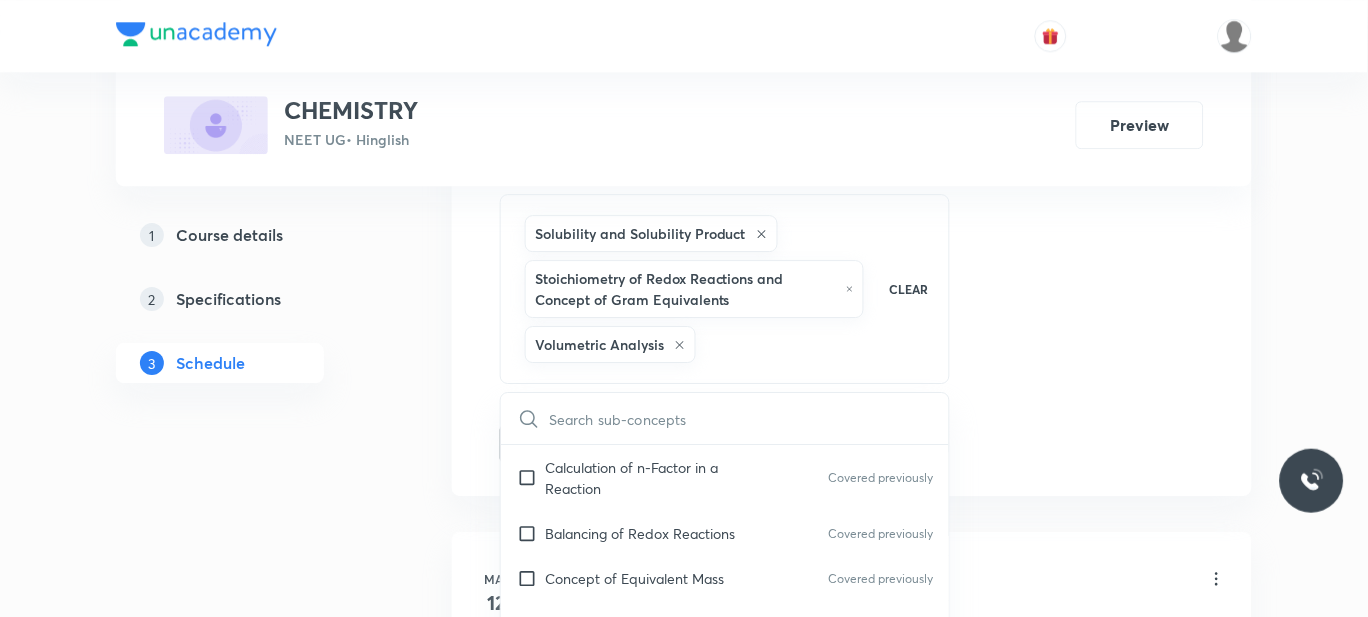 click on "Types of Titrations" at bounding box center (603, 734) 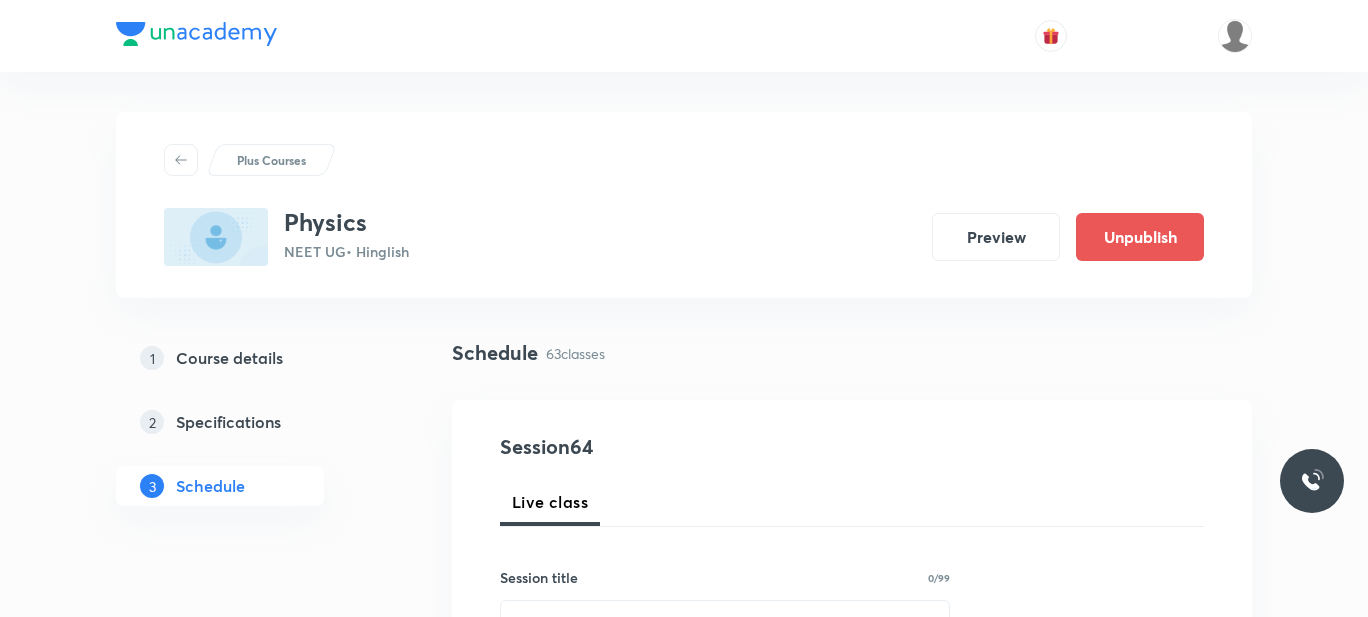 scroll, scrollTop: 308, scrollLeft: 0, axis: vertical 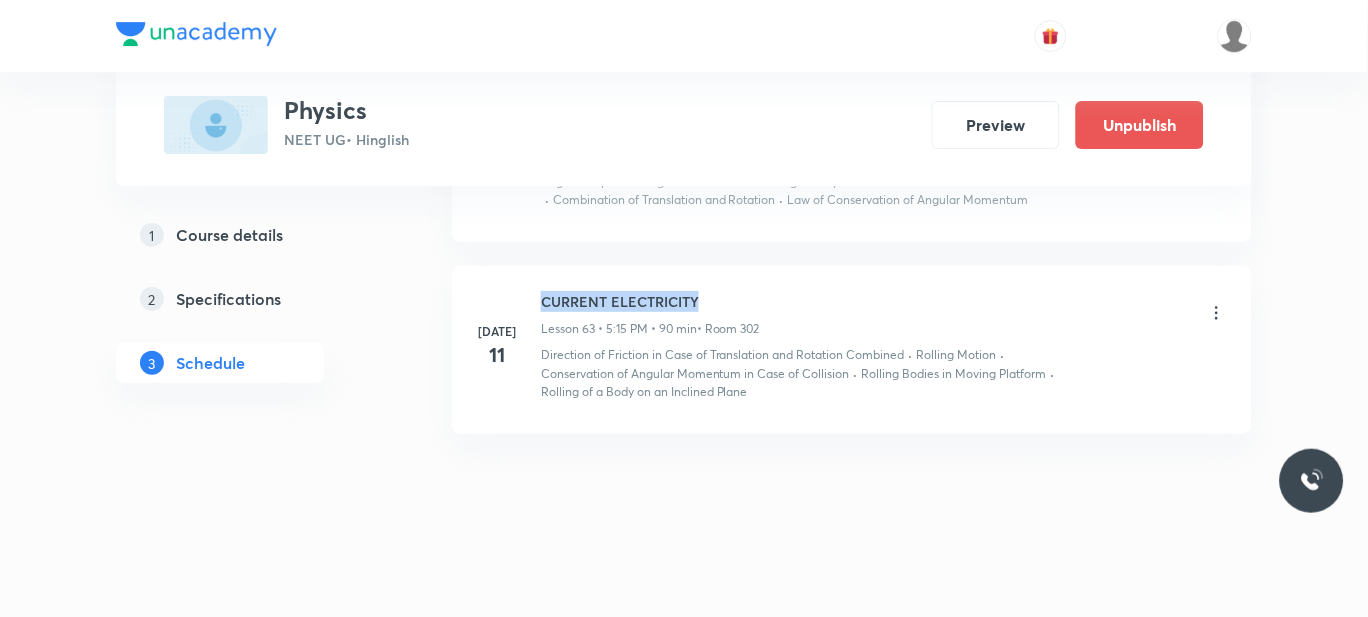 drag, startPoint x: 707, startPoint y: 291, endPoint x: 525, endPoint y: 293, distance: 182.01099 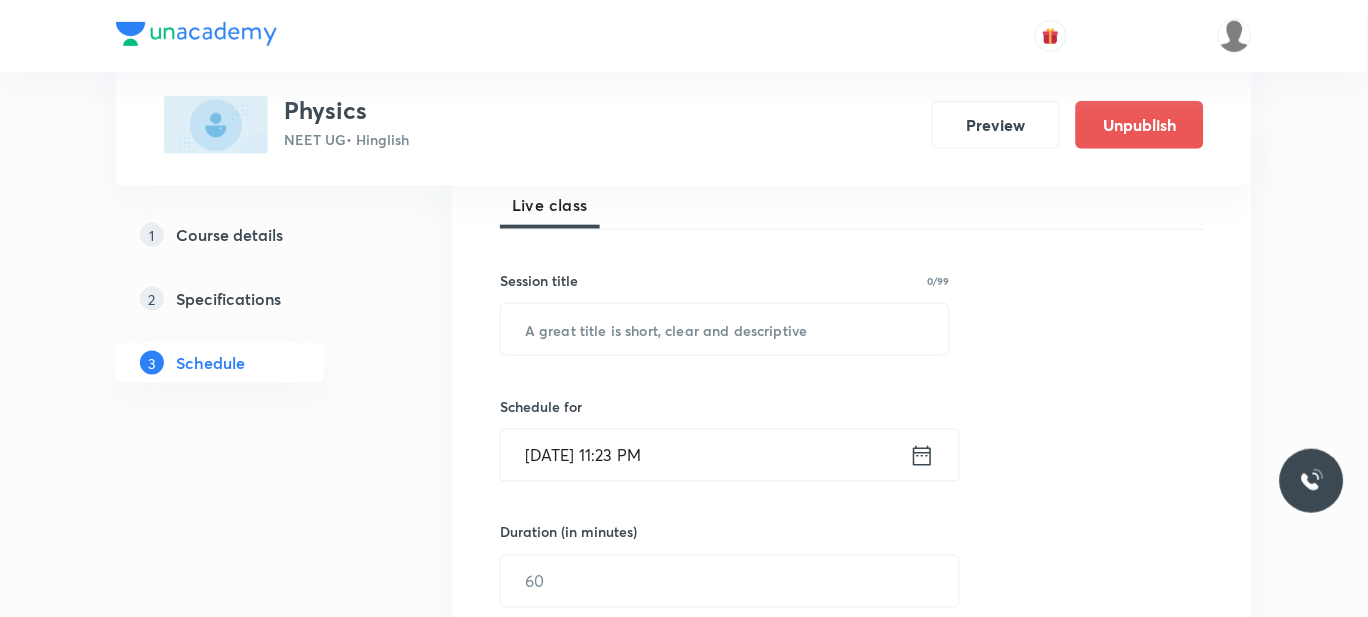 scroll, scrollTop: 306, scrollLeft: 0, axis: vertical 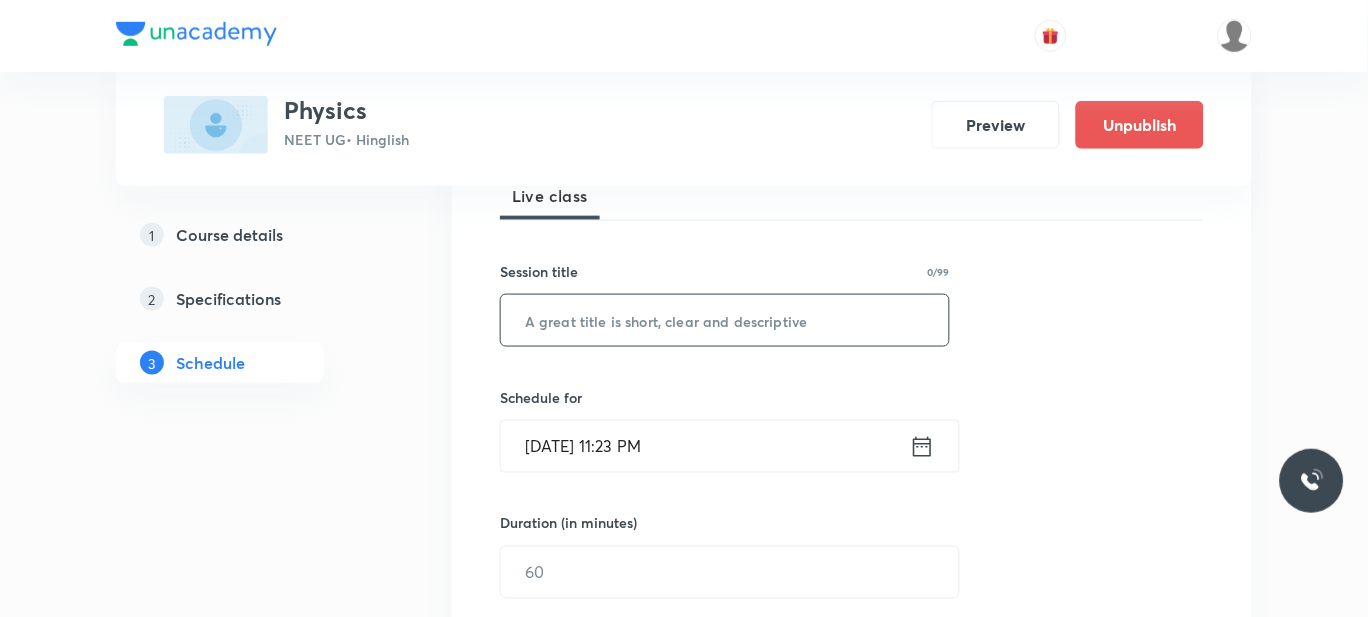 click at bounding box center [725, 320] 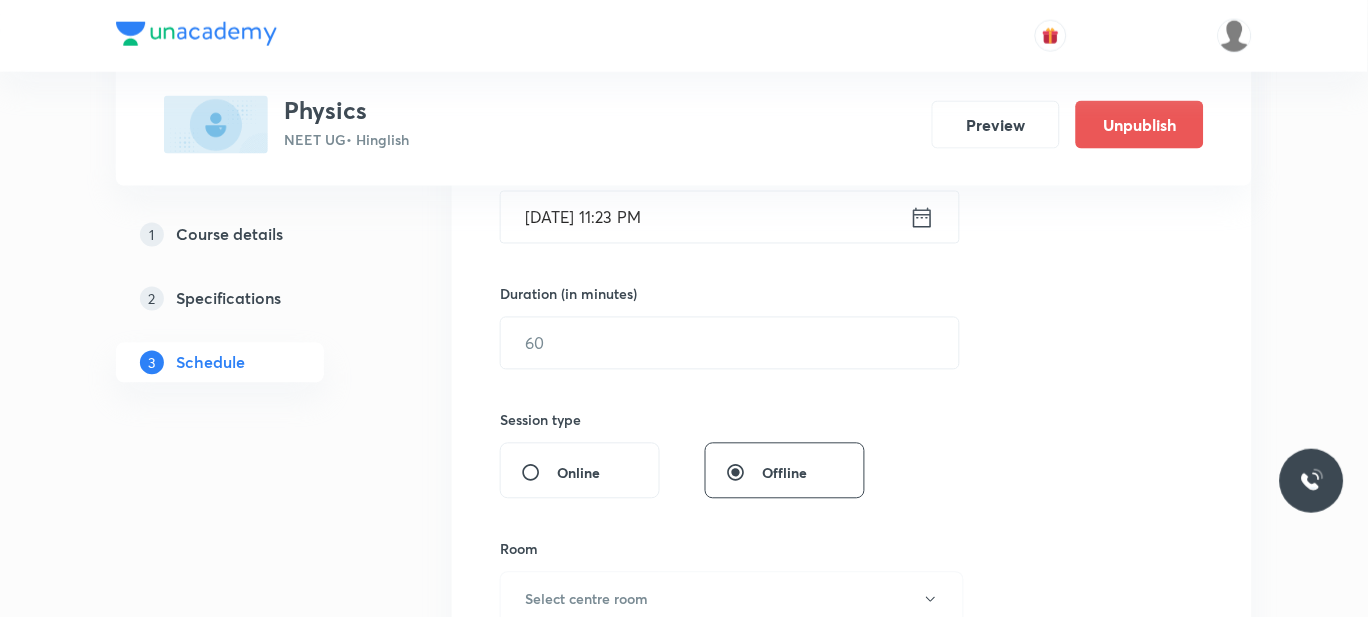 scroll, scrollTop: 537, scrollLeft: 0, axis: vertical 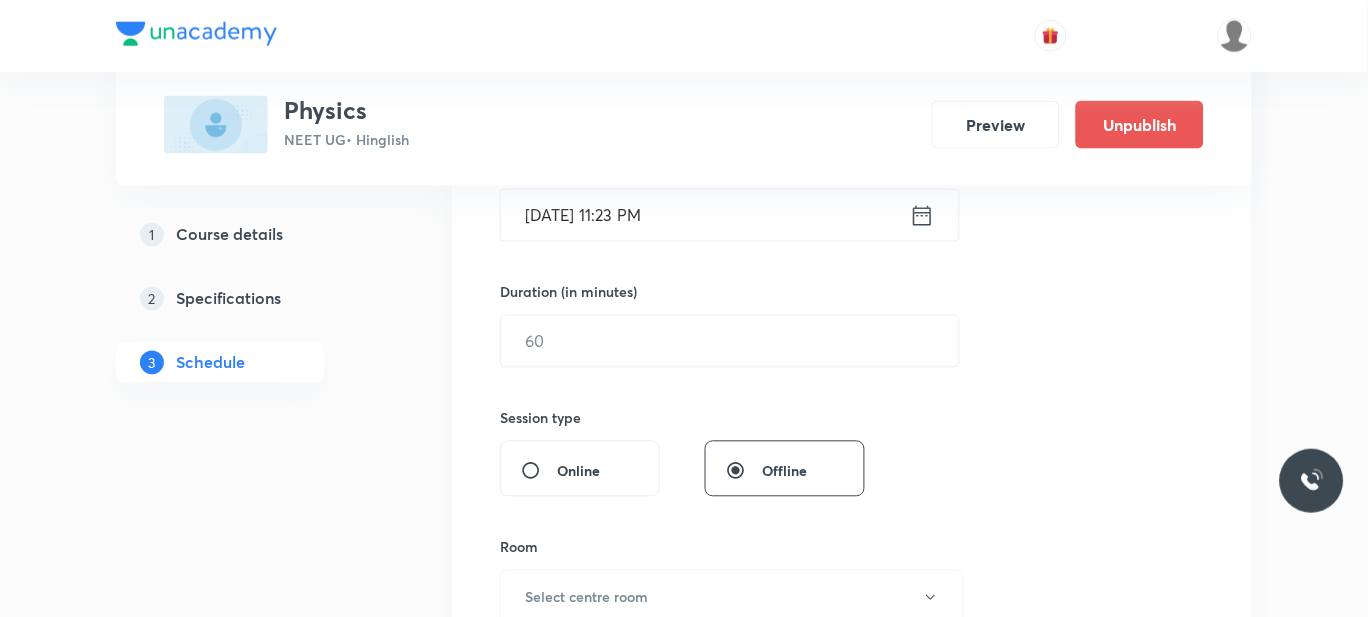 type on "CURRENT ELECTRICITY" 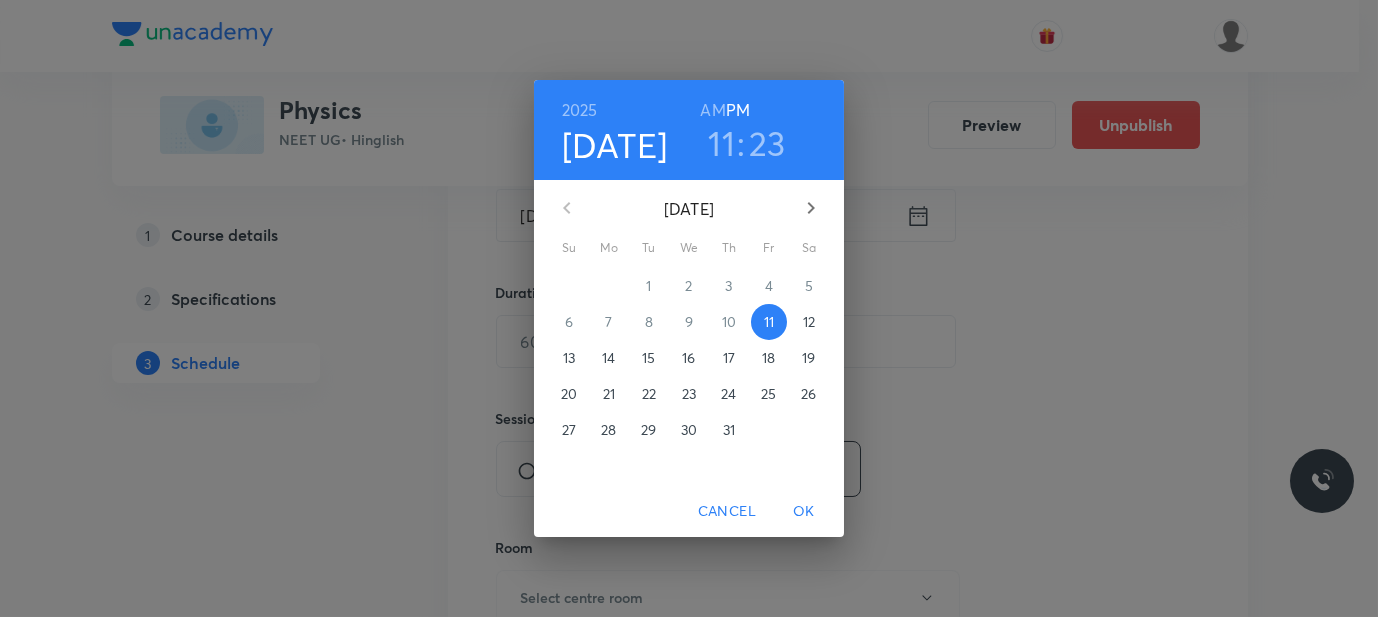 click on "12" at bounding box center (809, 322) 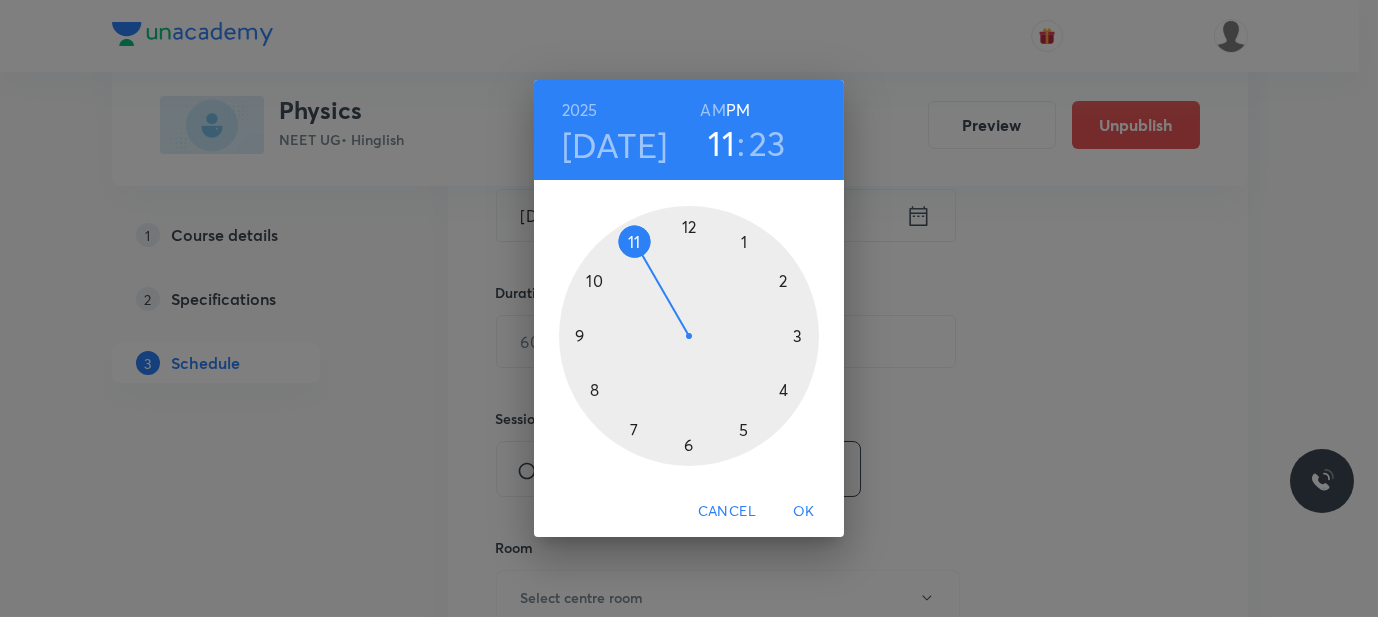 click at bounding box center [689, 336] 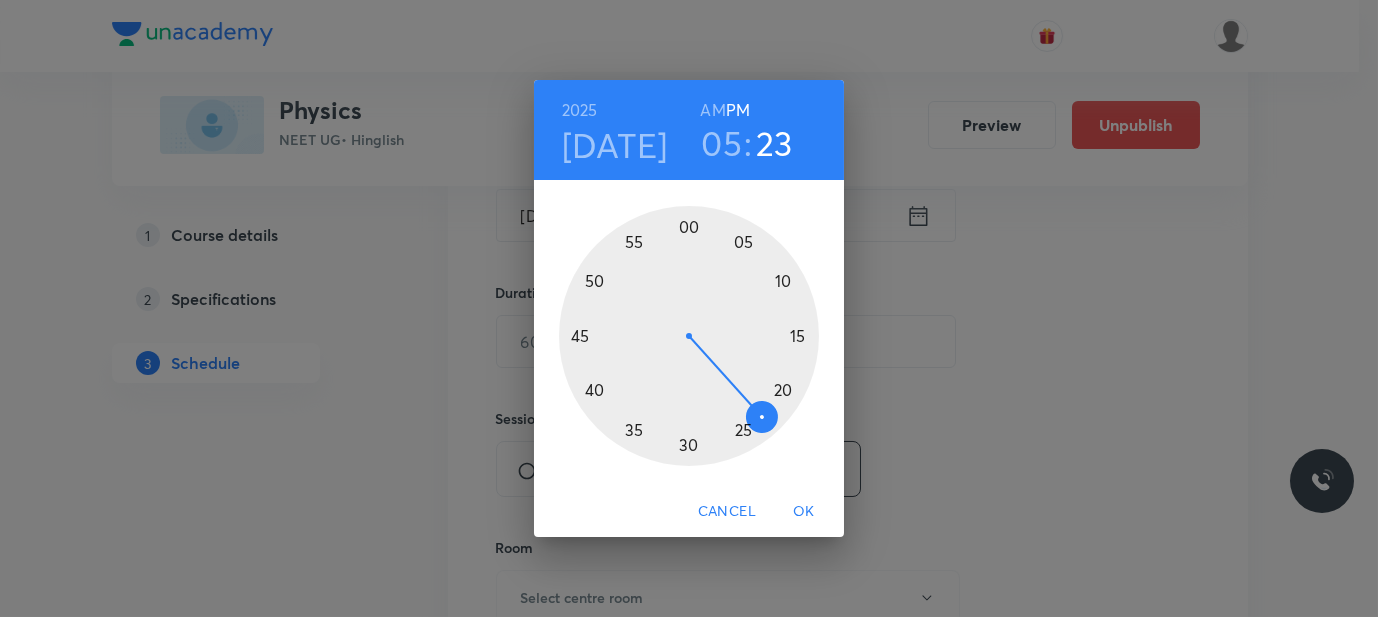 click at bounding box center (689, 336) 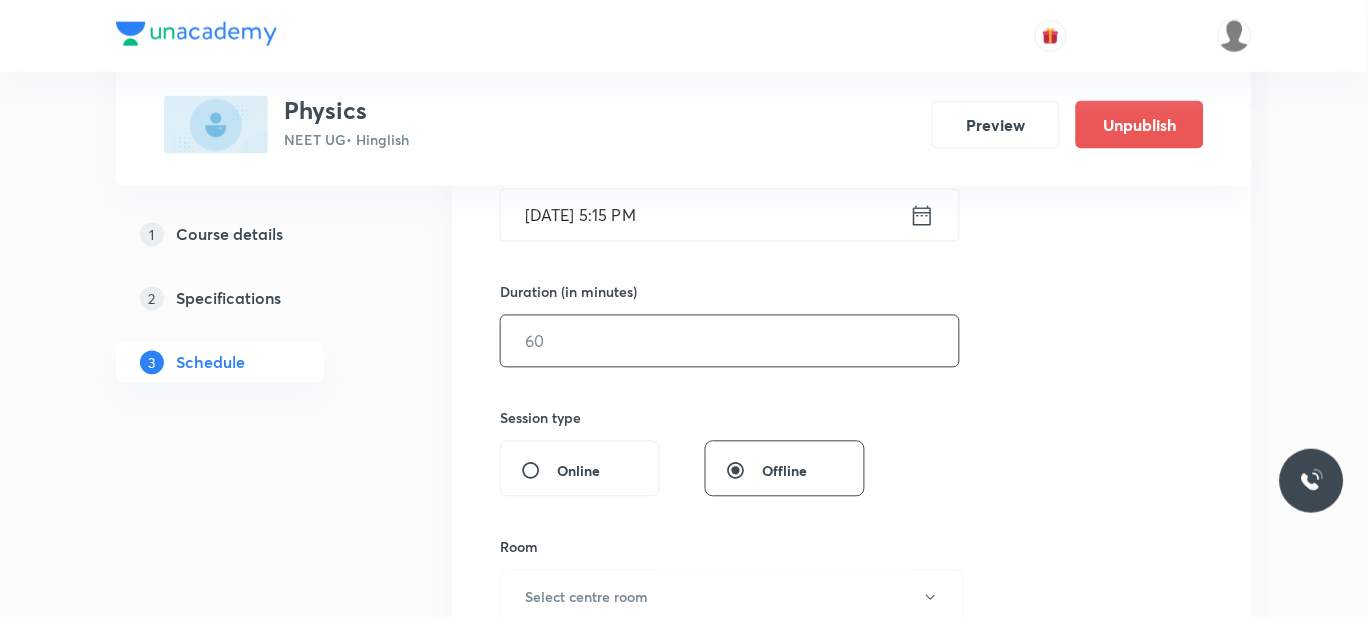 click at bounding box center (730, 341) 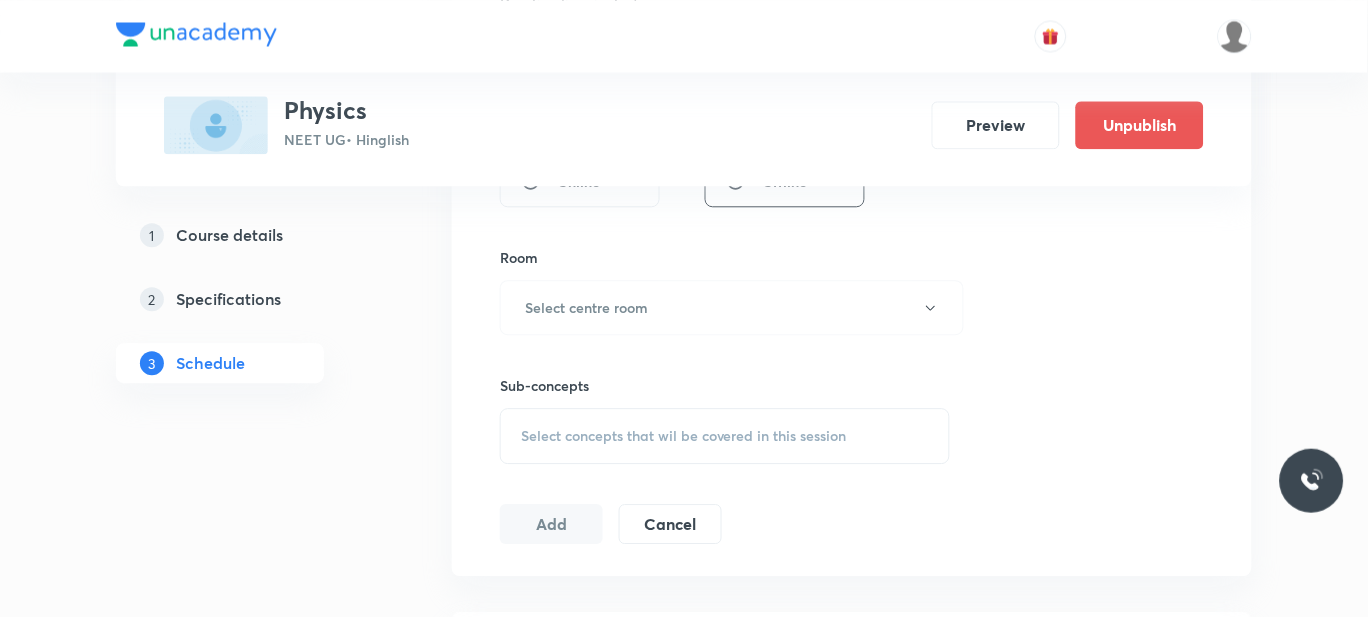scroll, scrollTop: 843, scrollLeft: 0, axis: vertical 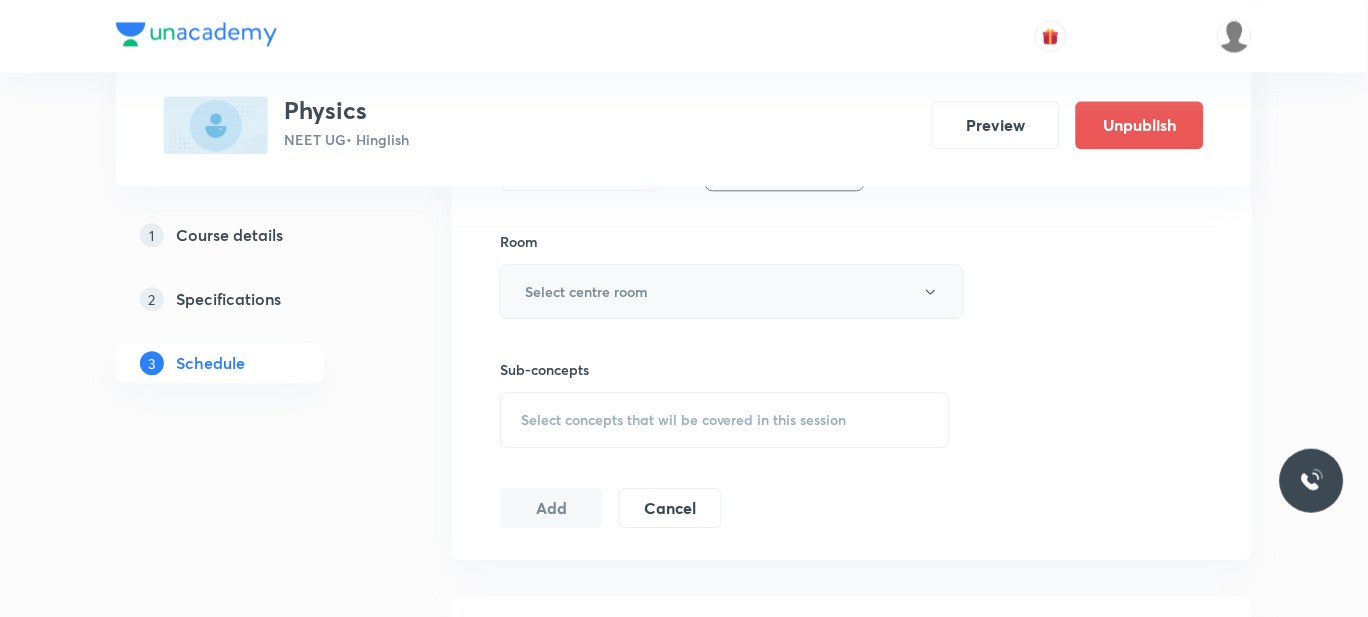 type on "90" 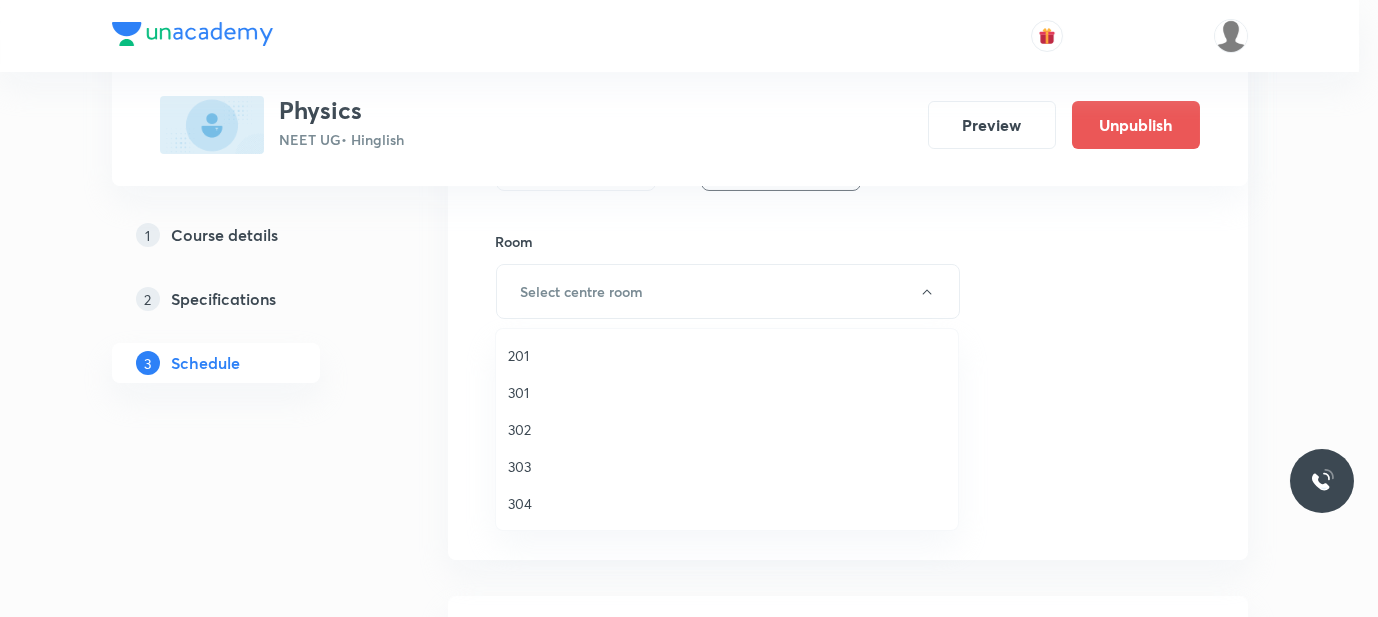 click on "302" at bounding box center [727, 429] 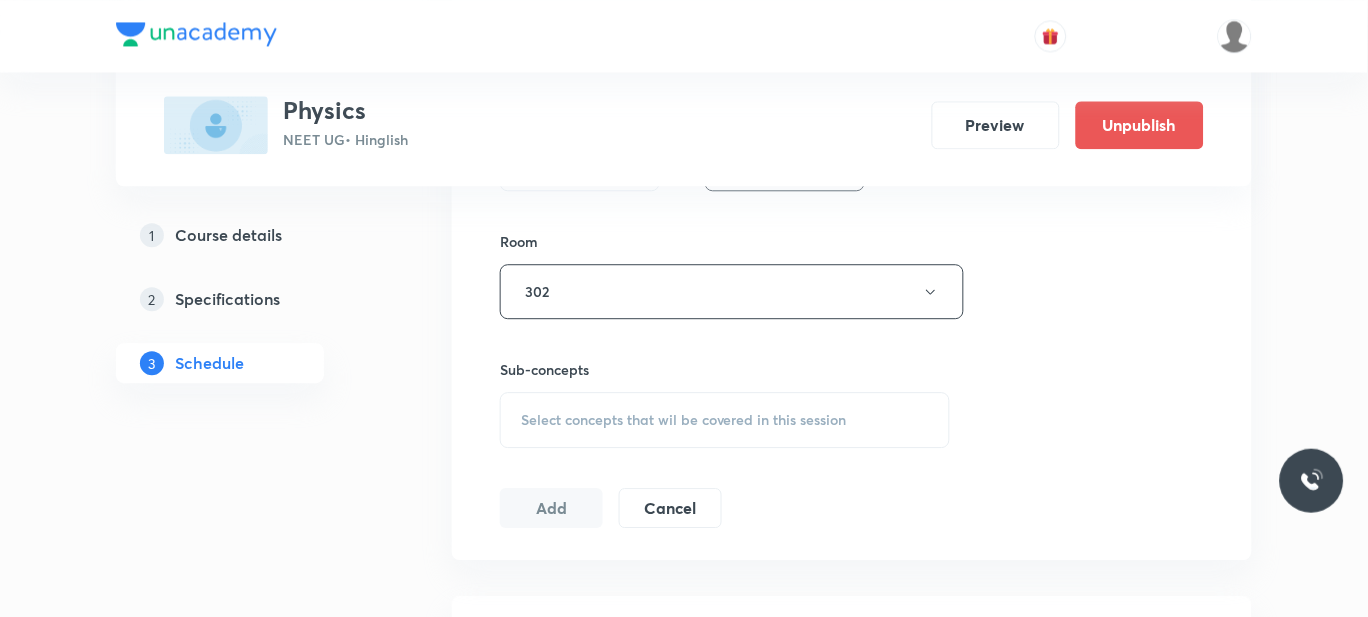 click on "Select concepts that wil be covered in this session" at bounding box center [725, 420] 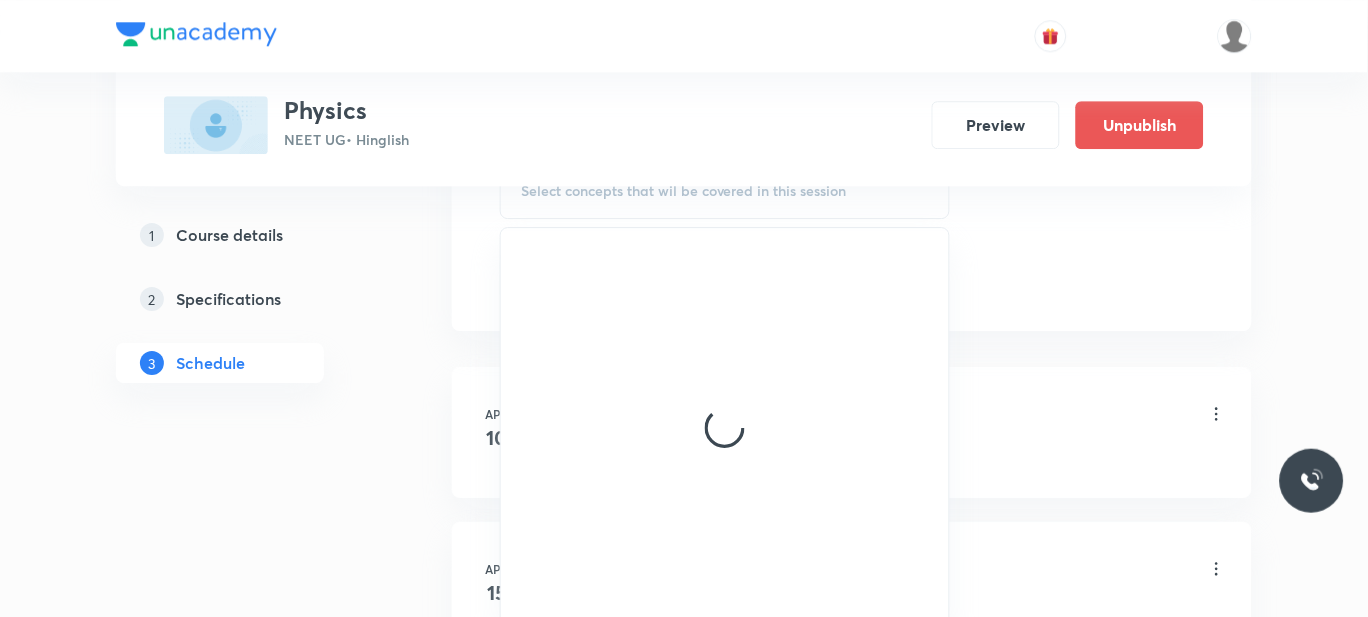scroll, scrollTop: 1067, scrollLeft: 0, axis: vertical 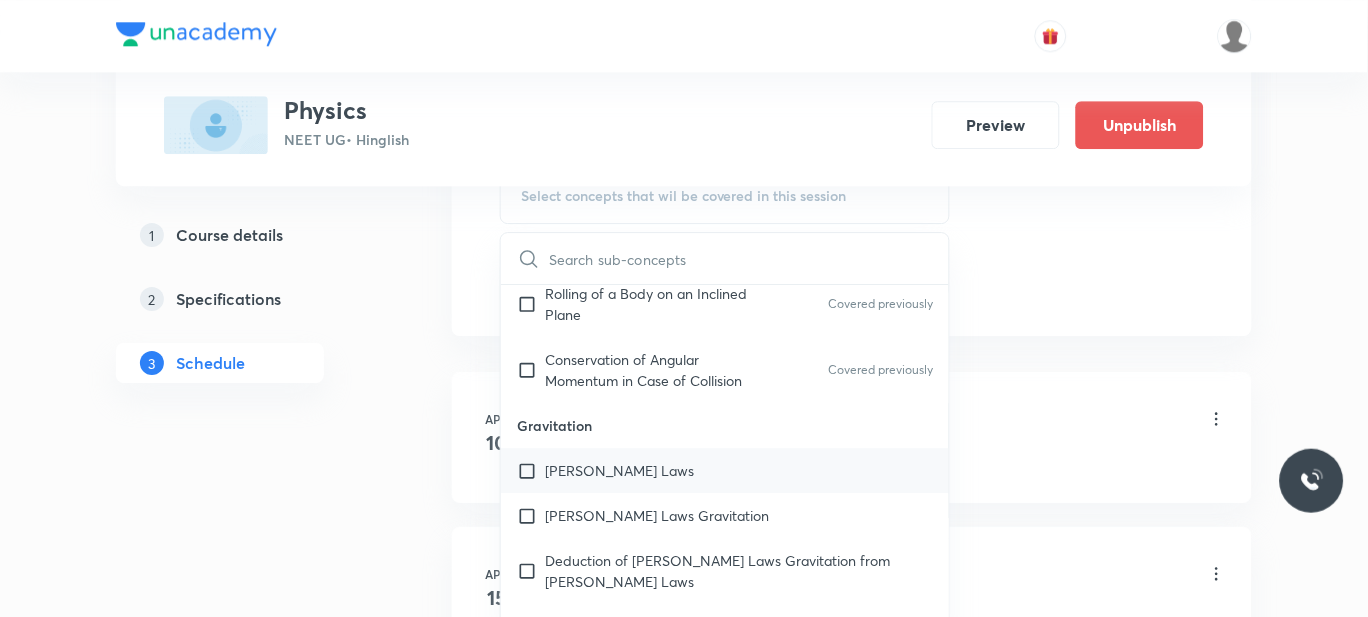 click on "[PERSON_NAME] Laws" at bounding box center [619, 470] 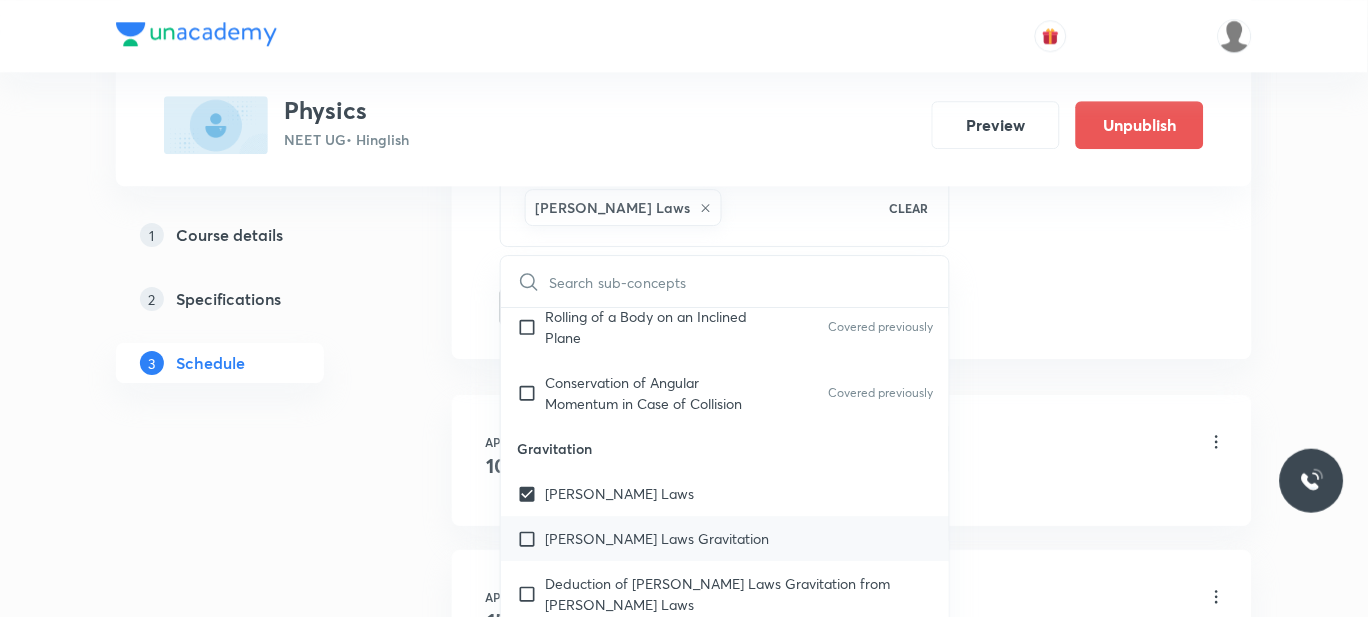 click on "[PERSON_NAME] Laws Gravitation" at bounding box center (725, 538) 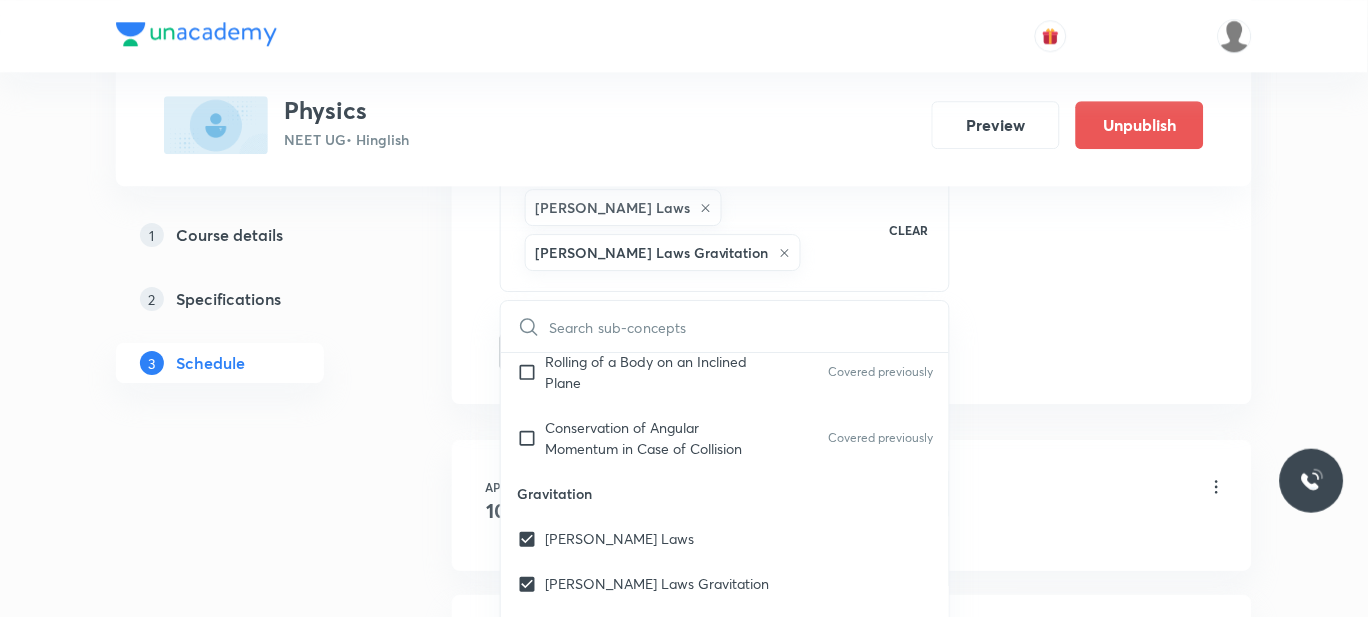 click on "1 Course details 2 Specifications 3 Schedule" at bounding box center (252, 5149) 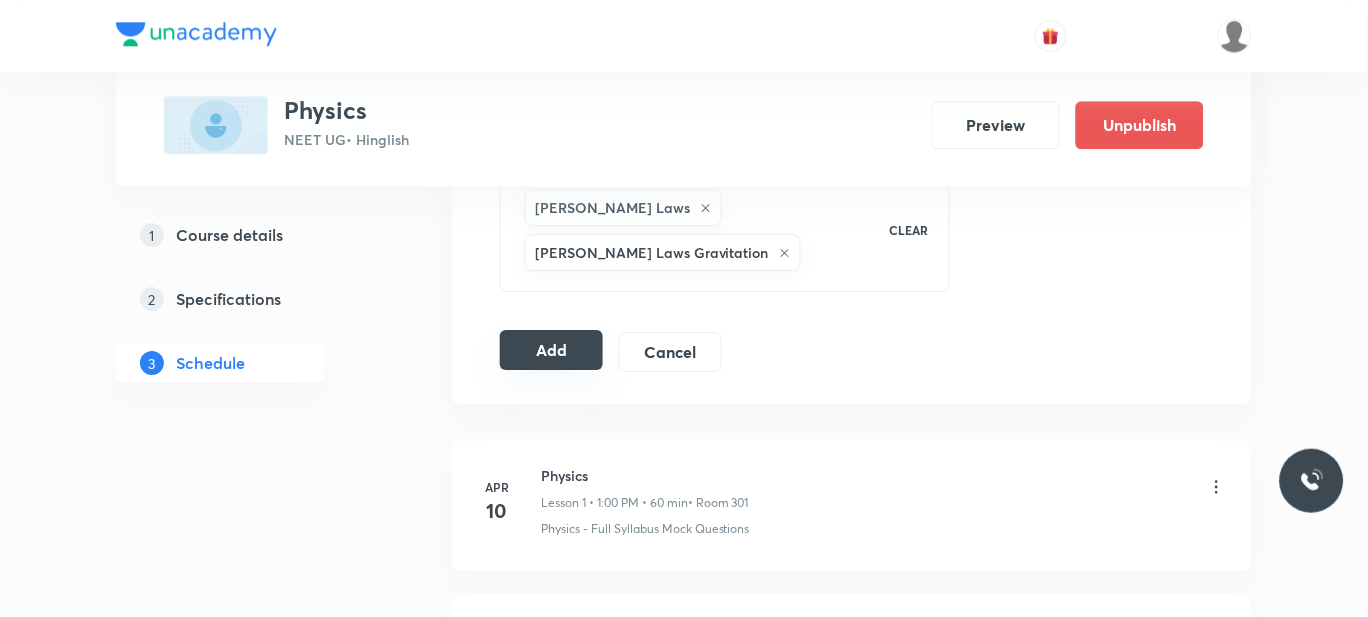 click on "Add" at bounding box center (551, 350) 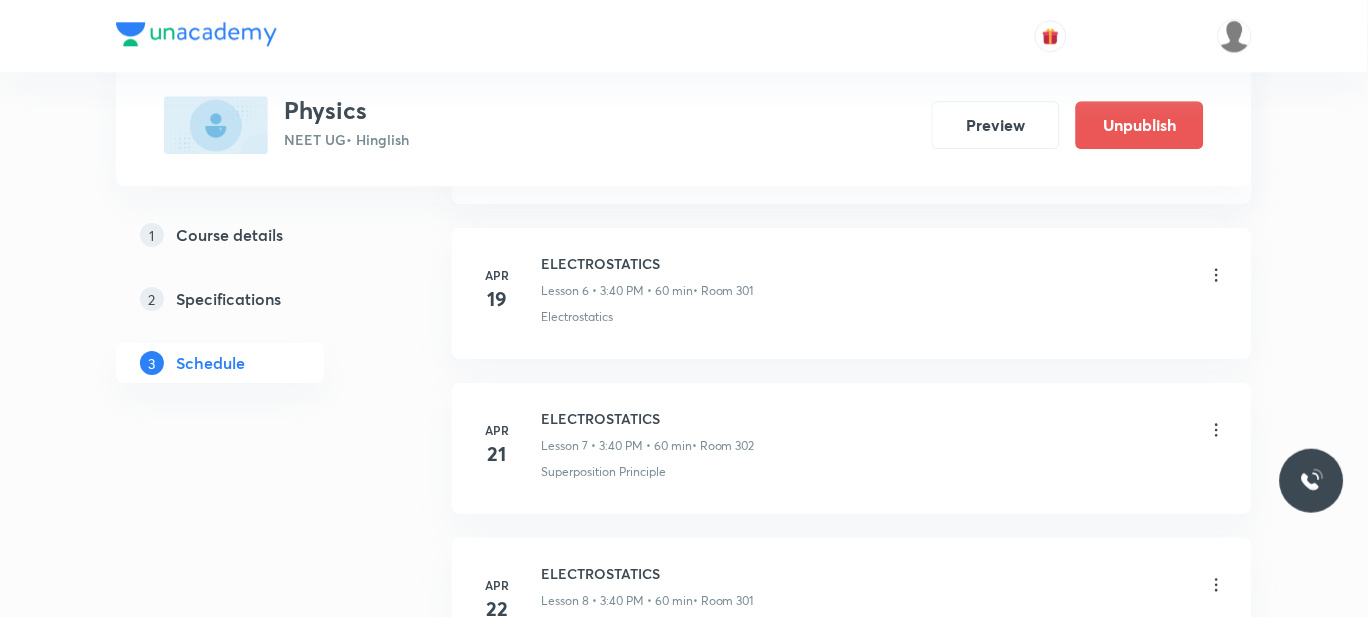 click on "[DATE] Physics Lesson 1 • 1:00 PM • 60 min  • Room 301 Physics - Full Syllabus Mock Questions [DATE] ELECTROSTATICS Lesson 2 • 1:30 PM • 60 min  • Room 303 Coulomb's Law in Vector Form [DATE] ELECTROSTATICS Lesson 3 • 3:40 PM • 60 min  • Room 302 Electric Field due to a Point Charge [DATE] ELECTROSTATICS Lesson 4 • 3:40 PM • 60 min  • Room 302 Coulomb's Law [DATE] ELECTROSTATICS Lesson 5 • 3:40 PM • 60 min  • Room 301 Electrostatics [DATE] ELECTROSTATICS Lesson 6 • 3:40 PM • 60 min  • Room 301 Electrostatics [DATE] ELECTROSTATICS Lesson 7 • 3:40 PM • 60 min  • Room 302 Superposition Principle [DATE] ELECTROSTATICS Lesson 8 • 3:40 PM • 60 min  • Room 301 Electrostatics · Electrostatic and Capacitance [DATE] ELECTROSTATICS Lesson 9 • 3:40 PM • 60 min  • Room 302 Electric Charge · [GEOGRAPHIC_DATA]  · Electric Field Due to Continuous Distribution of Charge · [GEOGRAPHIC_DATA] Due to an Isolated Point Charge  [DATE] ELECTROSTATICS  • Room 302 · · 1" at bounding box center [852, 4670] 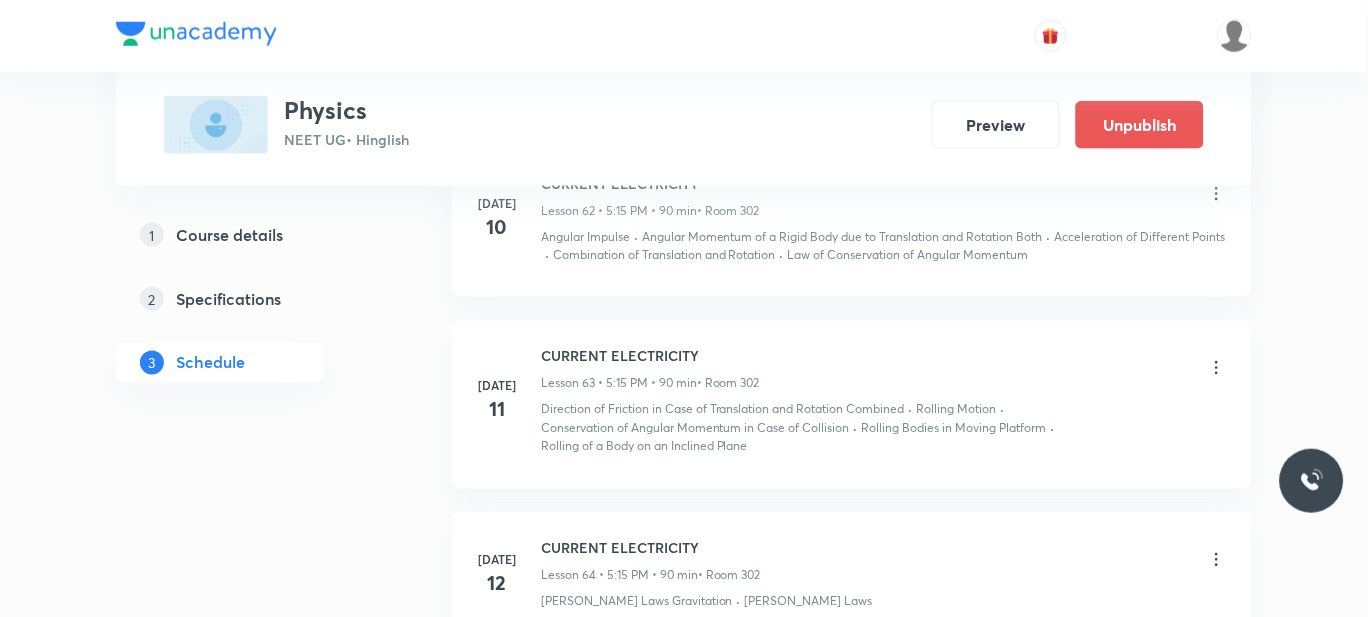 scroll, scrollTop: 10677, scrollLeft: 0, axis: vertical 